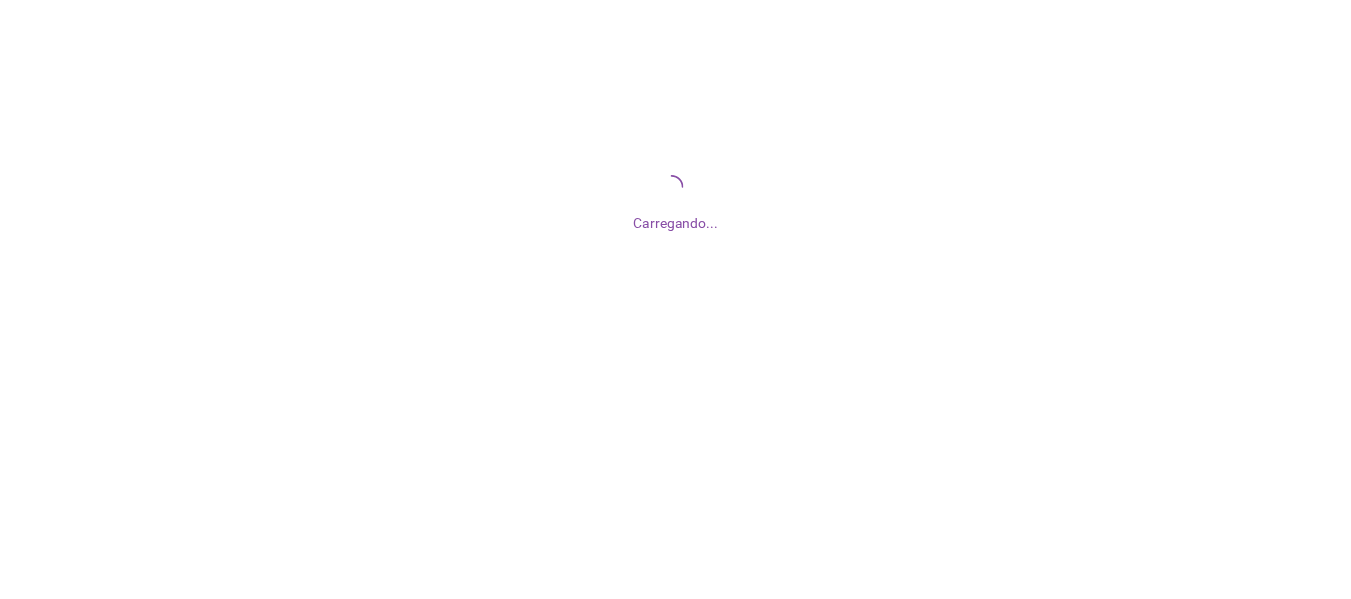 scroll, scrollTop: 0, scrollLeft: 0, axis: both 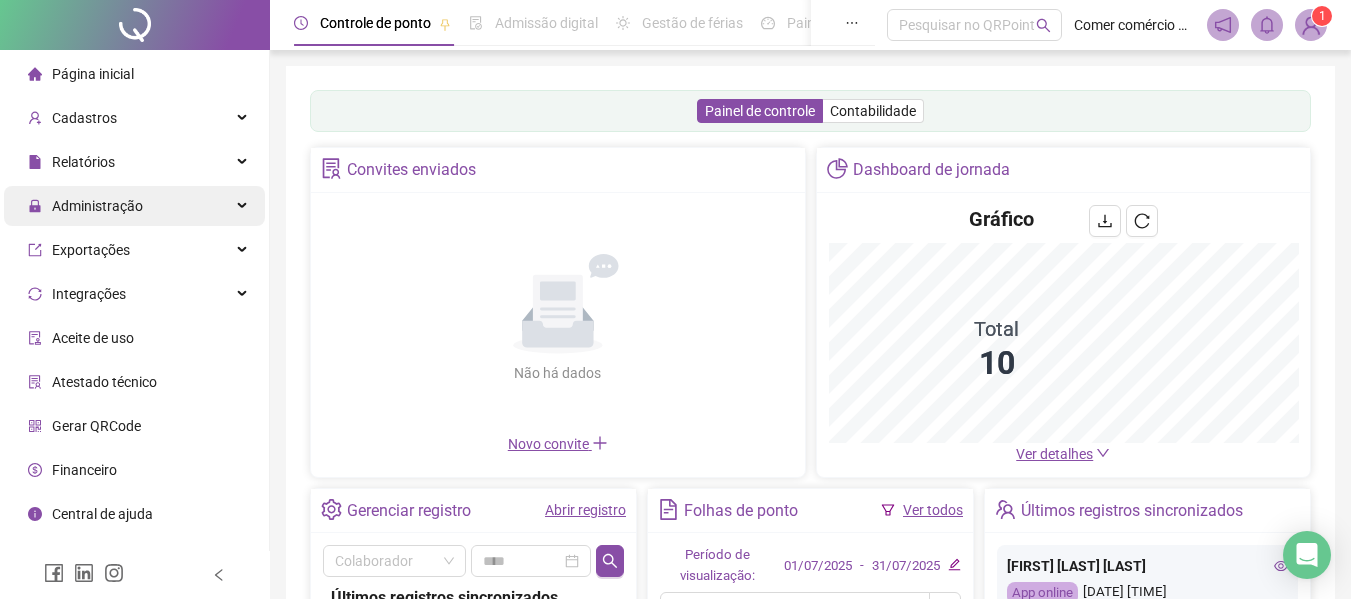 click on "Administração" at bounding box center (97, 206) 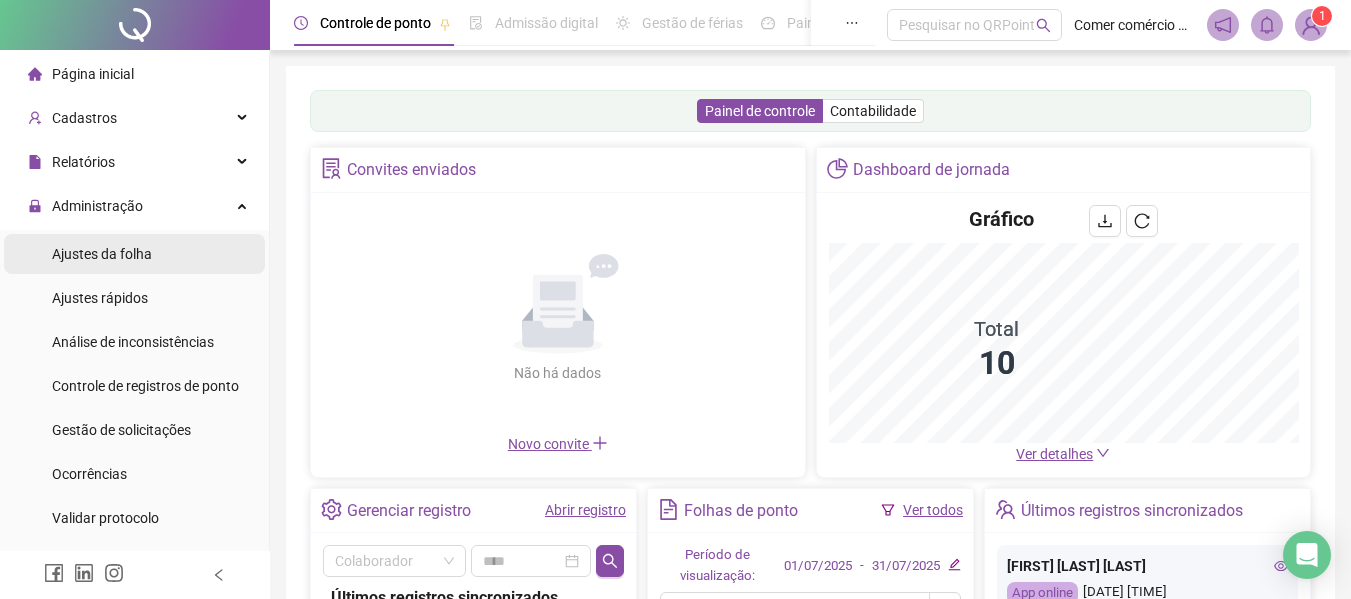 click on "Ajustes da folha" at bounding box center [102, 254] 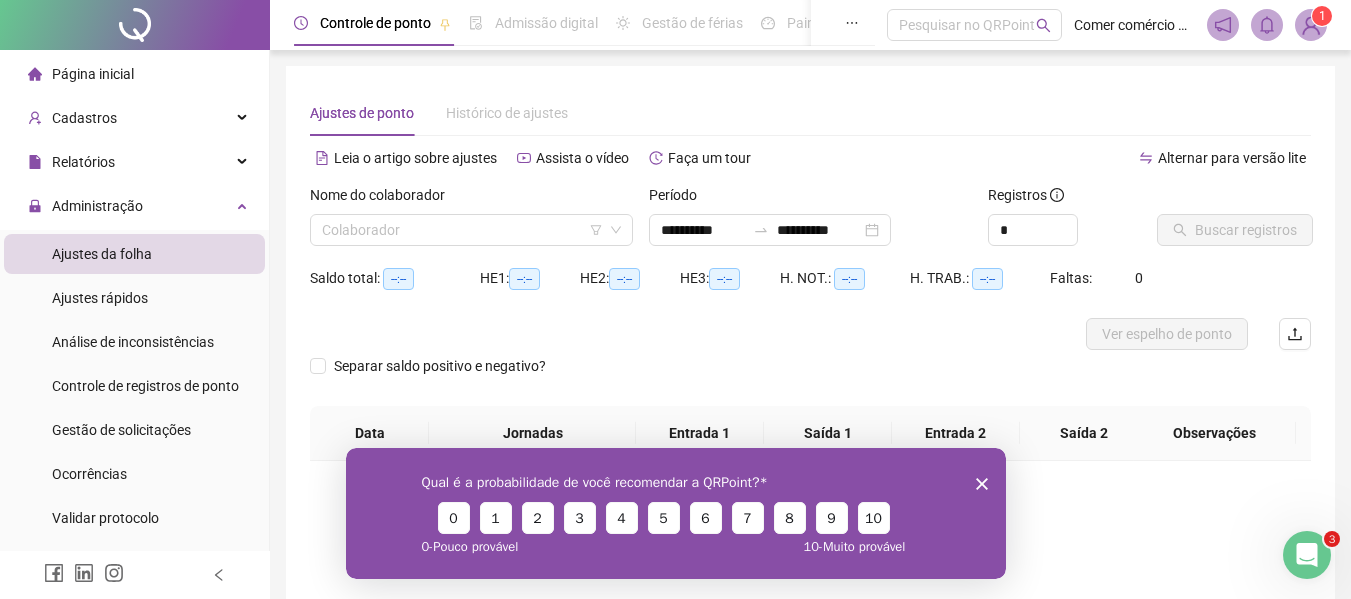 scroll, scrollTop: 0, scrollLeft: 0, axis: both 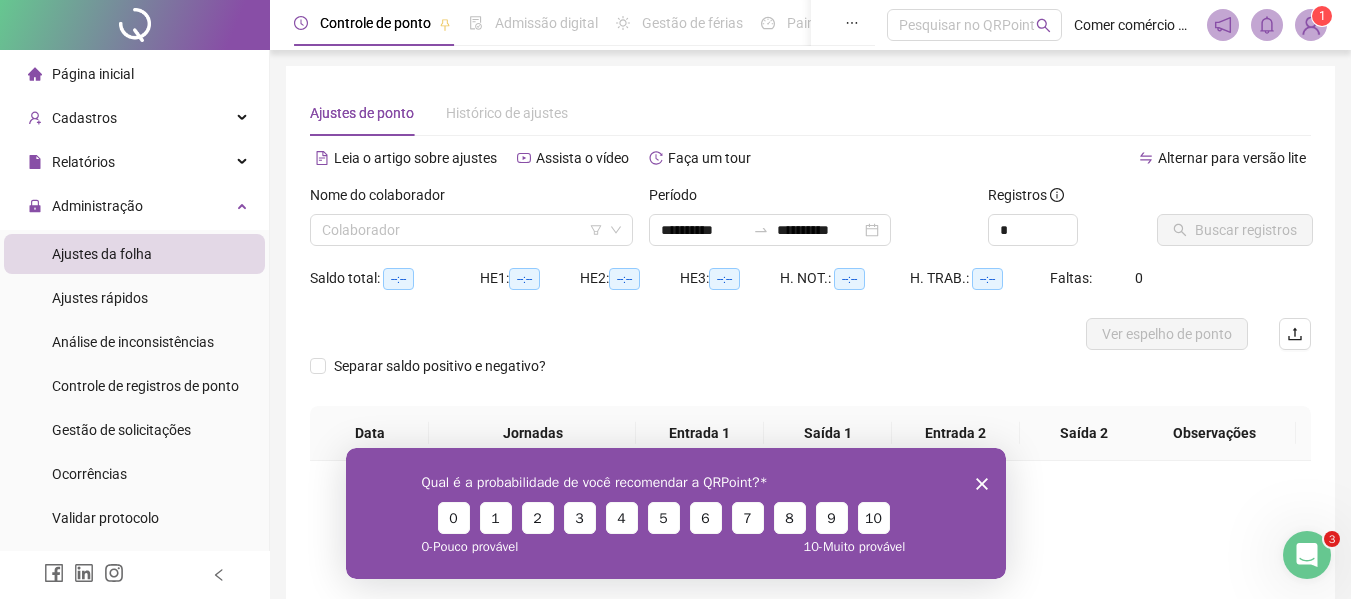 click 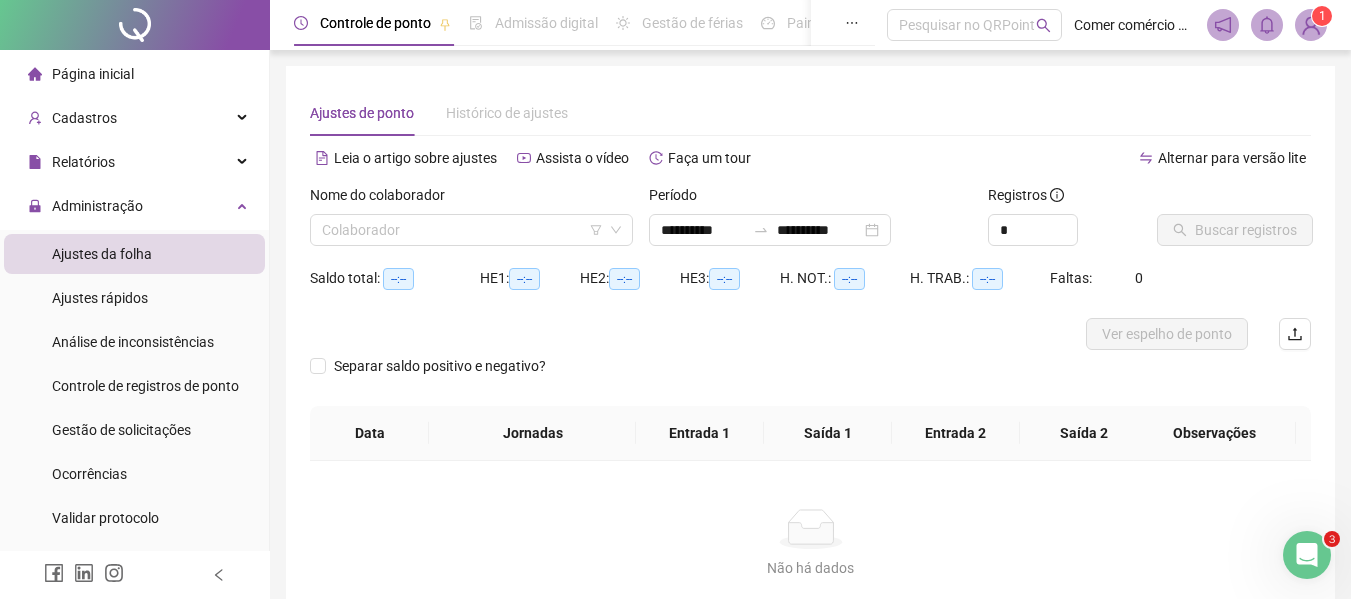 click at bounding box center (1307, 555) 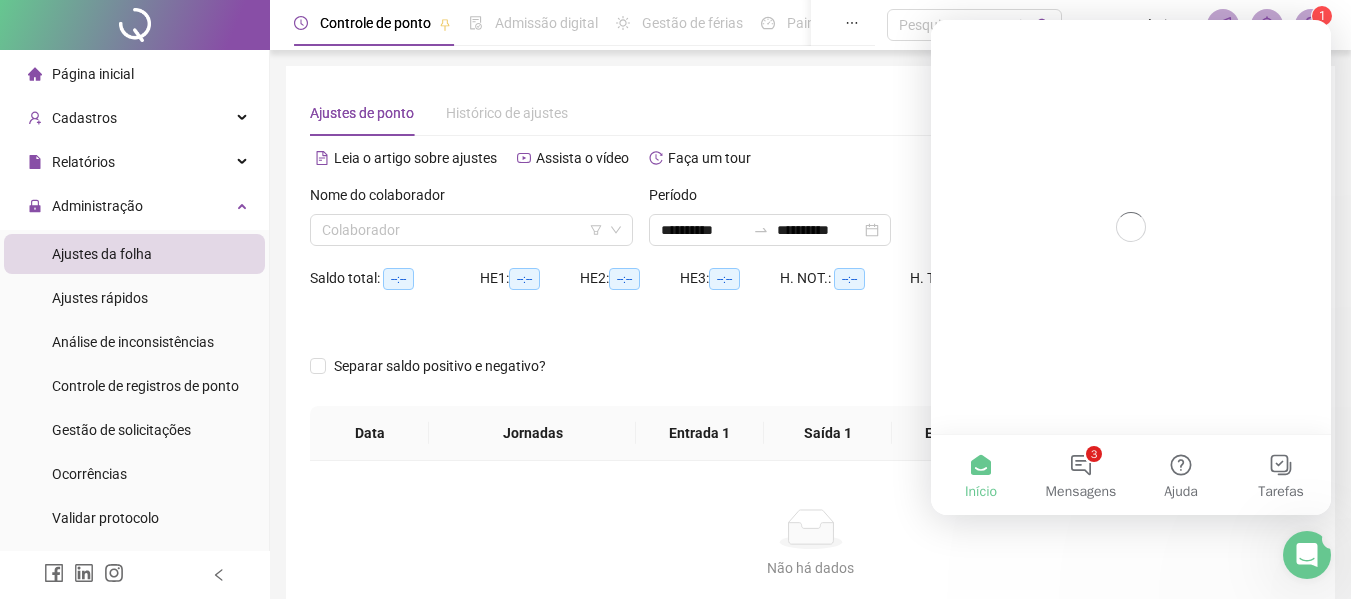 scroll, scrollTop: 0, scrollLeft: 0, axis: both 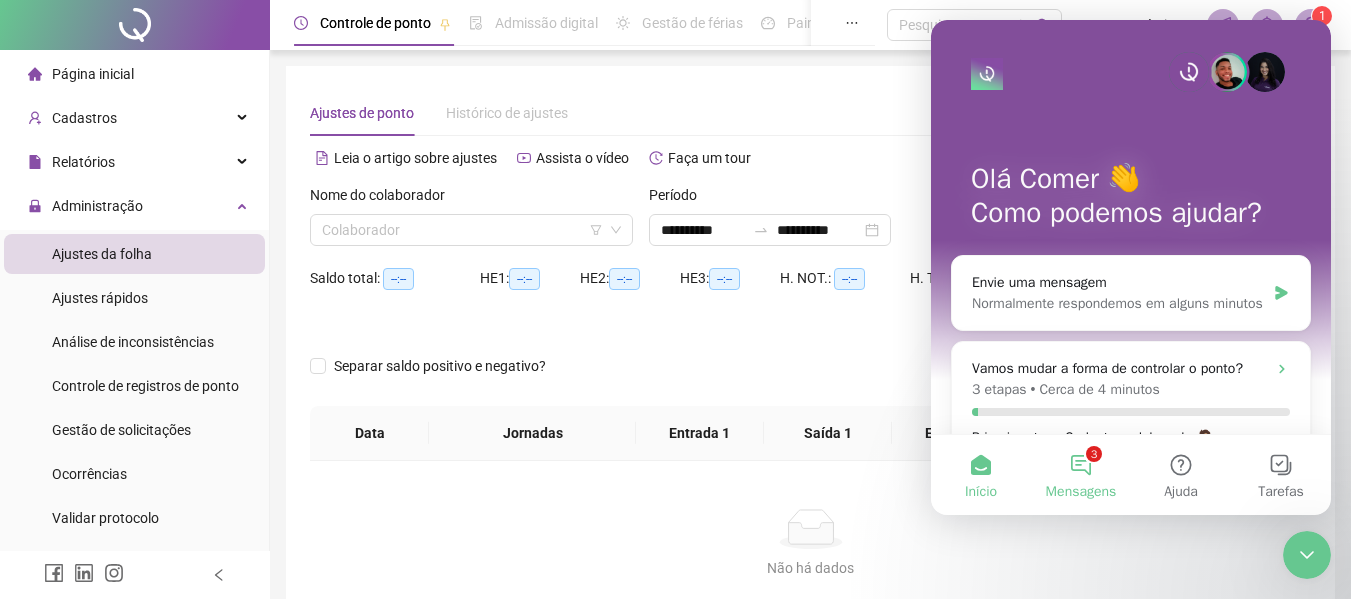 click on "3 Mensagens" at bounding box center (1081, 475) 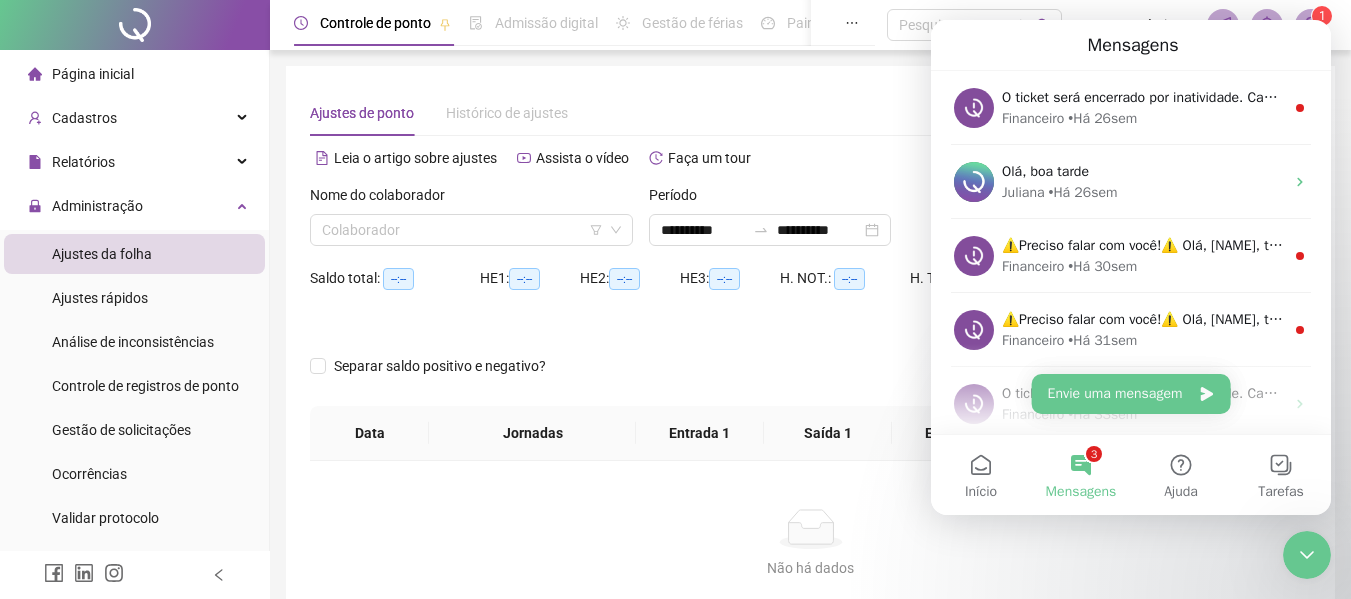 scroll, scrollTop: 100, scrollLeft: 0, axis: vertical 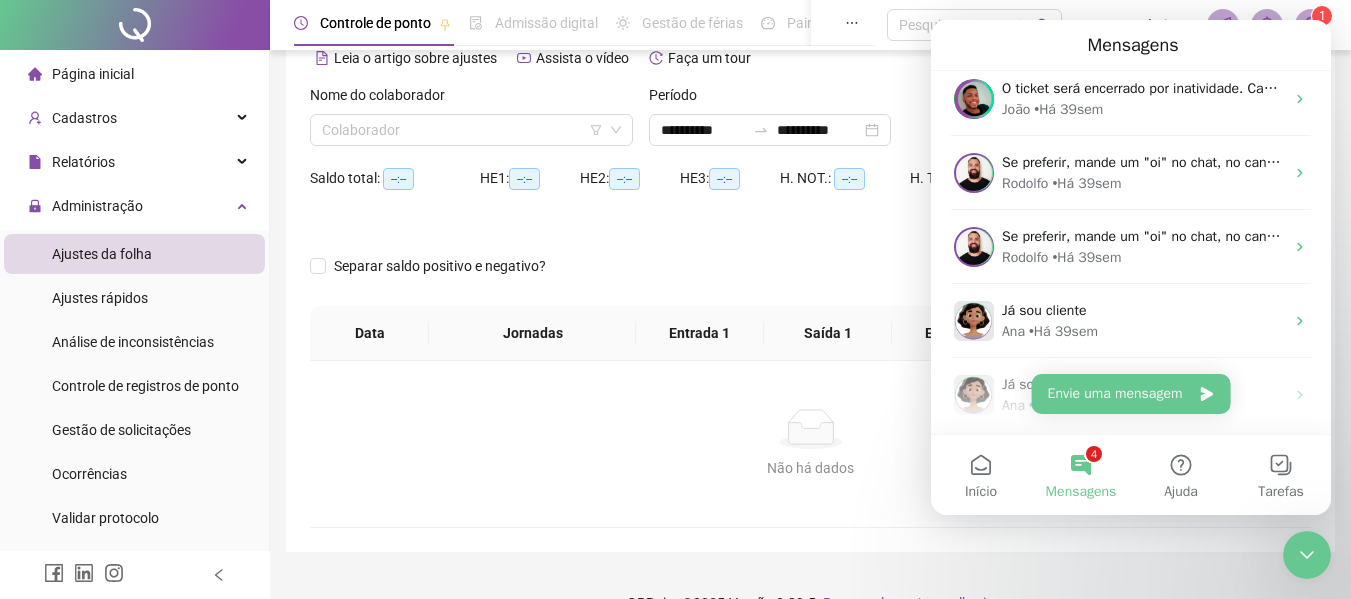 click on "Não há dados Não há dados" at bounding box center [810, 444] 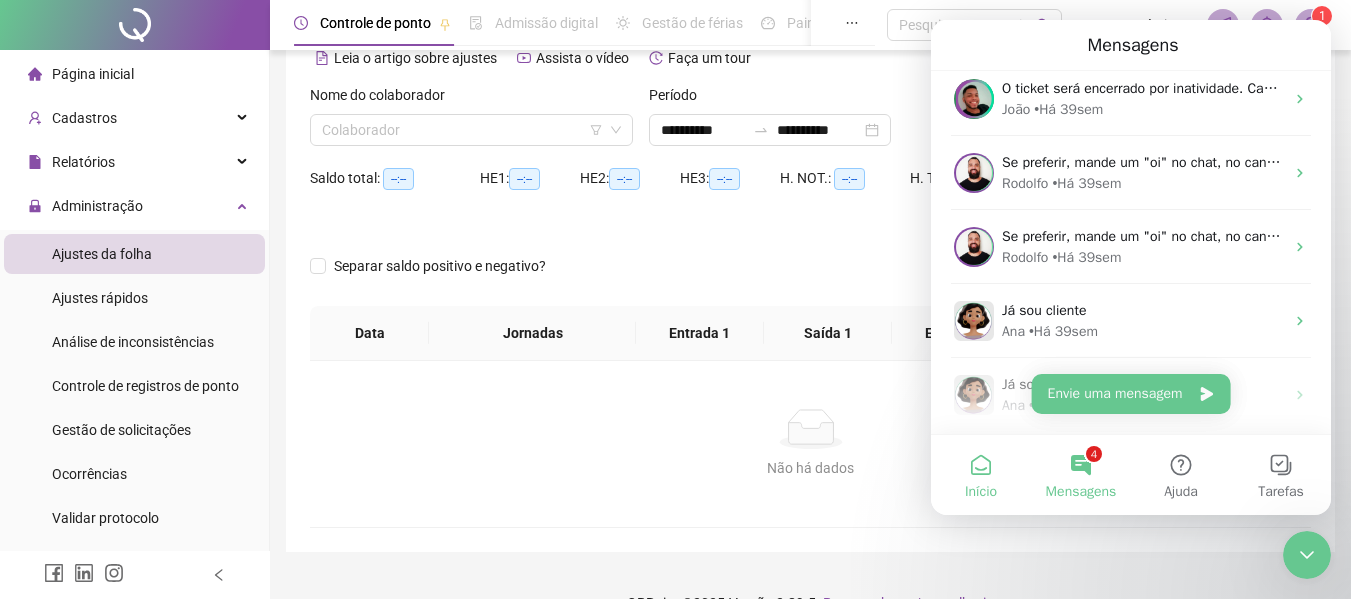 click on "Início" at bounding box center (981, 475) 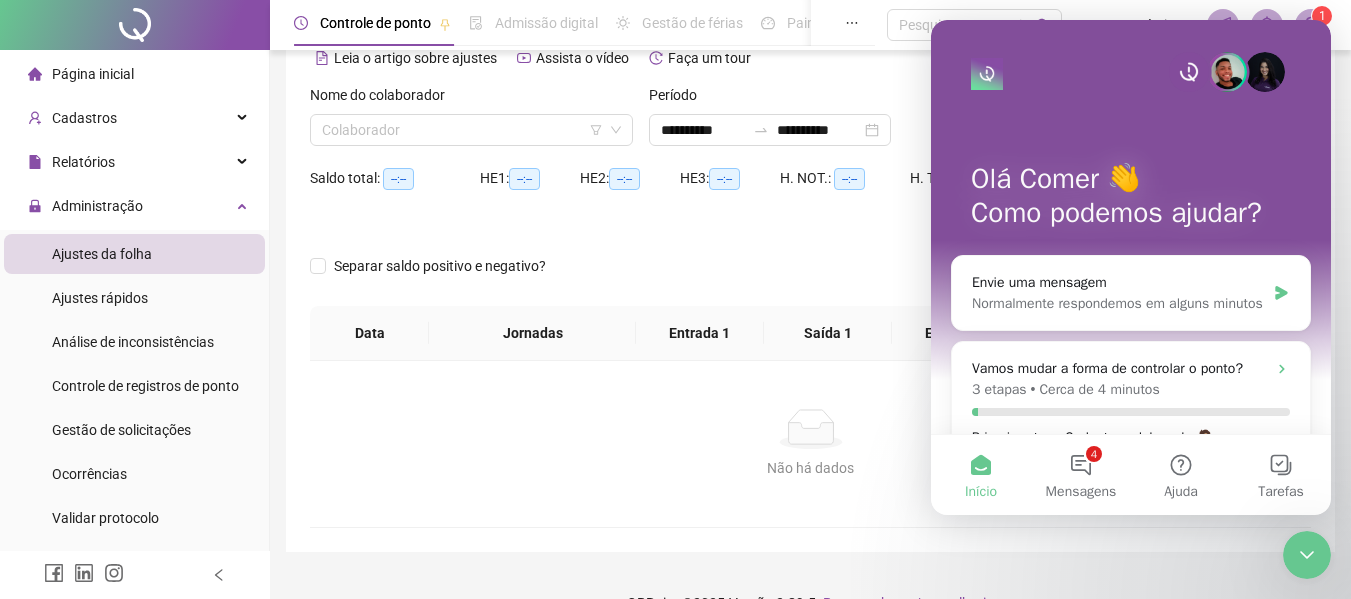 click on "Olá [NAME] 👋 Como podemos ajudar? Envie uma mensagem Normalmente respondemos em alguns minutos Vamos mudar a forma de controlar o ponto? 3 etapas • Cerca de 4 minutos Primeira etapa : Cadastre colaborador🧑🏽‍💼 Qual é a sua dúvida? Treinamento para Gestores Assinatura Digital na Folha de Ponto da QRPoint: Mais Segurança e Agilidade para sua Gestão Utilizando os Ajustes da Folha no QRPoint Como cadastrar um colaboradora?" at bounding box center [1131, 380] 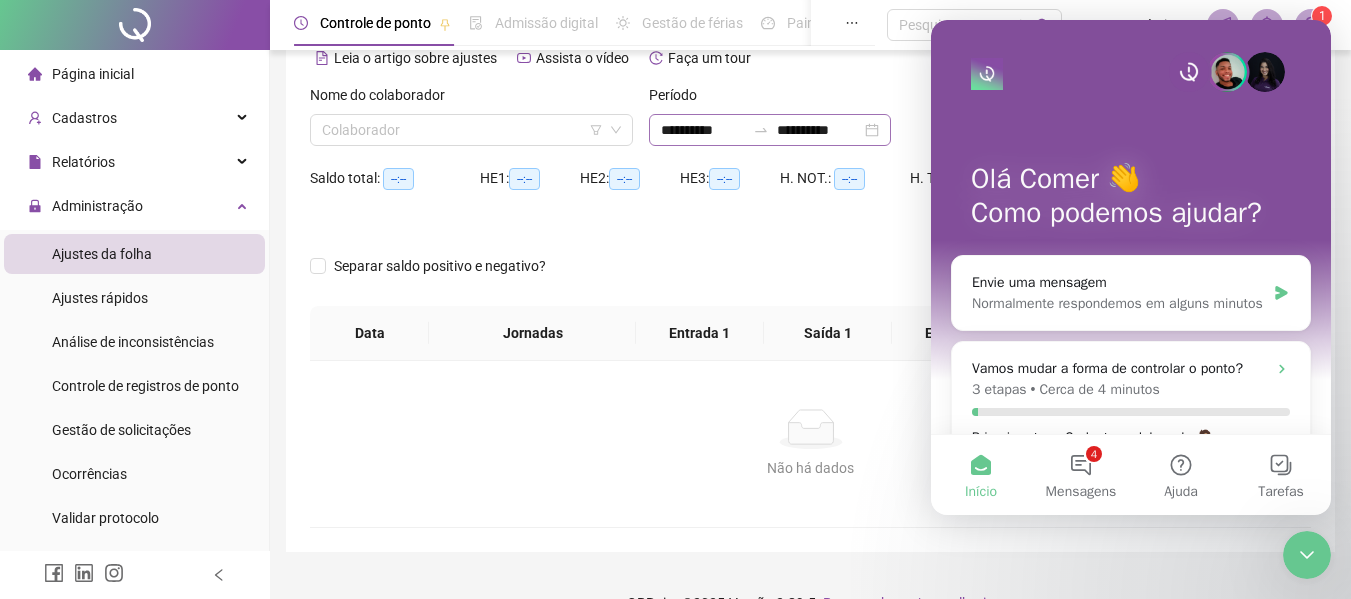 click on "**********" at bounding box center [770, 130] 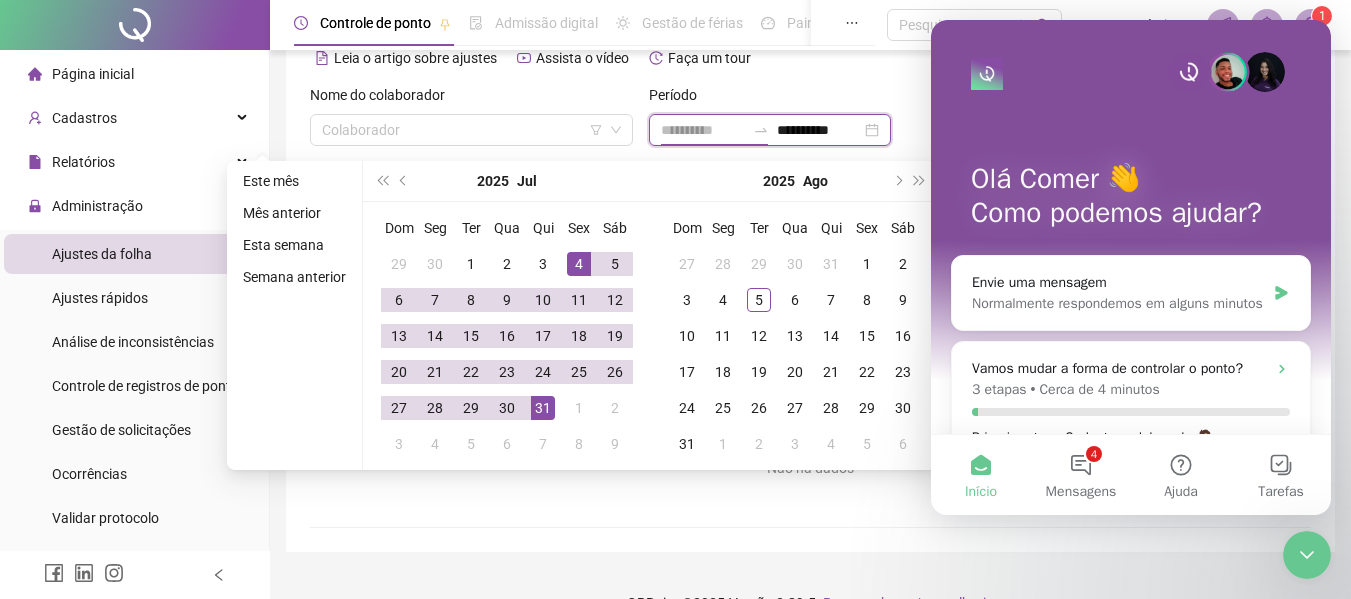 type on "**********" 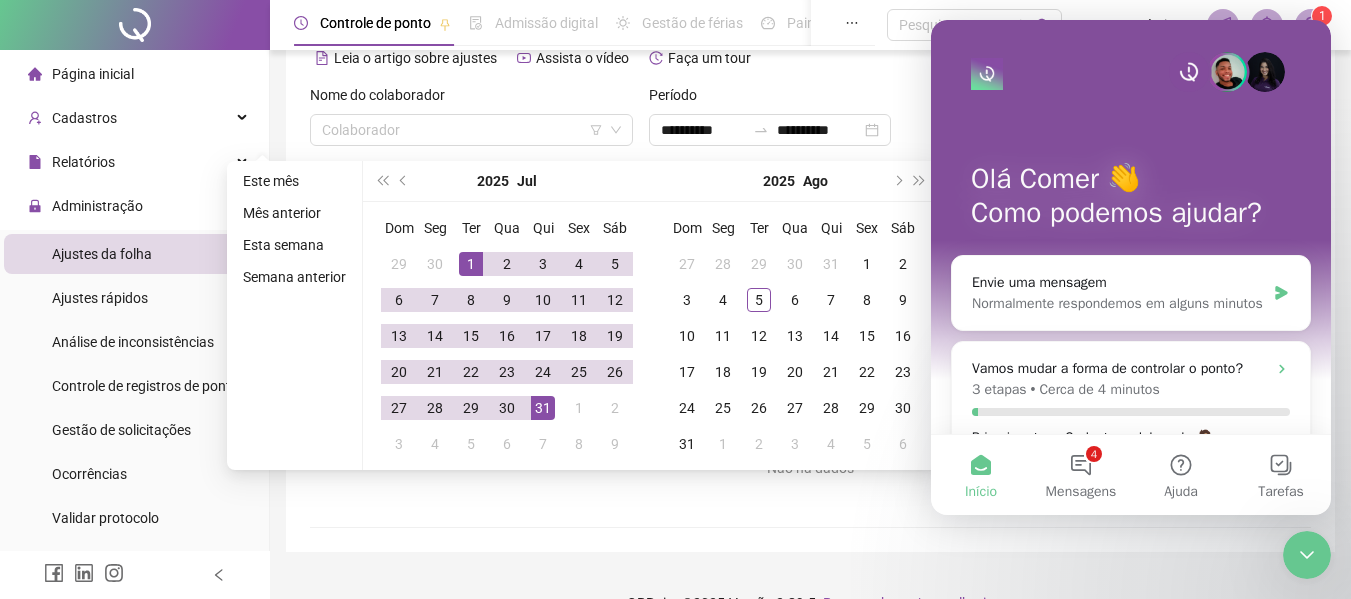 click on "Página inicial" at bounding box center (134, 74) 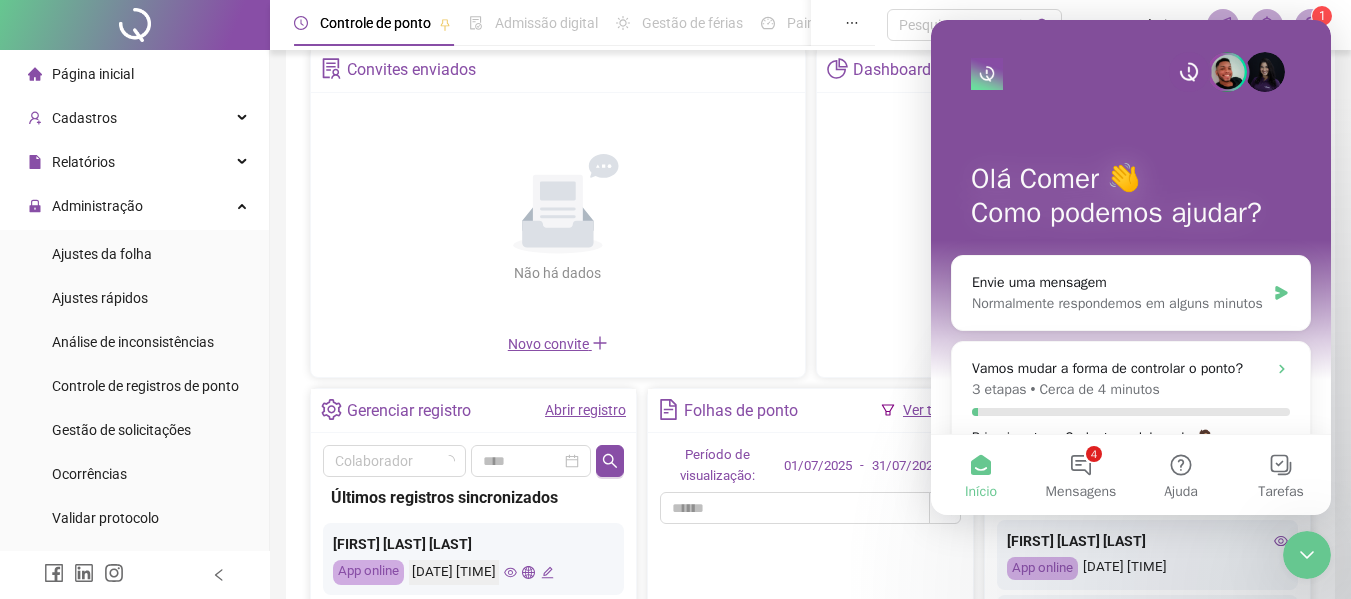 click on "Olá Comer 👋 Como podemos ajudar?" at bounding box center (1131, 200) 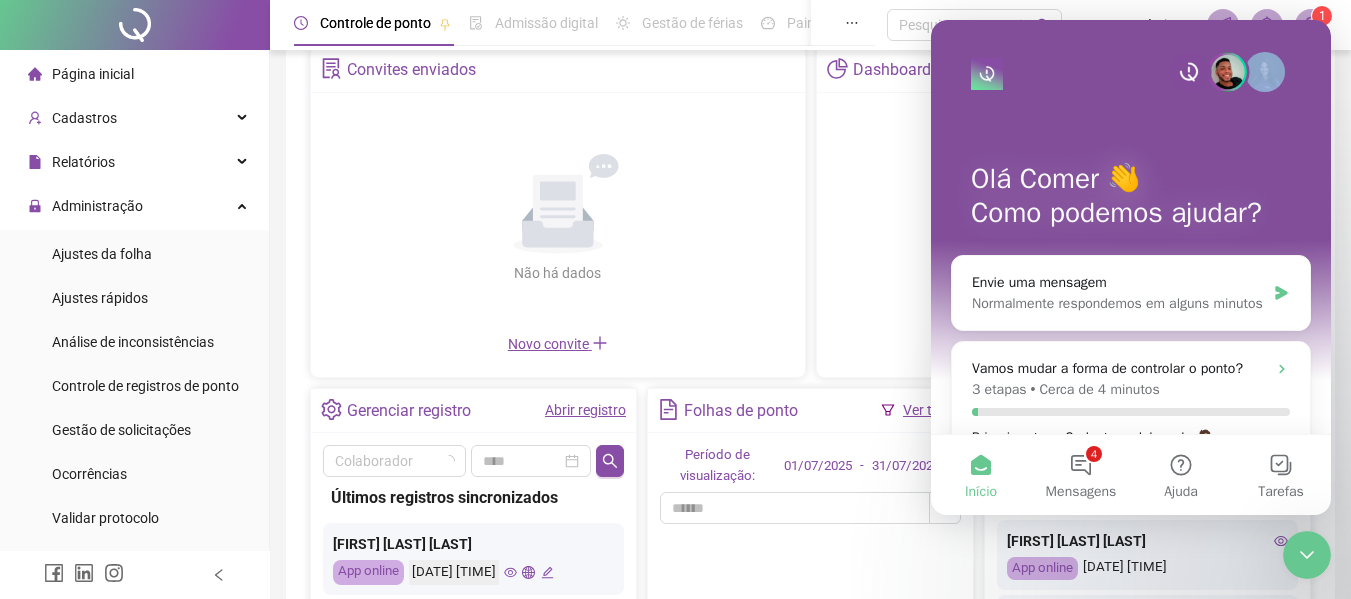 click on "Olá Comer 👋 Como podemos ajudar?" at bounding box center [1131, 200] 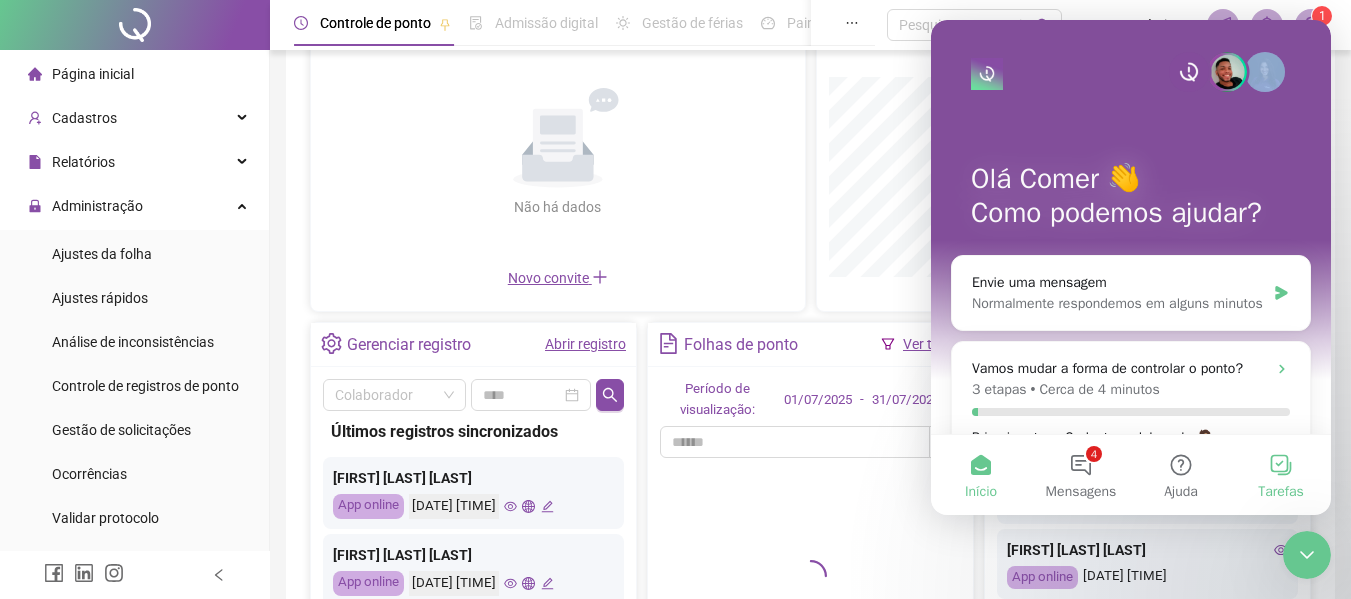 scroll, scrollTop: 300, scrollLeft: 0, axis: vertical 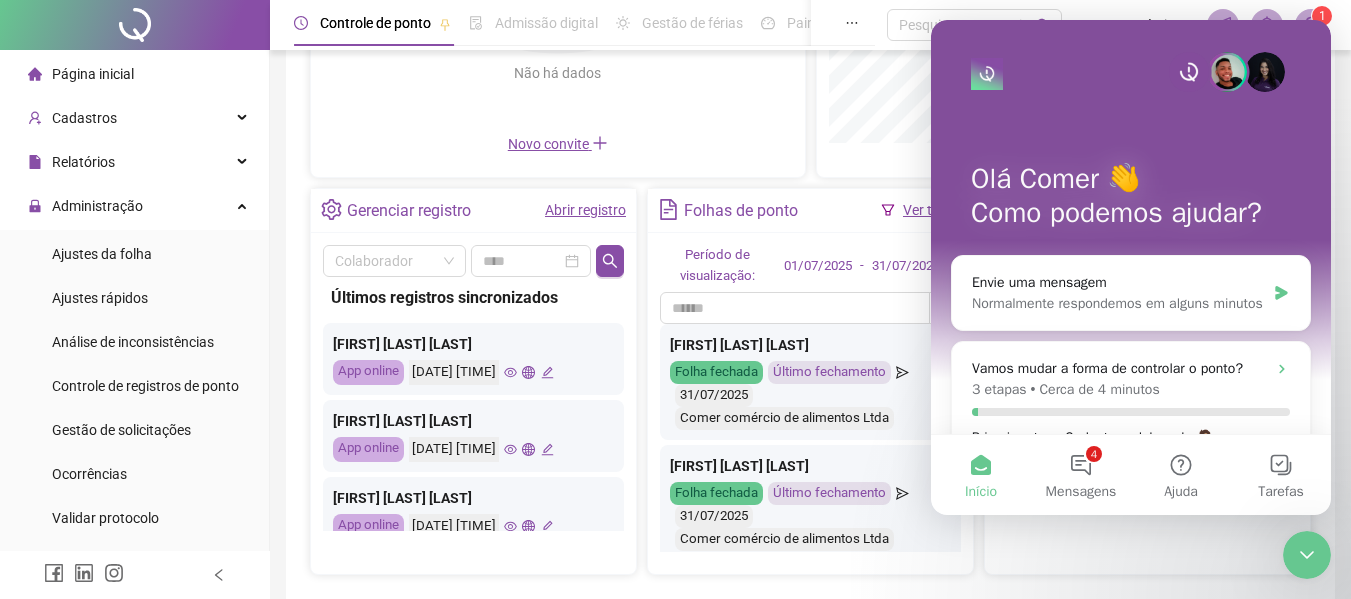 click on "Olá Comer 👋 Como podemos ajudar?" at bounding box center [1131, 200] 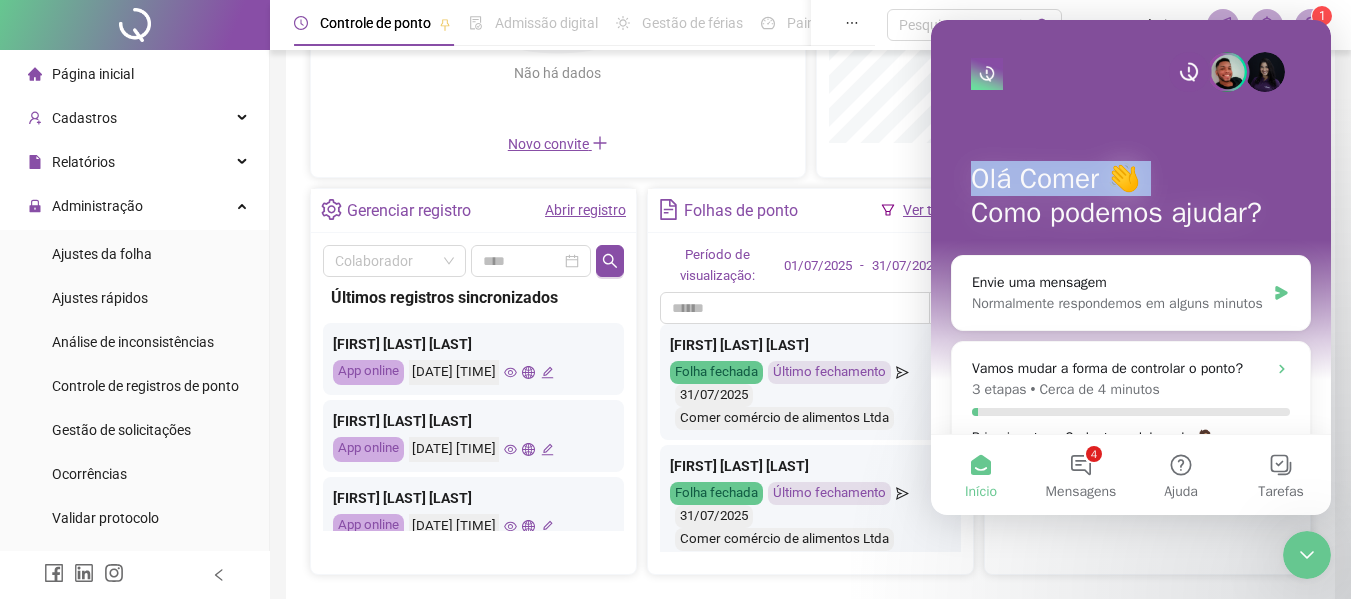 click on "Olá Comer 👋 Como podemos ajudar?" at bounding box center (1131, 200) 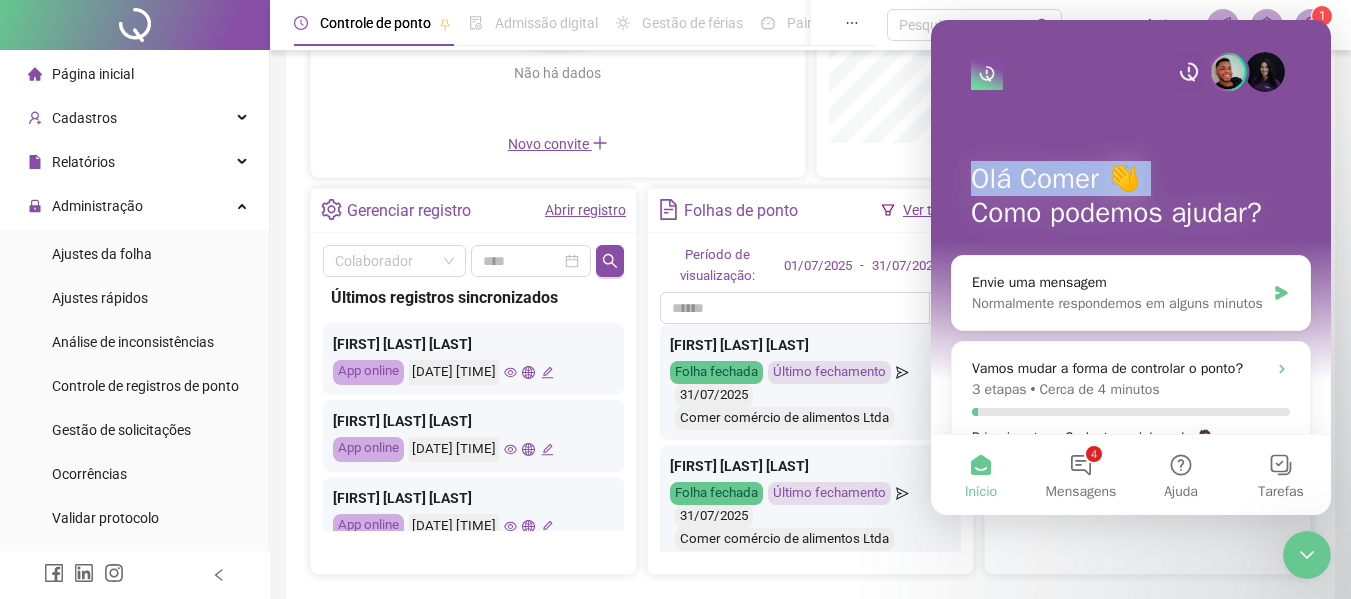 click on "Olá Comer 👋 Como podemos ajudar?" at bounding box center (1131, 200) 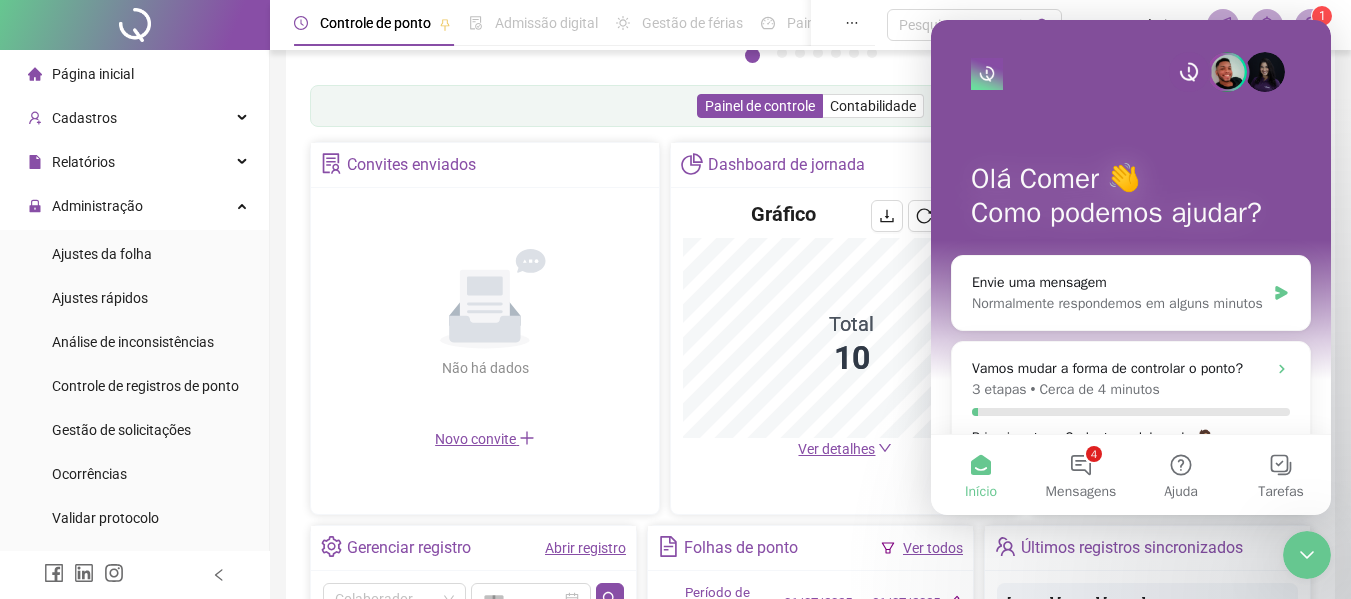 scroll, scrollTop: 295, scrollLeft: 0, axis: vertical 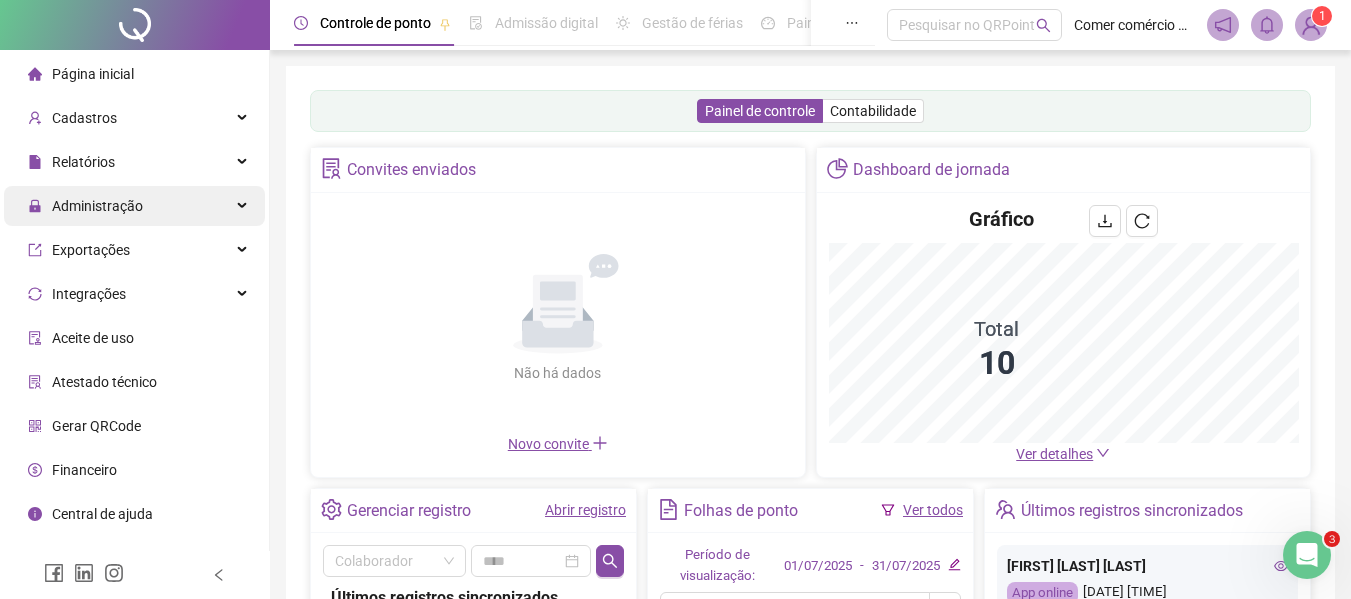 click on "Administração" at bounding box center [97, 206] 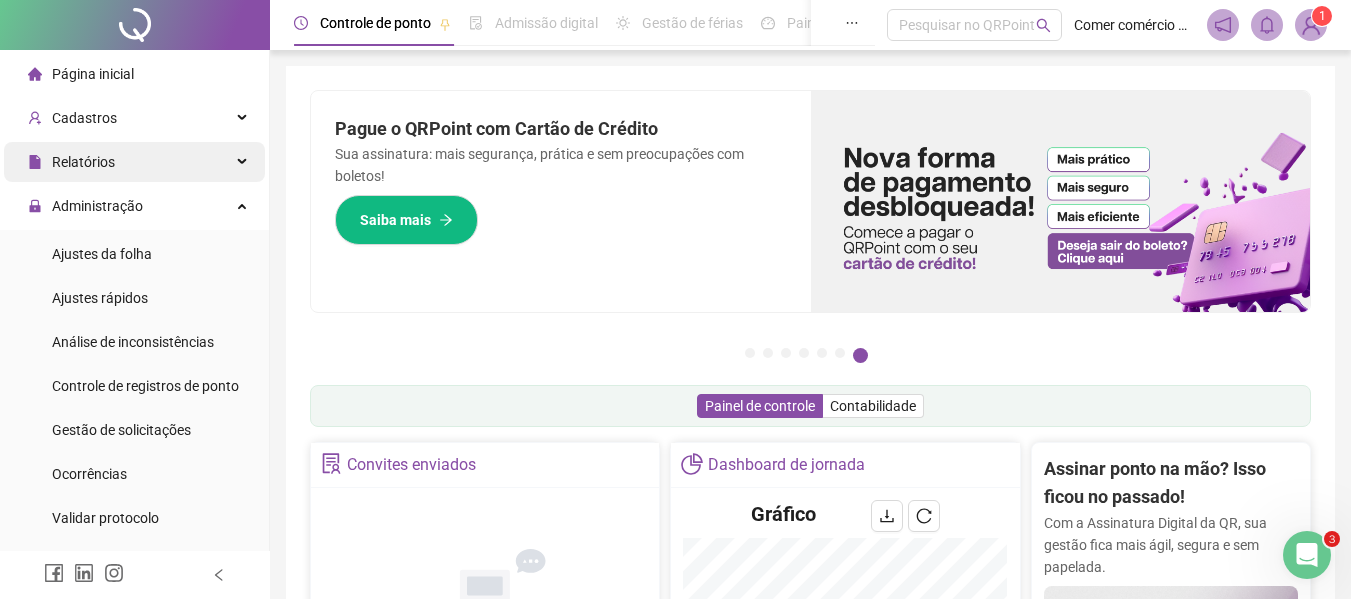 click on "Relatórios" at bounding box center [134, 162] 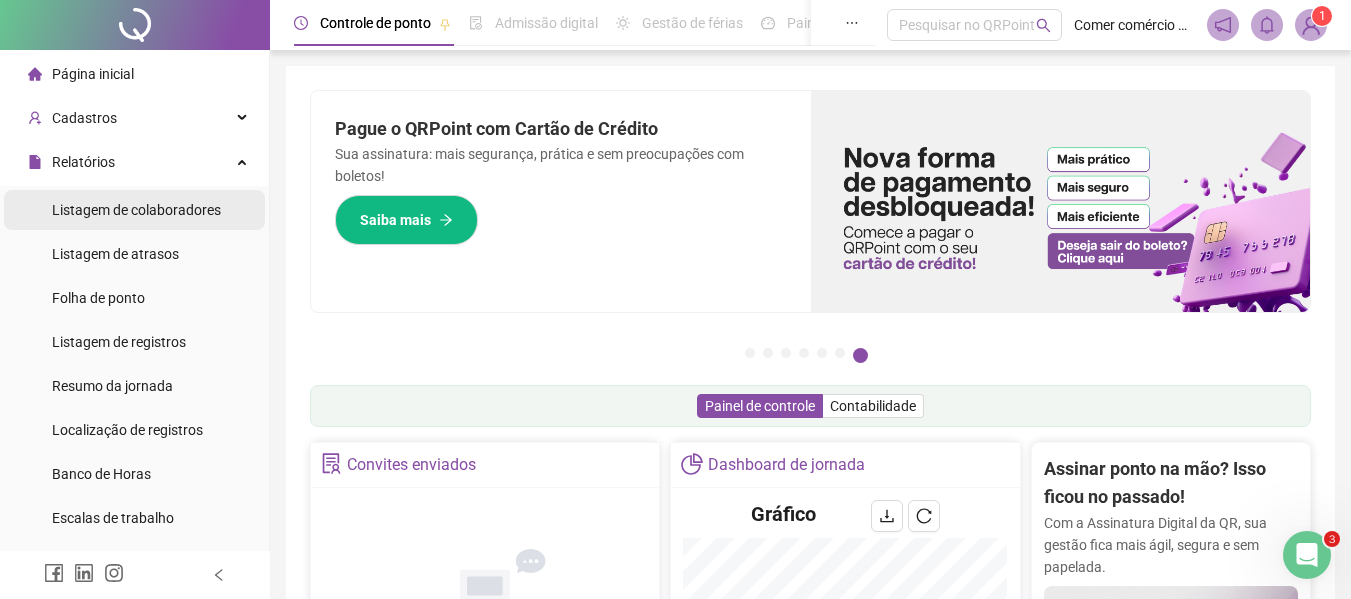 click on "Listagem de colaboradores" at bounding box center [136, 210] 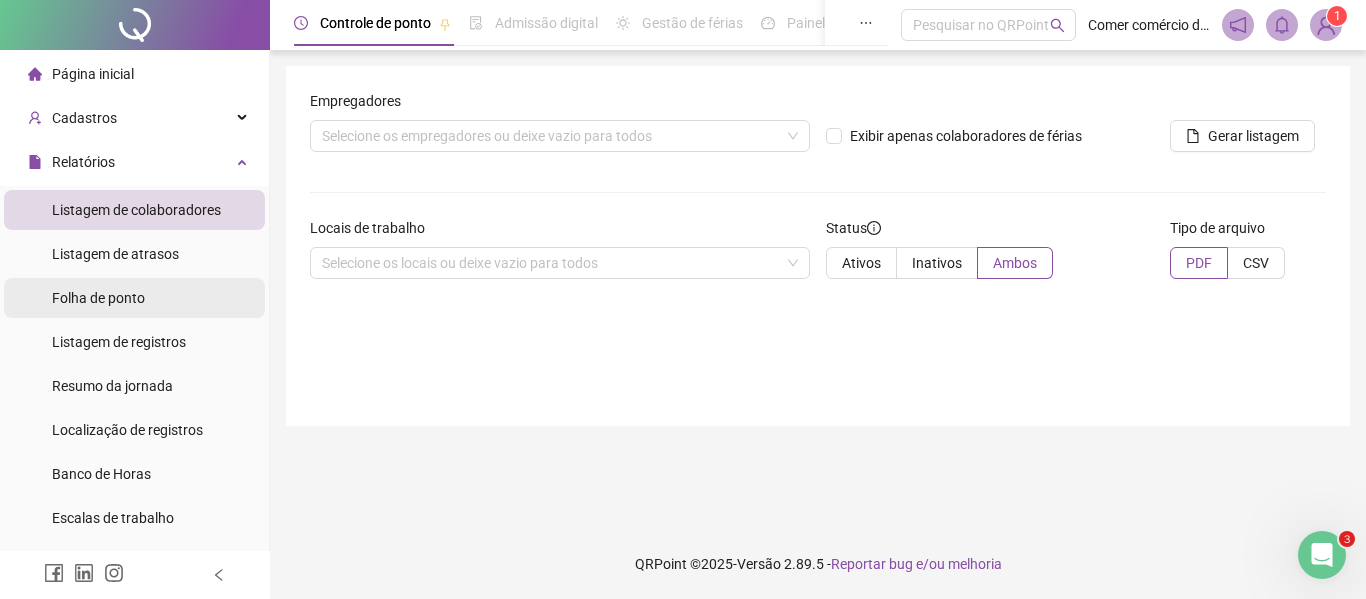 click on "Folha de ponto" at bounding box center (134, 298) 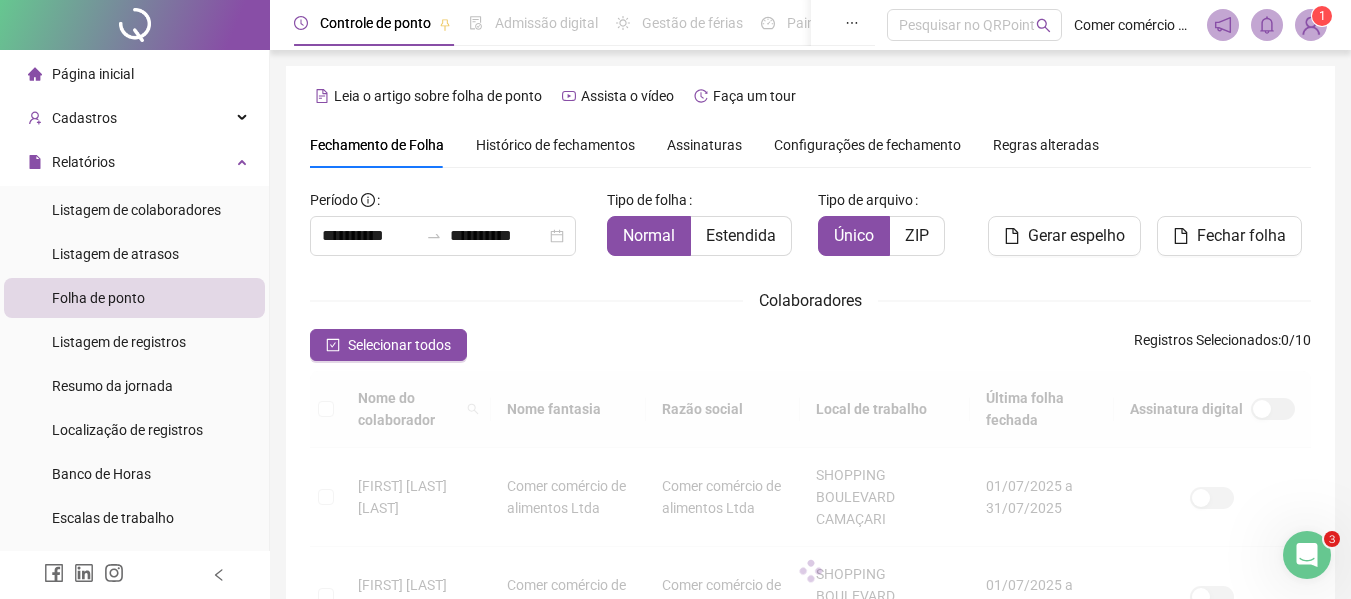 scroll, scrollTop: 110, scrollLeft: 0, axis: vertical 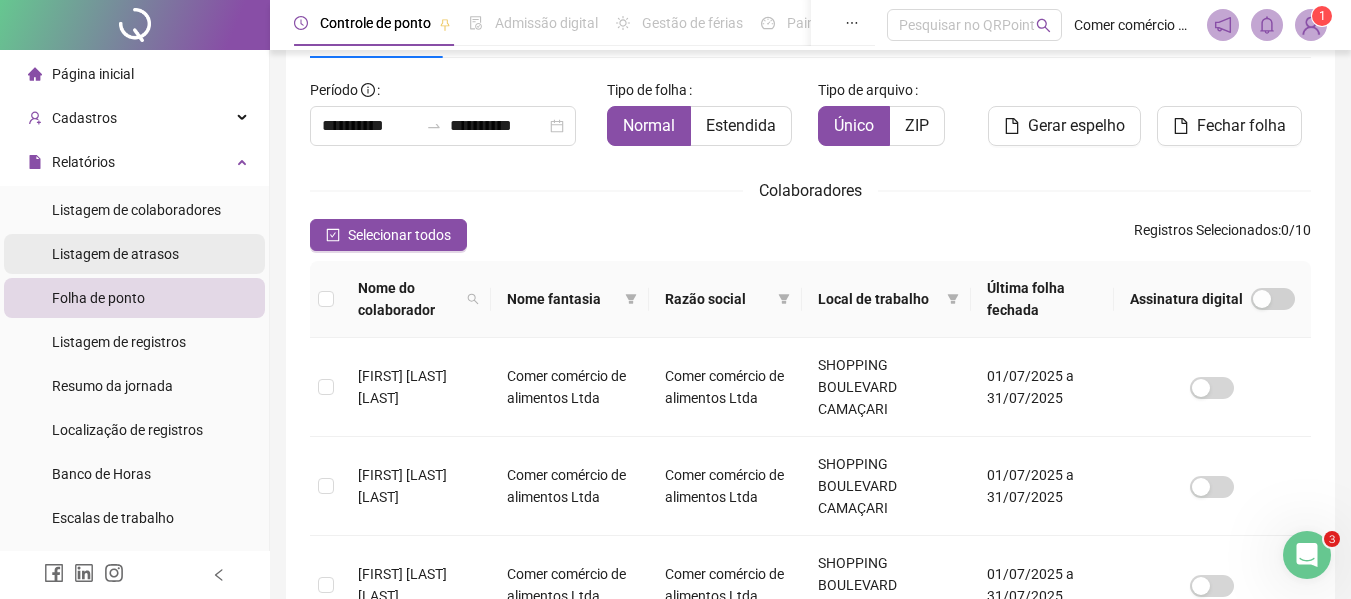 click on "Listagem de atrasos" at bounding box center (134, 254) 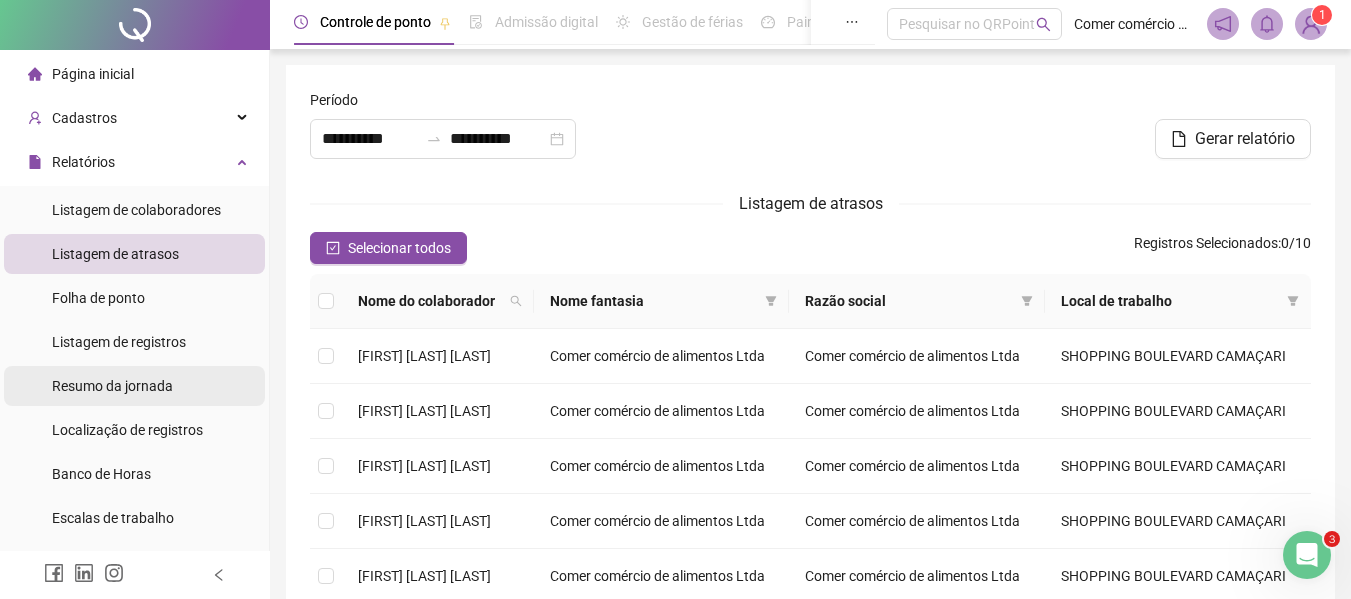 scroll, scrollTop: 0, scrollLeft: 0, axis: both 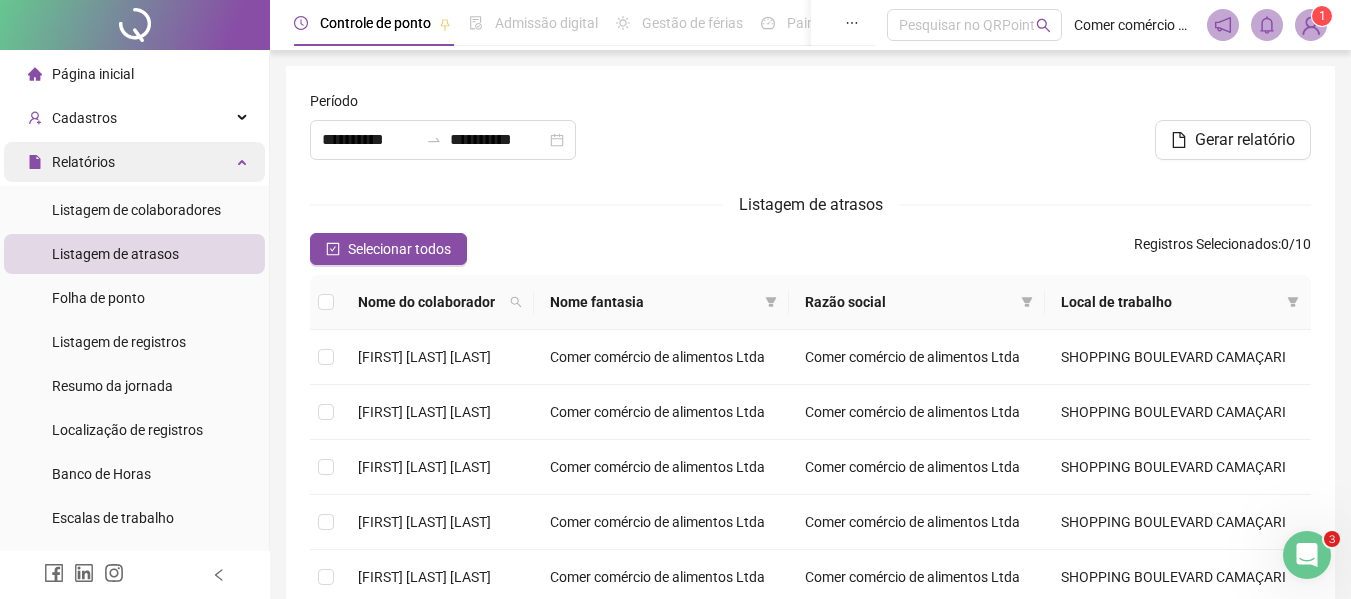 click at bounding box center [244, 160] 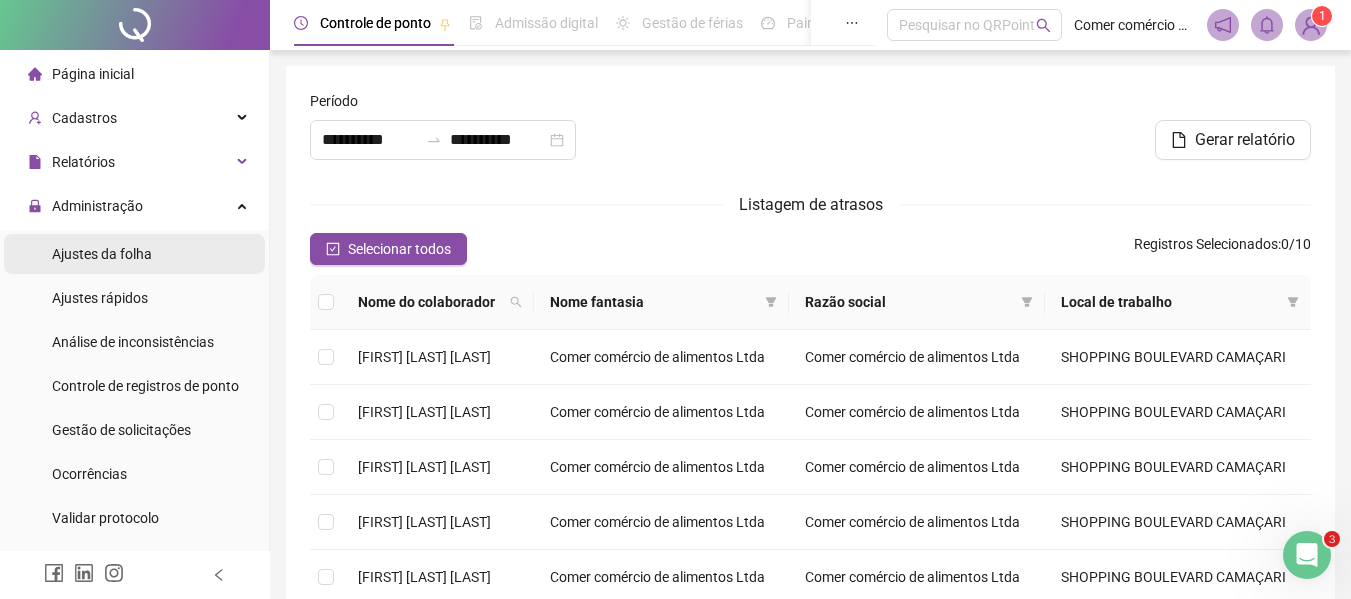 click on "Ajustes da folha" at bounding box center [134, 254] 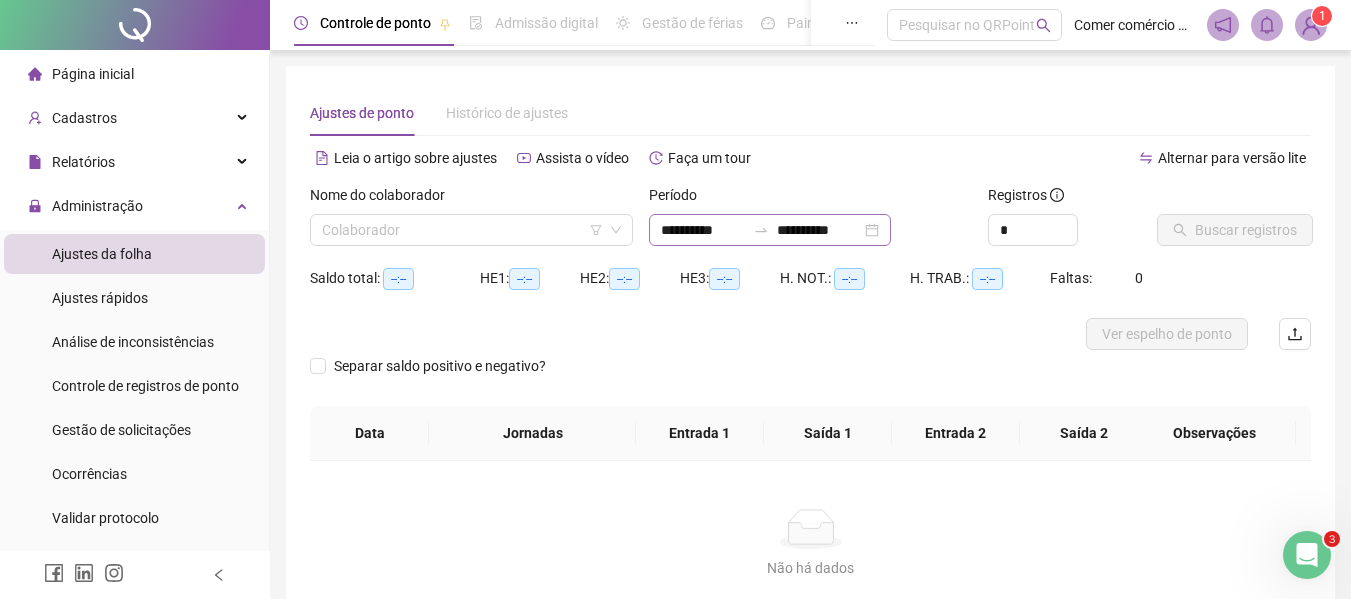 click on "**********" at bounding box center [770, 230] 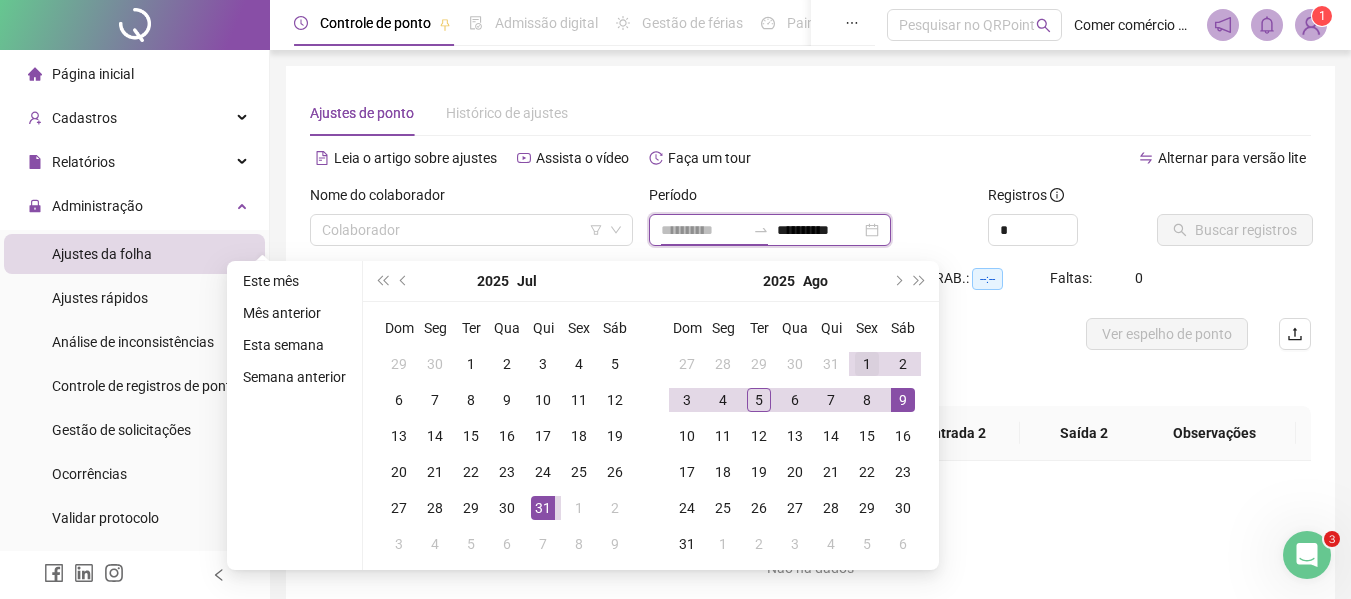 type on "**********" 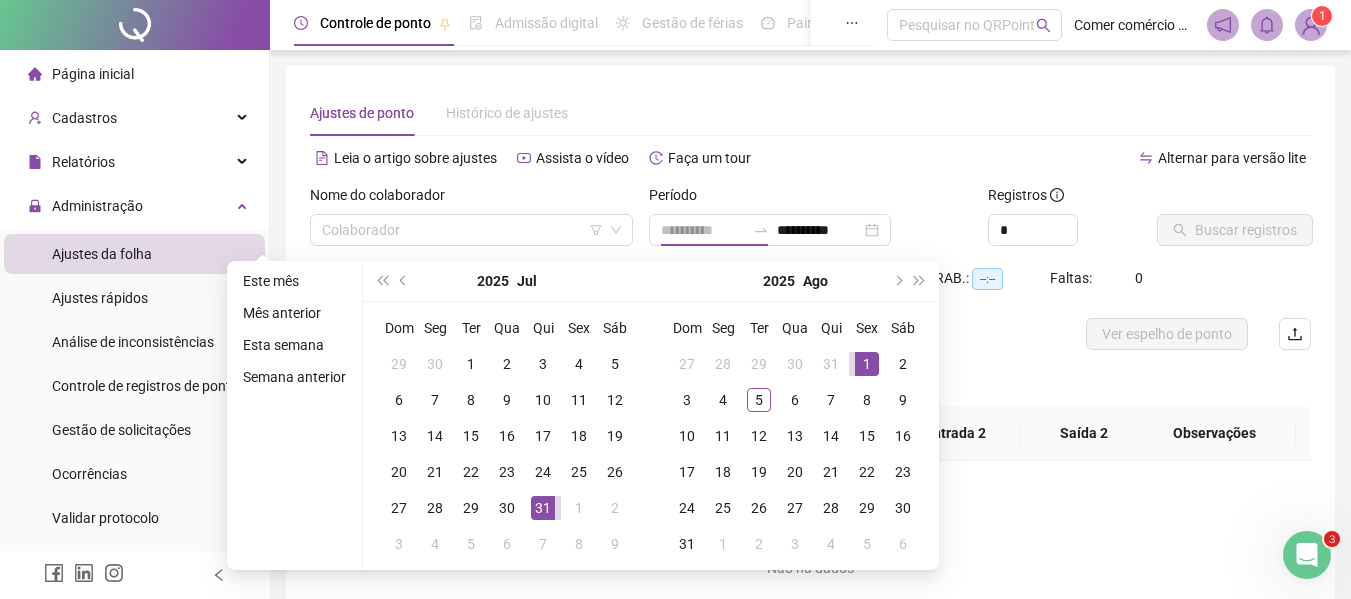 click on "1" at bounding box center [867, 364] 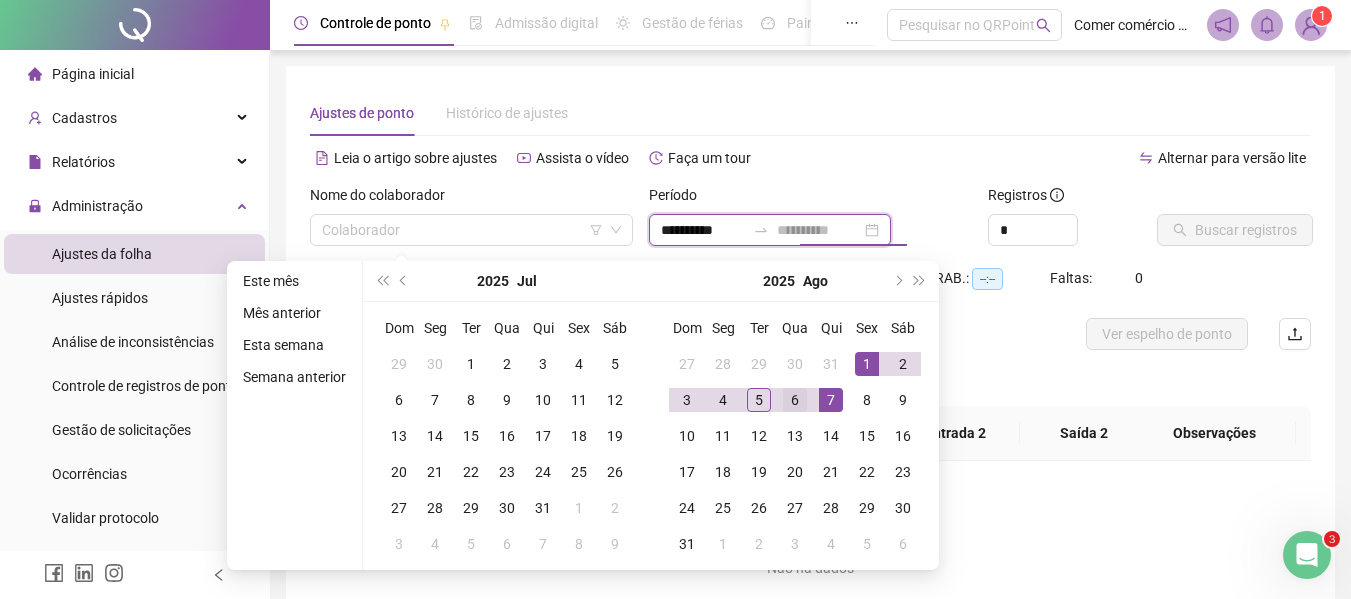 type on "**********" 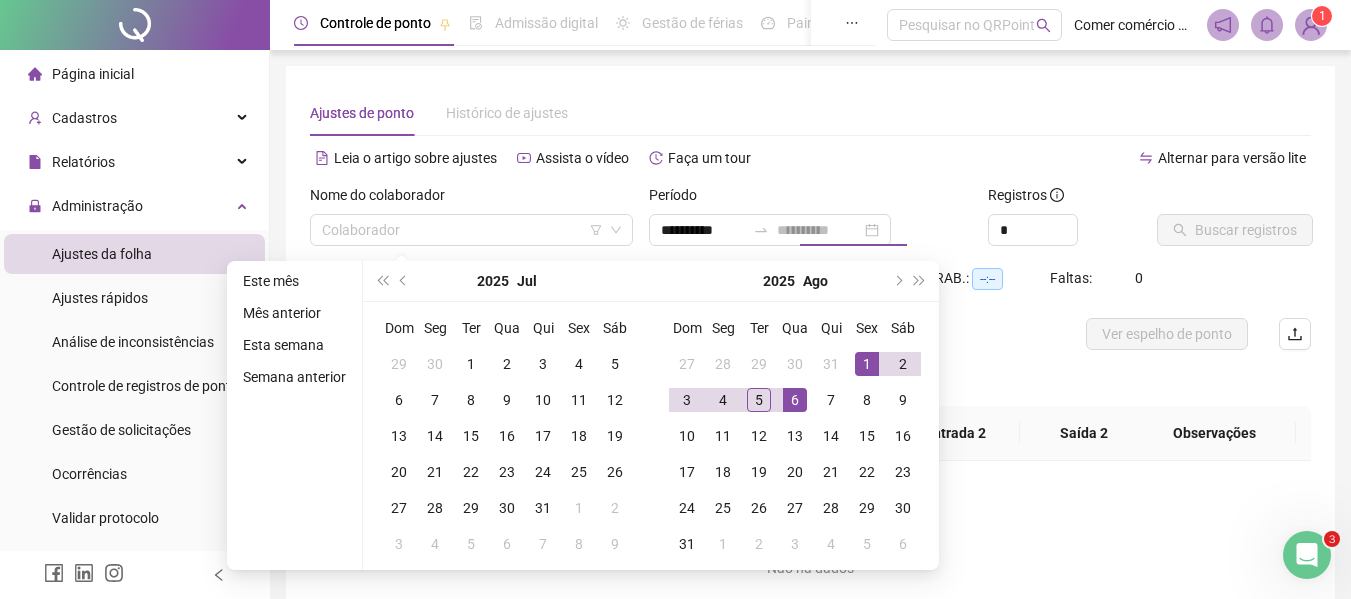 click on "6" at bounding box center [795, 400] 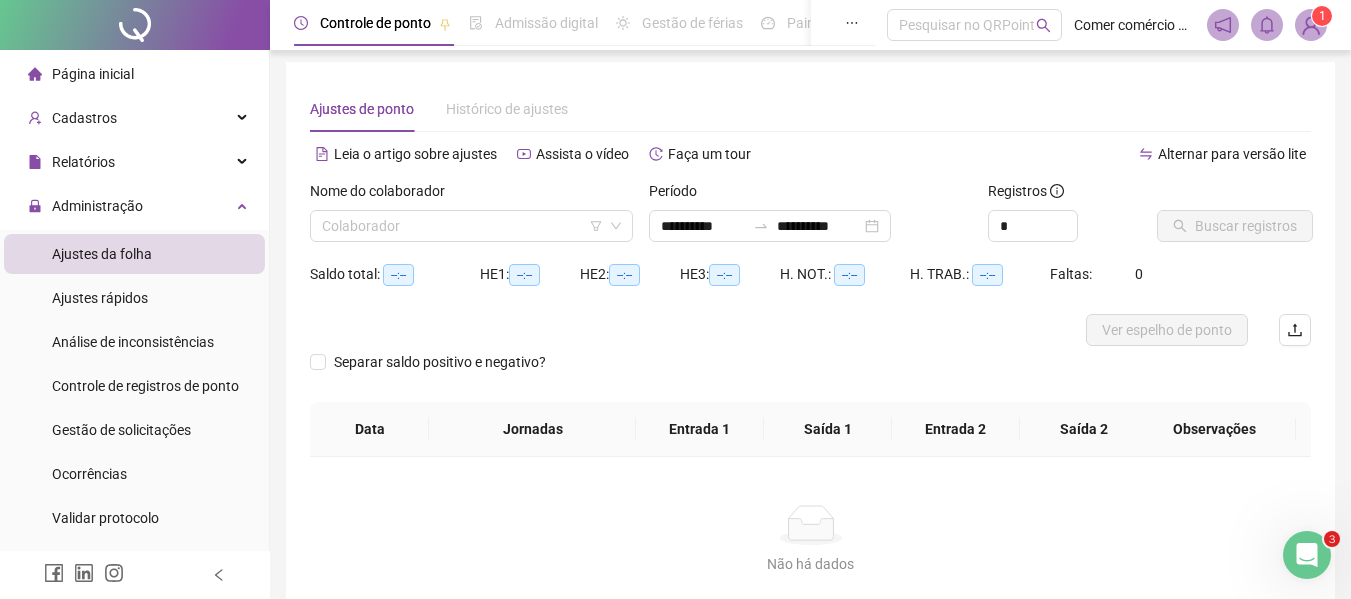 scroll, scrollTop: 0, scrollLeft: 0, axis: both 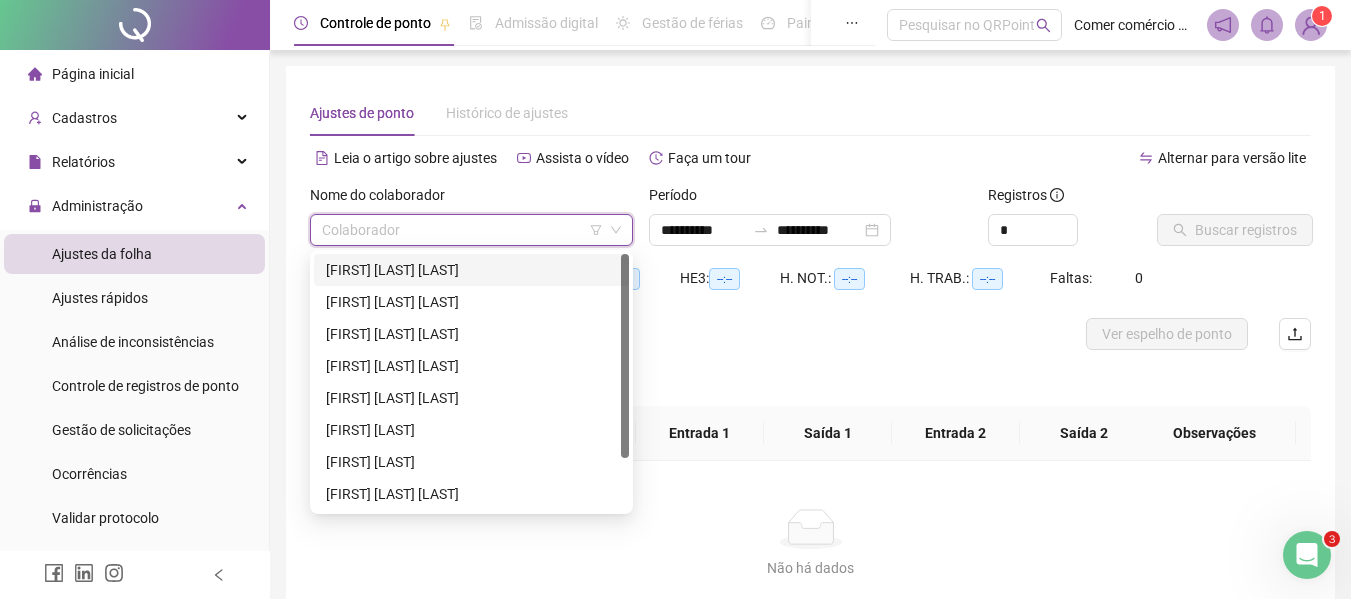 click at bounding box center [462, 230] 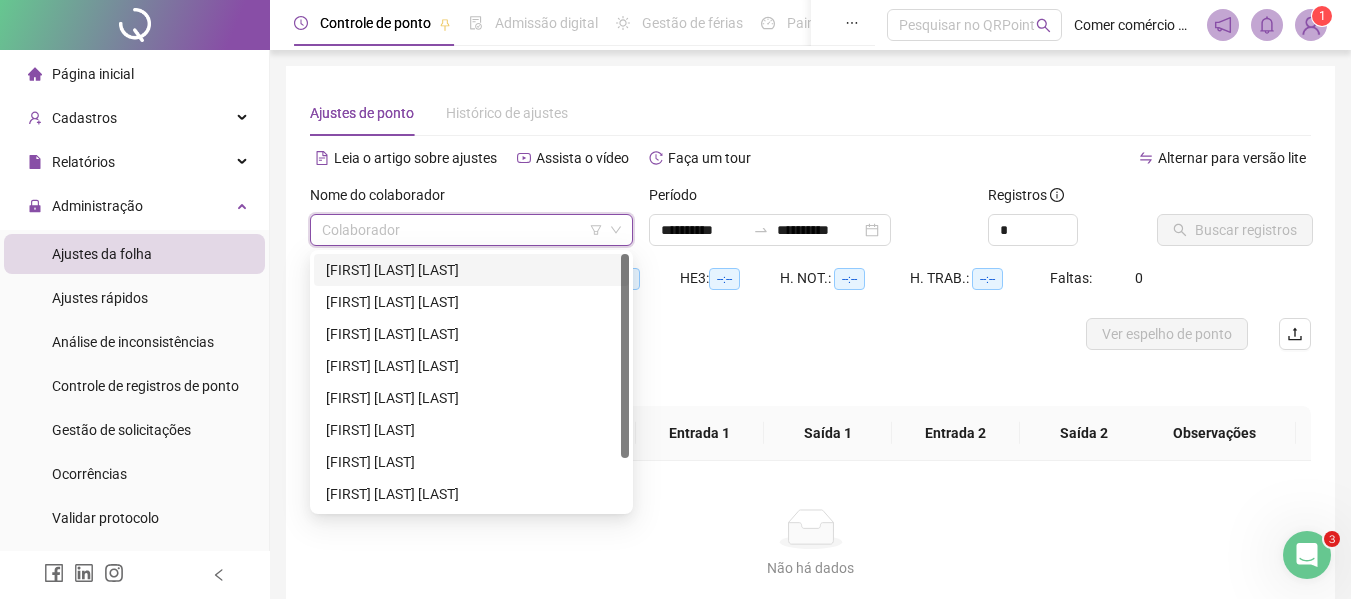 click on "[FIRST] [LAST] [LAST]" at bounding box center [471, 270] 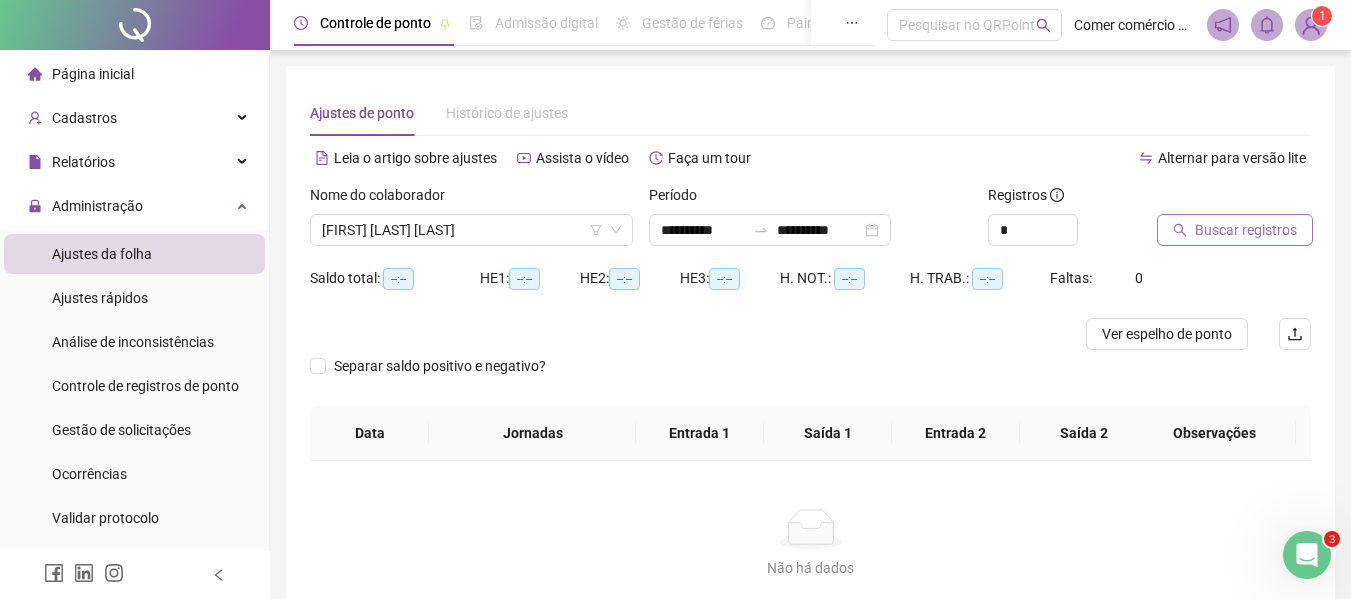 click on "Buscar registros" at bounding box center (1246, 230) 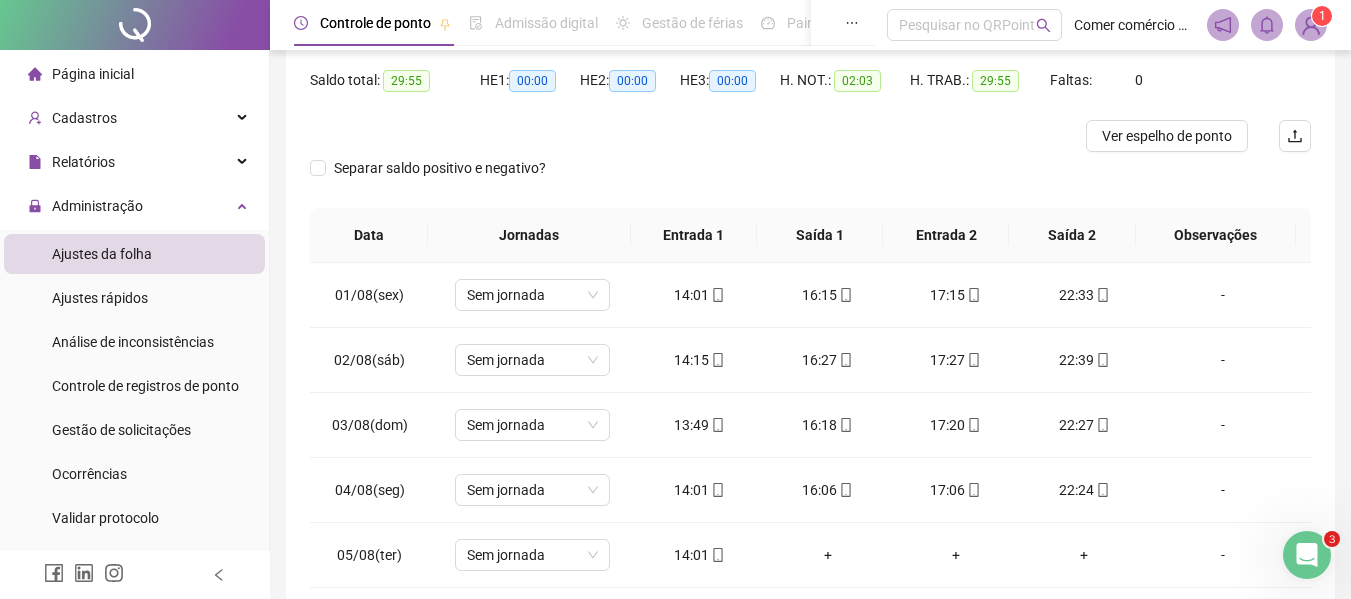 scroll, scrollTop: 200, scrollLeft: 0, axis: vertical 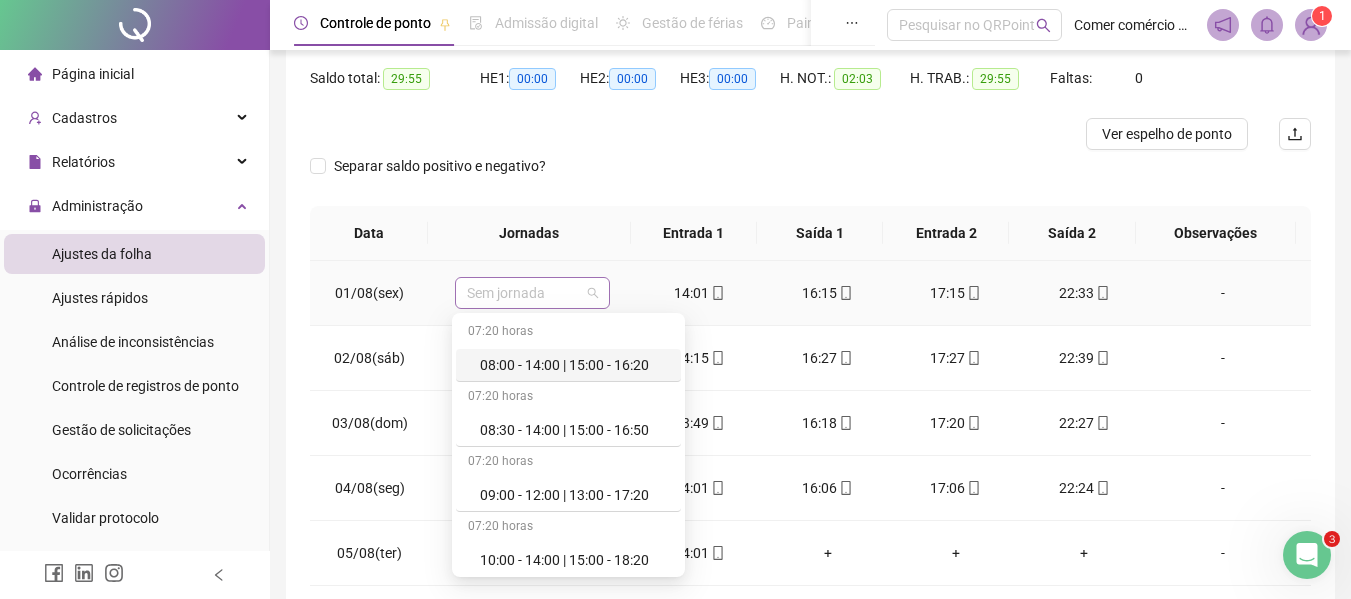click on "Sem jornada" at bounding box center (532, 293) 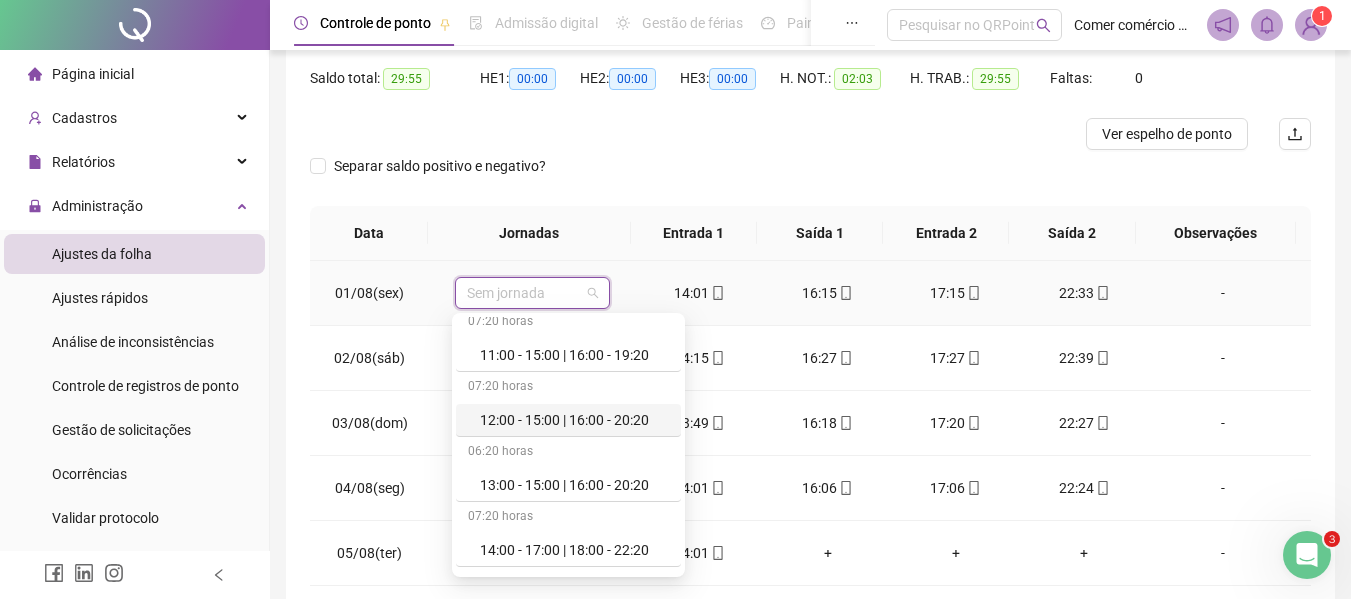 scroll, scrollTop: 300, scrollLeft: 0, axis: vertical 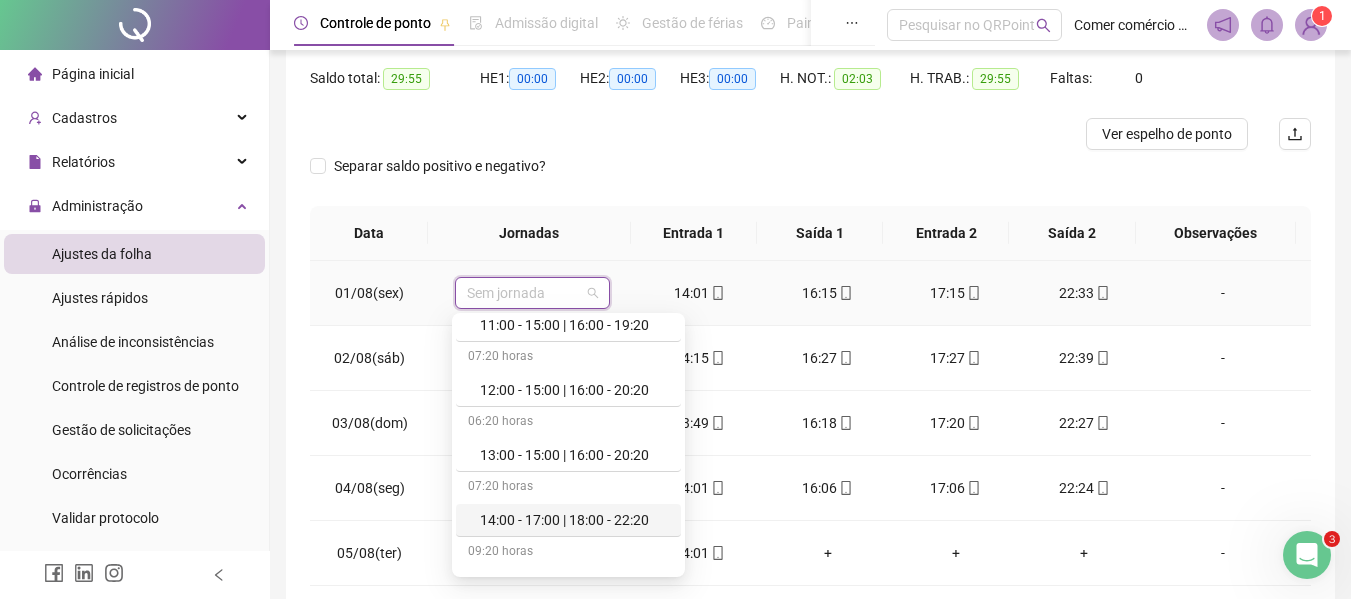 click on "14:00 - 17:00 | 18:00 - 22:20" at bounding box center [574, 520] 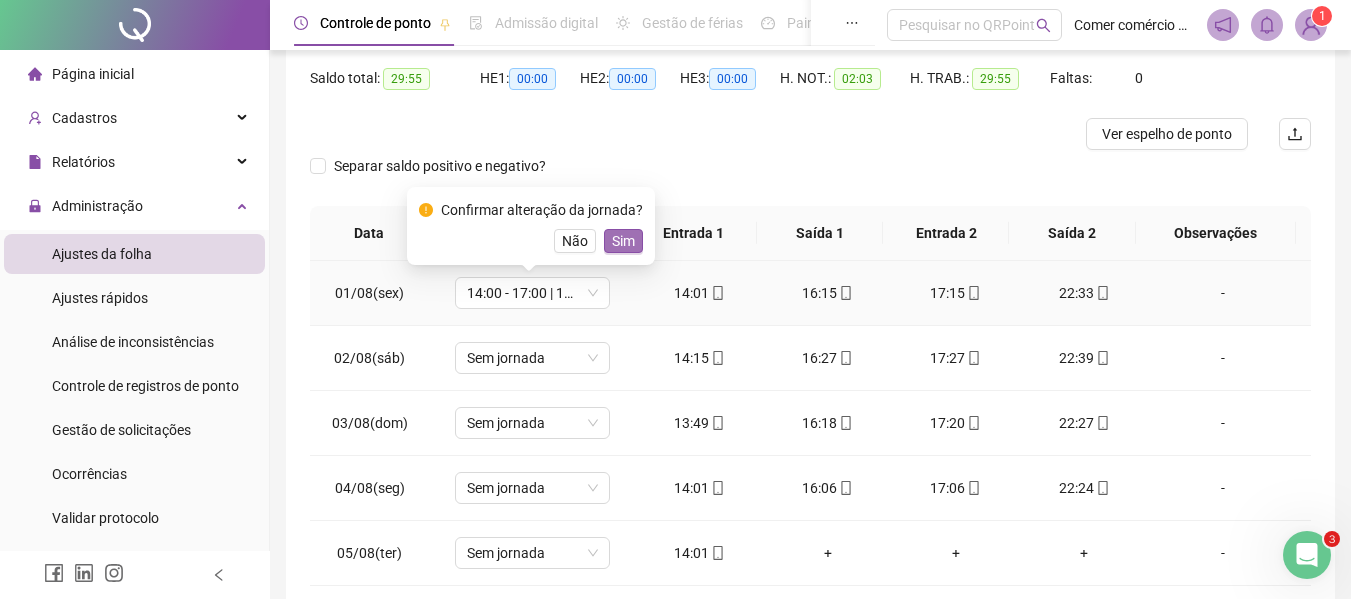 click on "Sim" at bounding box center [623, 241] 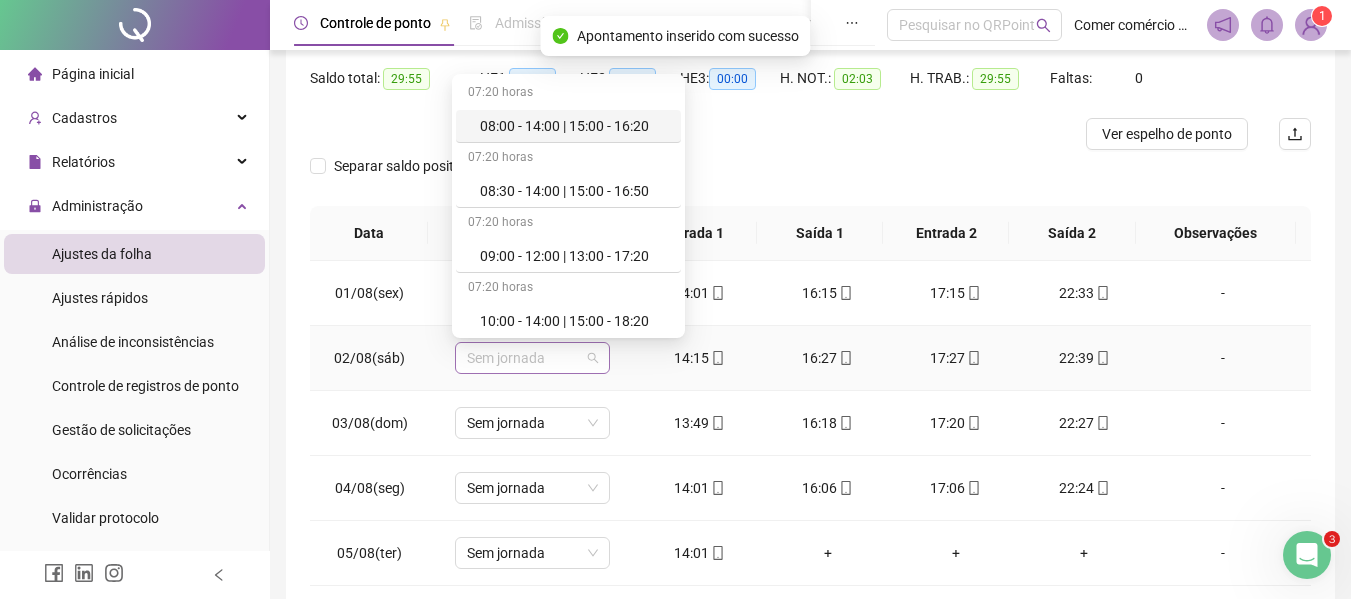 click on "Sem jornada" at bounding box center [532, 358] 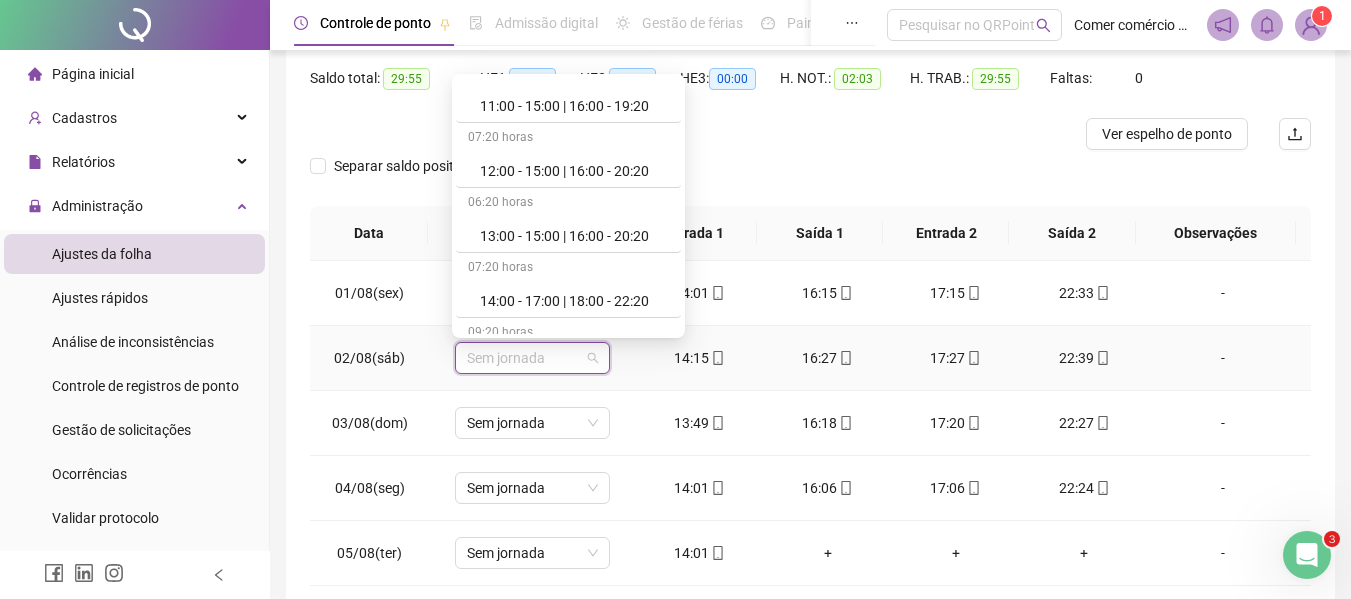 scroll, scrollTop: 320, scrollLeft: 0, axis: vertical 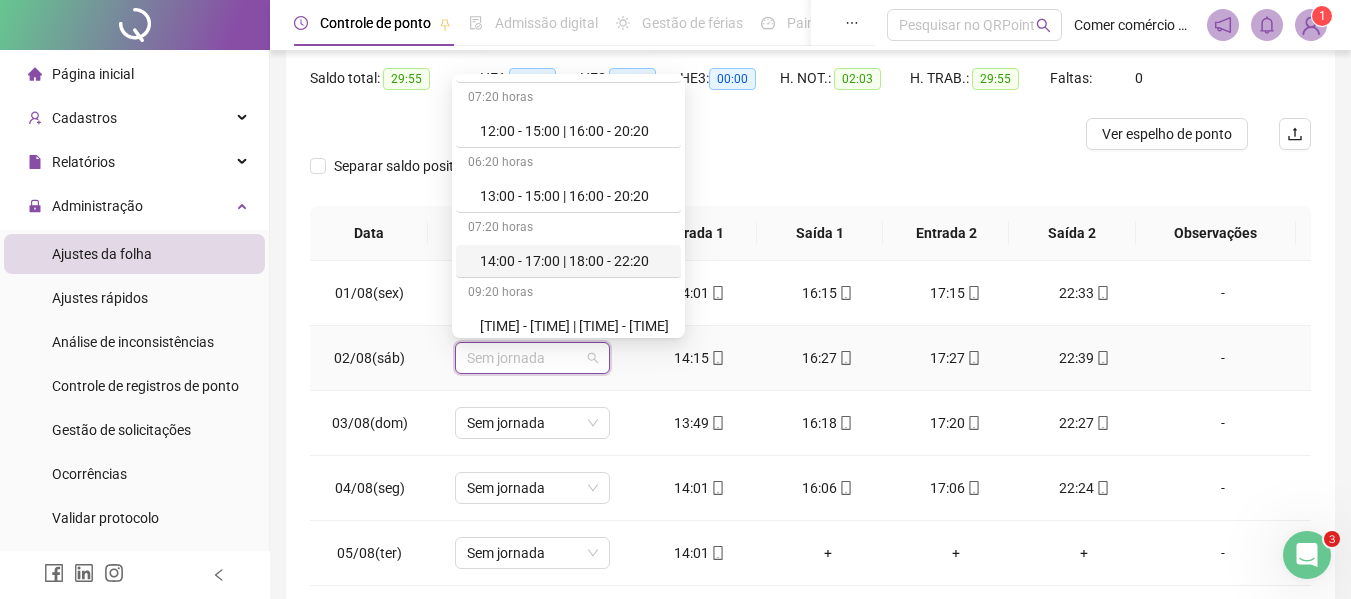 click on "14:00 - 17:00 | 18:00 - 22:20" at bounding box center [574, 261] 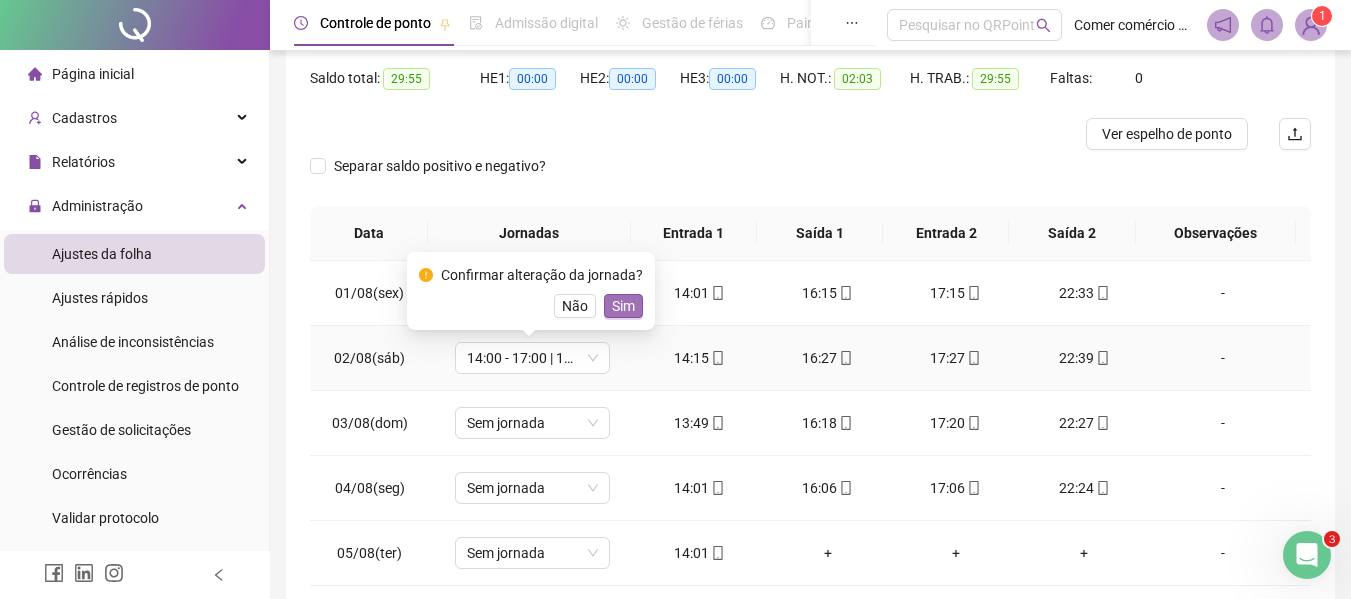 click on "Sim" at bounding box center [623, 306] 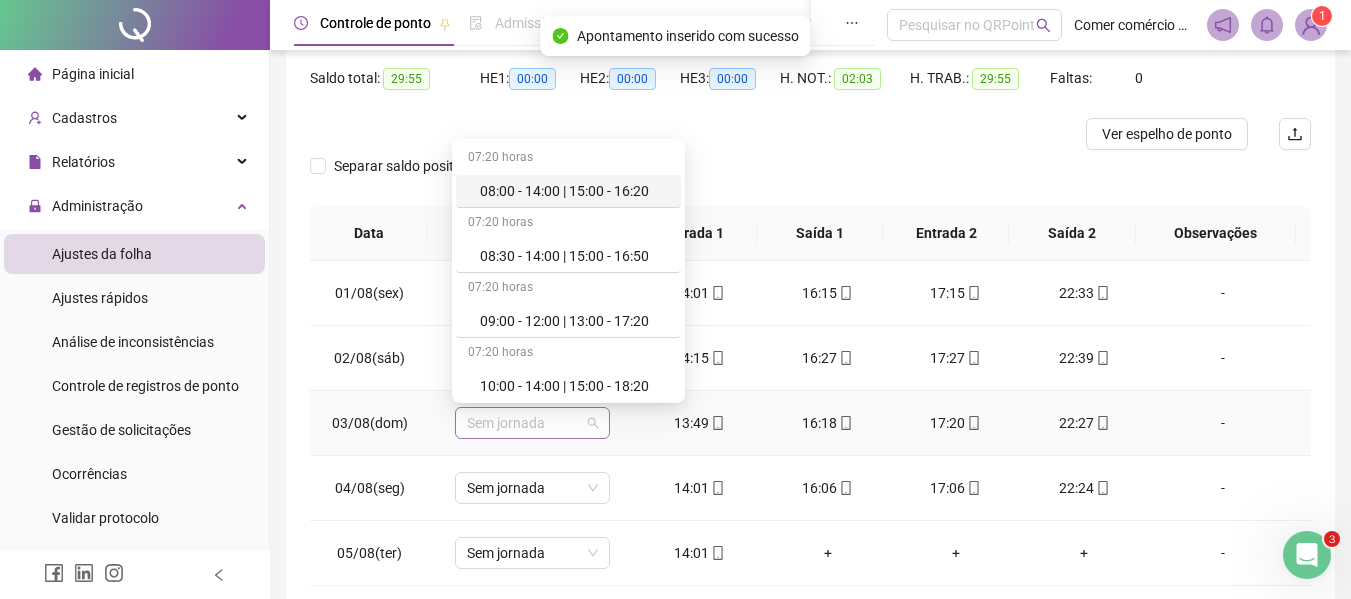 click on "Sem jornada" at bounding box center (532, 423) 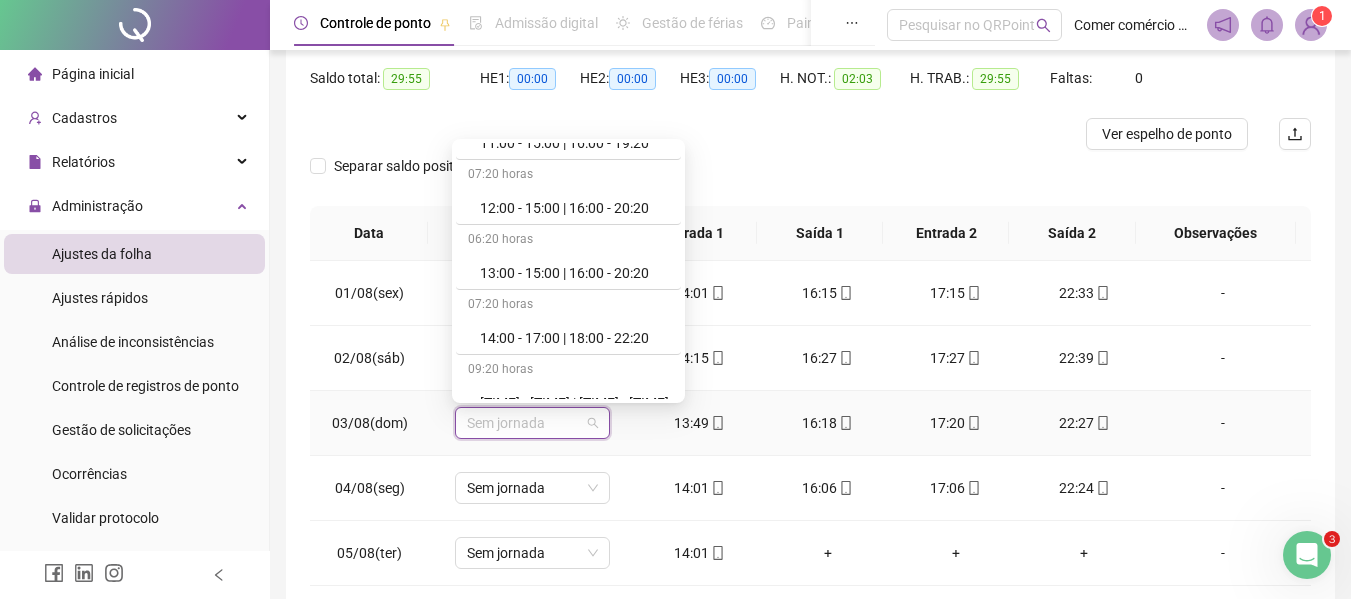 scroll, scrollTop: 320, scrollLeft: 0, axis: vertical 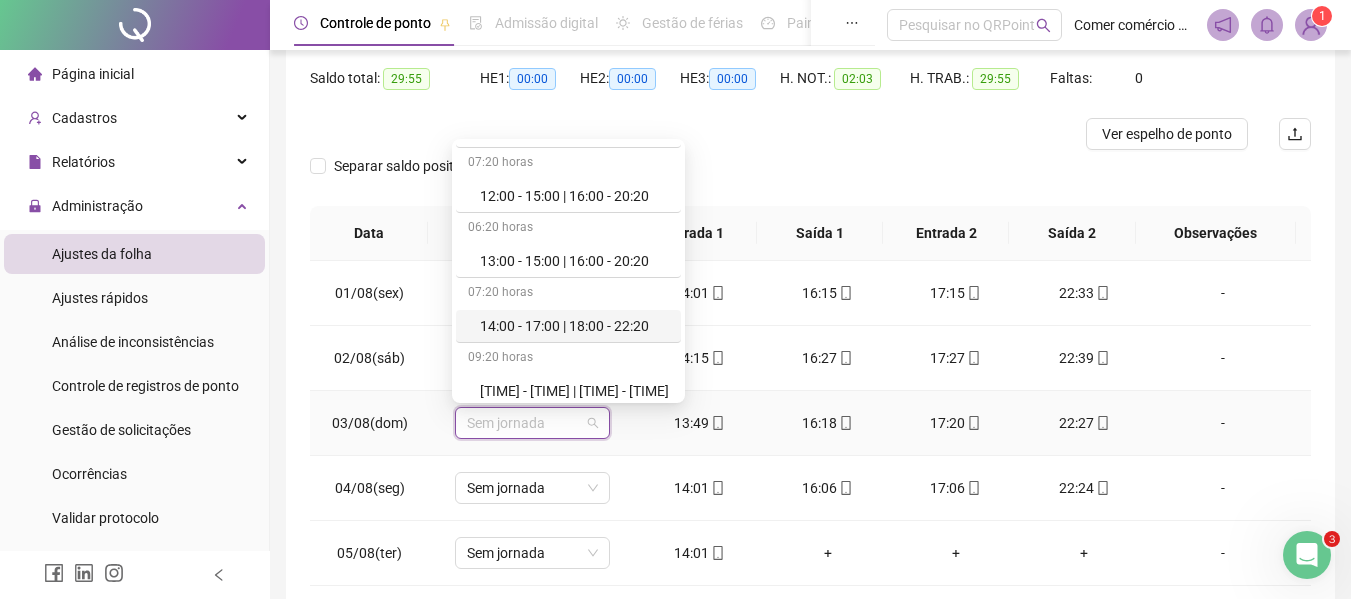 click on "14:00 - 17:00 | 18:00 - 22:20" at bounding box center (574, 326) 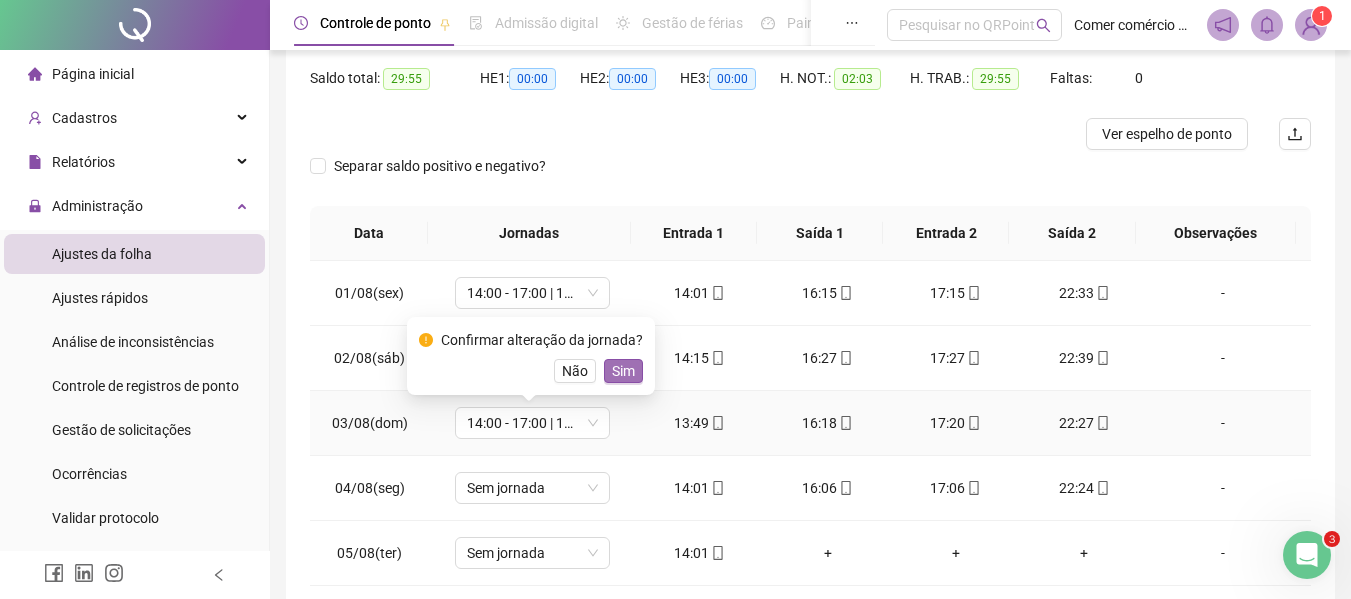 click on "Sim" at bounding box center [623, 371] 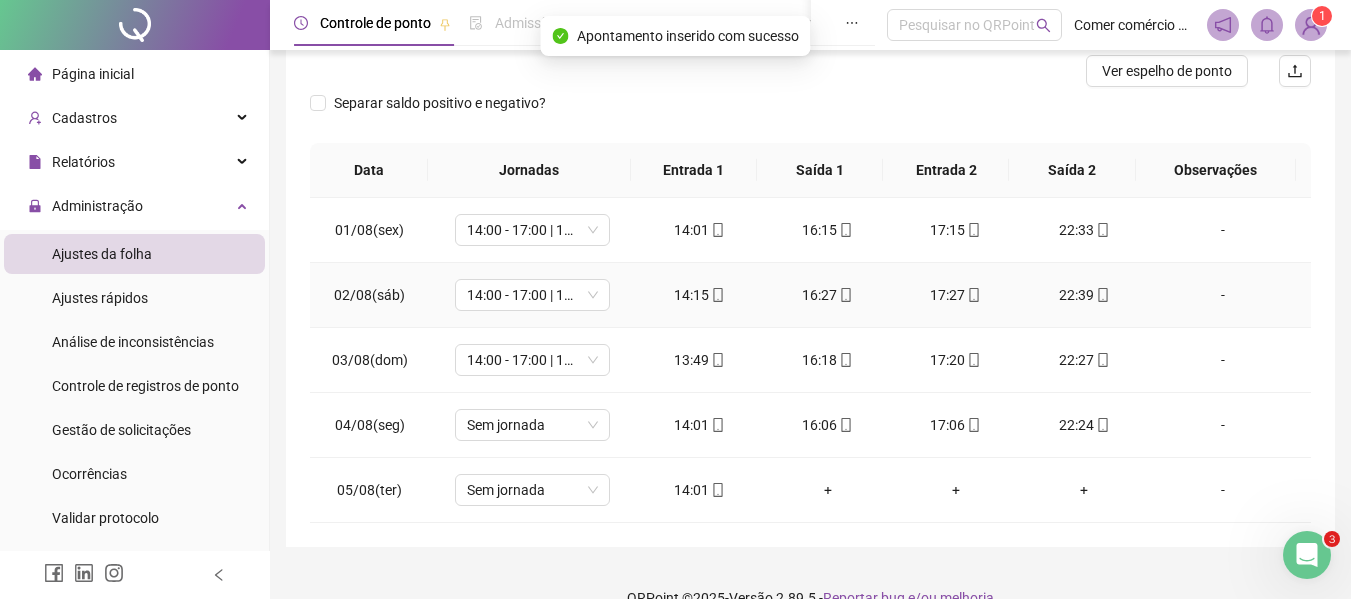 scroll, scrollTop: 297, scrollLeft: 0, axis: vertical 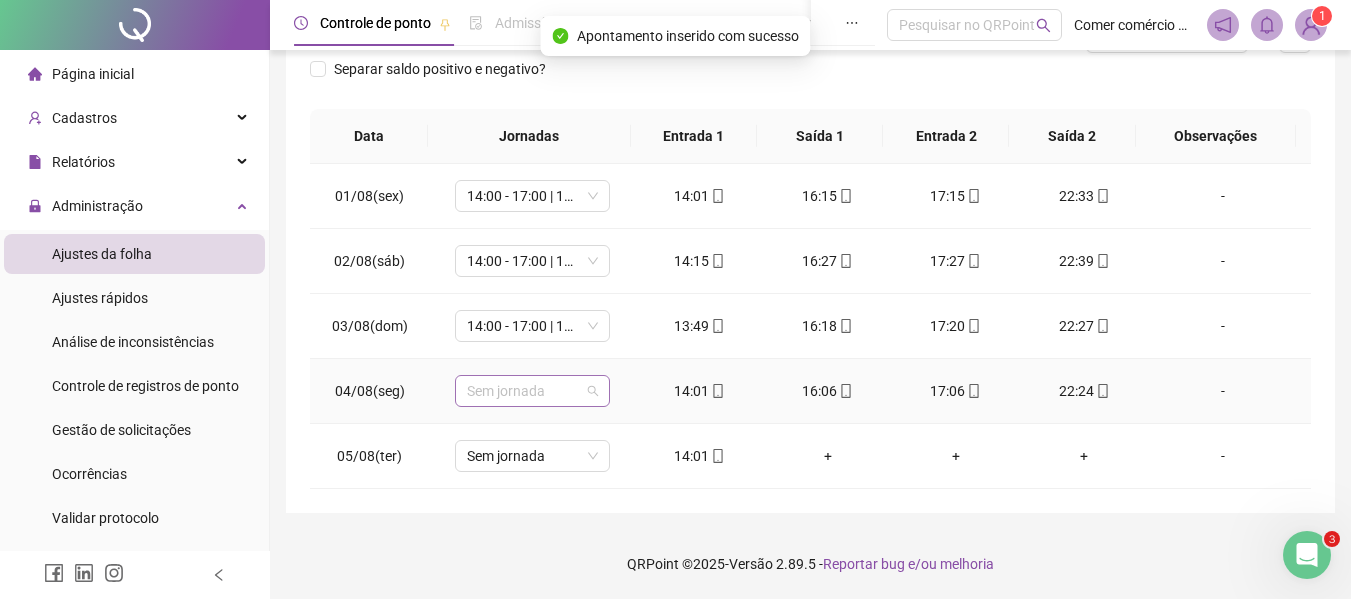 click on "Sem jornada" at bounding box center [532, 391] 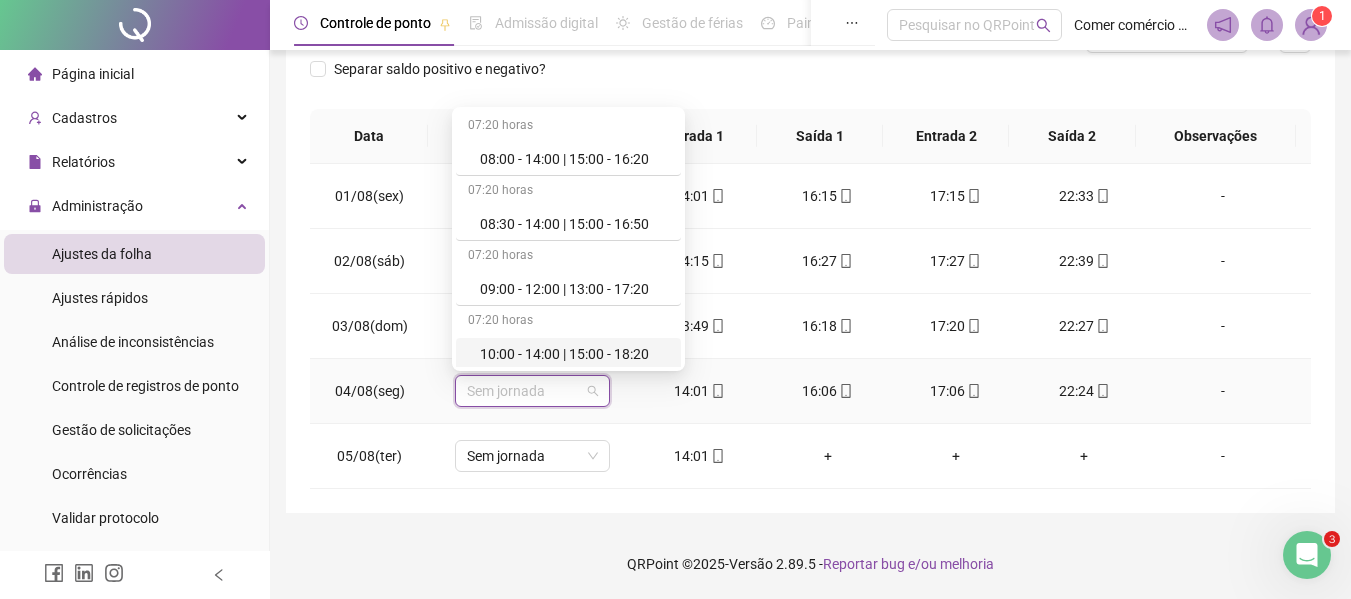 click on "10:00 - 14:00 | 15:00 - 18:20" at bounding box center (568, 354) 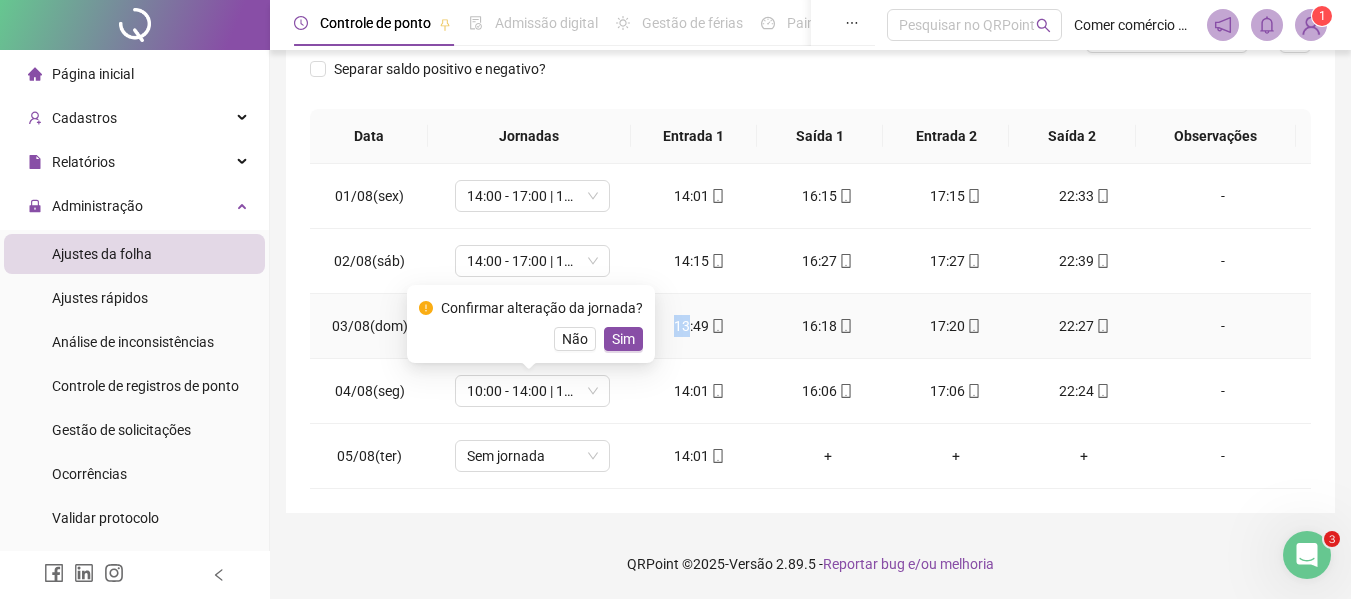 click on "13:49" at bounding box center (700, 326) 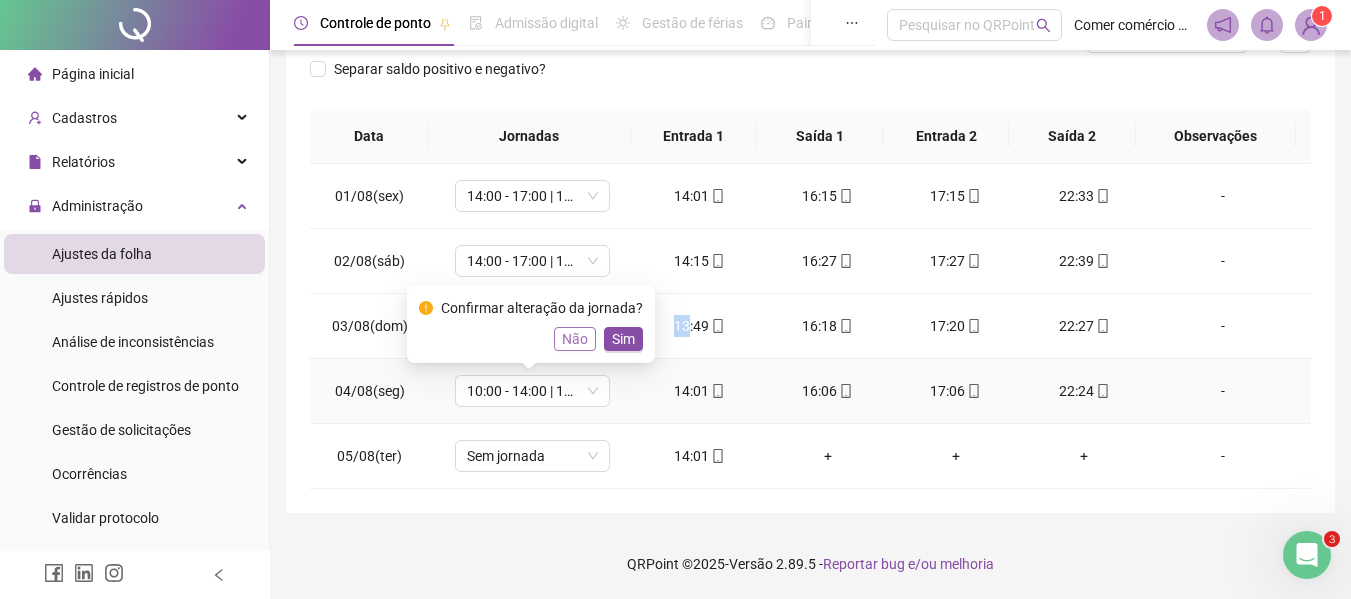 click on "Não" at bounding box center [575, 339] 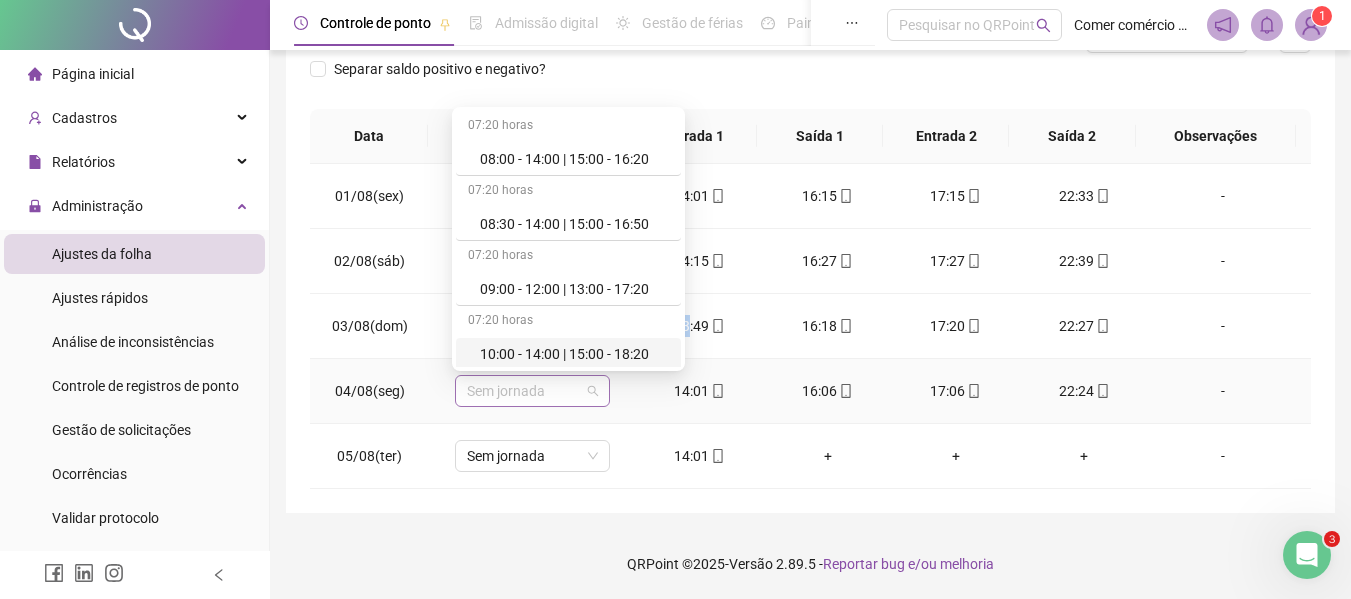 click on "Sem jornada" at bounding box center (532, 391) 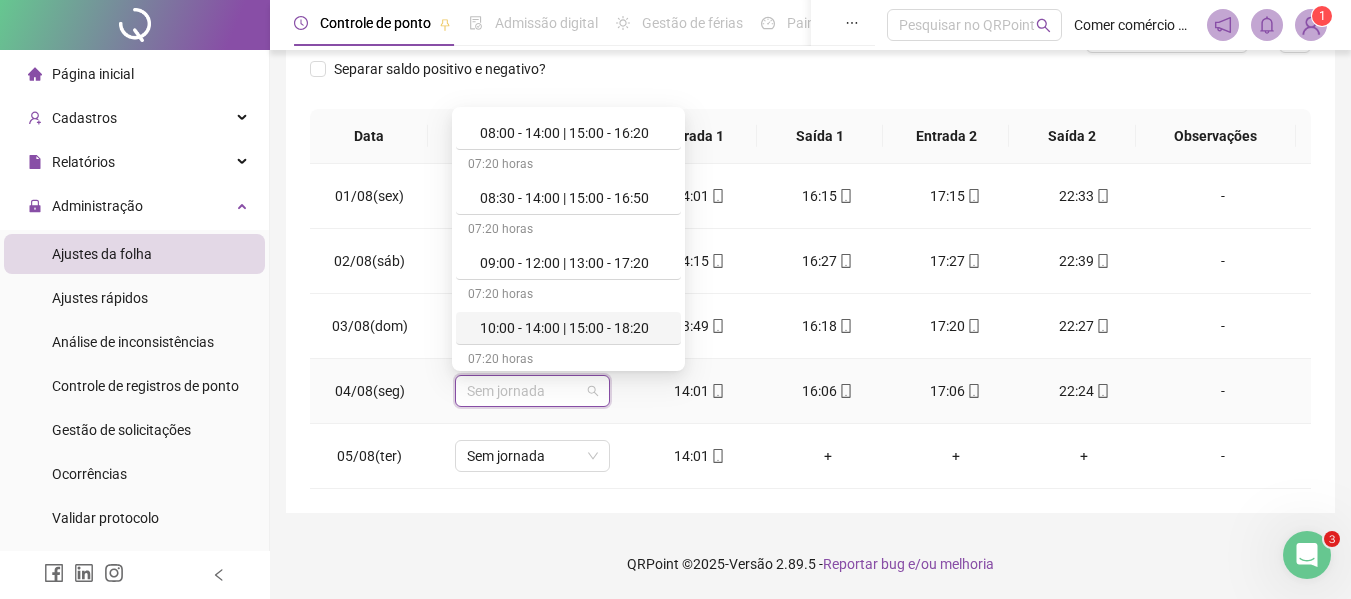 click on "[TIME] horas [TIME] | [TIME] - [TIME] [TIME] horas [TIME] - [TIME] | [TIME] - [TIME] [TIME] horas [TIME] - [TIME] | [TIME] - [TIME] [TIME] horas [TIME] - [TIME] | [TIME] - [TIME] [TIME] horas [TIME] - [TIME] | [TIME] - [TIME] [TIME] horas [TIME] - [TIME] | [TIME] - [TIME] [TIME] horas [TIME] - [TIME] | [TIME] - [TIME] [TIME] horas [TIME] - [TIME] | [TIME] - [TIME] Sem carga horária Dispensa Sem carga horária Férias Sem carga horária Folga Sem carga horária Folga compensatória Sem carga horária Licença" at bounding box center (568, 239) 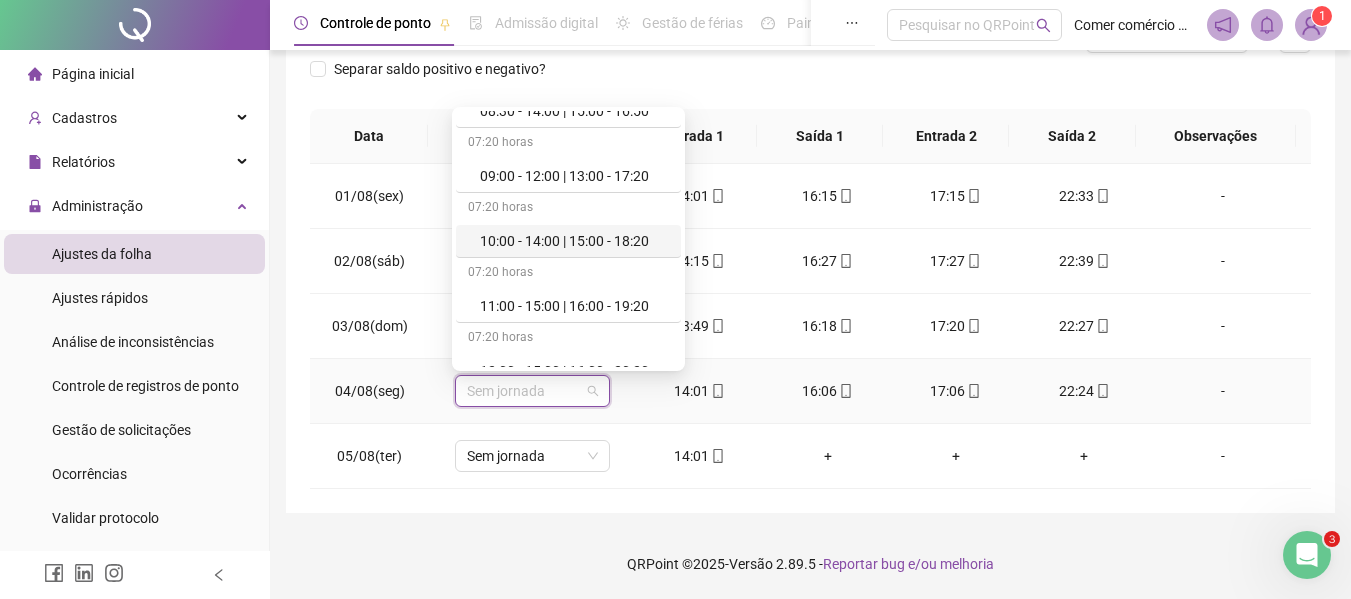 click on "[TIME] horas [TIME] | [TIME] - [TIME] [TIME] horas [TIME] - [TIME] | [TIME] - [TIME] [TIME] horas [TIME] - [TIME] | [TIME] - [TIME] [TIME] horas [TIME] - [TIME] | [TIME] - [TIME] [TIME] horas [TIME] - [TIME] | [TIME] - [TIME] [TIME] horas [TIME] - [TIME] | [TIME] - [TIME] [TIME] horas [TIME] - [TIME] | [TIME] - [TIME] [TIME] horas [TIME] - [TIME] | [TIME] - [TIME] Sem carga horária Dispensa Sem carga horária Férias Sem carga horária Folga Sem carga horária Folga compensatória Sem carga horária Licença" at bounding box center (568, 453) 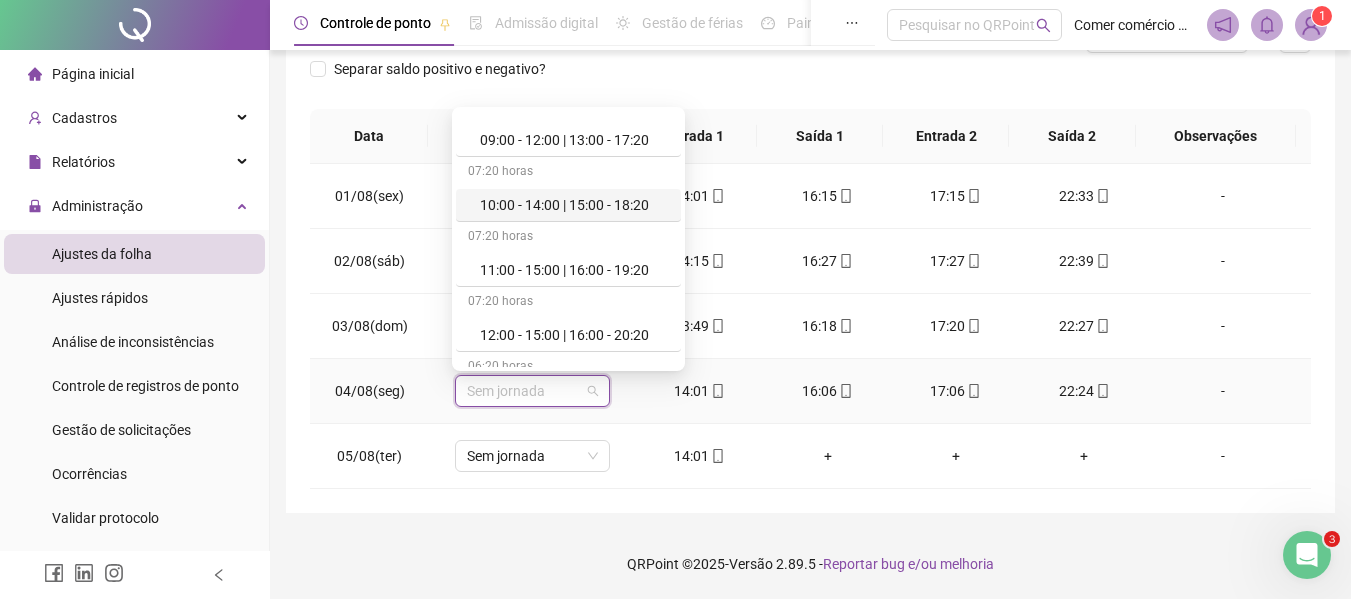 click on "[TIME] horas [TIME] | [TIME] - [TIME] [TIME] horas [TIME] - [TIME] | [TIME] - [TIME] [TIME] horas [TIME] - [TIME] | [TIME] - [TIME] [TIME] horas [TIME] - [TIME] | [TIME] - [TIME] [TIME] horas [TIME] - [TIME] | [TIME] - [TIME] [TIME] horas [TIME] - [TIME] | [TIME] - [TIME] [TIME] horas [TIME] - [TIME] | [TIME] - [TIME] [TIME] horas [TIME] - [TIME] | [TIME] - [TIME] Sem carga horária Dispensa Sem carga horária Férias Sem carga horária Folga Sem carga horária Folga compensatória Sem carga horária Licença" at bounding box center (568, 417) 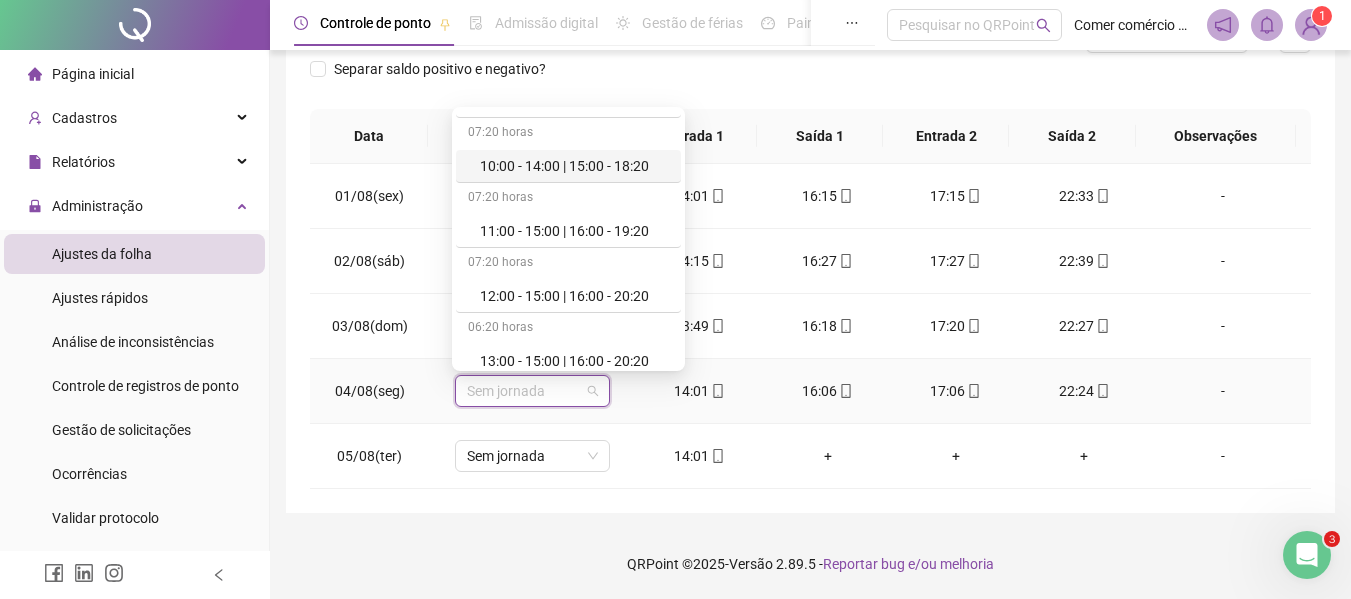 click on "[TIME] horas [TIME] | [TIME] - [TIME] [TIME] horas [TIME] - [TIME] | [TIME] - [TIME] [TIME] horas [TIME] - [TIME] | [TIME] - [TIME] [TIME] horas [TIME] - [TIME] | [TIME] - [TIME] [TIME] horas [TIME] - [TIME] | [TIME] - [TIME] [TIME] horas [TIME] - [TIME] | [TIME] - [TIME] [TIME] horas [TIME] - [TIME] | [TIME] - [TIME] [TIME] horas [TIME] - [TIME] | [TIME] - [TIME] Sem carga horária Dispensa Sem carga horária Férias Sem carga horária Folga Sem carga horária Folga compensatória Sem carga horária Licença" at bounding box center (568, 378) 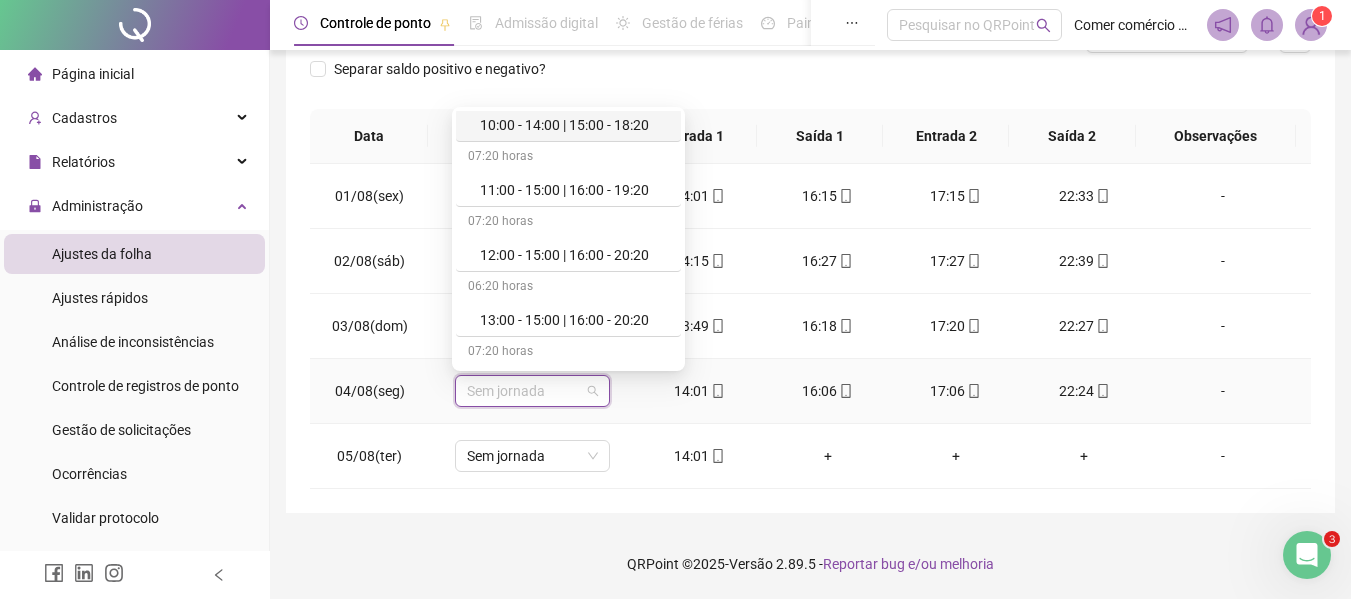 click on "[TIME] horas [TIME] | [TIME] - [TIME] [TIME] horas [TIME] - [TIME] | [TIME] - [TIME] [TIME] horas [TIME] - [TIME] | [TIME] - [TIME] [TIME] horas [TIME] - [TIME] | [TIME] - [TIME] [TIME] horas [TIME] - [TIME] | [TIME] - [TIME] [TIME] horas [TIME] - [TIME] | [TIME] - [TIME] [TIME] horas [TIME] - [TIME] | [TIME] - [TIME] [TIME] horas [TIME] - [TIME] | [TIME] - [TIME] Sem carga horária Dispensa Sem carga horária Férias Sem carga horária Folga Sem carga horária Folga compensatória Sem carga horária Licença" at bounding box center [568, 337] 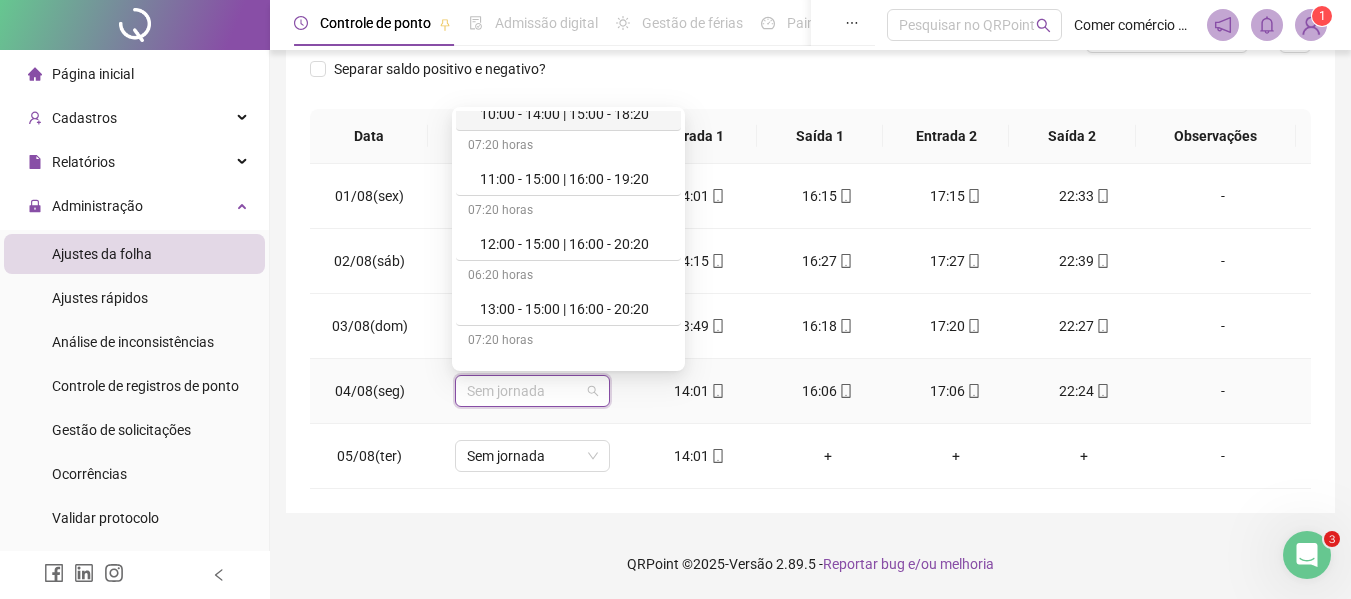 scroll, scrollTop: 280, scrollLeft: 0, axis: vertical 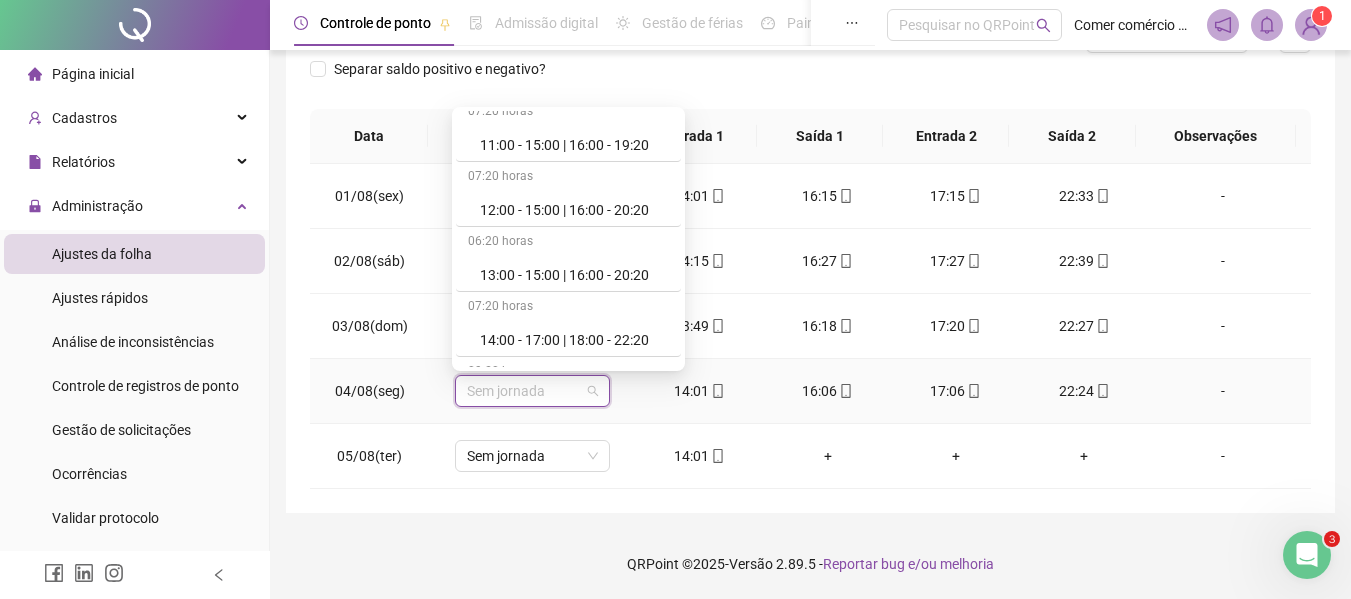 click on "[TIME] horas [TIME] | [TIME] - [TIME] [TIME] horas [TIME] - [TIME] | [TIME] - [TIME] [TIME] horas [TIME] - [TIME] | [TIME] - [TIME] [TIME] horas [TIME] - [TIME] | [TIME] - [TIME] [TIME] horas [TIME] - [TIME] | [TIME] - [TIME] [TIME] horas [TIME] - [TIME] | [TIME] - [TIME] [TIME] horas [TIME] - [TIME] | [TIME] - [TIME] [TIME] horas [TIME] - [TIME] | [TIME] - [TIME] Sem carga horária Dispensa Sem carga horária Férias Sem carga horária Folga Sem carga horária Folga compensatória Sem carga horária Licença" at bounding box center [568, 292] 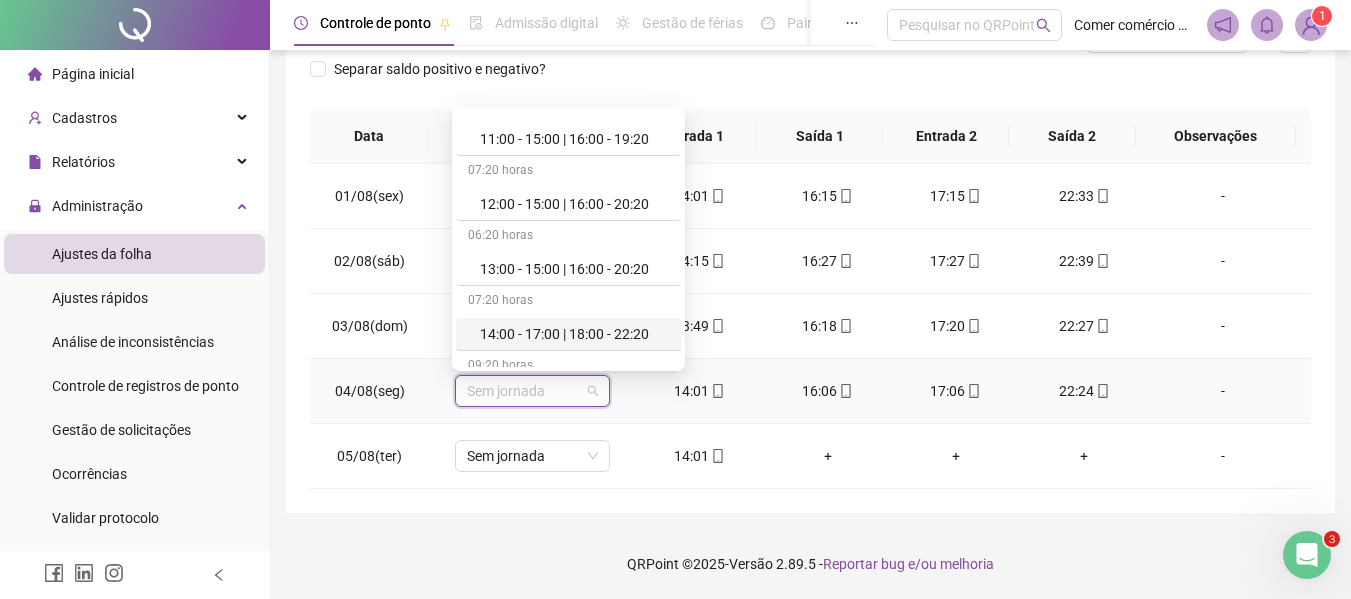 click on "14:00 - 17:00 | 18:00 - 22:20" at bounding box center (574, 334) 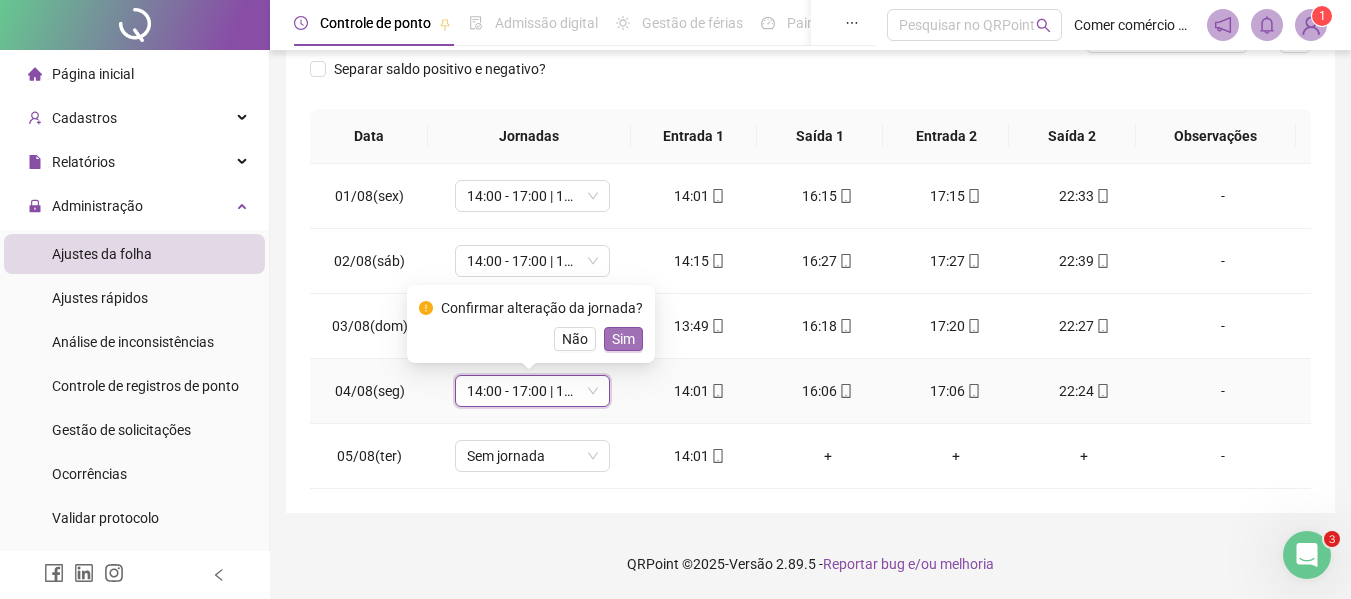 click on "Sim" at bounding box center (623, 339) 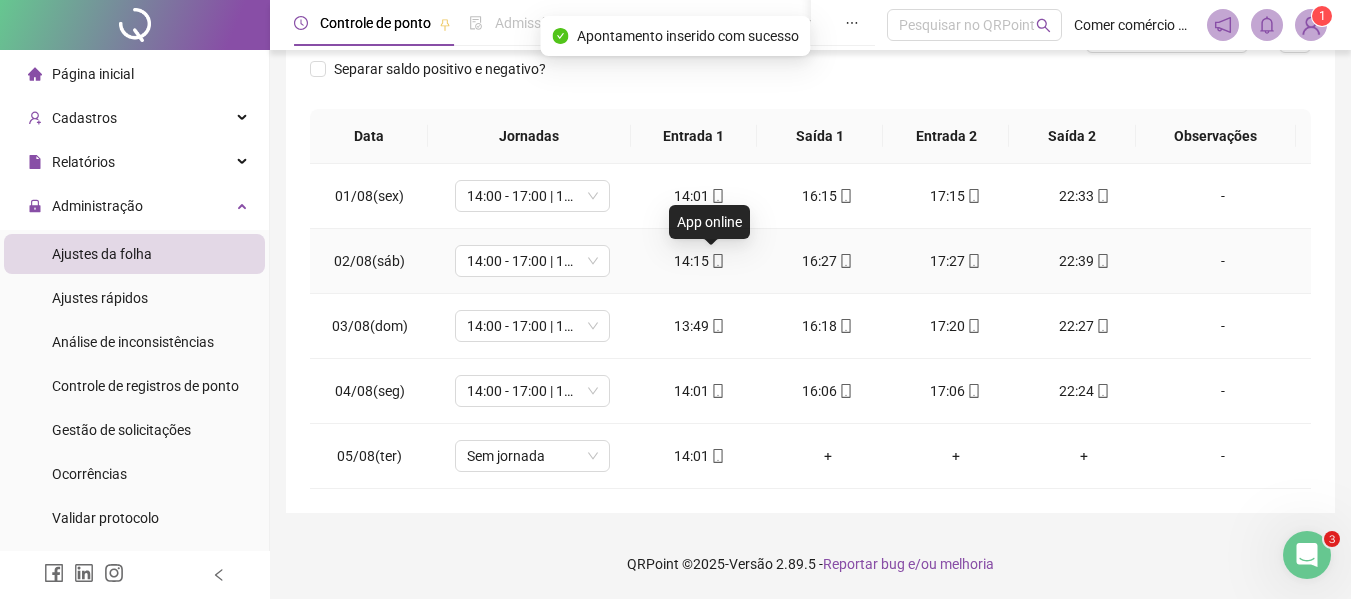 click 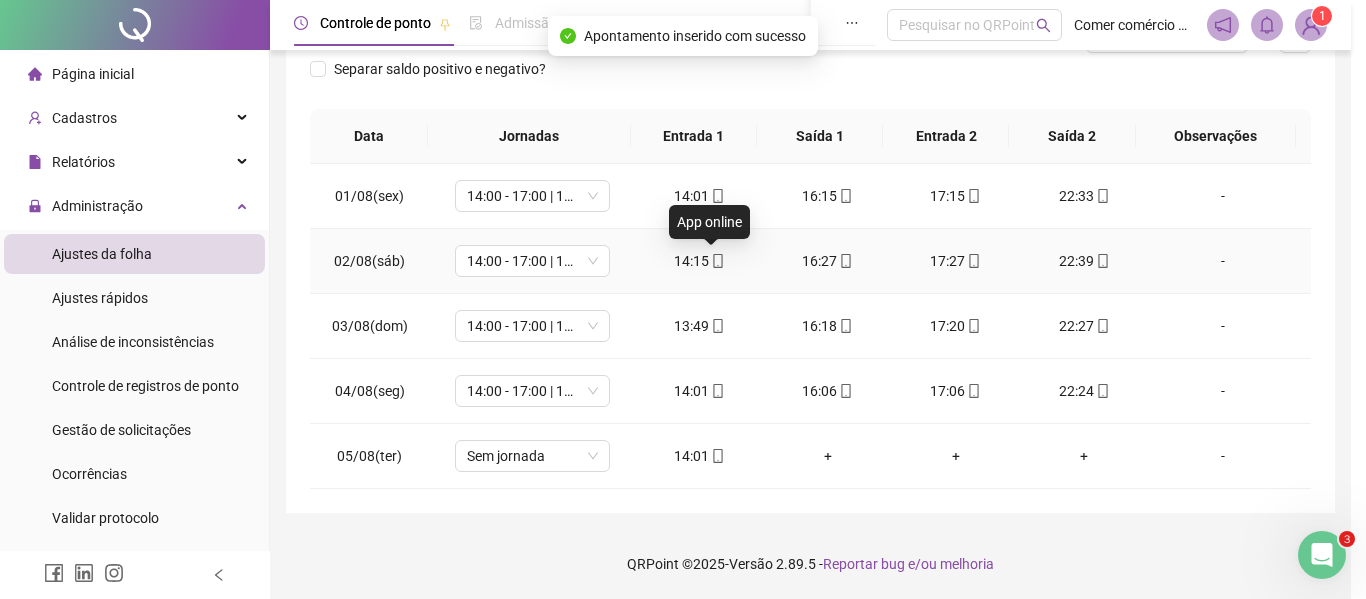 type on "**********" 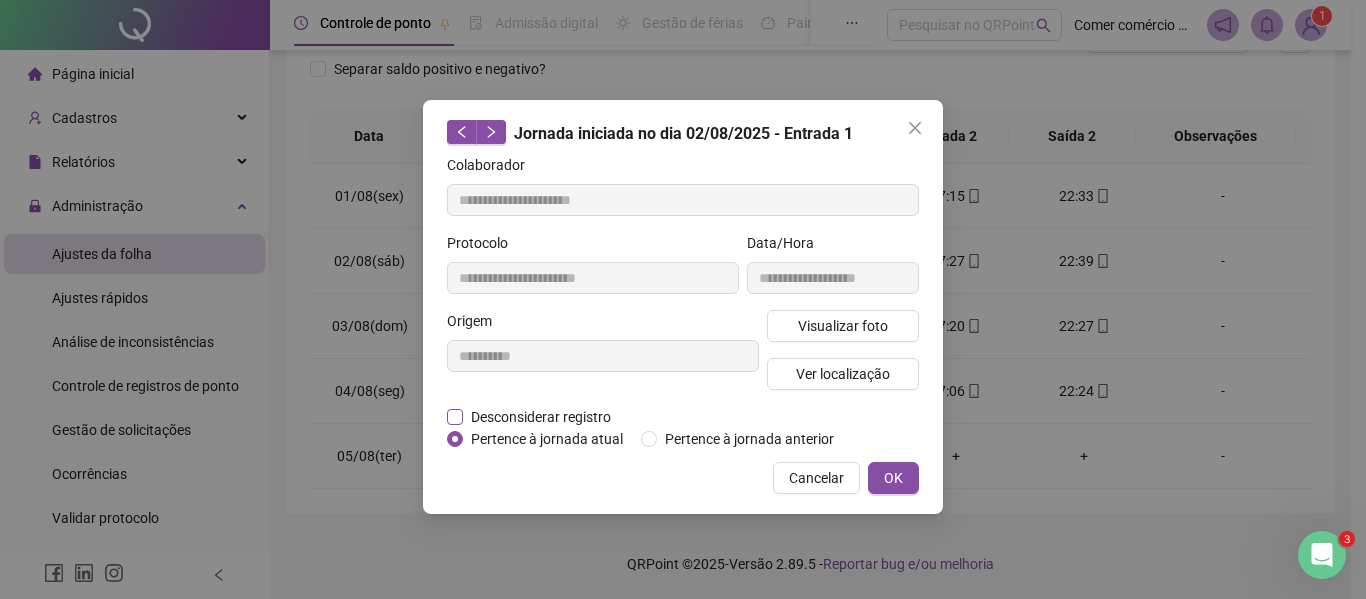 click on "Desconsiderar registro" at bounding box center [541, 417] 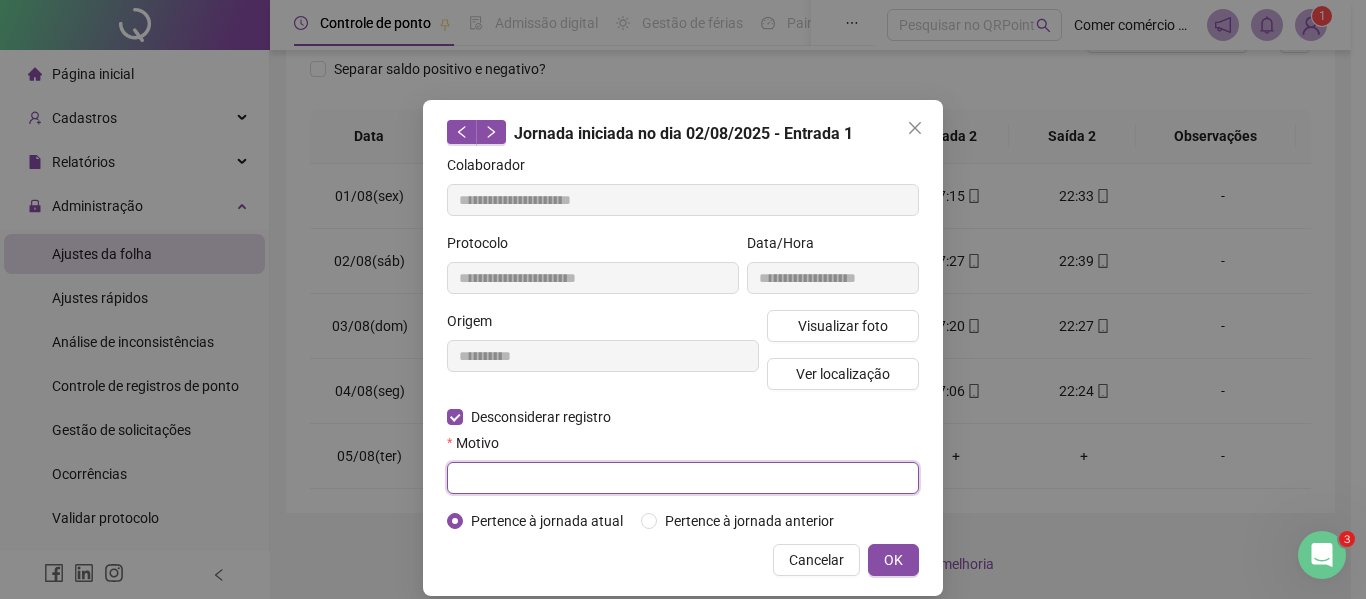 click at bounding box center (683, 478) 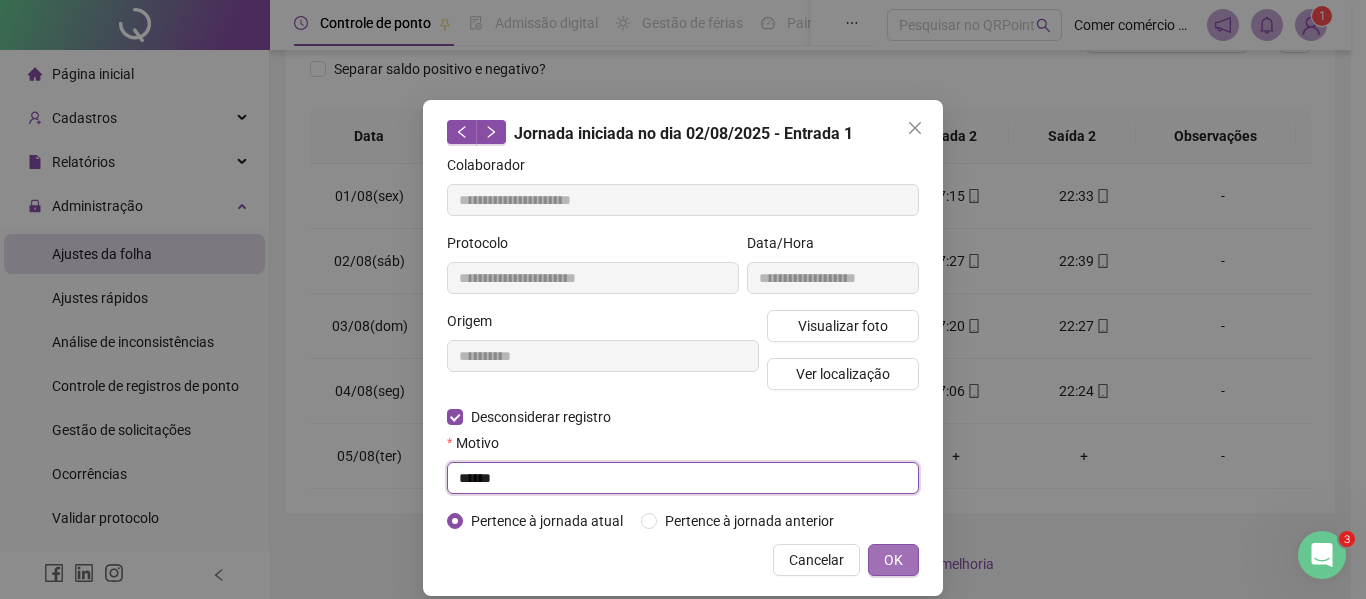 type on "******" 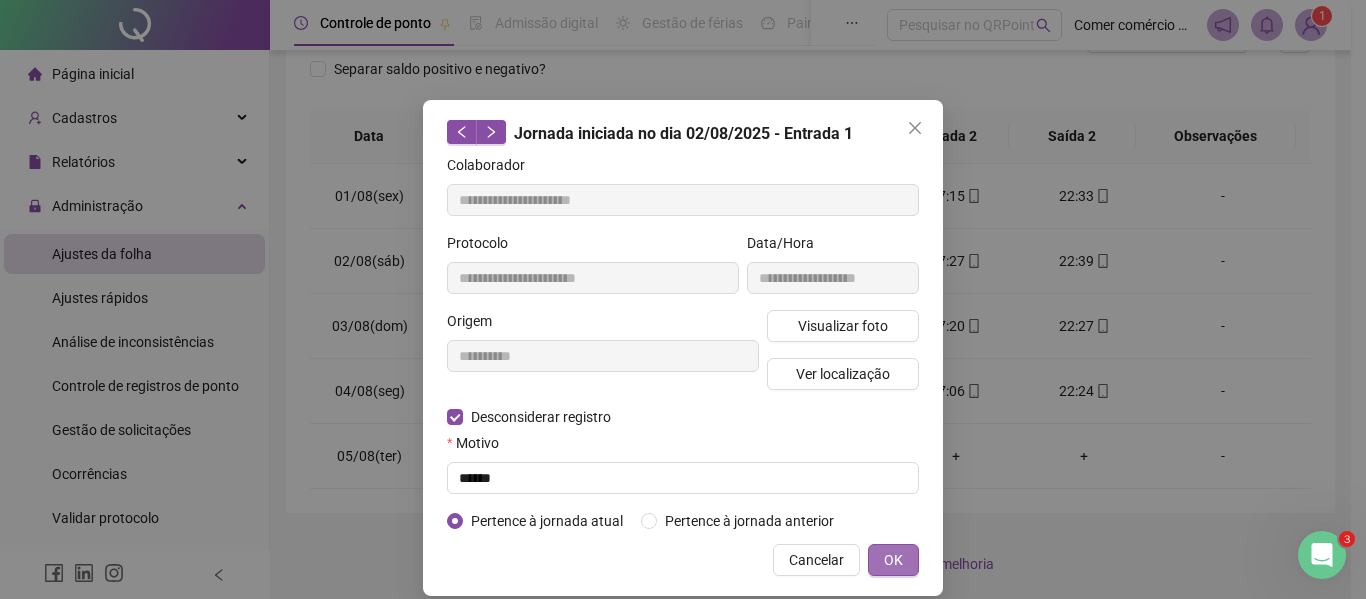click on "OK" at bounding box center [893, 560] 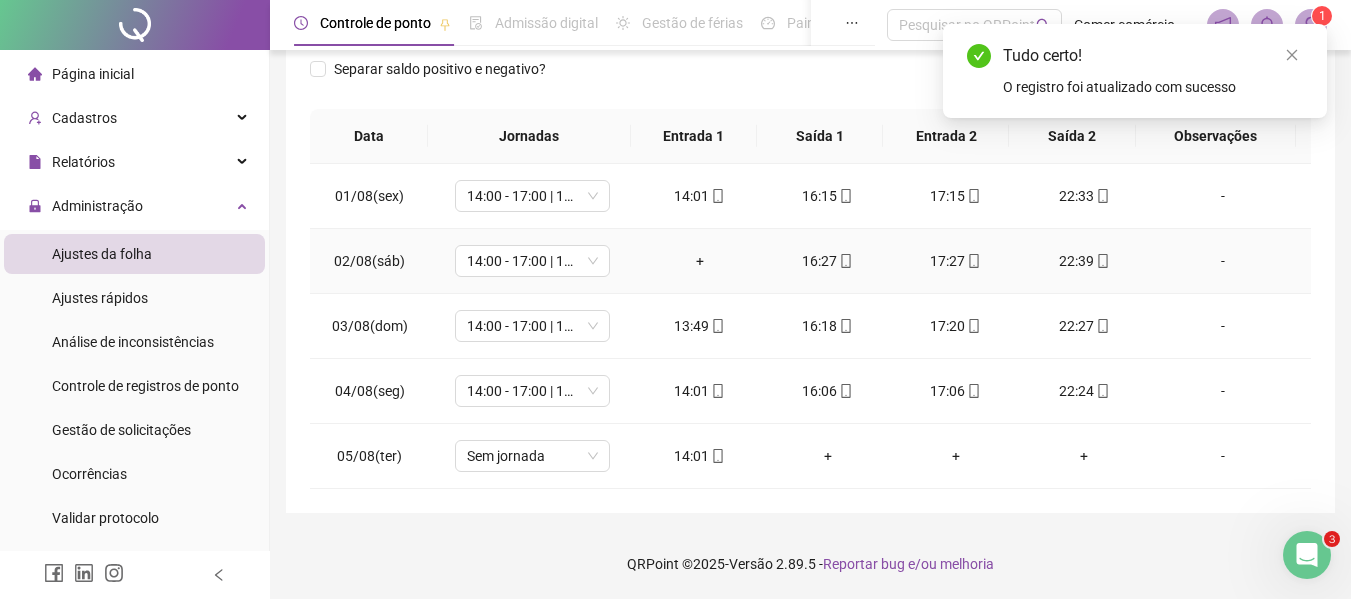 click on "+" at bounding box center [700, 261] 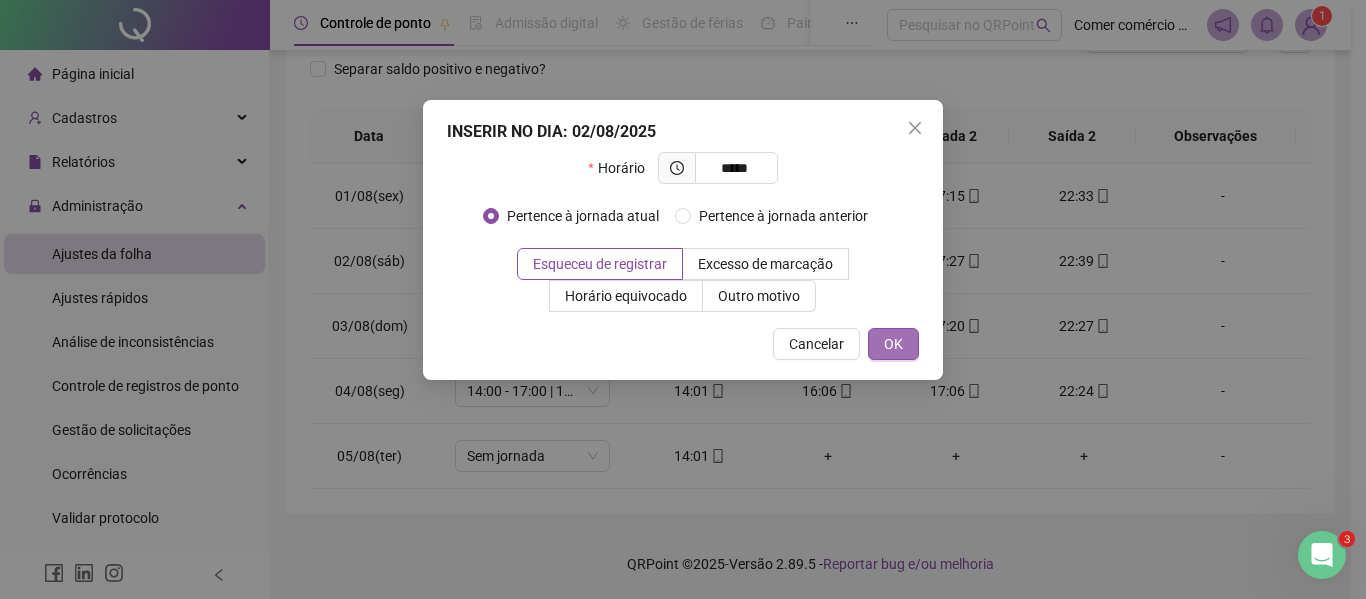type on "*****" 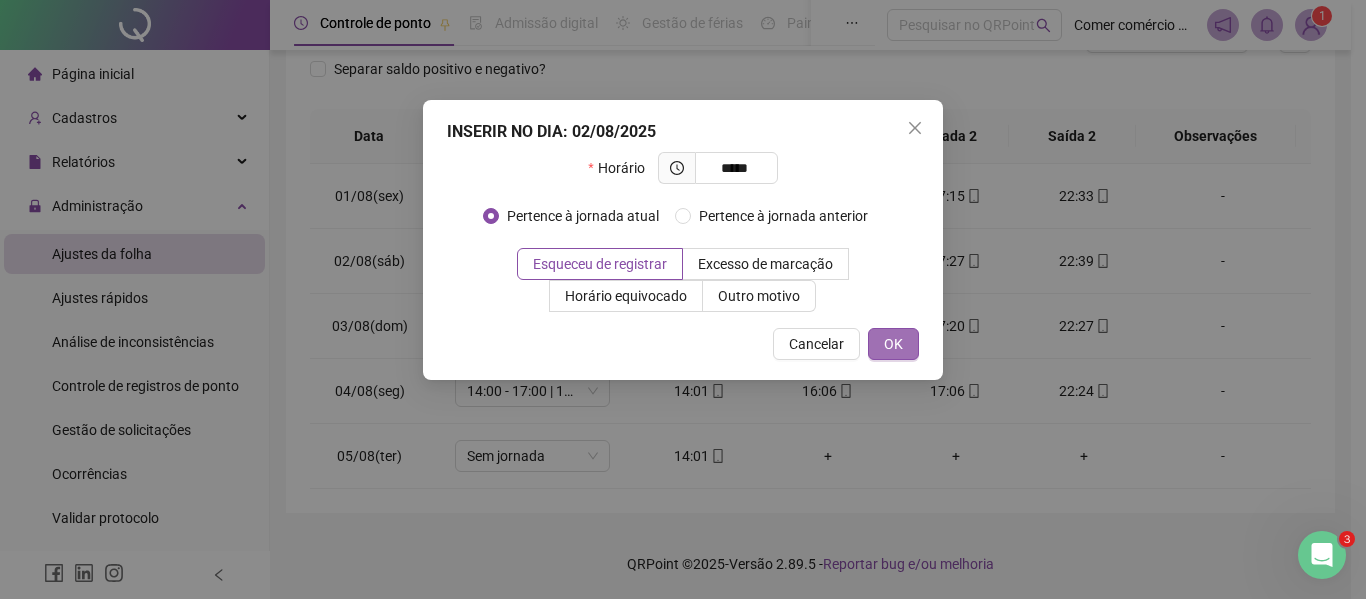 click on "OK" at bounding box center (893, 344) 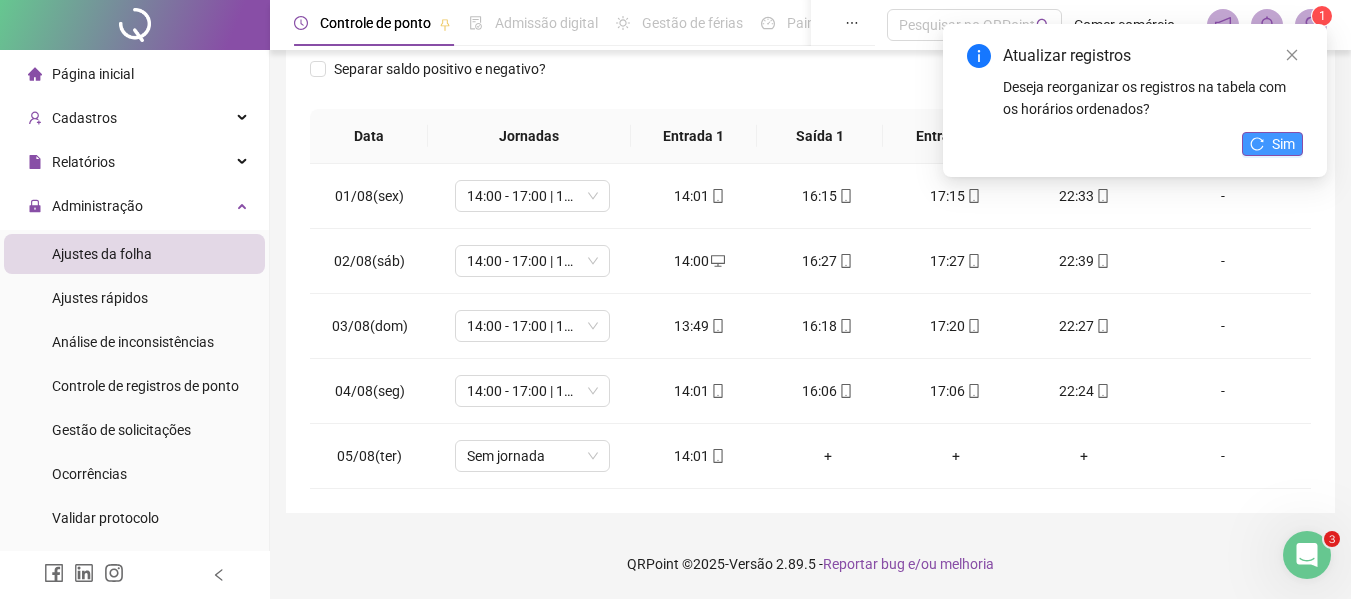 click on "Sim" at bounding box center (1283, 144) 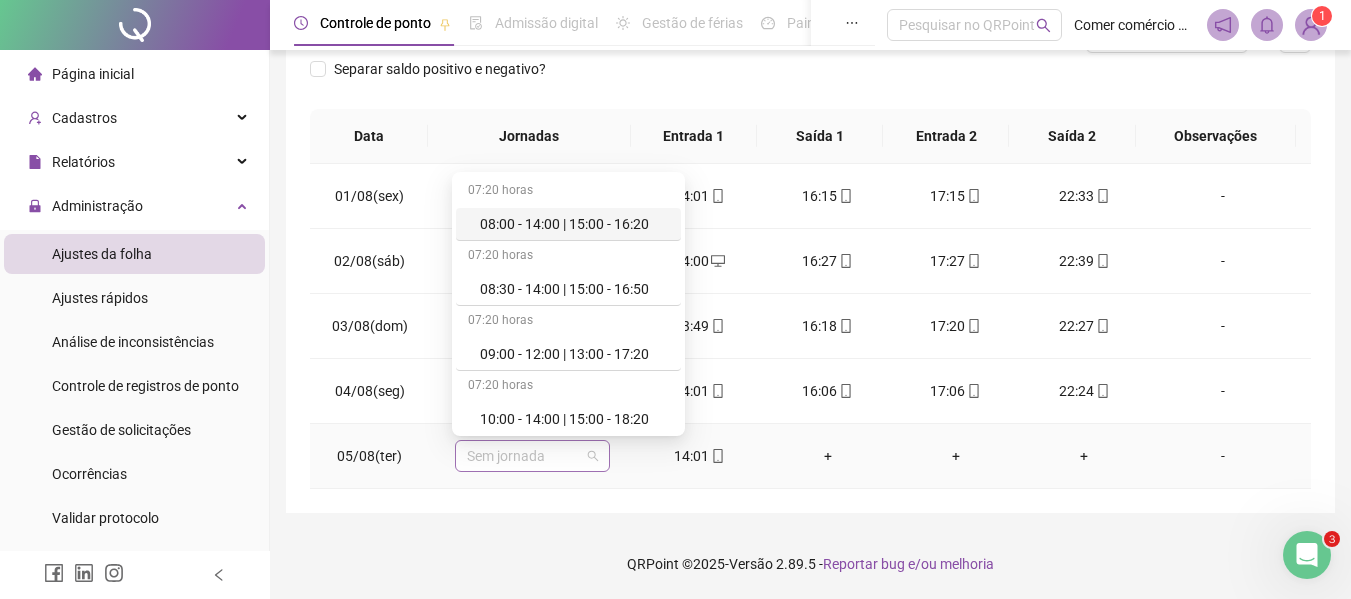 click on "Sem jornada" at bounding box center (532, 456) 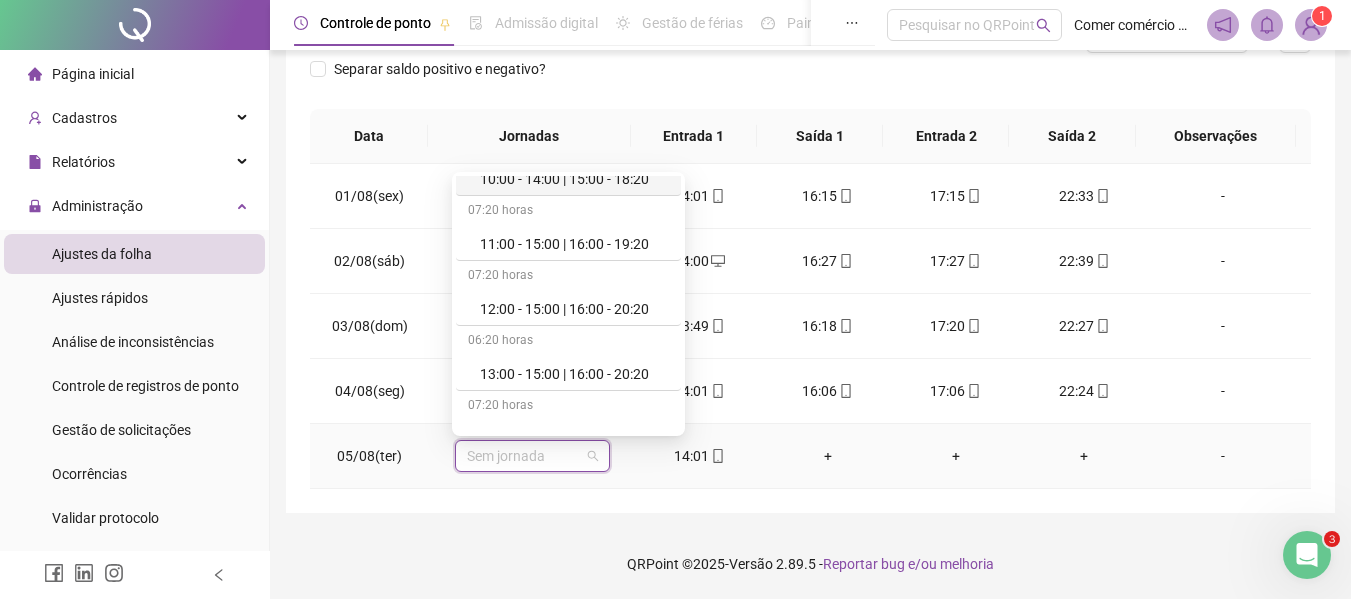 scroll, scrollTop: 280, scrollLeft: 0, axis: vertical 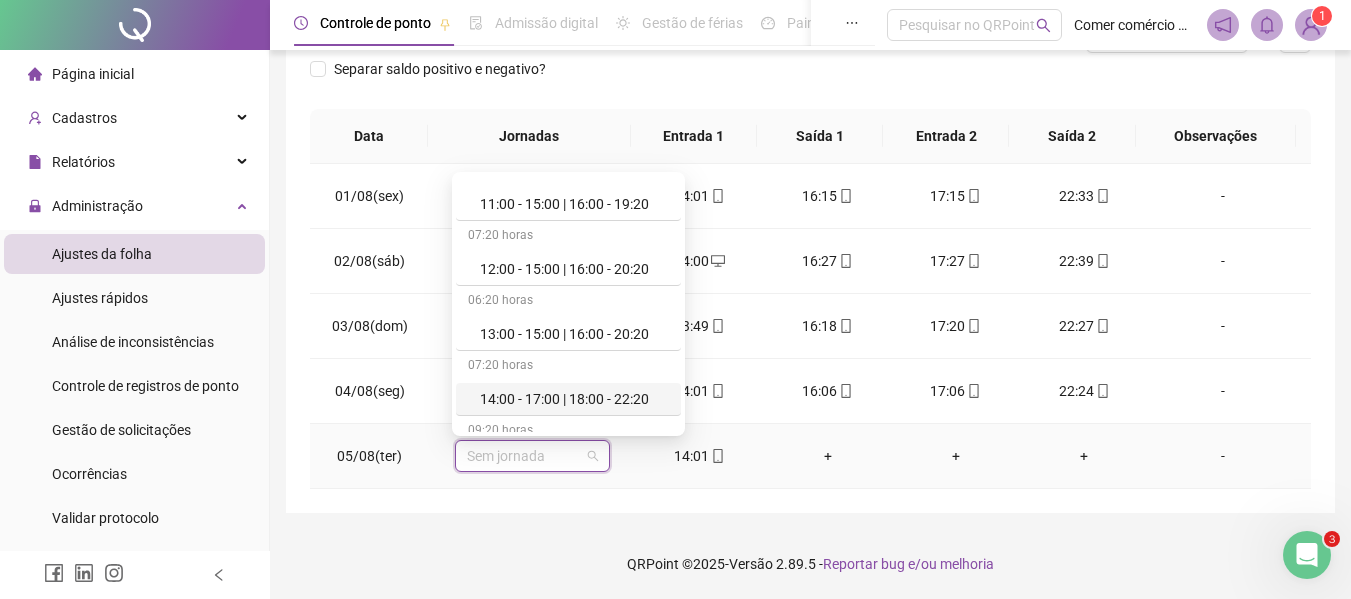 click on "14:00 - 17:00 | 18:00 - 22:20" at bounding box center [574, 399] 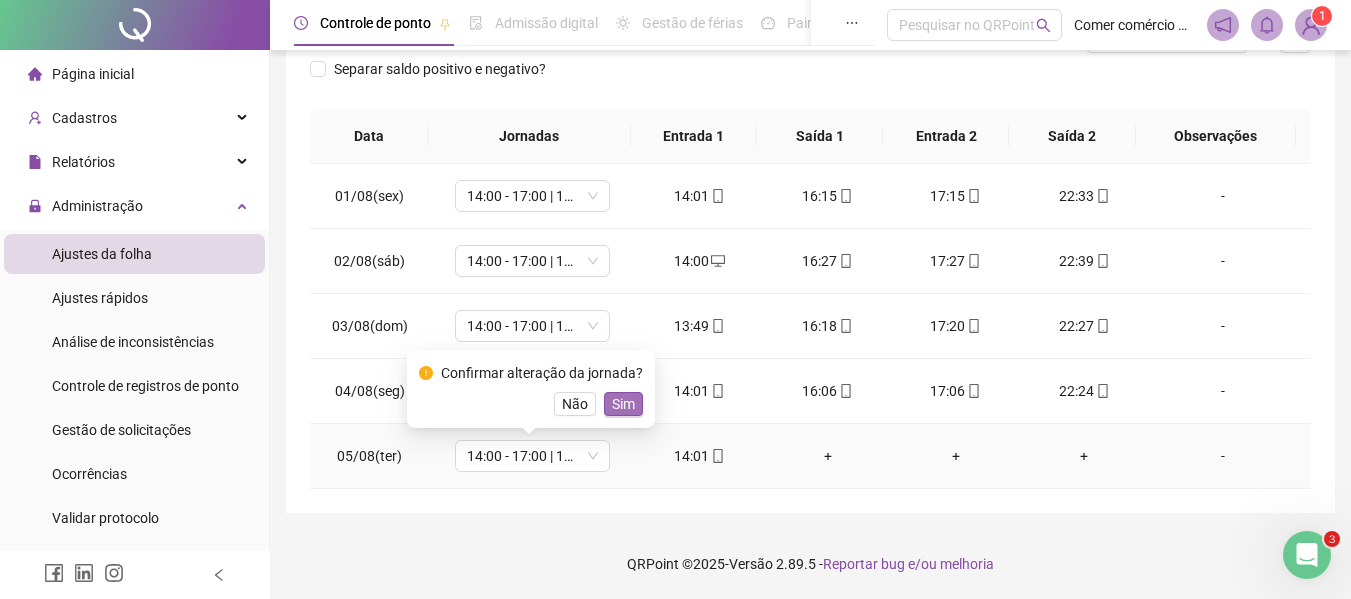 click on "Sim" at bounding box center (623, 404) 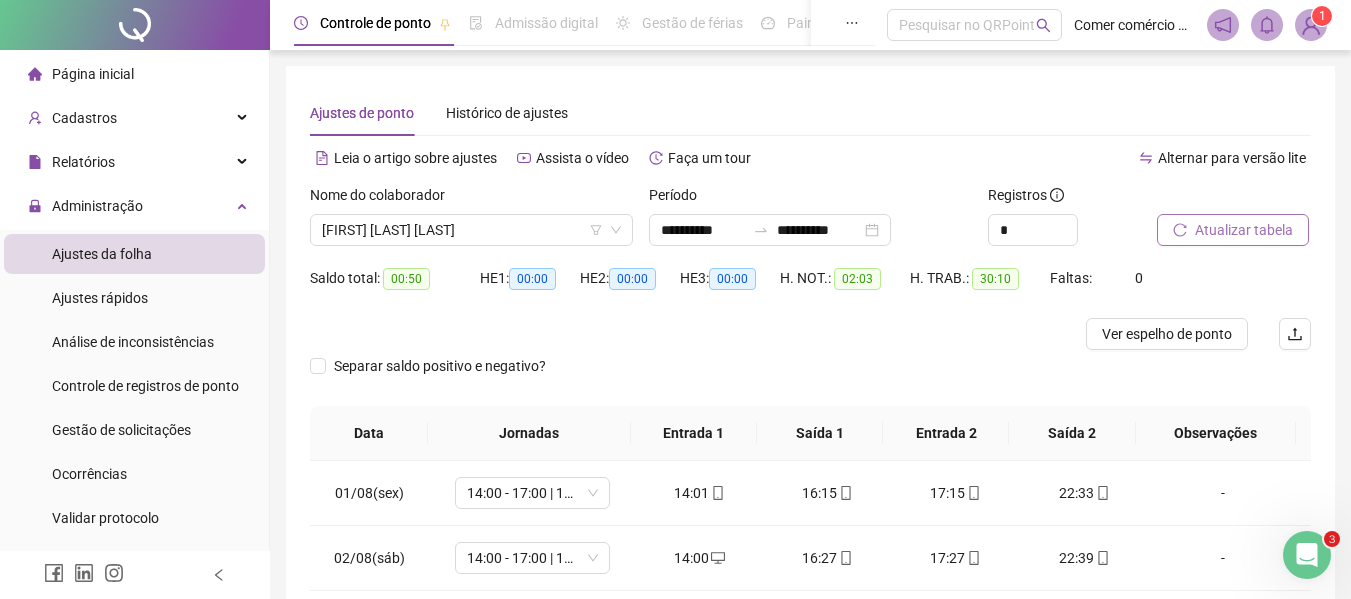 scroll, scrollTop: 100, scrollLeft: 0, axis: vertical 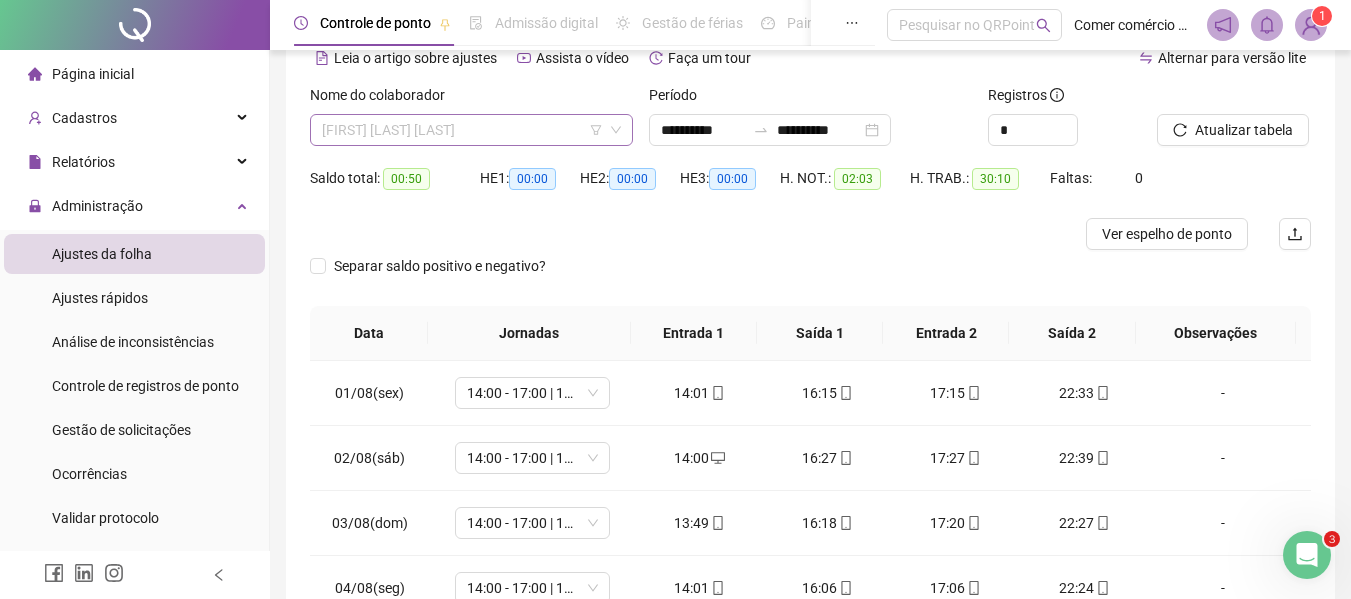 click on "[FIRST] [LAST] [LAST]" at bounding box center [471, 130] 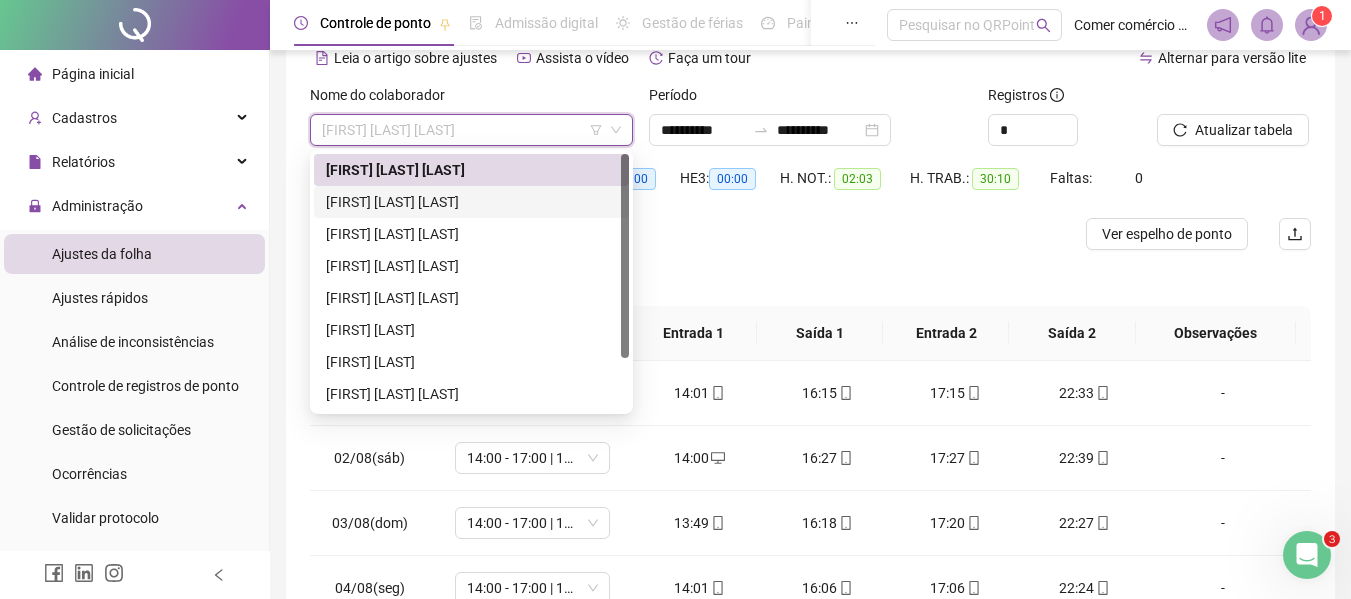 click on "[FIRST] [LAST] [LAST]" at bounding box center (471, 202) 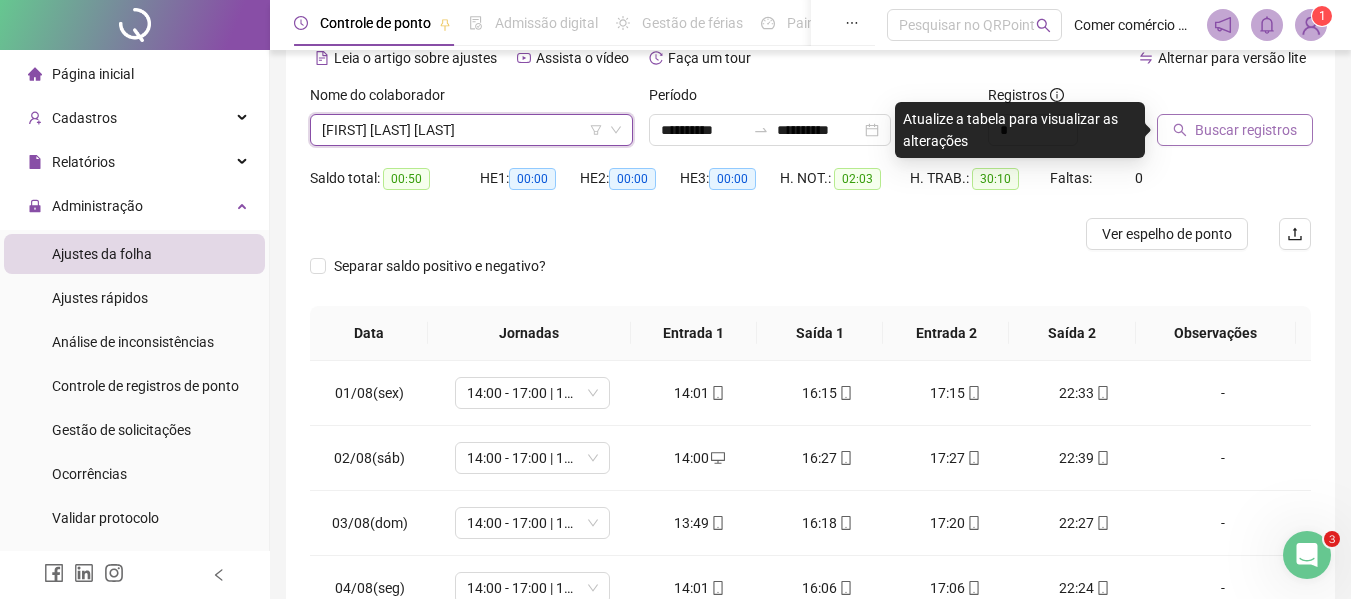 click on "Buscar registros" at bounding box center [1246, 130] 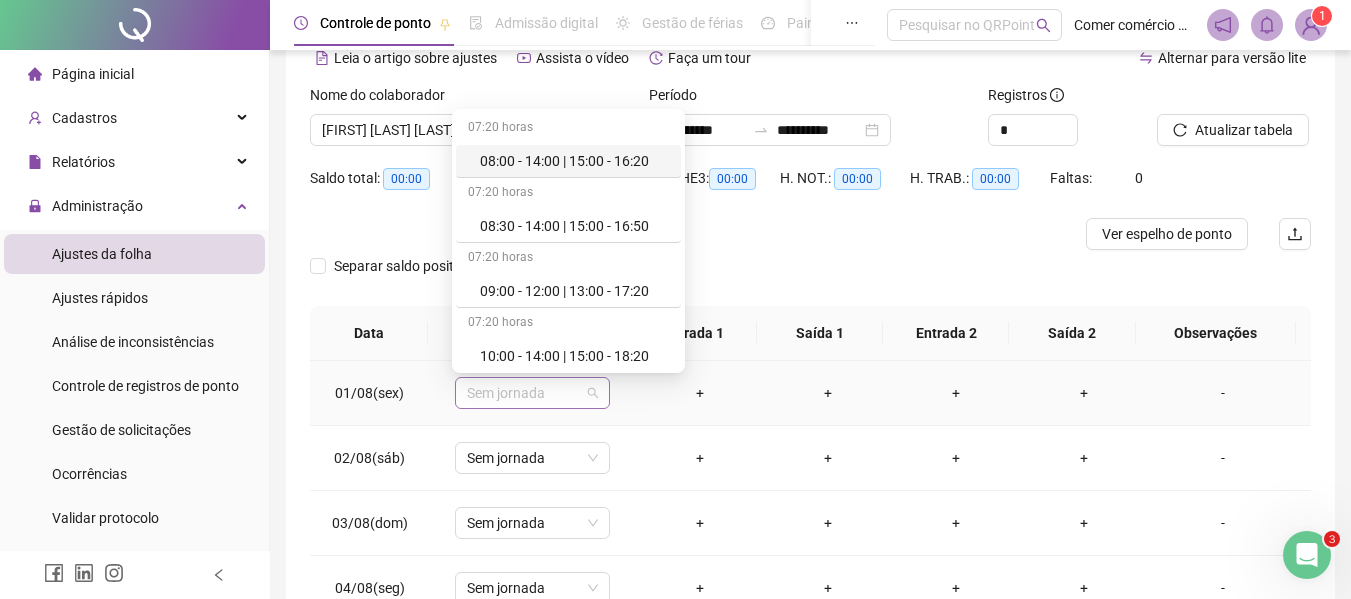 click on "Sem jornada" at bounding box center (532, 393) 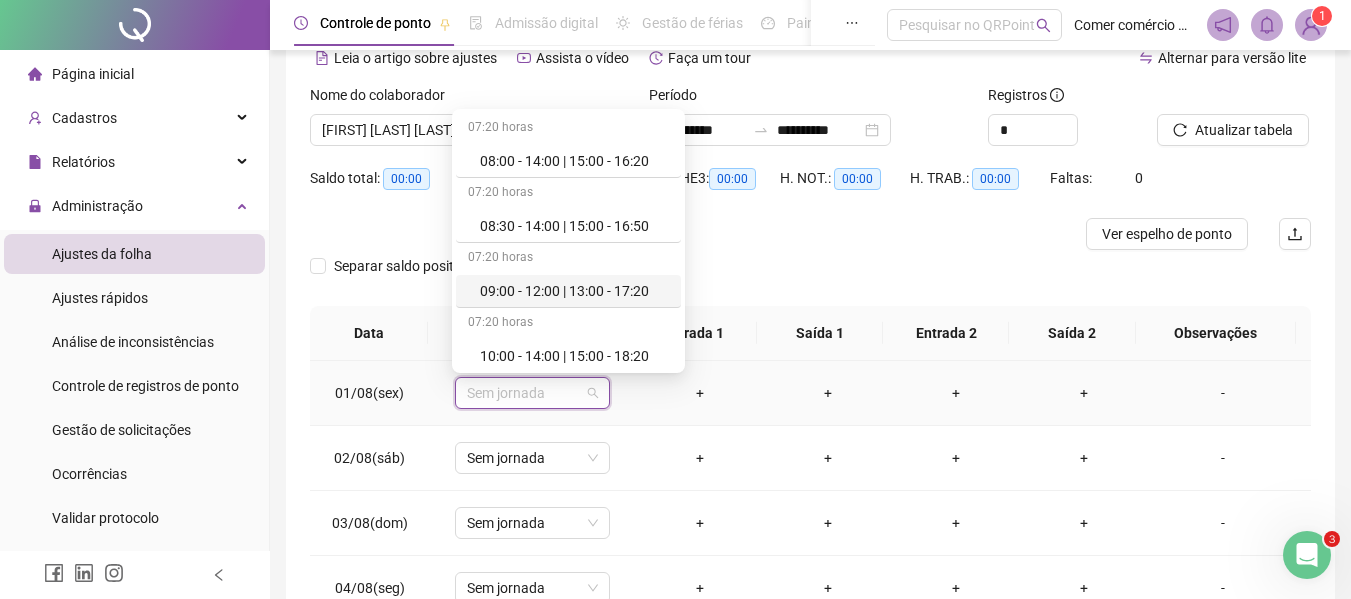 click on "09:00 - 12:00 | 13:00 - 17:20" at bounding box center [574, 291] 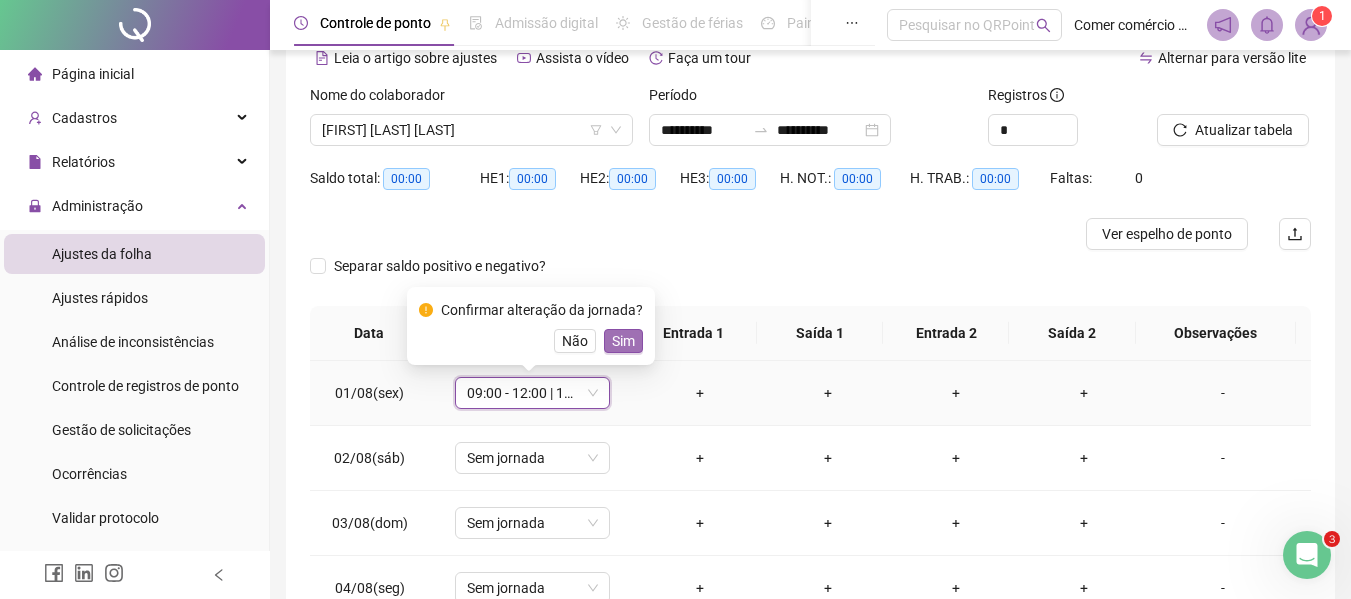 click on "Sim" at bounding box center (623, 341) 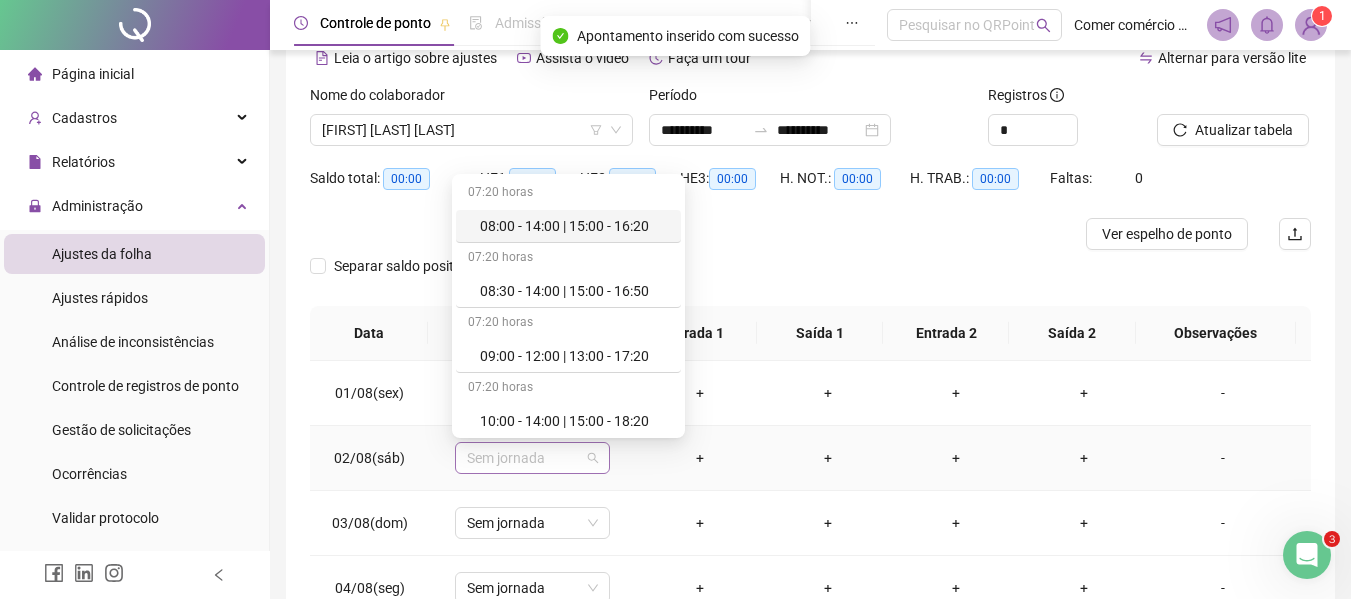click on "Sem jornada" at bounding box center [532, 458] 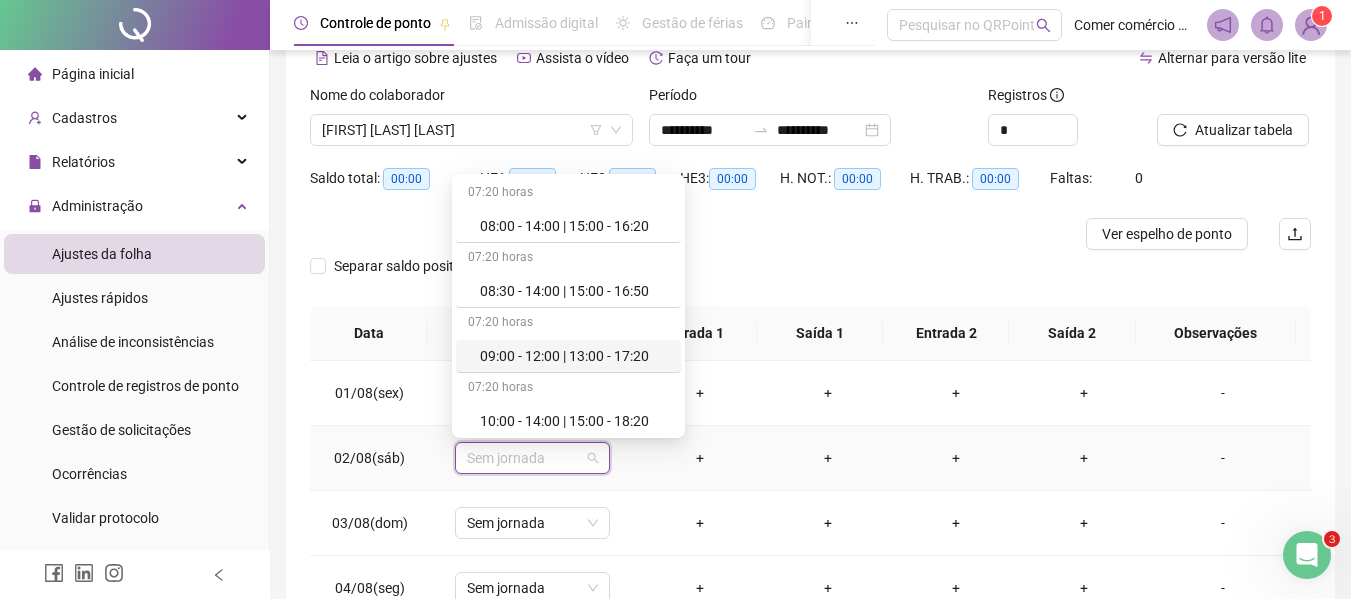 click on "09:00 - 12:00 | 13:00 - 17:20" at bounding box center (574, 356) 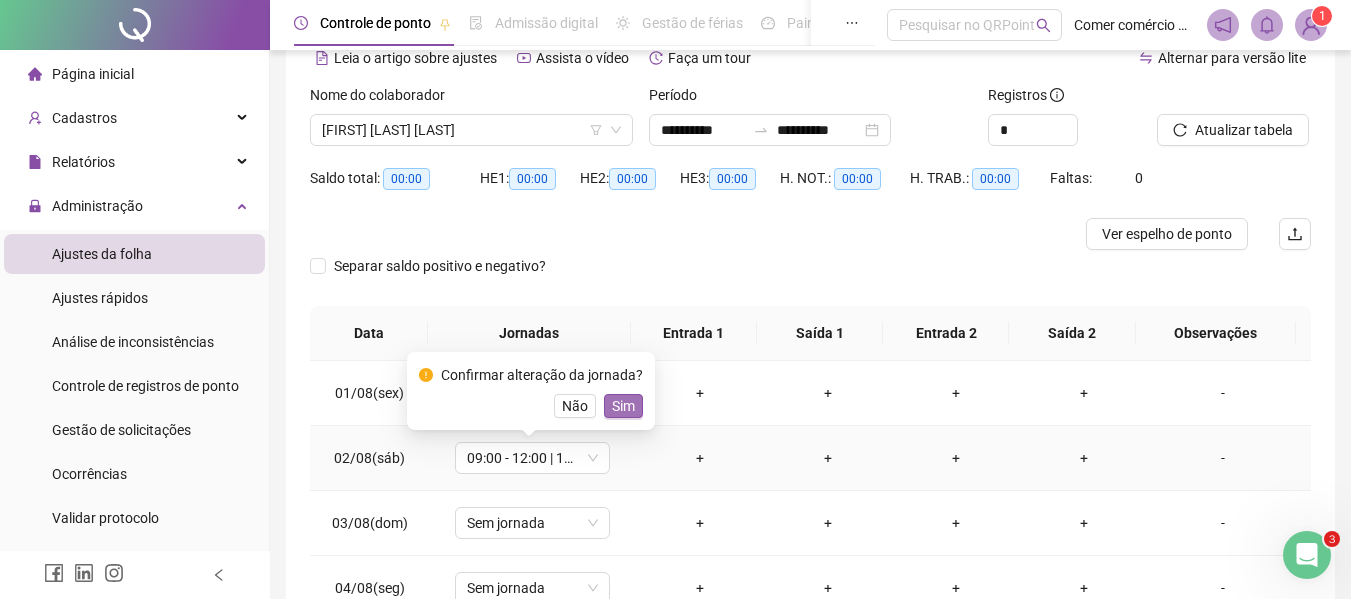 click on "Sim" at bounding box center [623, 406] 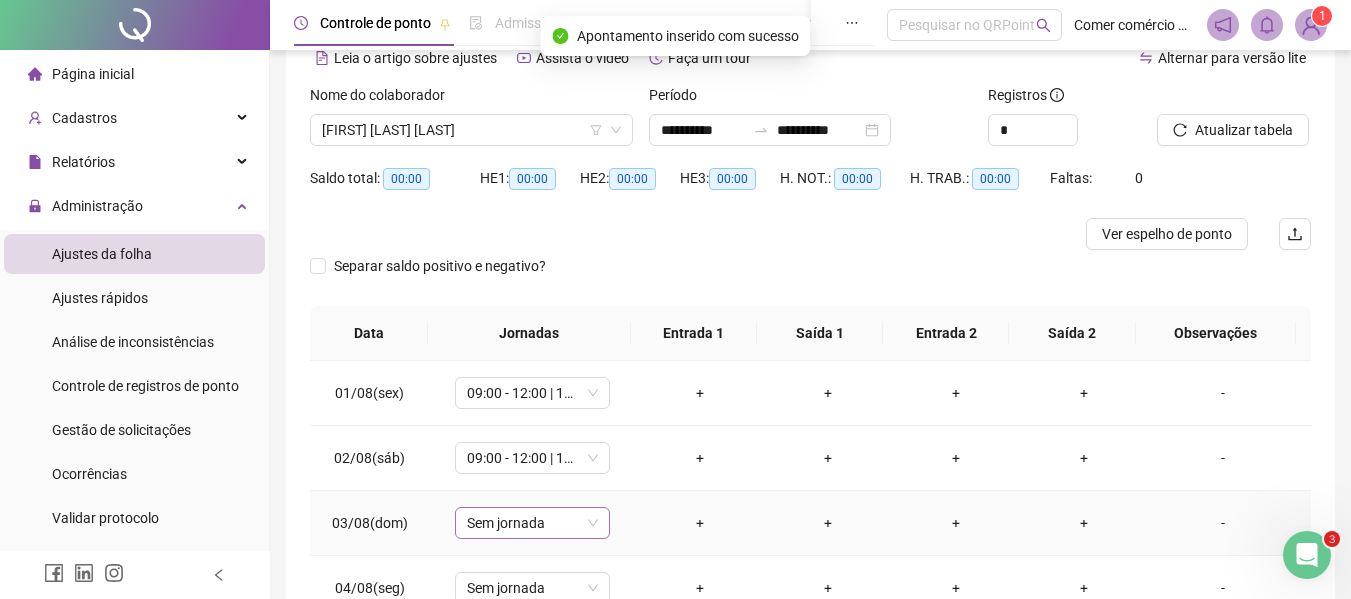 click on "Sem jornada" at bounding box center [532, 523] 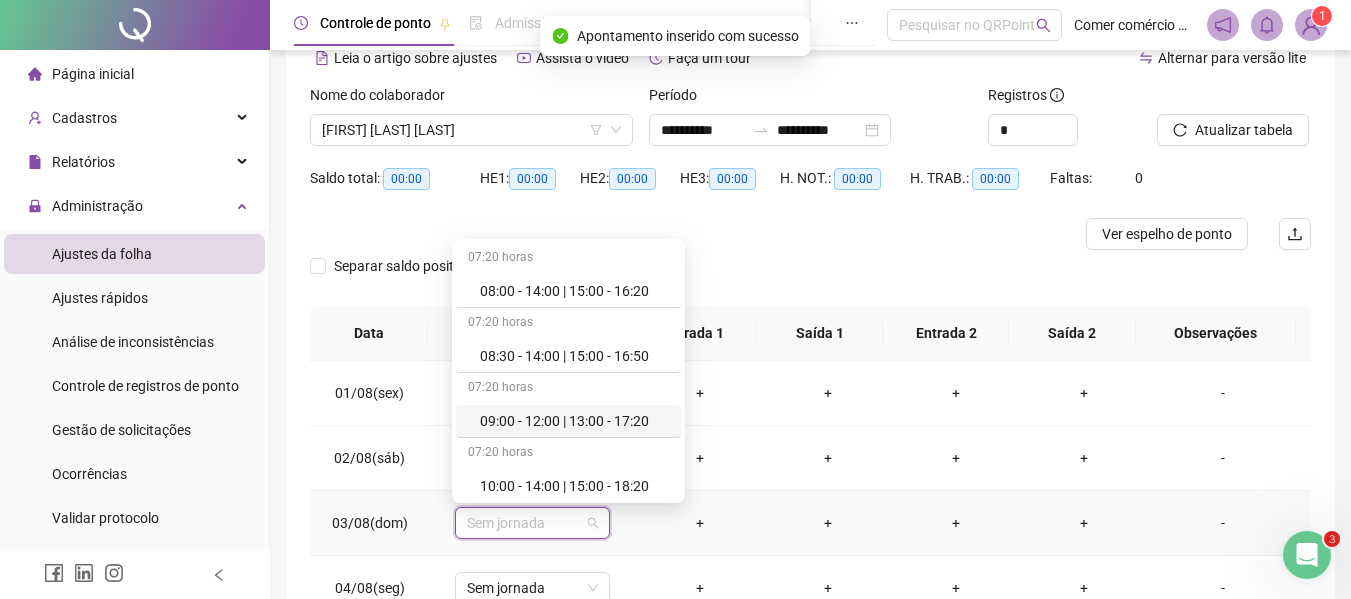 click on "09:00 - 12:00 | 13:00 - 17:20" at bounding box center (574, 421) 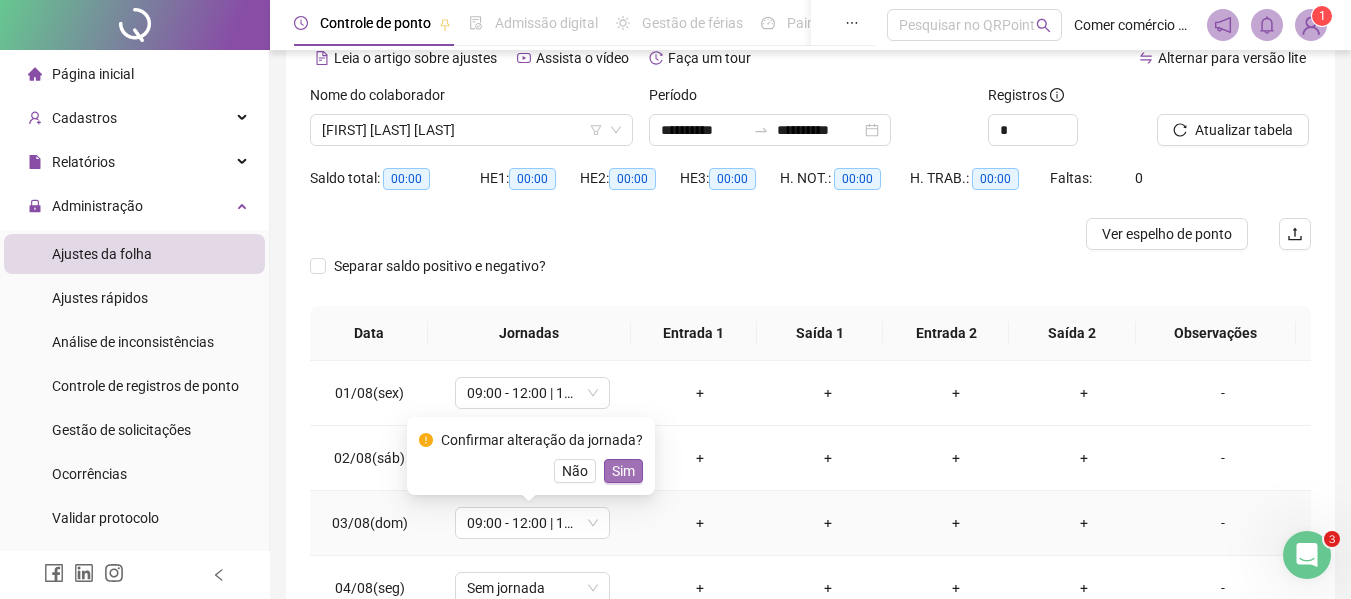 click on "Sim" at bounding box center (623, 471) 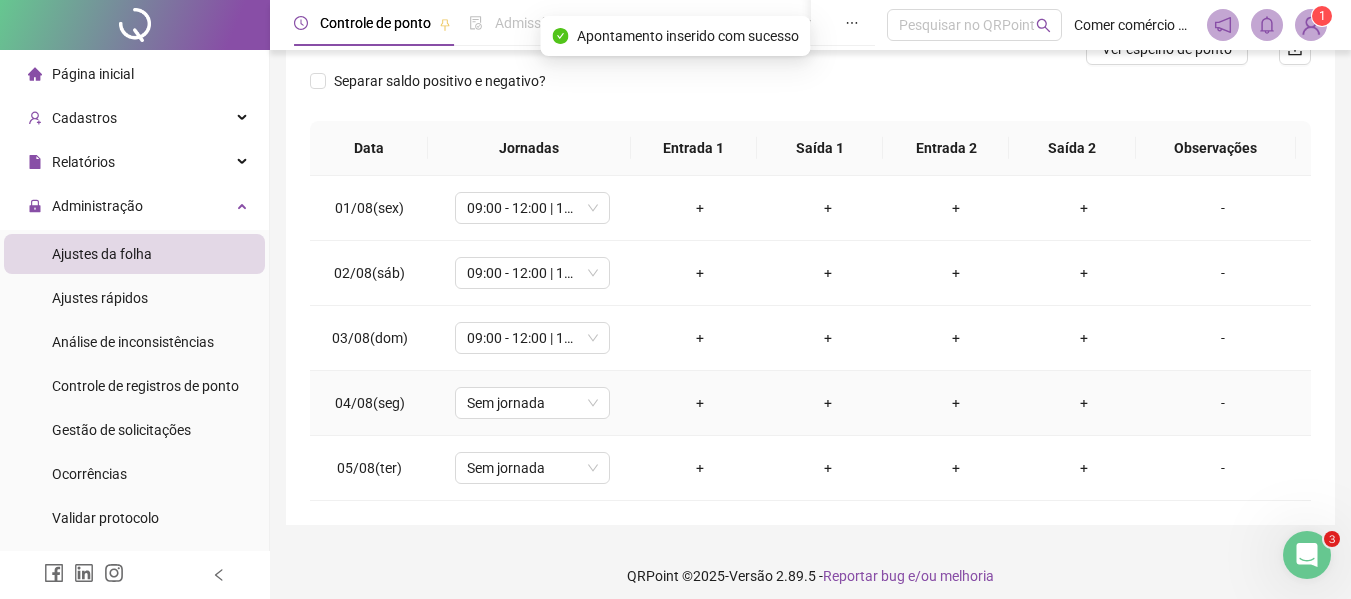 scroll, scrollTop: 297, scrollLeft: 0, axis: vertical 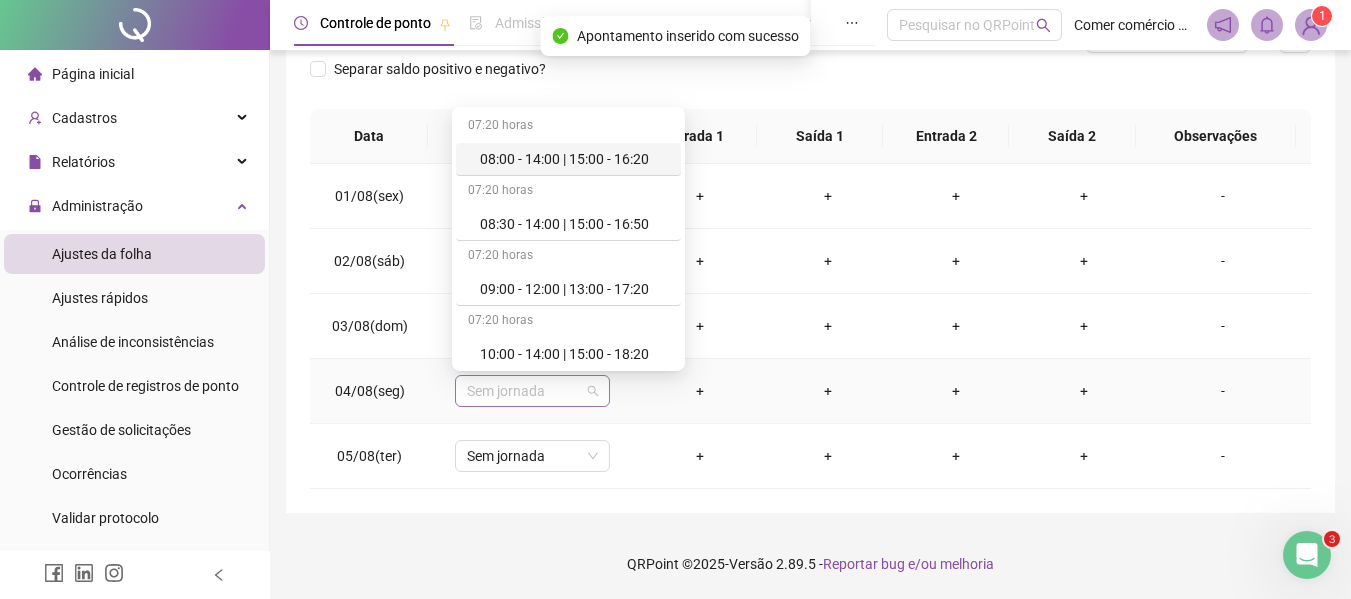 click on "Sem jornada" at bounding box center (532, 391) 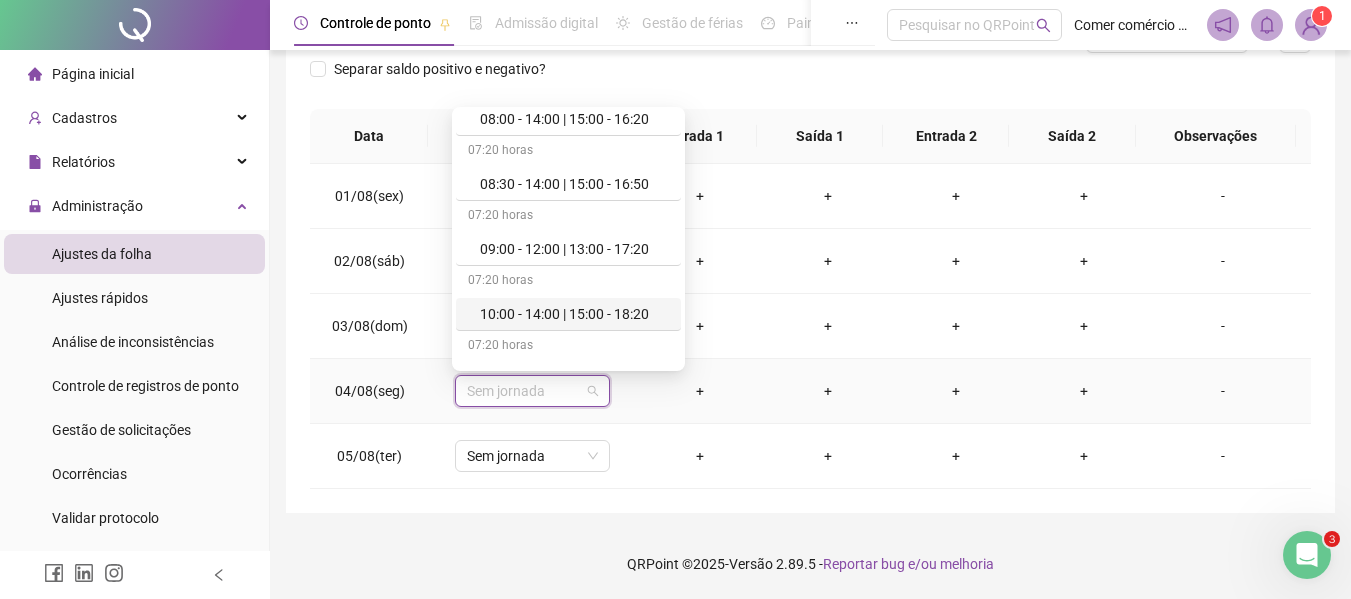 click on "[TIME] horas [TIME] | [TIME] - [TIME] [TIME] horas [TIME] - [TIME] | [TIME] - [TIME] [TIME] horas [TIME] - [TIME] | [TIME] - [TIME] [TIME] horas [TIME] - [TIME] | [TIME] - [TIME] [TIME] horas [TIME] - [TIME] | [TIME] - [TIME] [TIME] horas [TIME] - [TIME] | [TIME] - [TIME] [TIME] horas [TIME] - [TIME] | [TIME] - [TIME] [TIME] horas [TIME] - [TIME] | [TIME] - [TIME] Sem carga horária Dispensa Sem carga horária Férias Sem carga horária Folga Sem carga horária Folga compensatória Sem carga horária Licença" at bounding box center (568, 526) 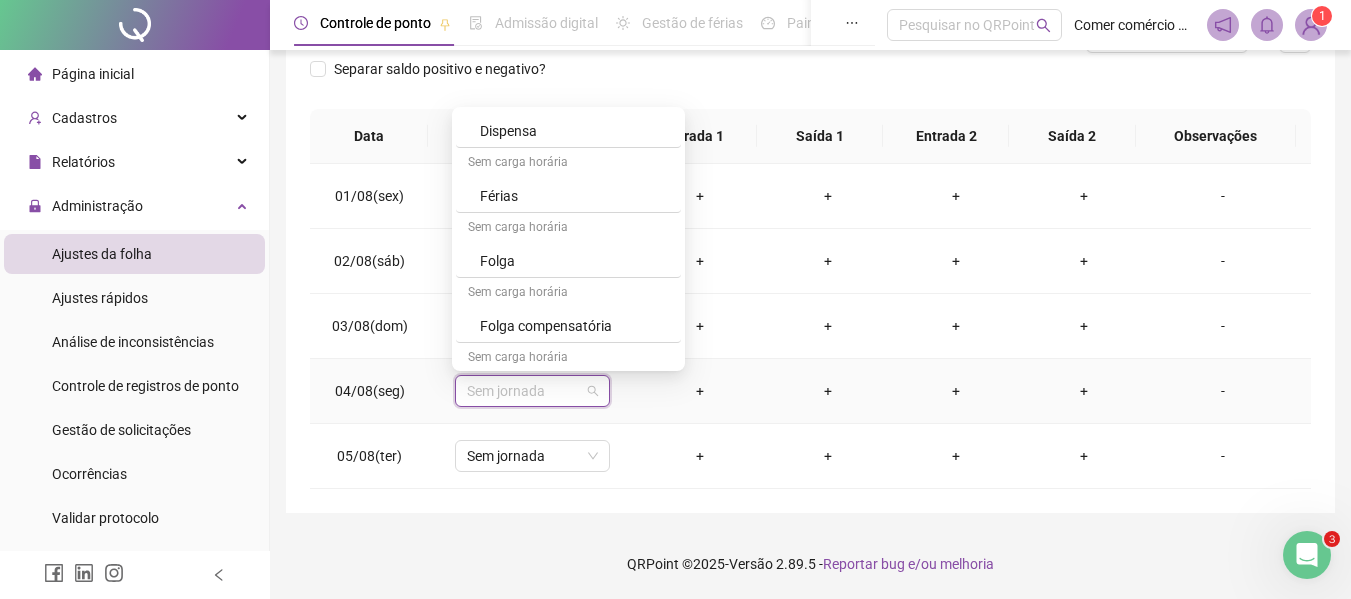 click on "[TIME] horas [TIME] | [TIME] - [TIME] [TIME] horas [TIME] - [TIME] | [TIME] - [TIME] [TIME] horas [TIME] - [TIME] | [TIME] - [TIME] [TIME] horas [TIME] - [TIME] | [TIME] - [TIME] [TIME] horas [TIME] - [TIME] | [TIME] - [TIME] [TIME] horas [TIME] - [TIME] | [TIME] - [TIME] [TIME] horas [TIME] - [TIME] | [TIME] - [TIME] [TIME] horas [TIME] - [TIME] | [TIME] - [TIME] Sem carga horária Dispensa Sem carga horária Férias Sem carga horária Folga Sem carga horária Folga compensatória Sem carga horária Licença" at bounding box center [568, -47] 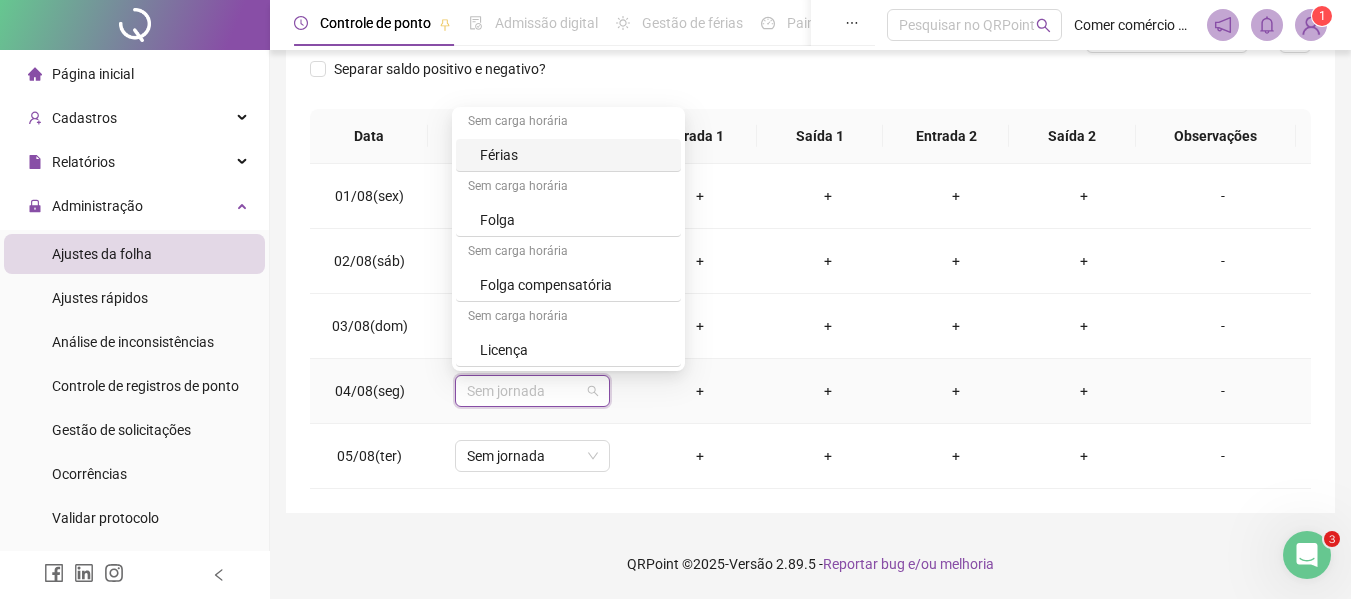 click on "Férias" at bounding box center (574, 155) 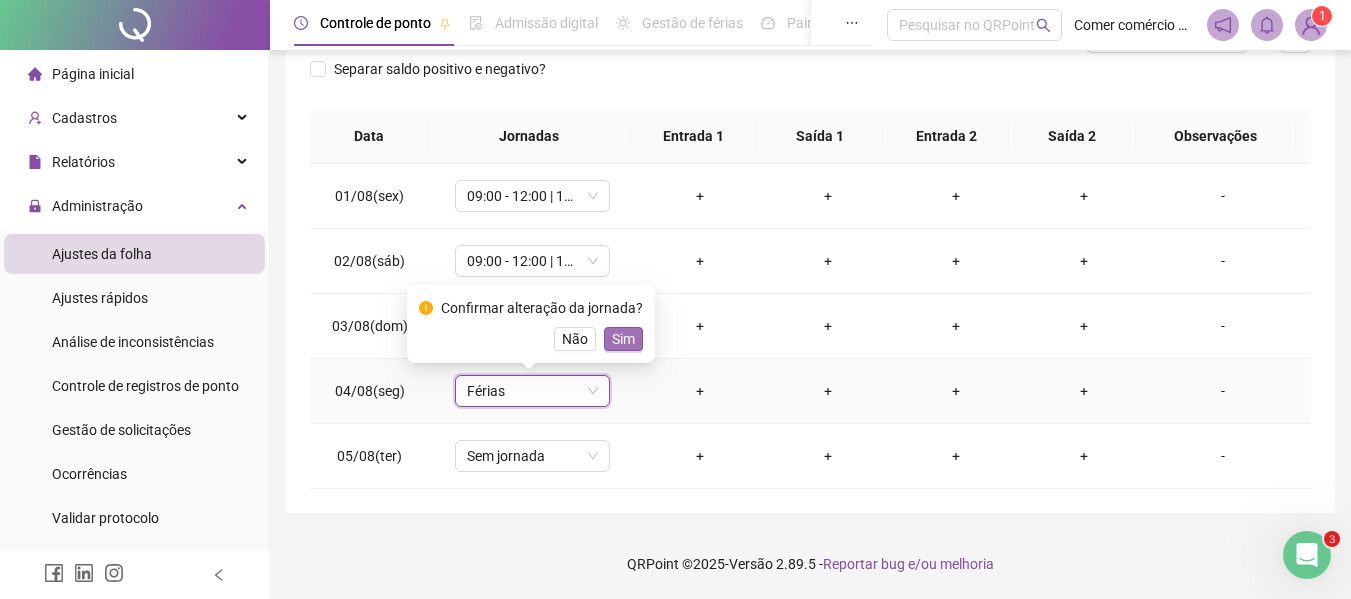 click on "Sim" at bounding box center (623, 339) 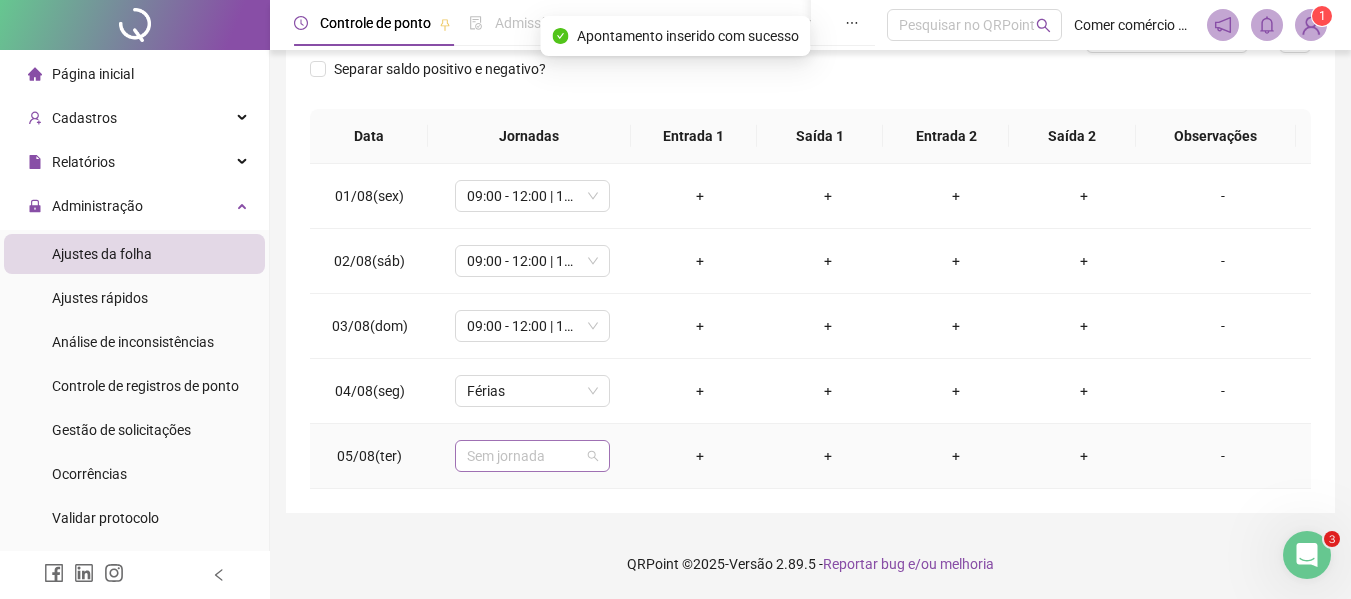 click on "Sem jornada" at bounding box center (532, 456) 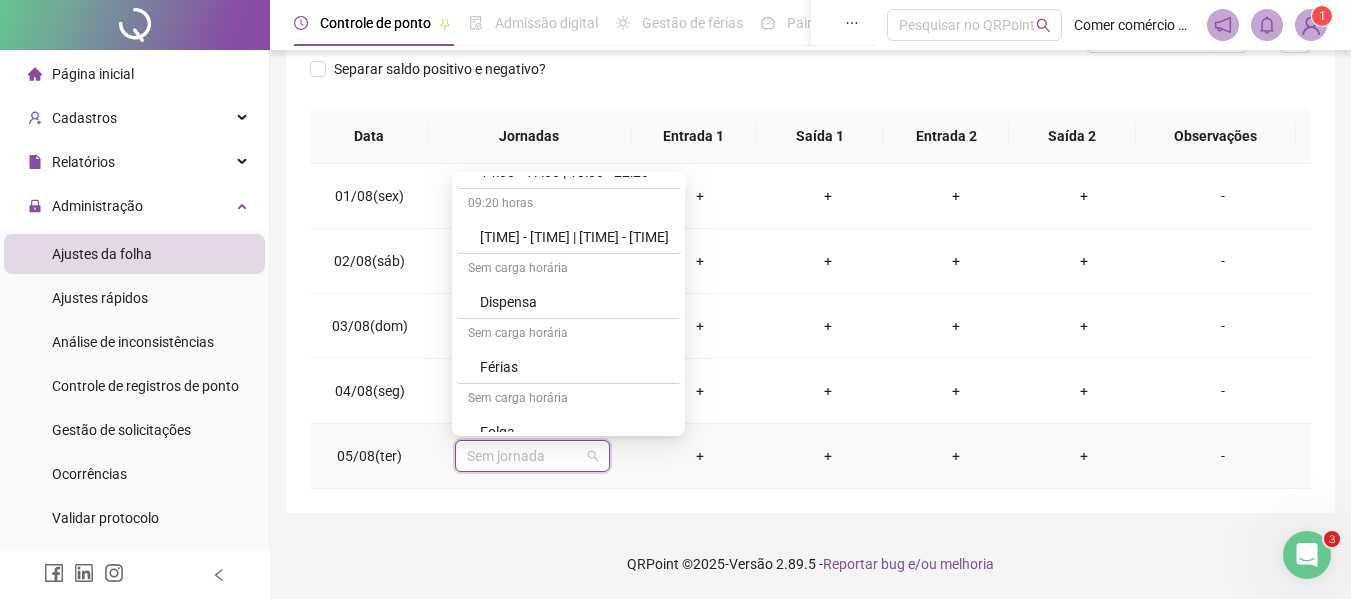 scroll, scrollTop: 533, scrollLeft: 0, axis: vertical 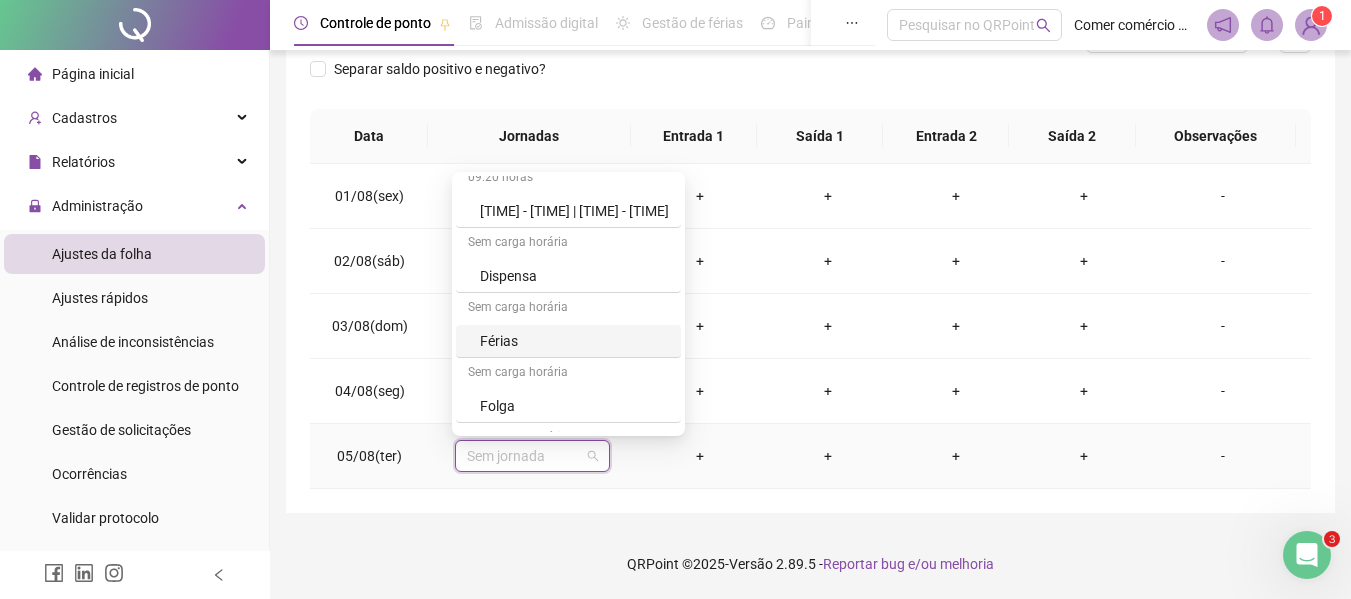 click on "Férias" at bounding box center [574, 341] 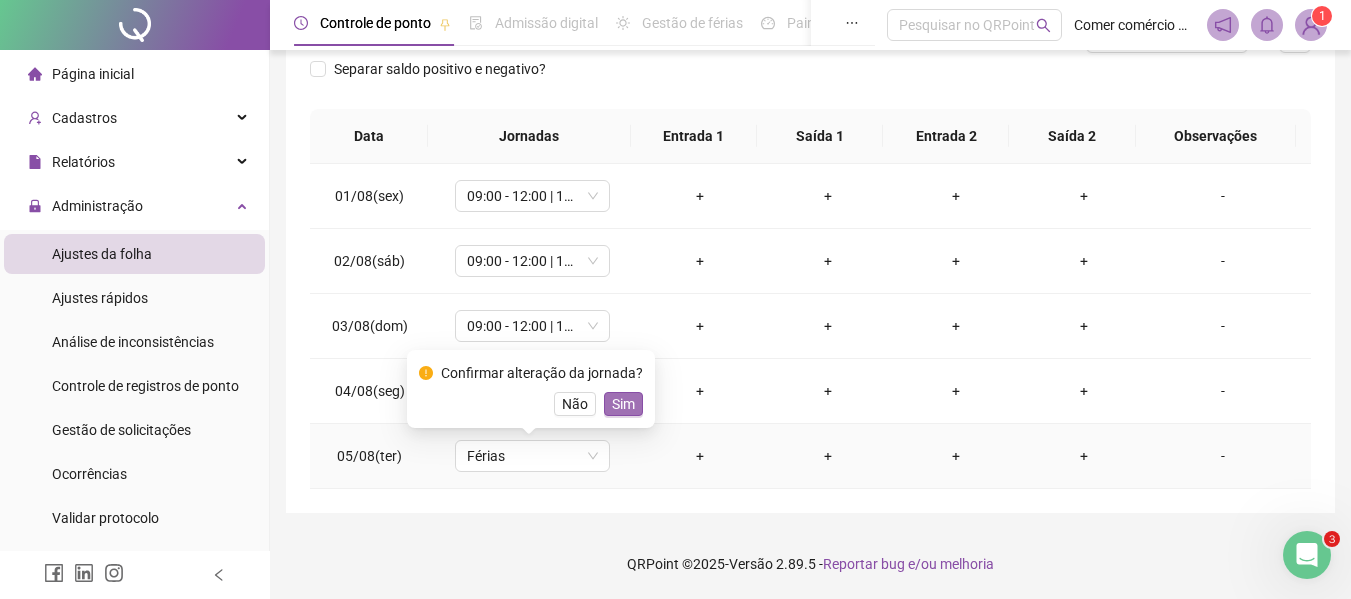 click on "Sim" at bounding box center (623, 404) 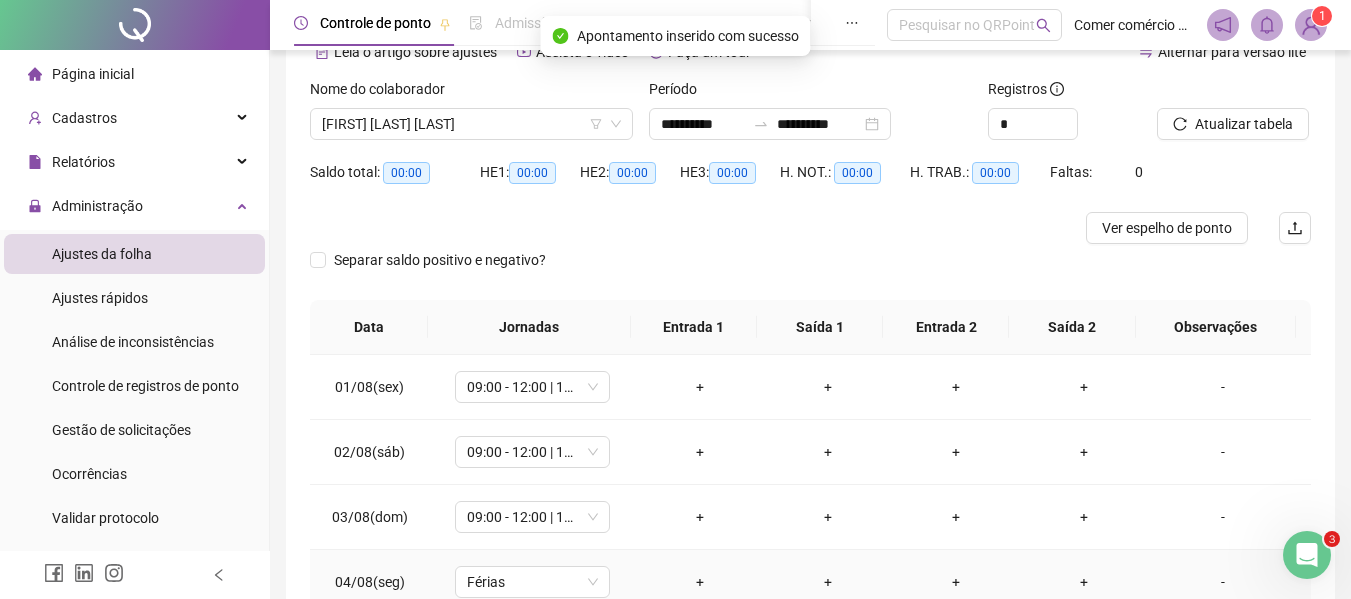 scroll, scrollTop: 97, scrollLeft: 0, axis: vertical 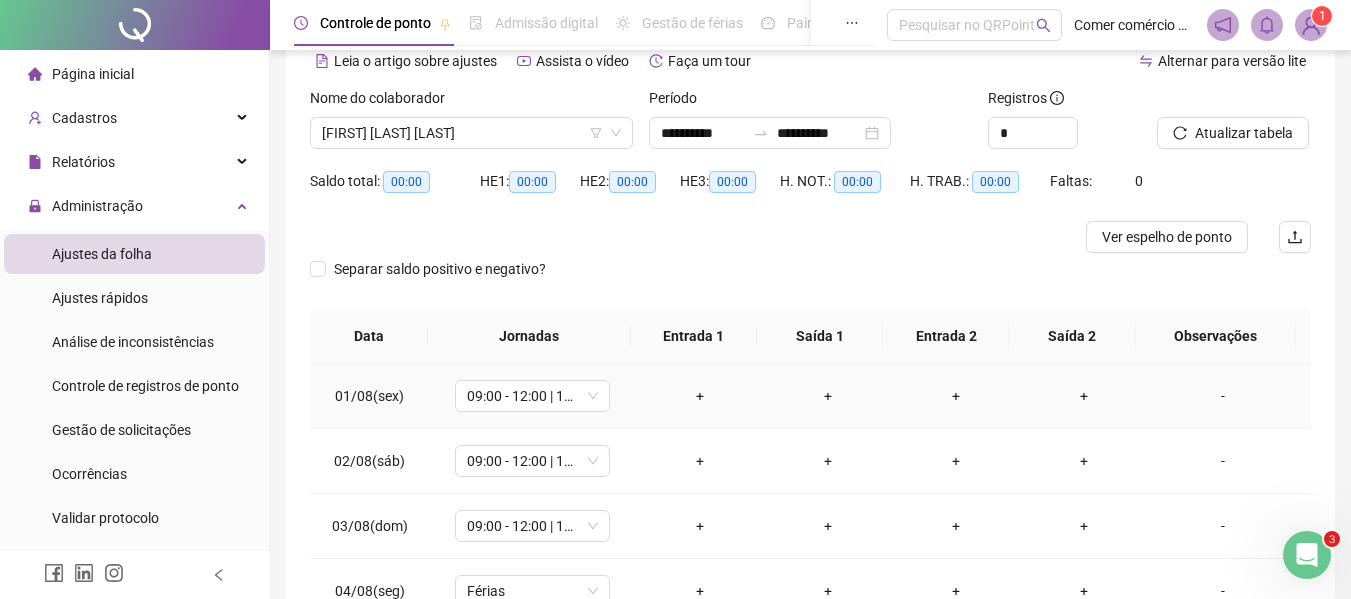 click on "+" at bounding box center (700, 396) 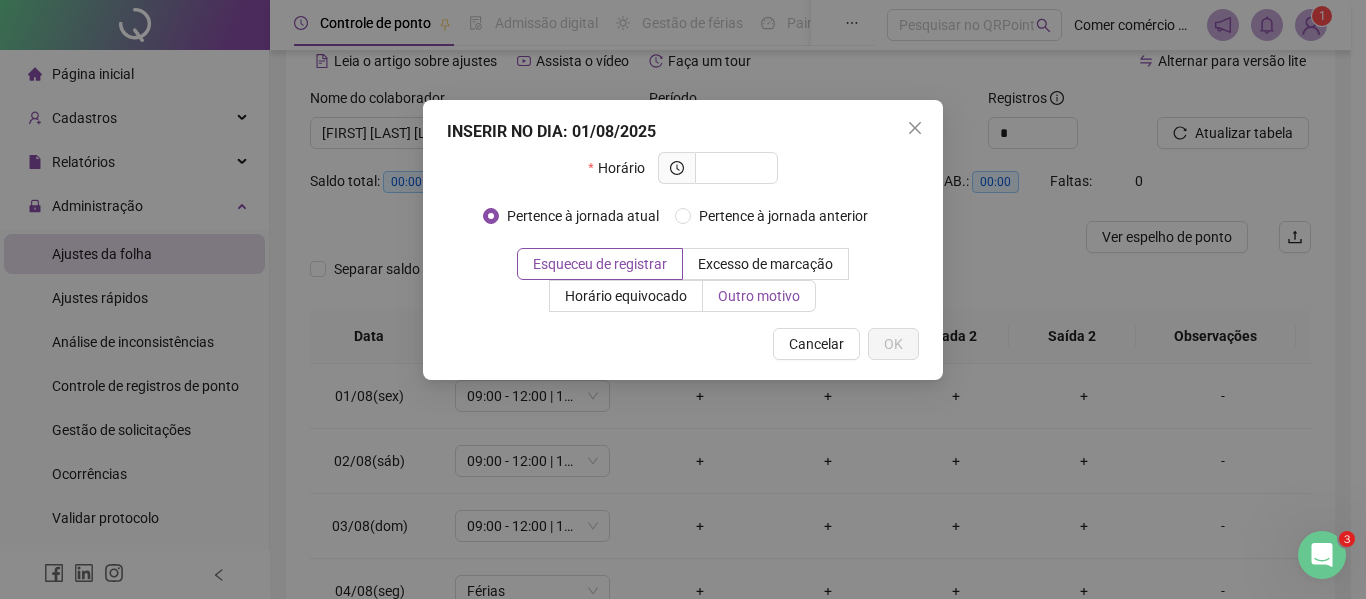 click on "Outro motivo" at bounding box center [759, 296] 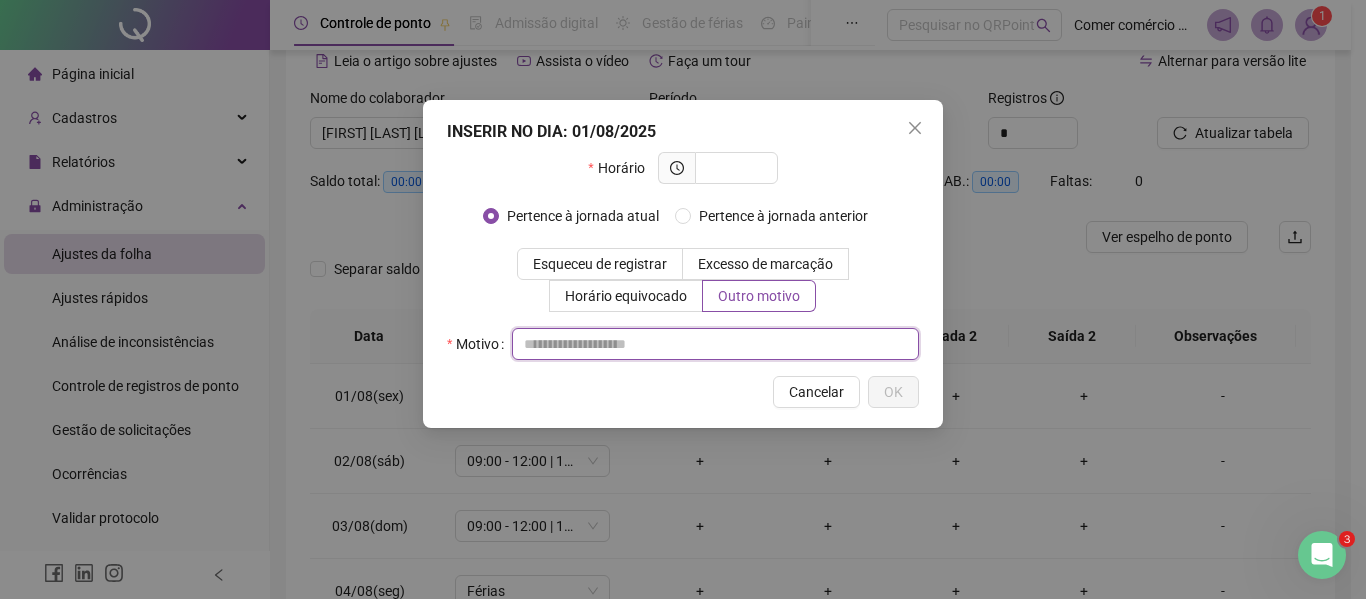 click at bounding box center [715, 344] 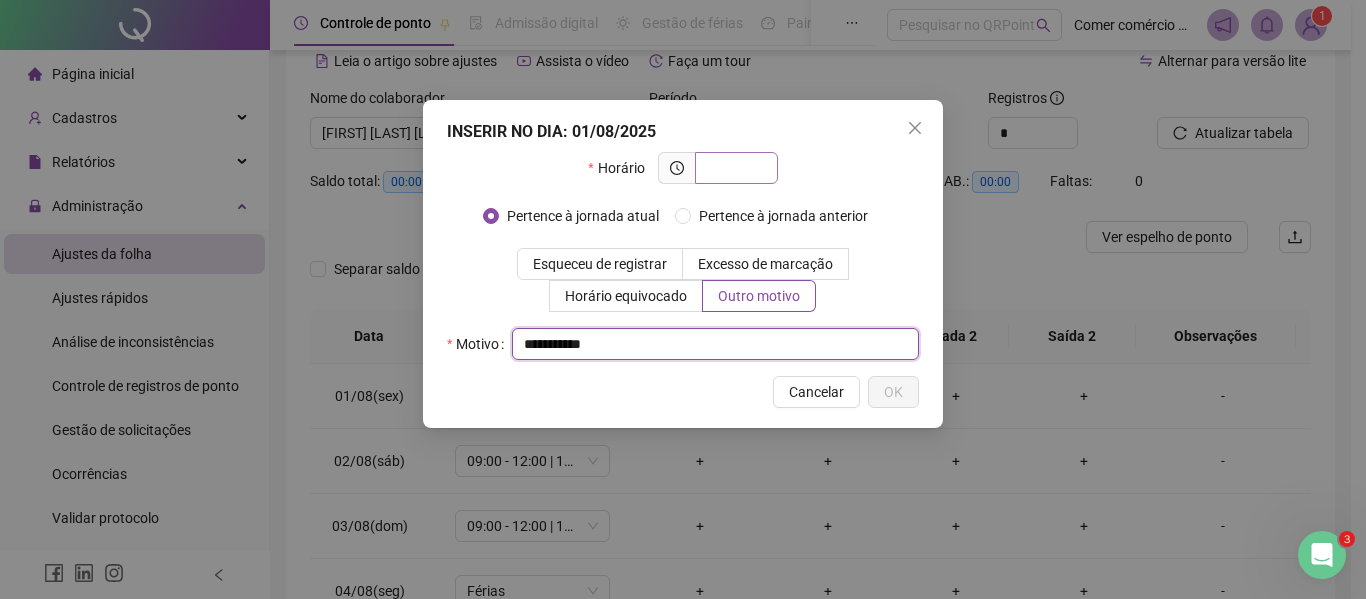 type on "**********" 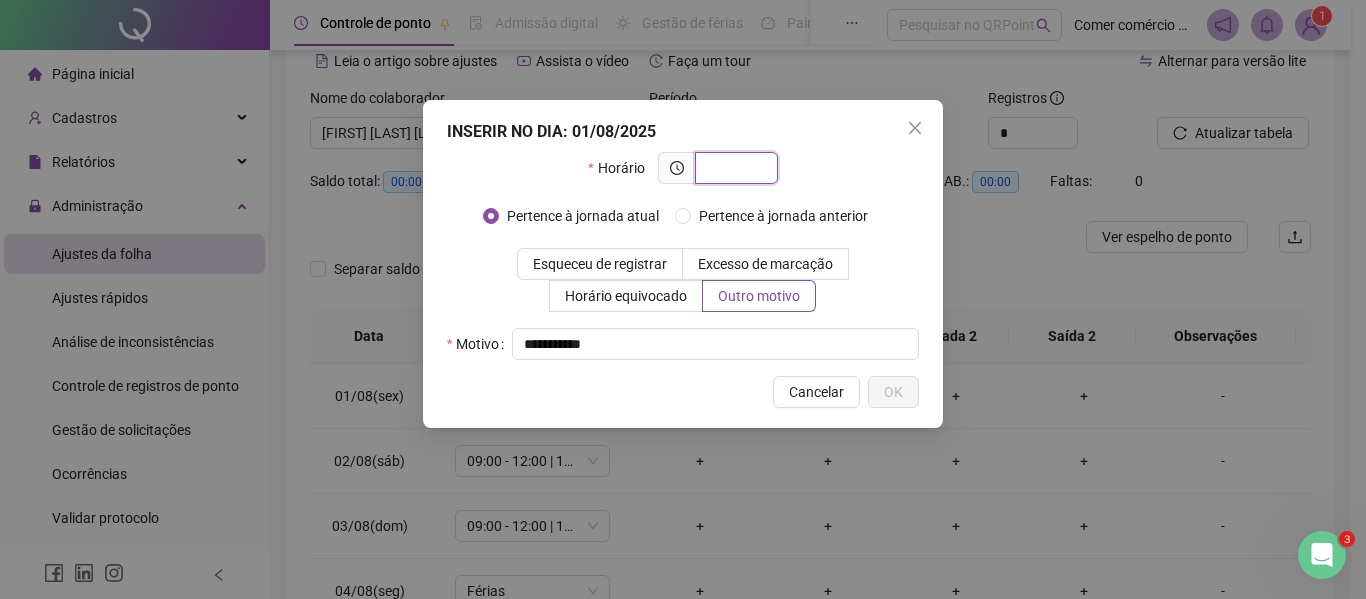 click at bounding box center (734, 168) 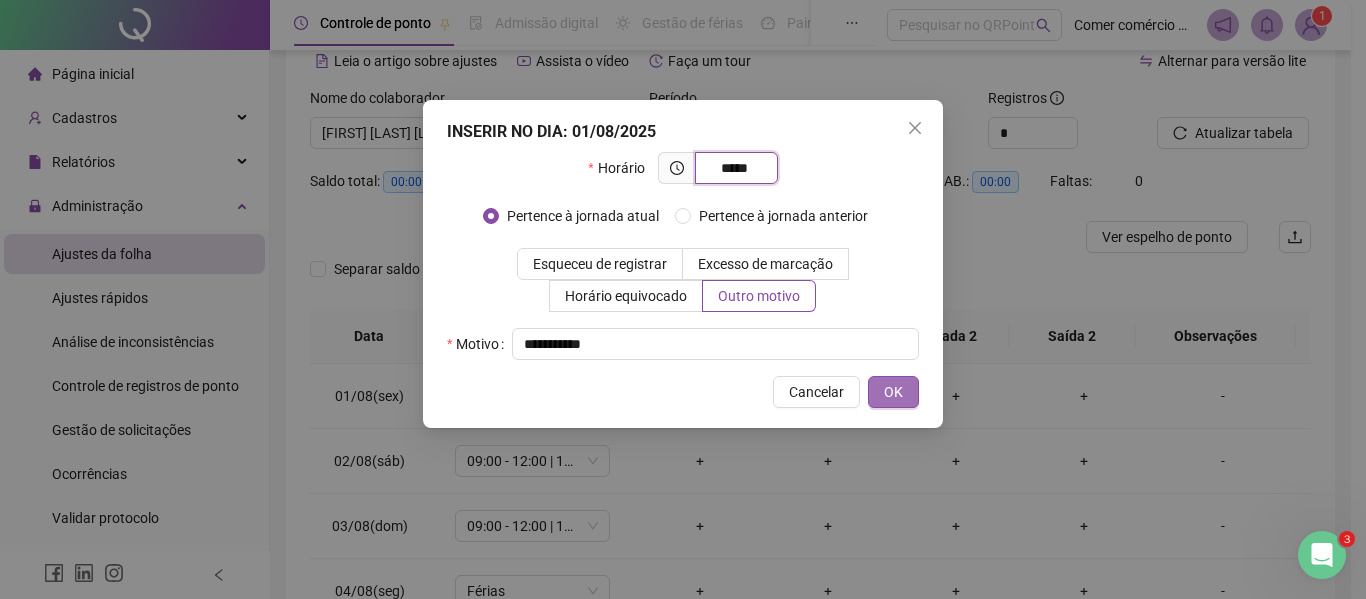 type on "*****" 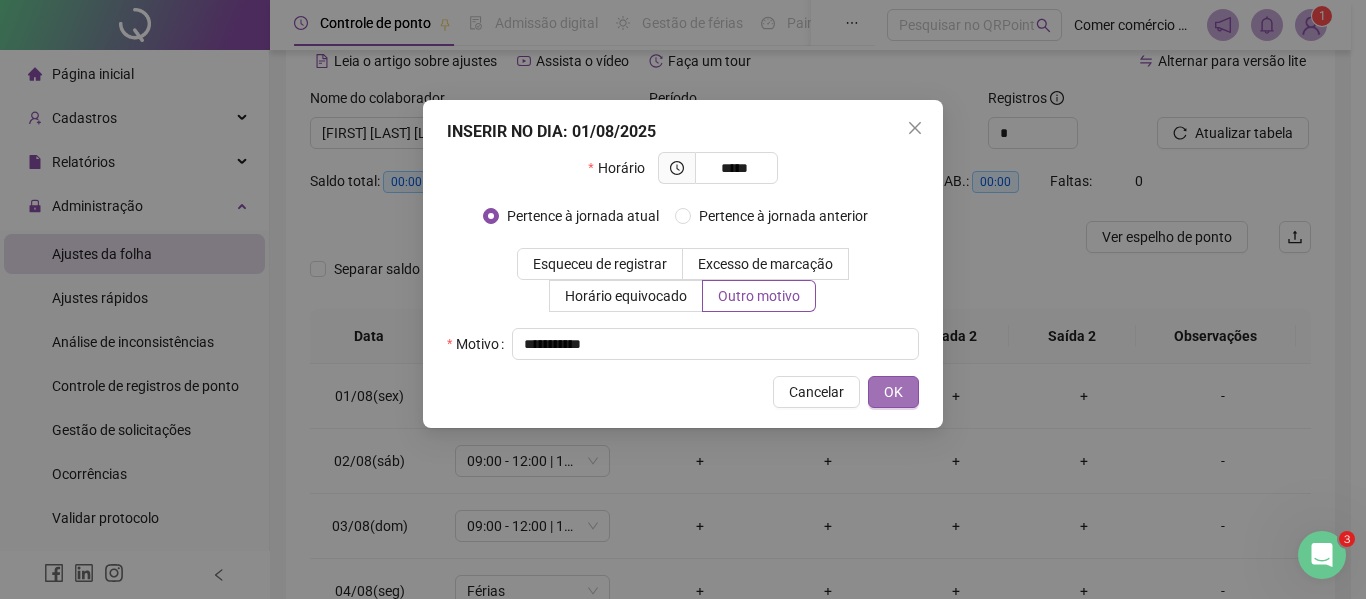 click on "OK" at bounding box center [893, 392] 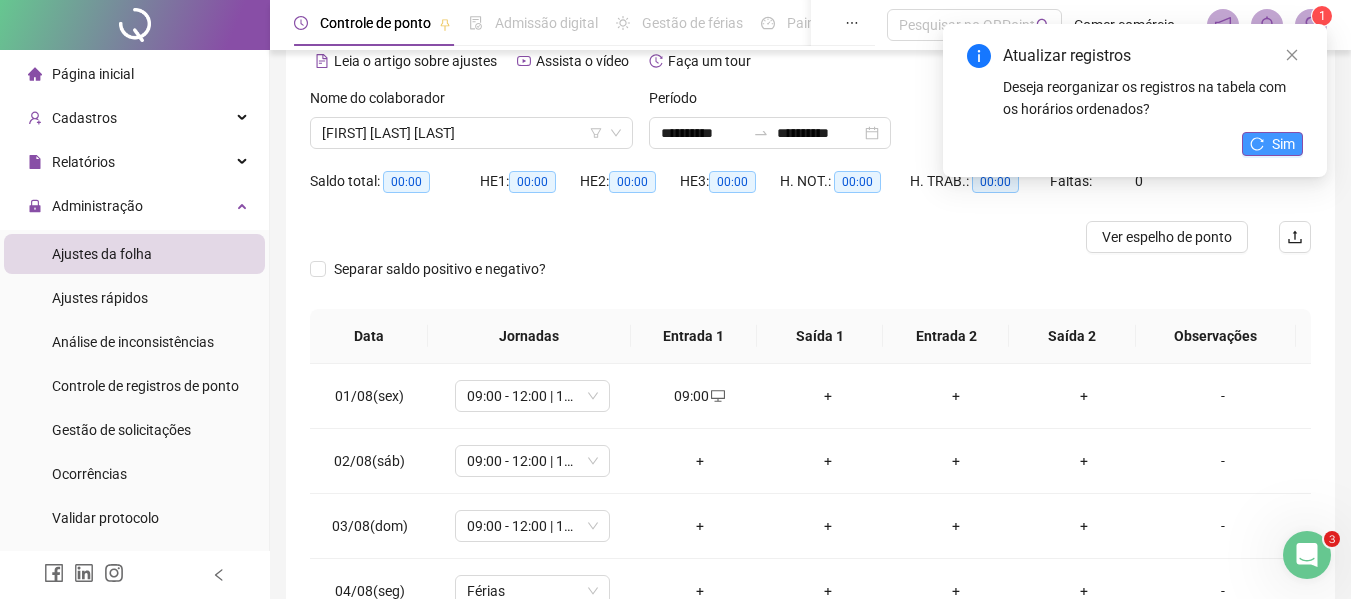 click on "Sim" at bounding box center (1283, 144) 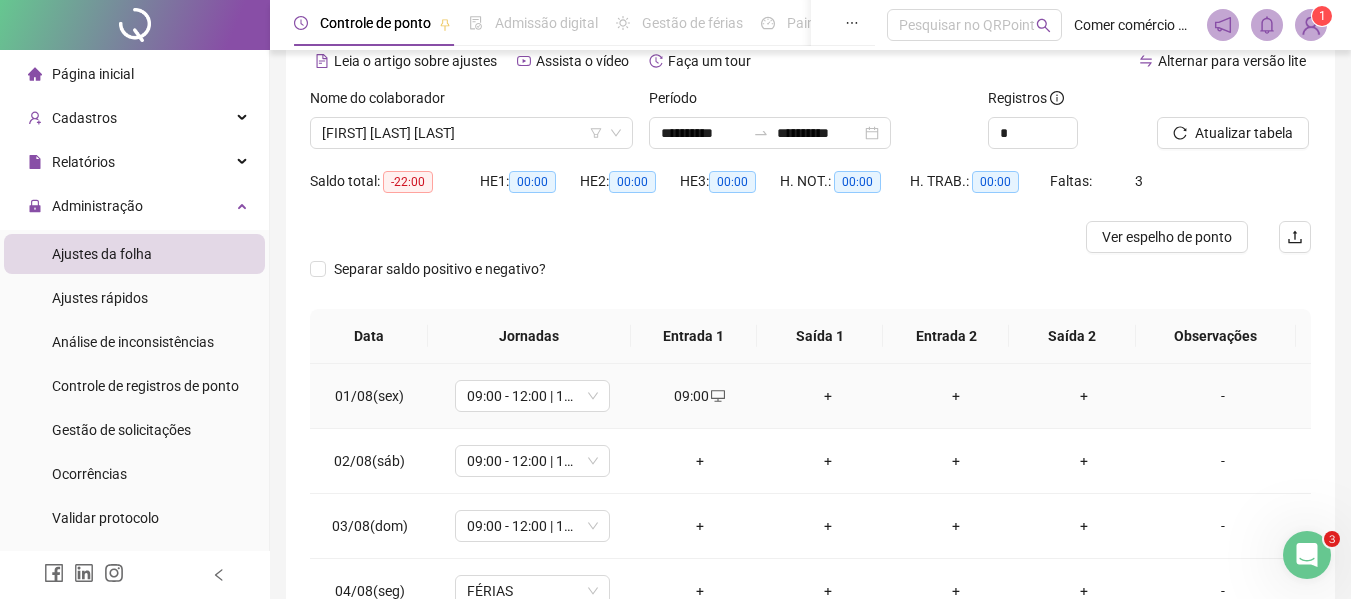 click on "+" at bounding box center (828, 396) 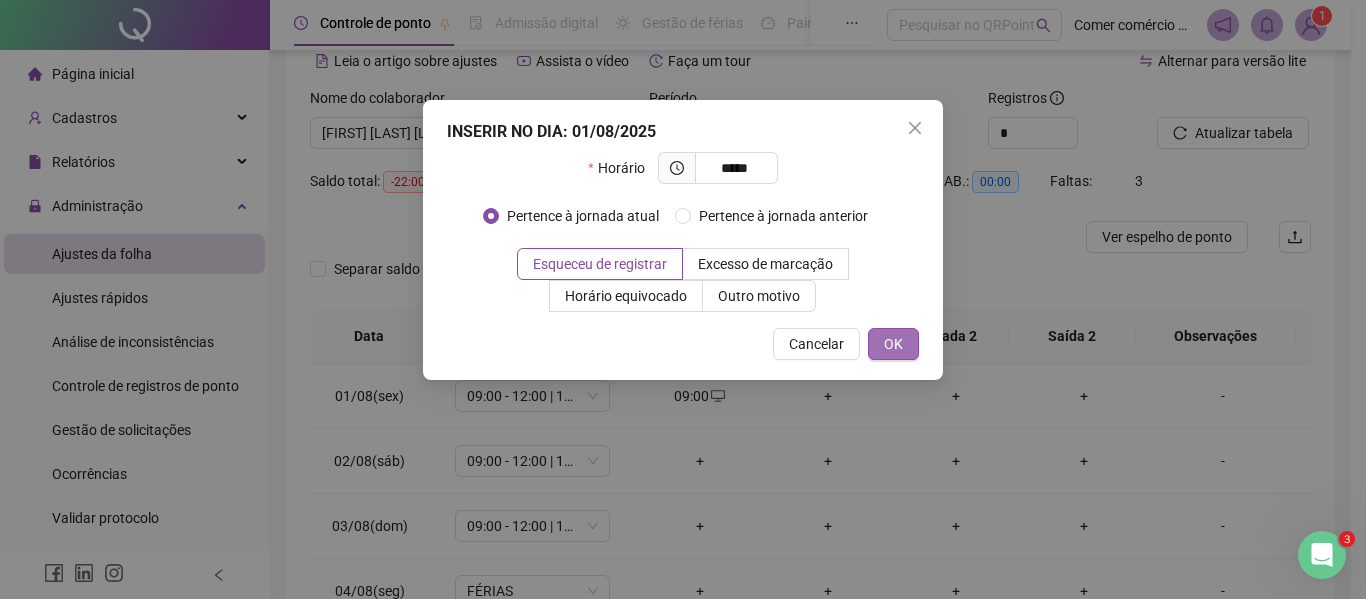 type on "*****" 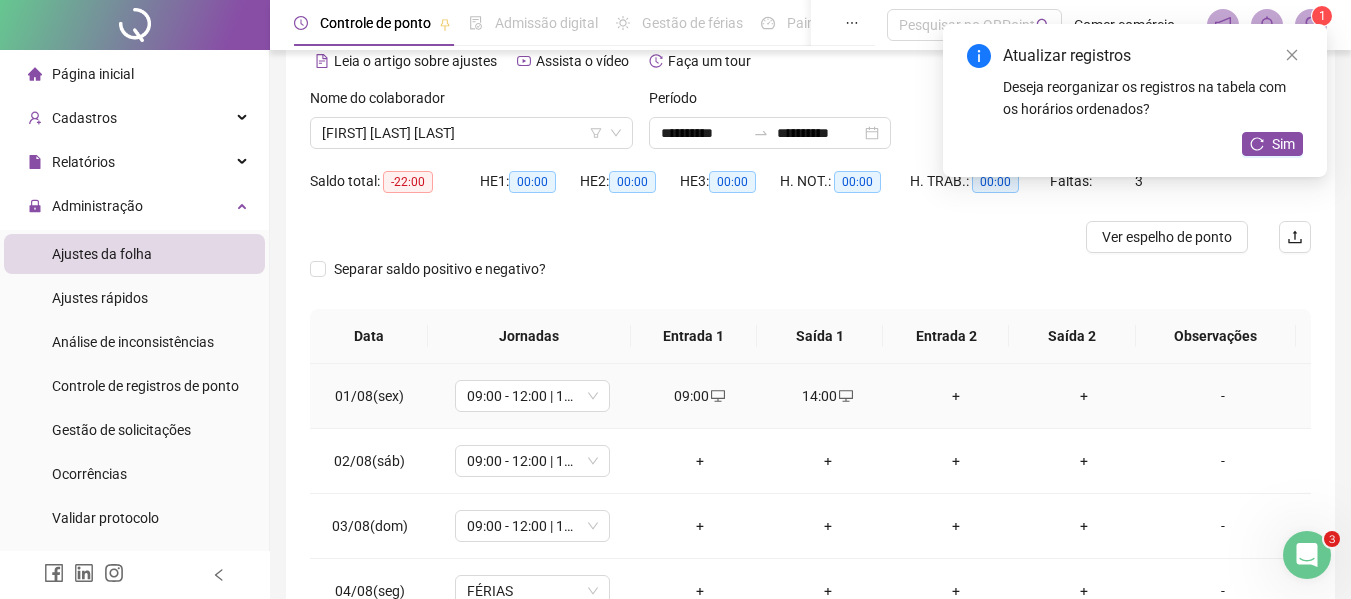 click on "+" at bounding box center [956, 396] 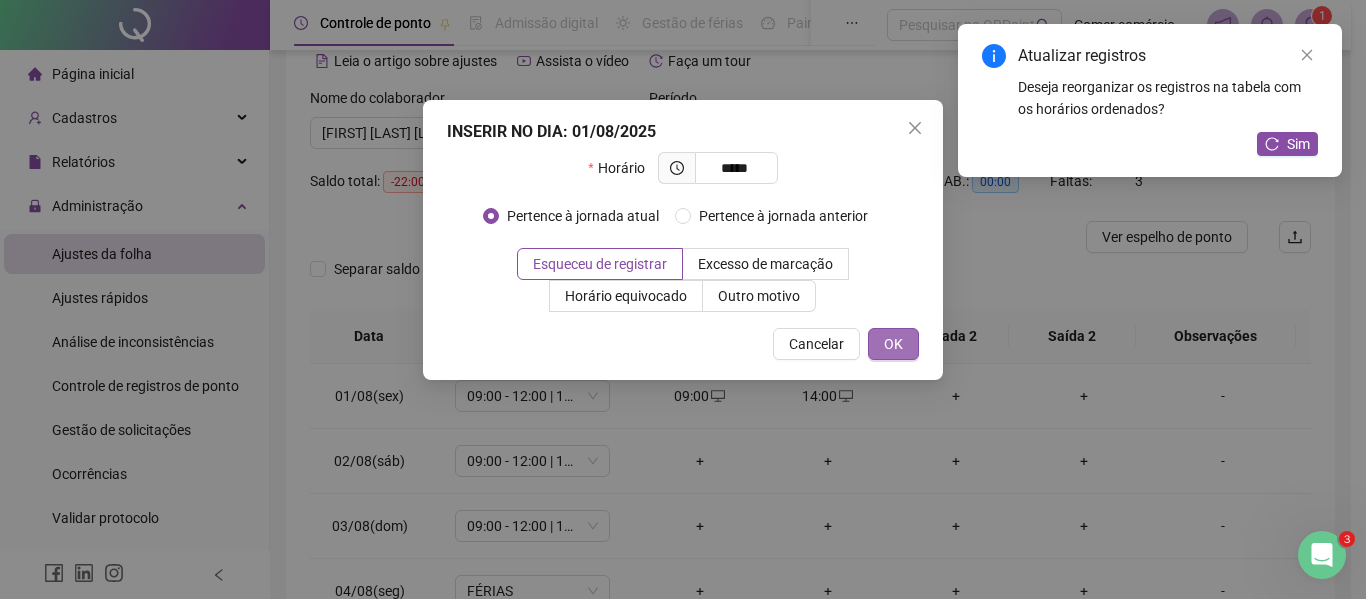 type on "*****" 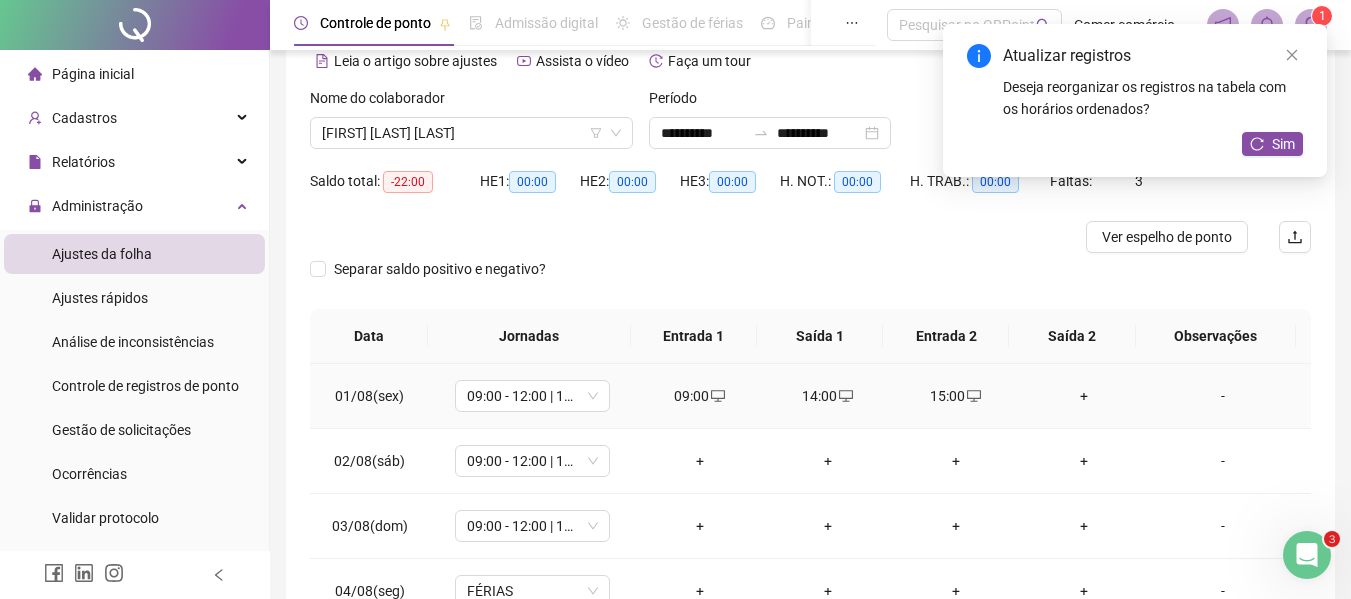 click on "+" at bounding box center (1084, 396) 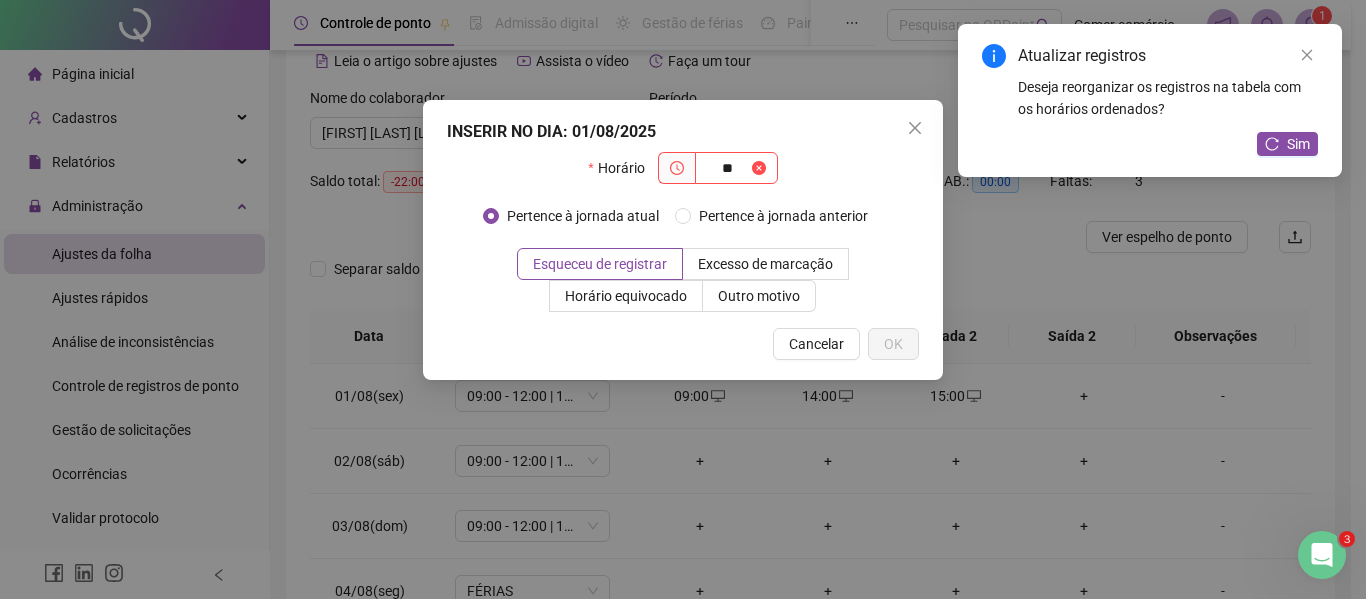type on "*" 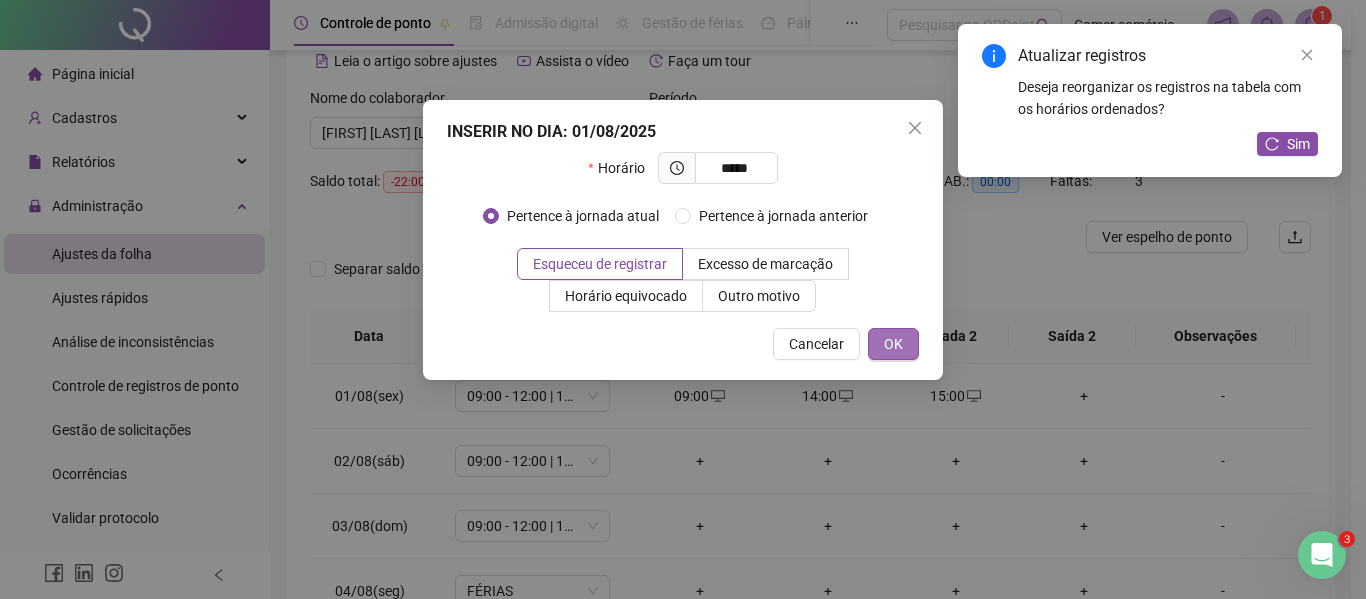 type on "*****" 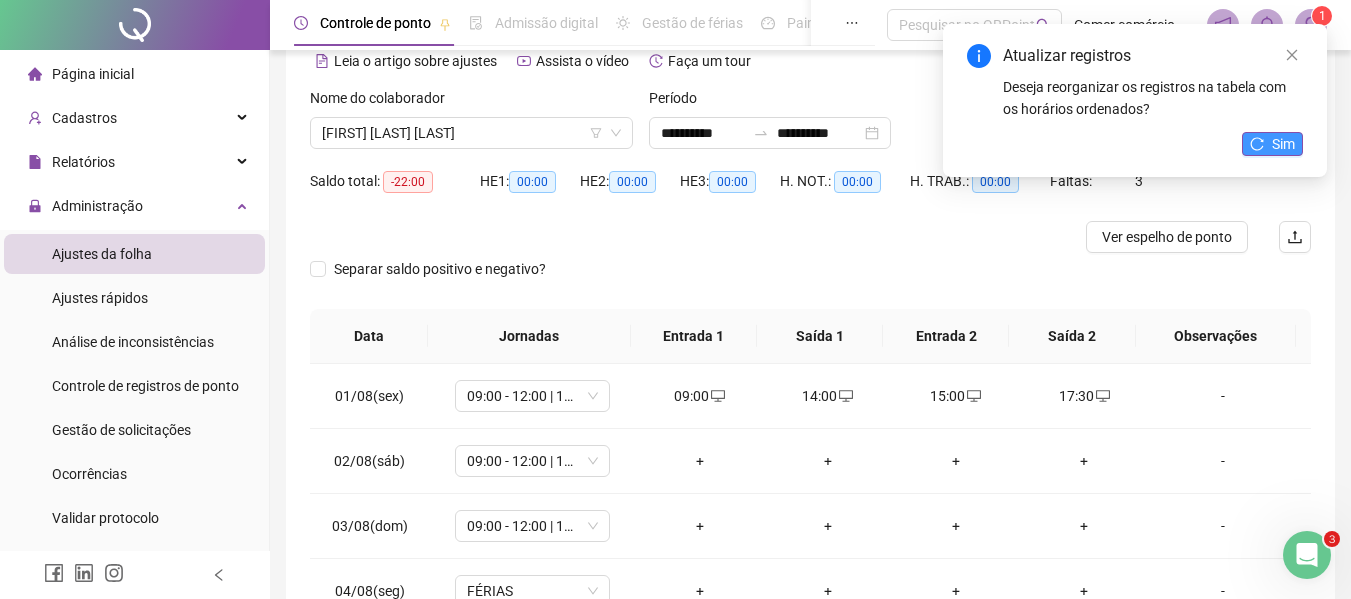 click on "Sim" at bounding box center [1283, 144] 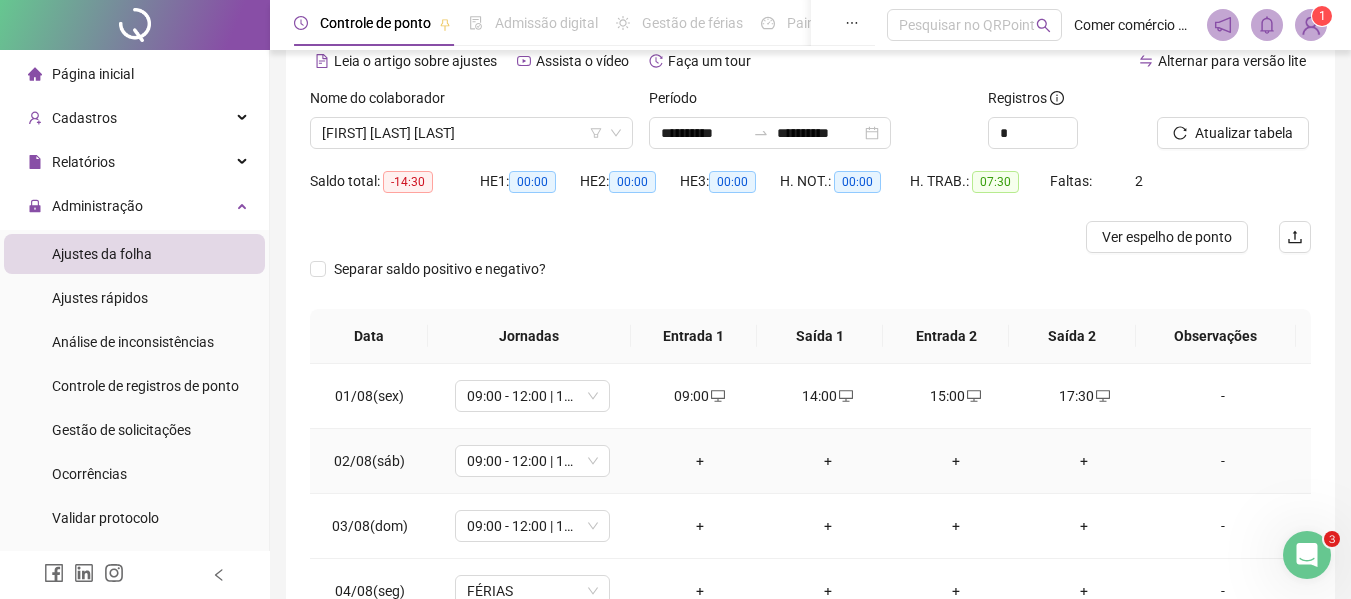 click on "+" at bounding box center (700, 461) 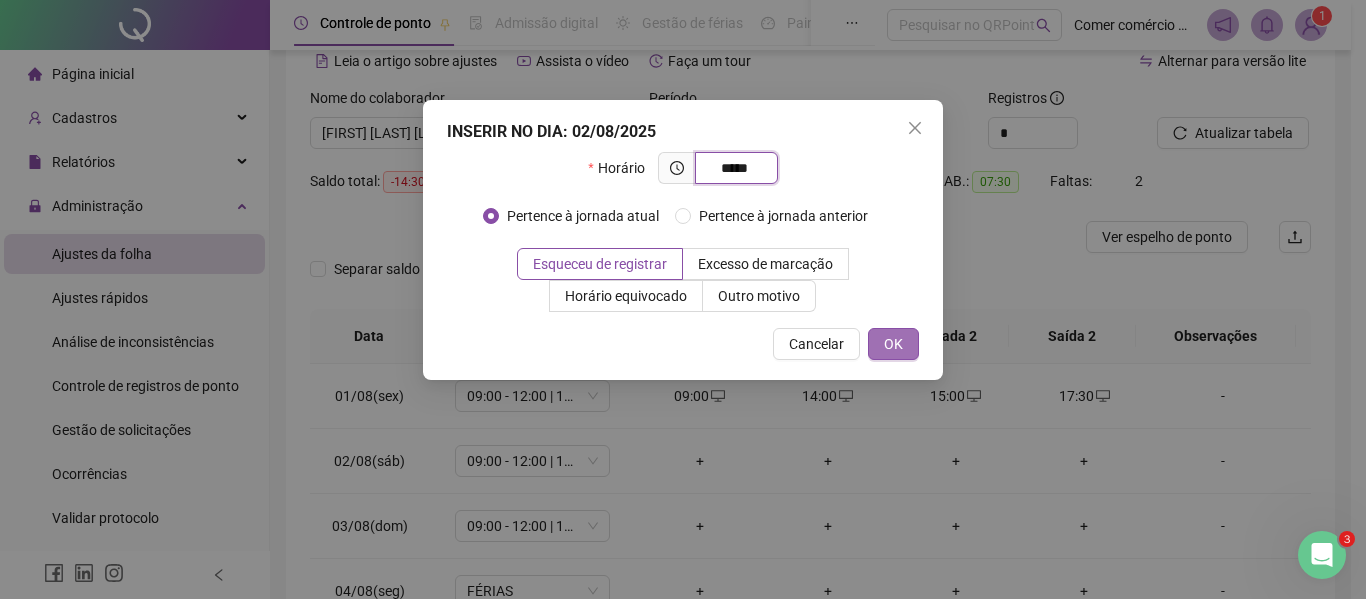type on "*****" 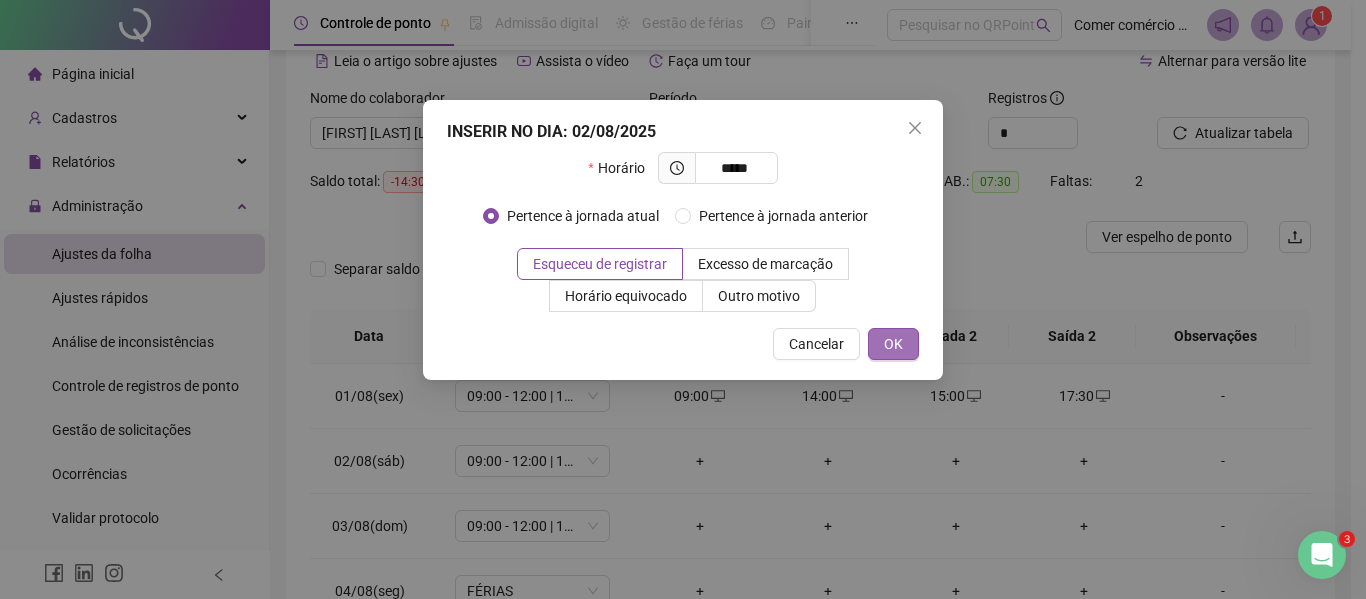 click on "OK" at bounding box center (893, 344) 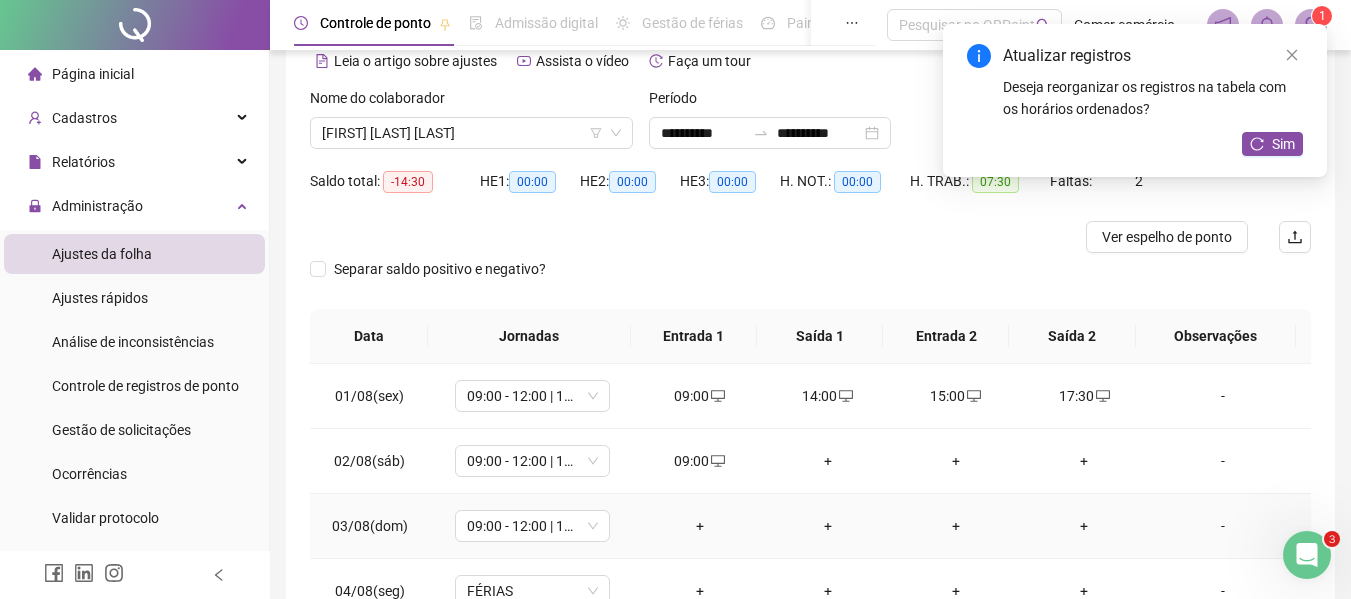 click on "+" at bounding box center [700, 526] 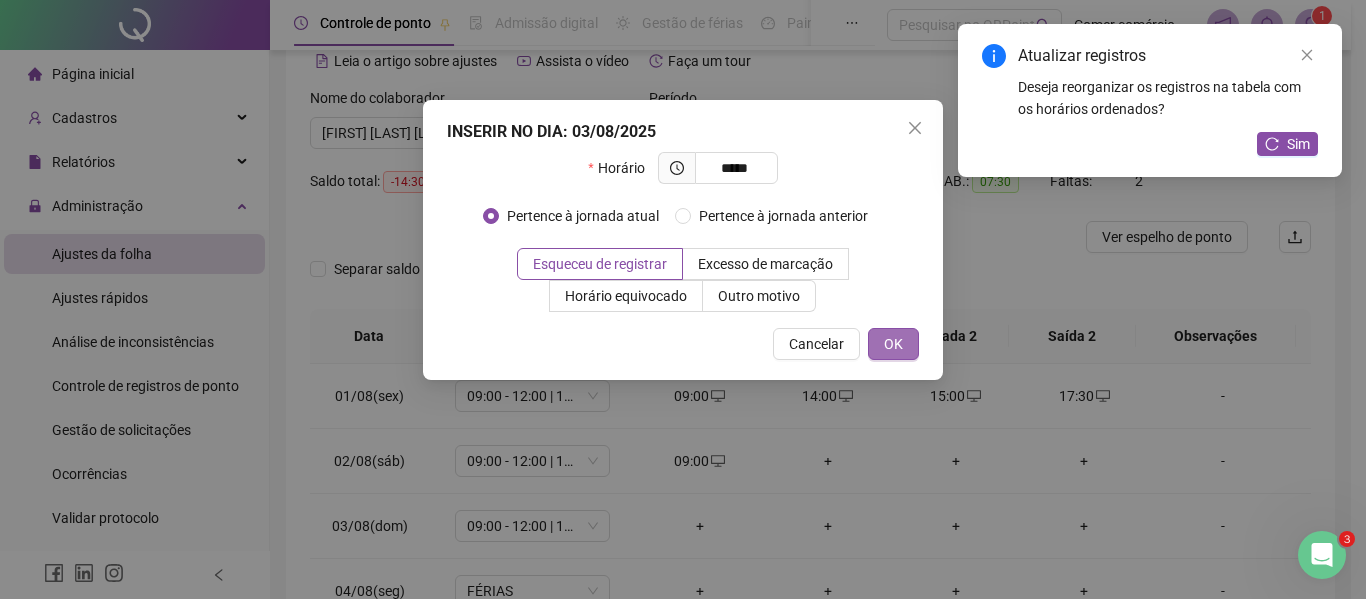 type on "*****" 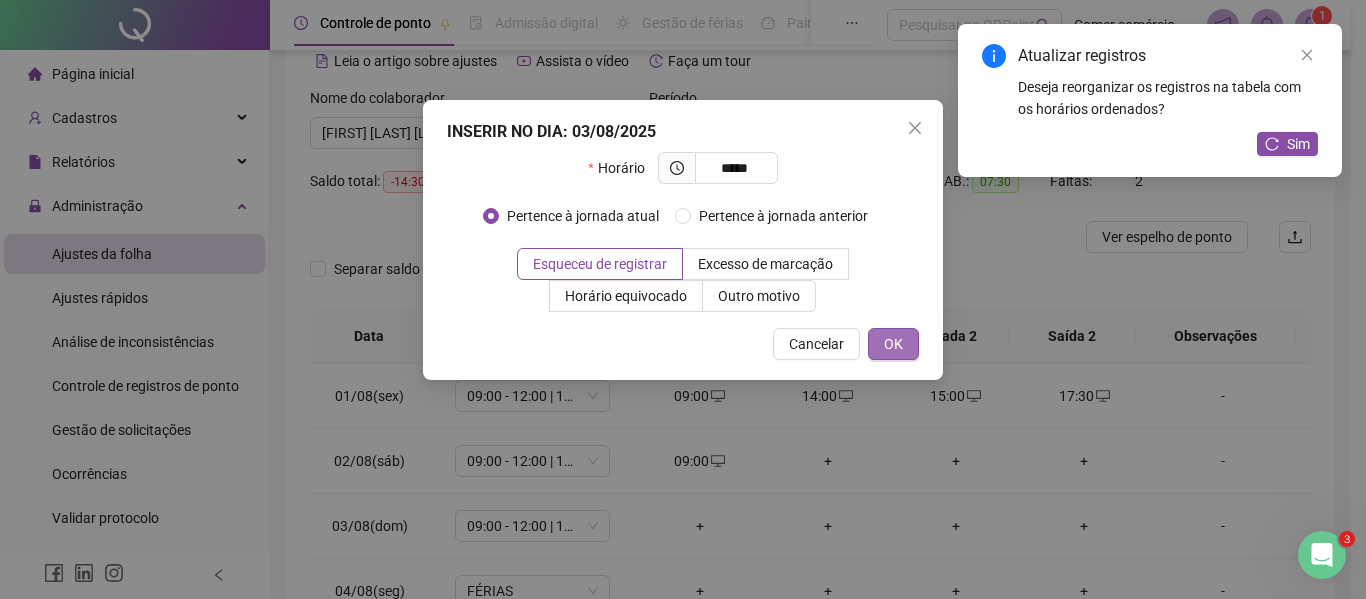 click on "OK" at bounding box center [893, 344] 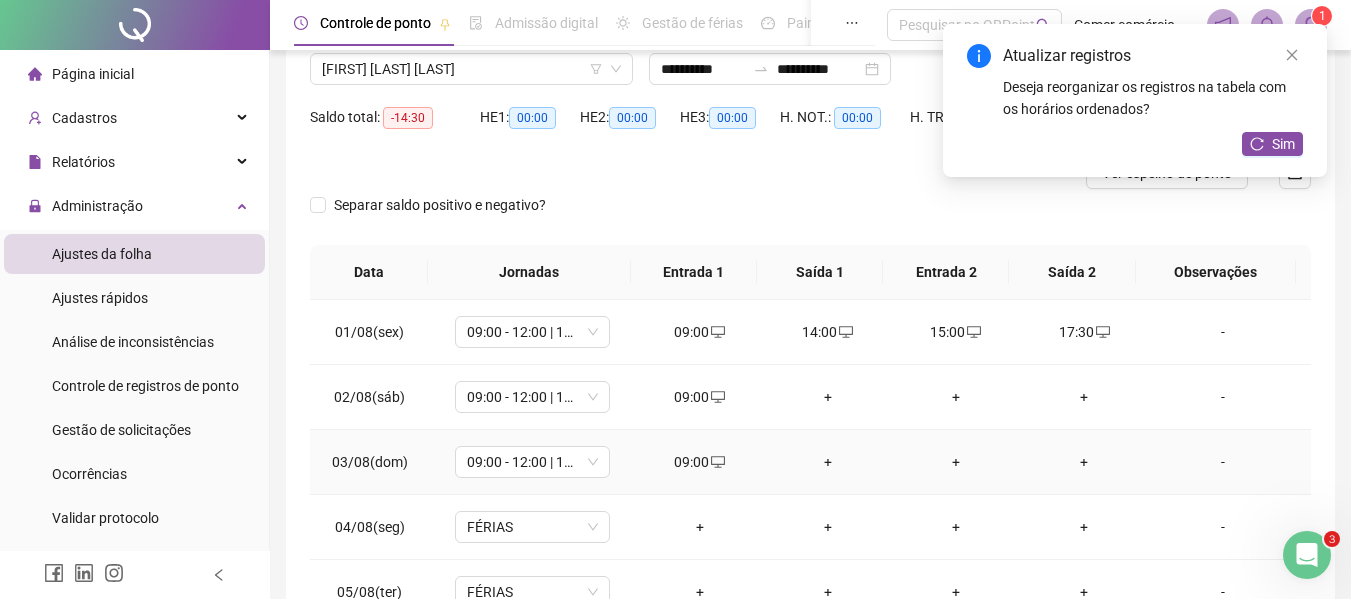 scroll, scrollTop: 197, scrollLeft: 0, axis: vertical 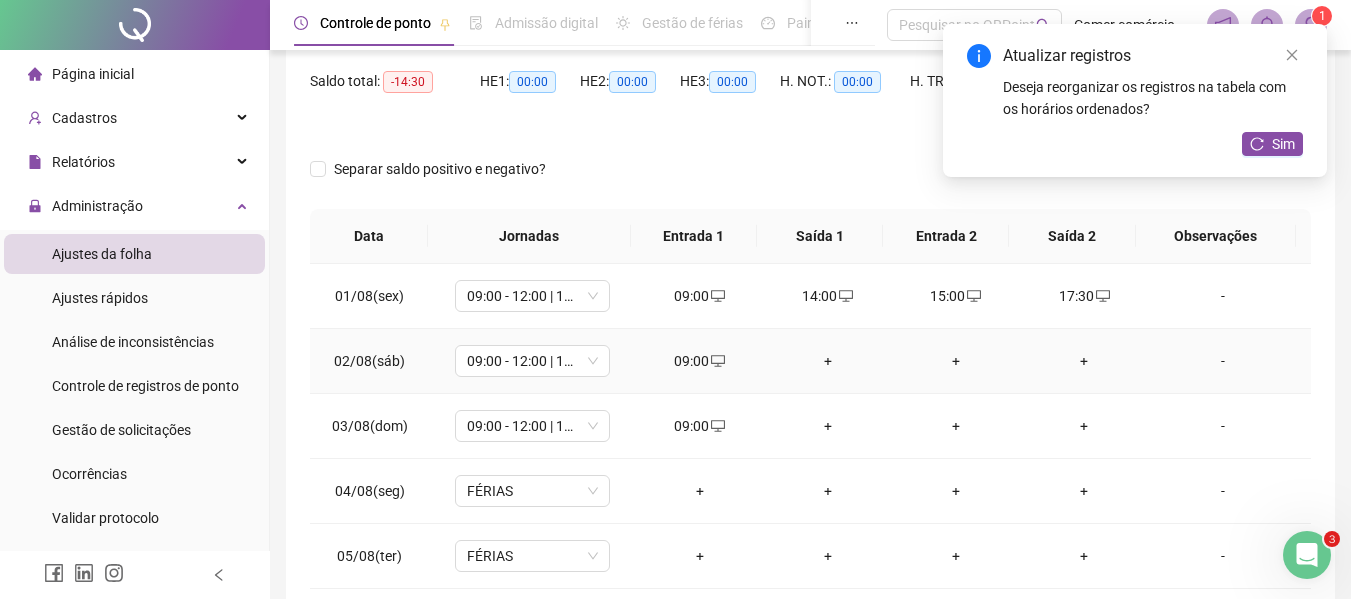 click on "+" at bounding box center [828, 361] 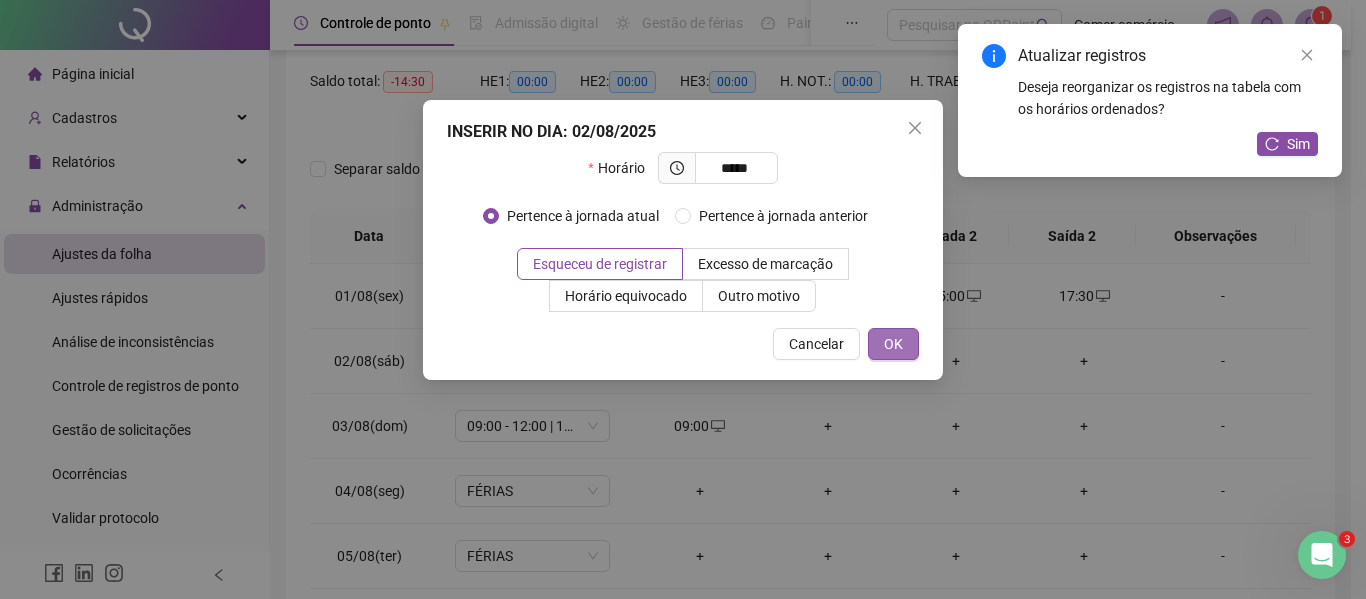 type on "*****" 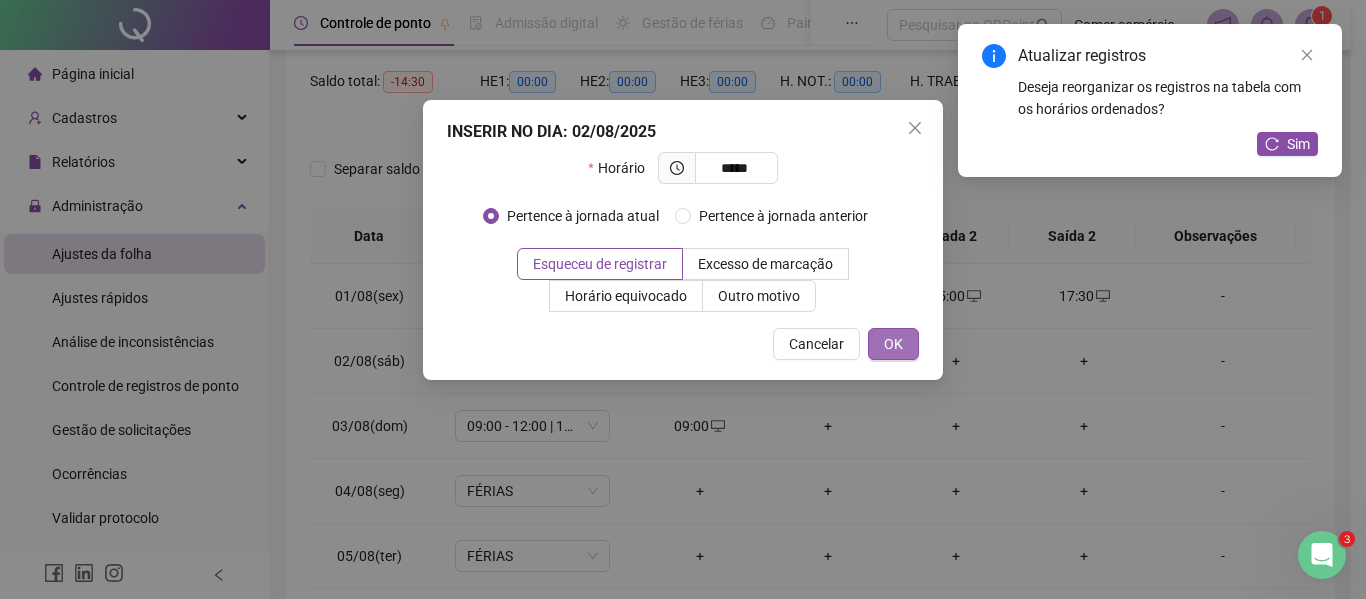 click on "OK" at bounding box center [893, 344] 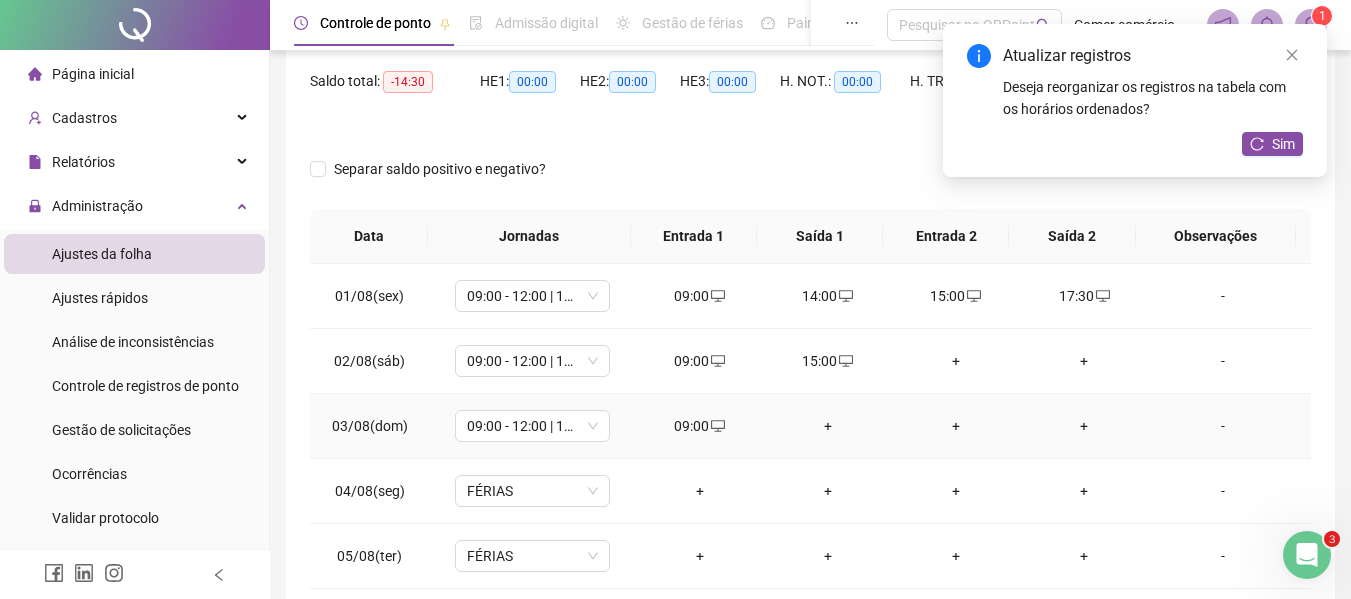 click on "+" at bounding box center (828, 426) 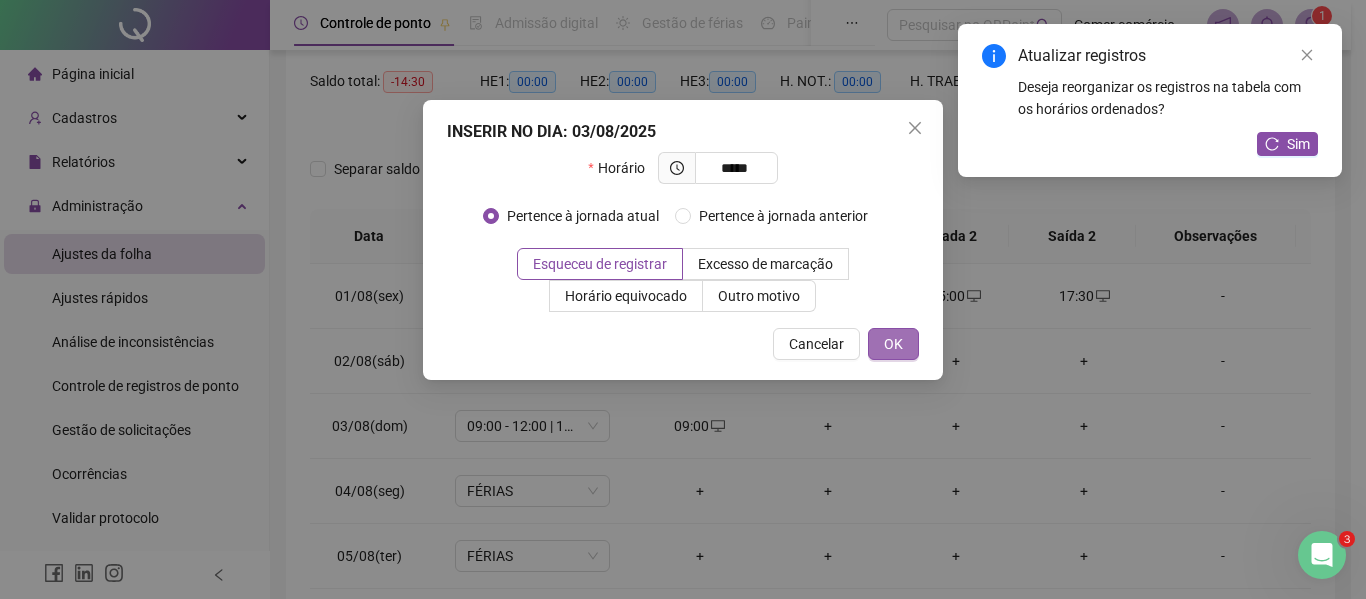 type on "*****" 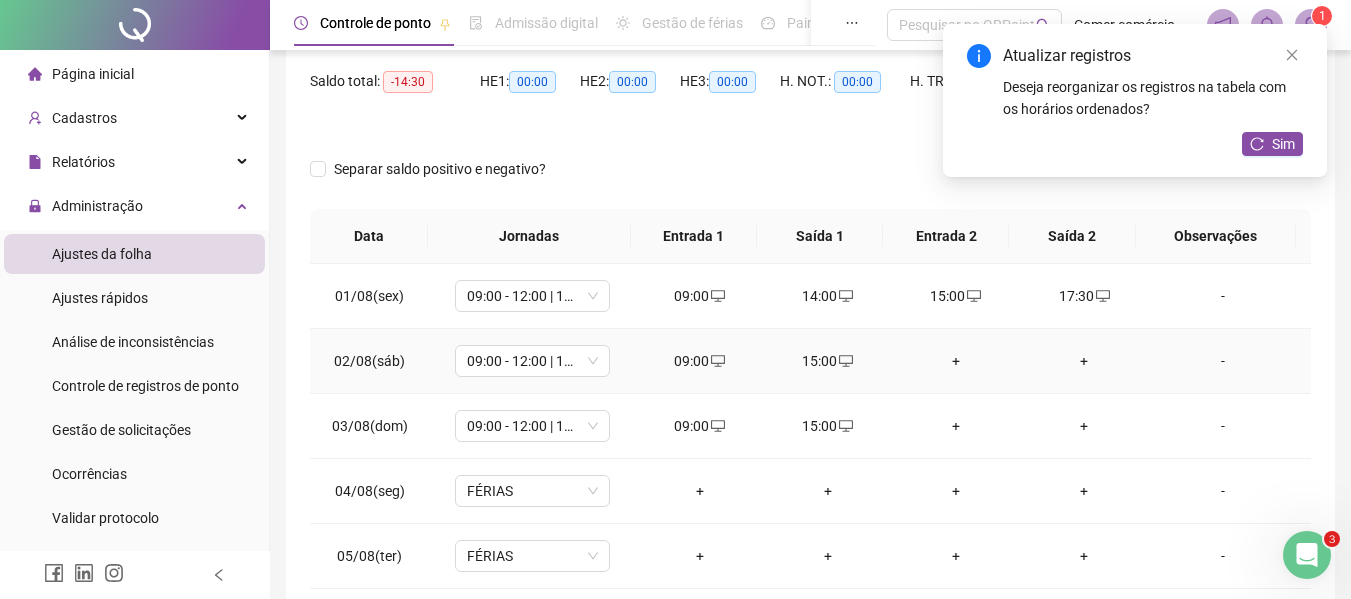 click on "+" at bounding box center [956, 361] 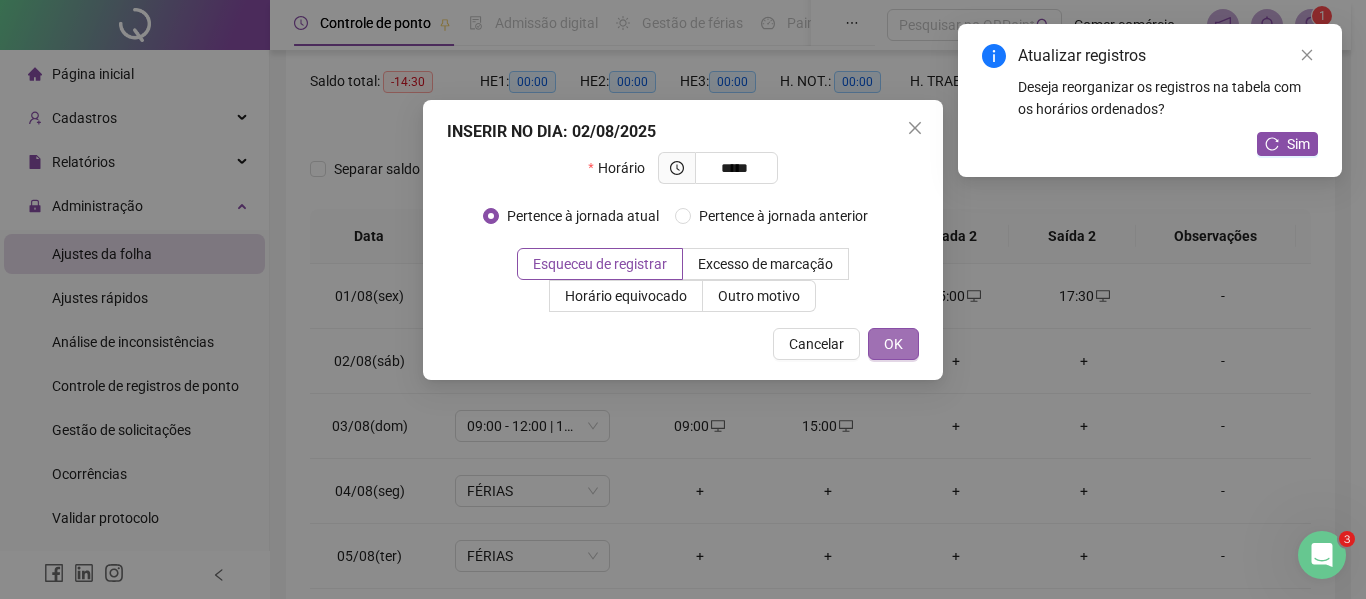 type on "*****" 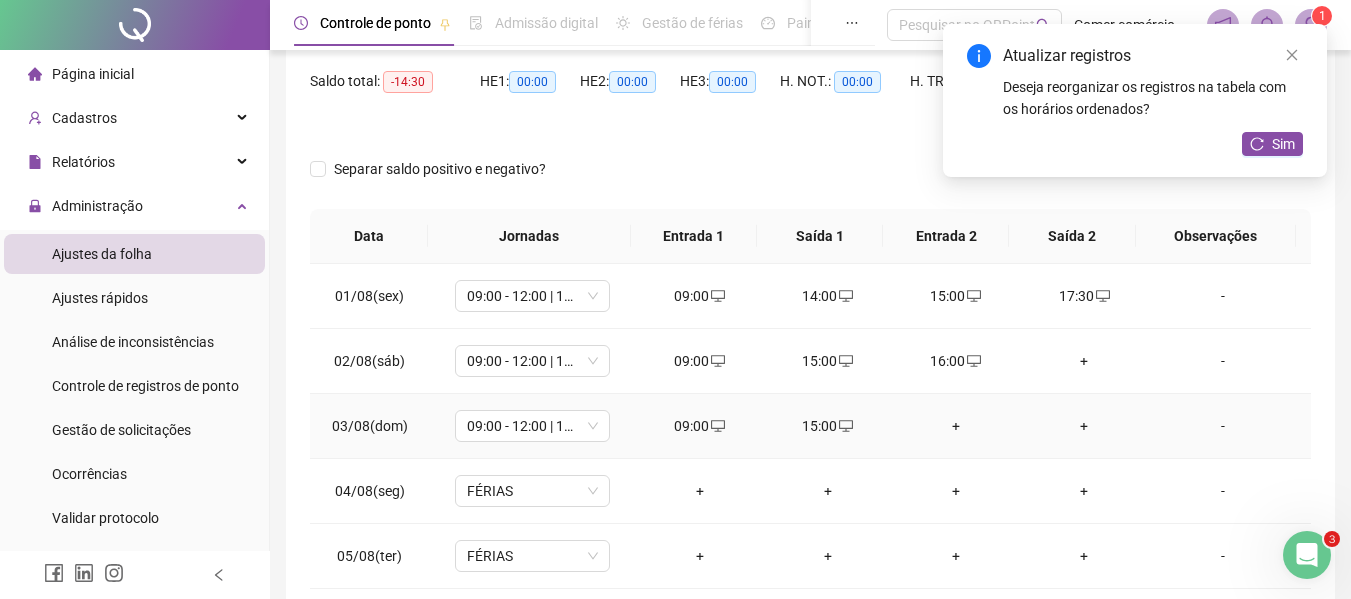 click on "+" at bounding box center (956, 426) 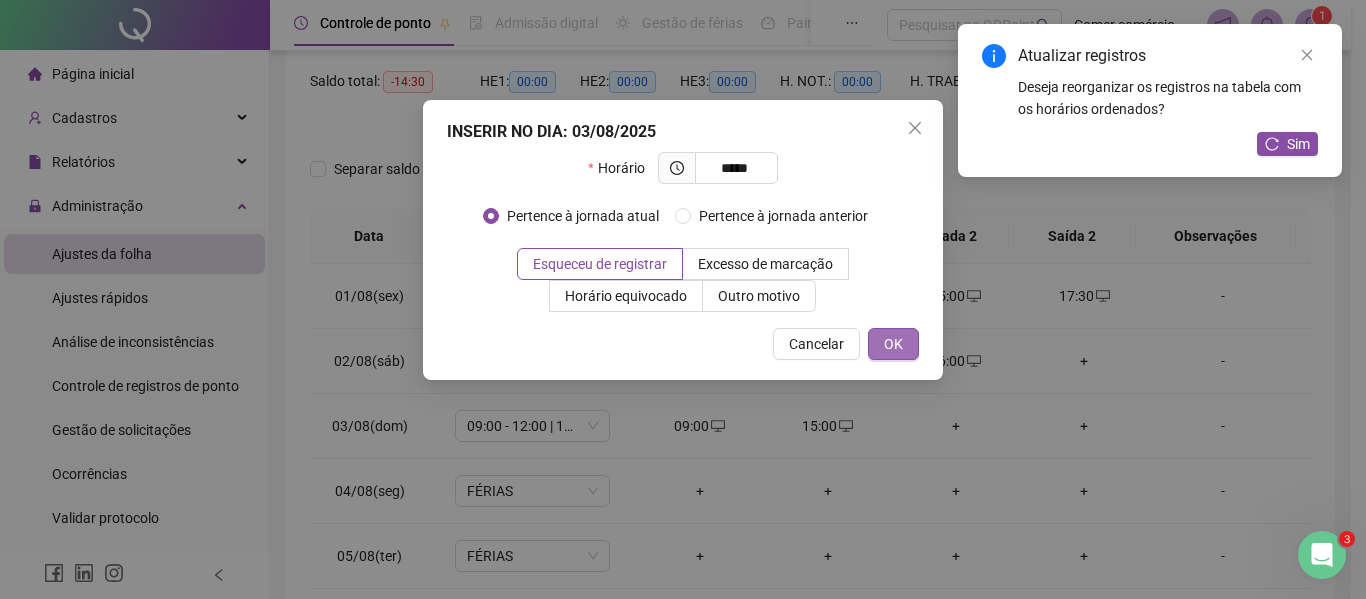 type on "*****" 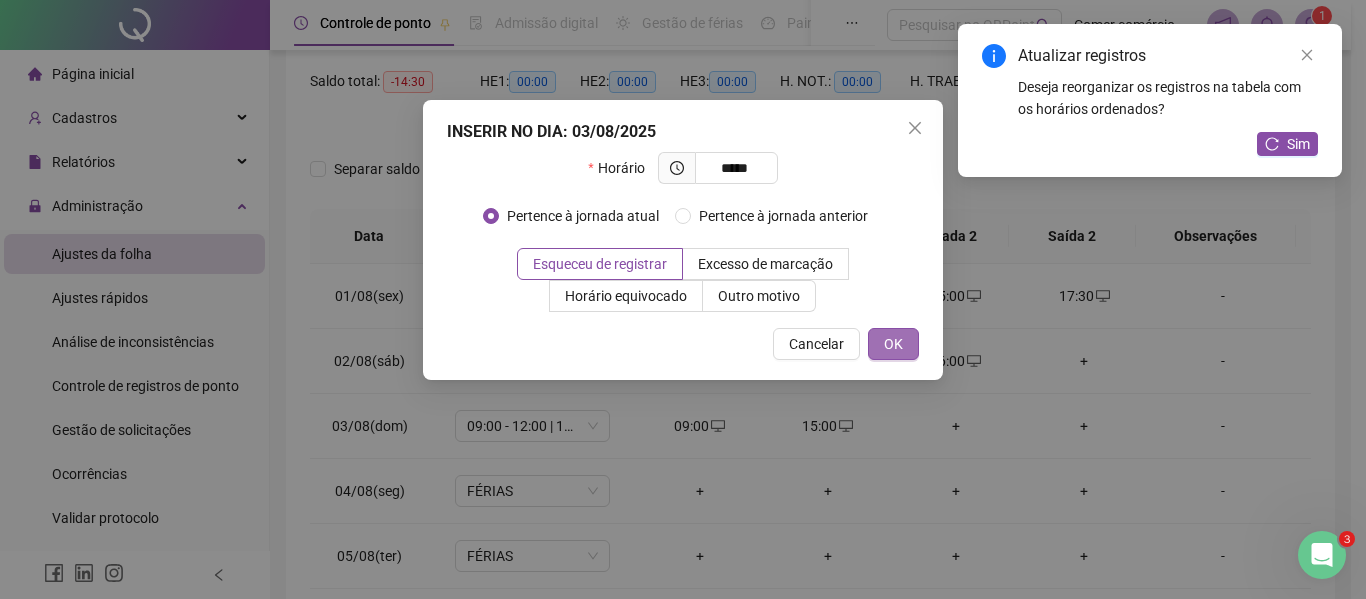 click on "OK" at bounding box center [893, 344] 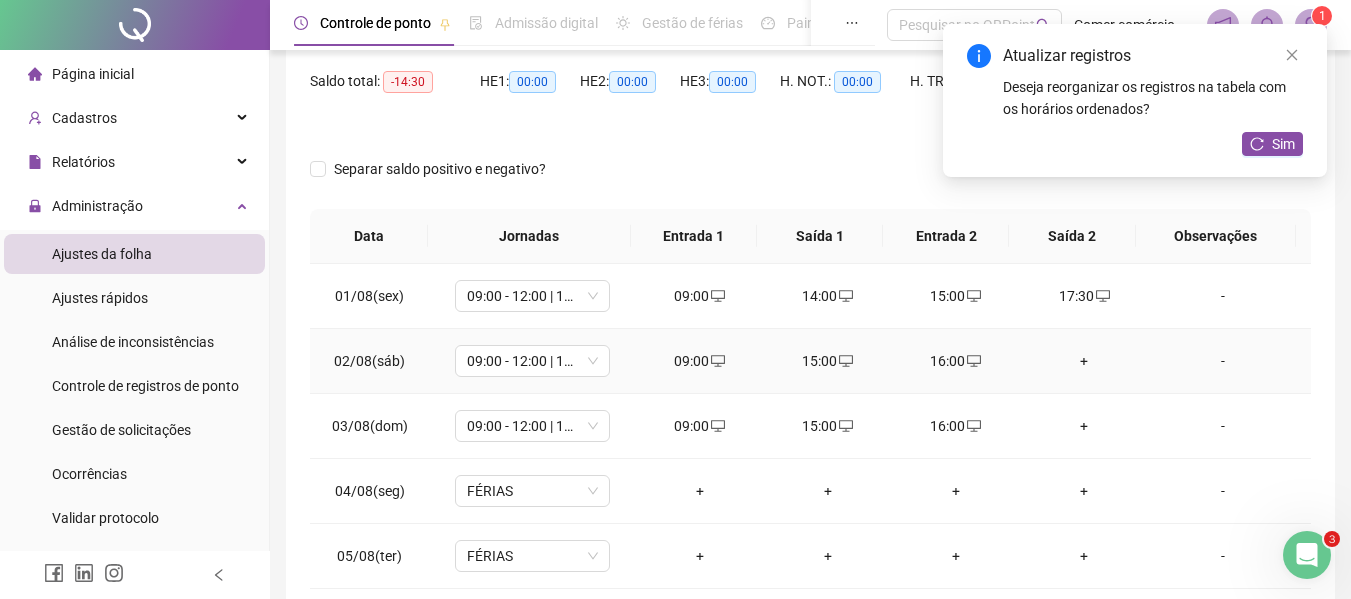 click on "+" at bounding box center [1084, 361] 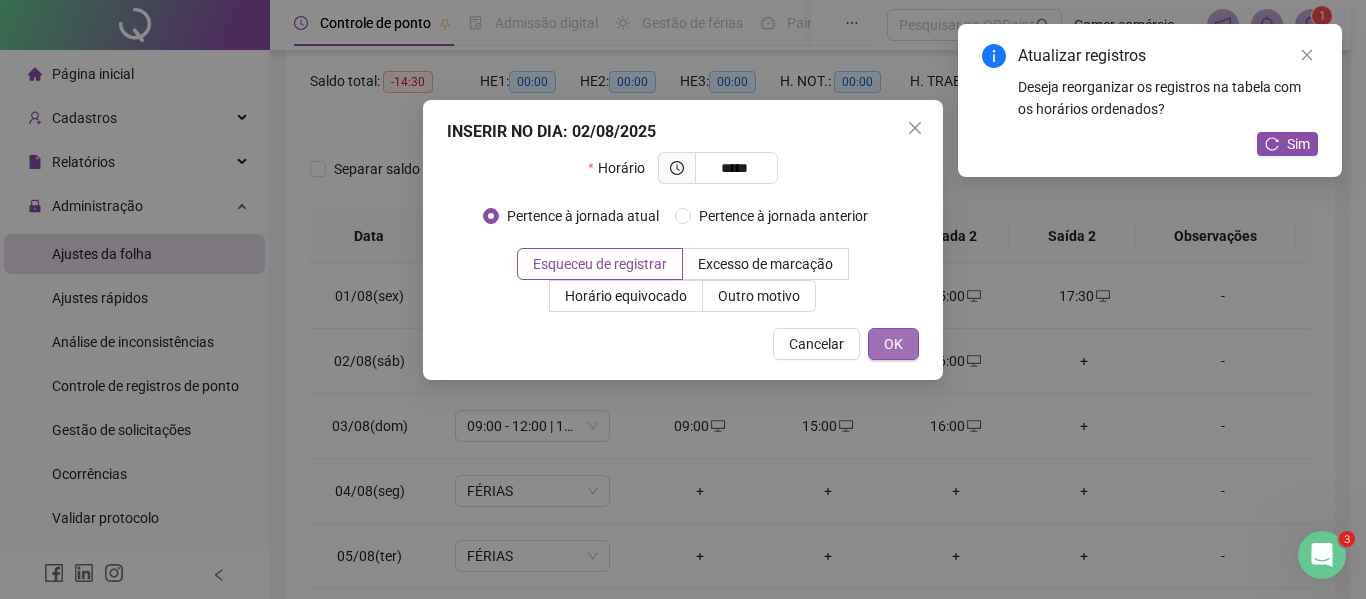 type on "*****" 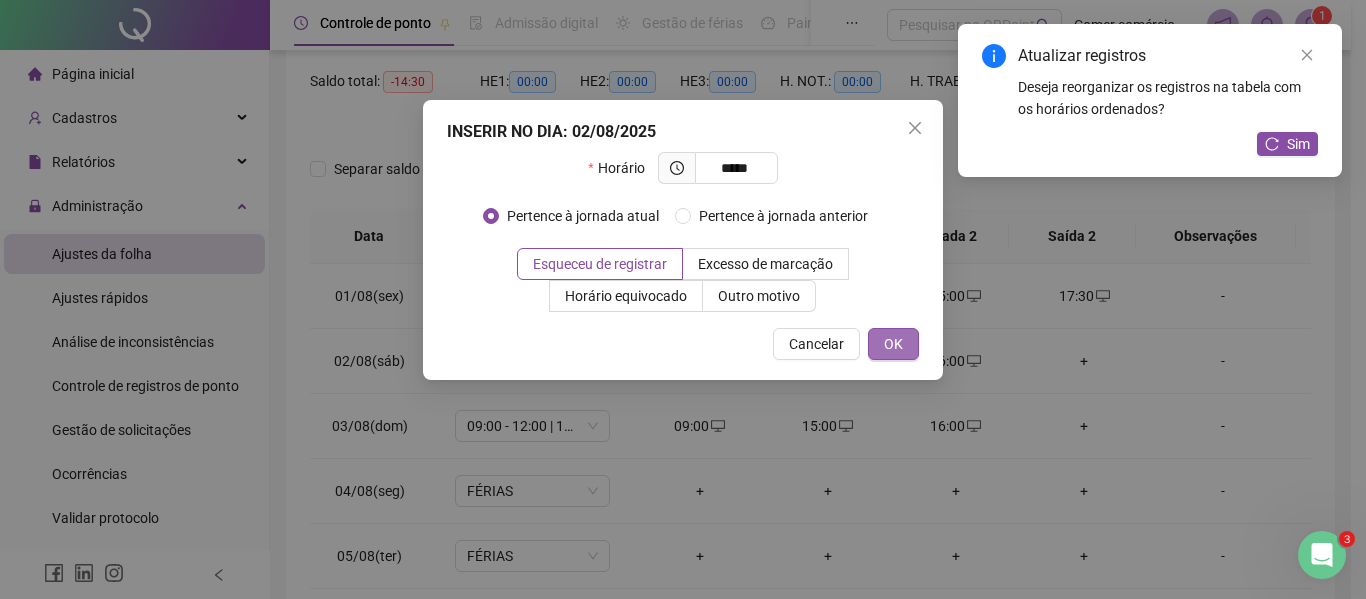 click on "OK" at bounding box center (893, 344) 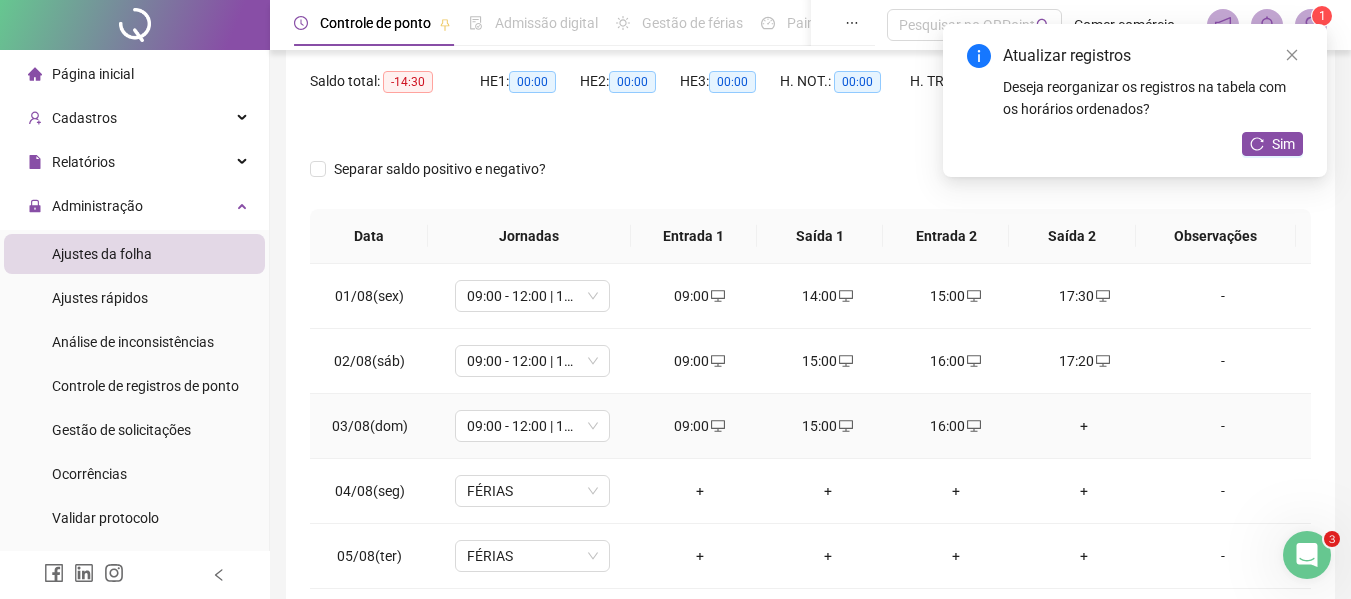 click on "+" at bounding box center [1084, 426] 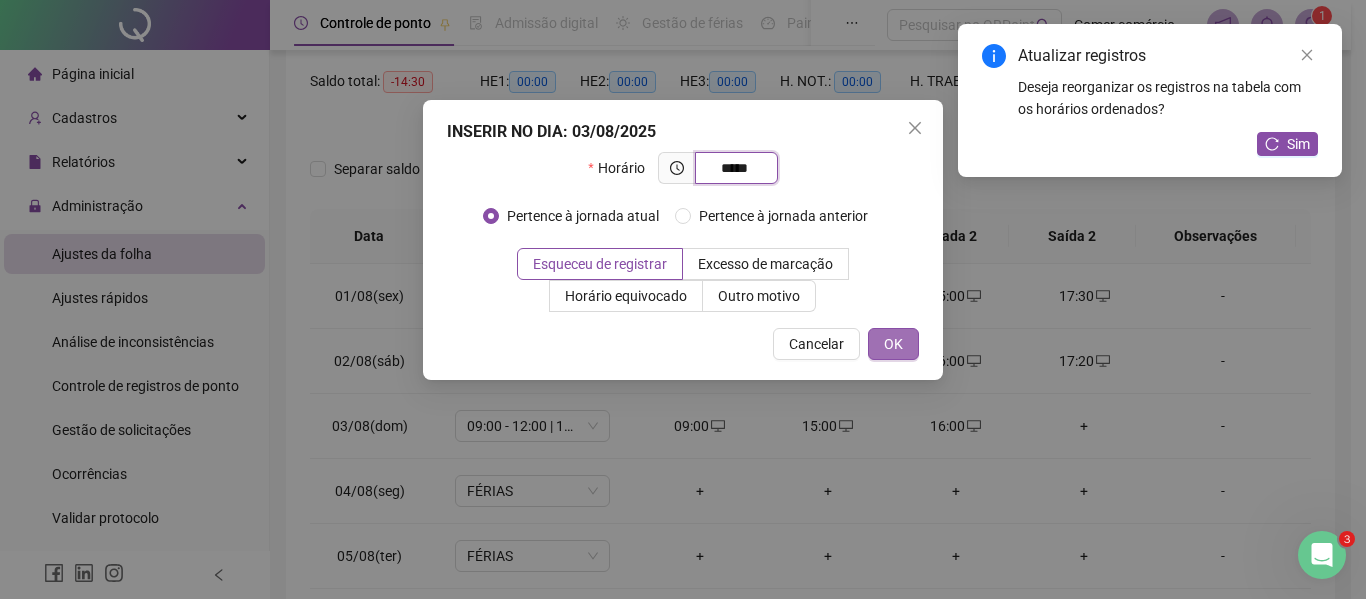 type on "*****" 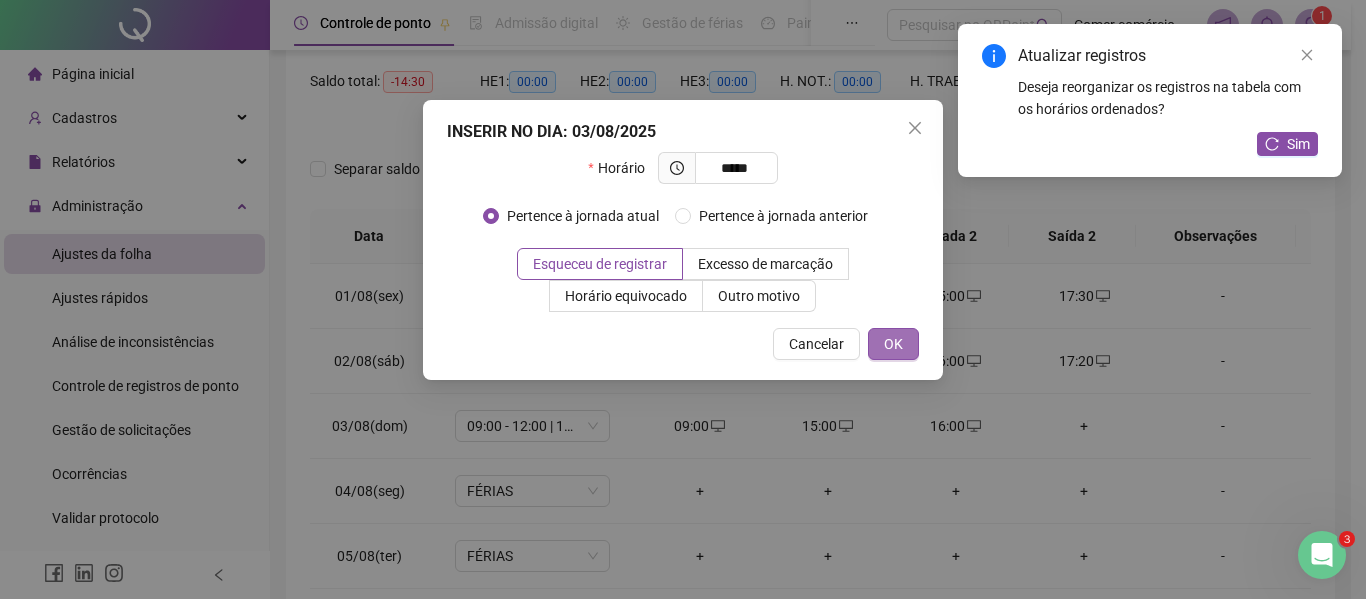 click on "OK" at bounding box center (893, 344) 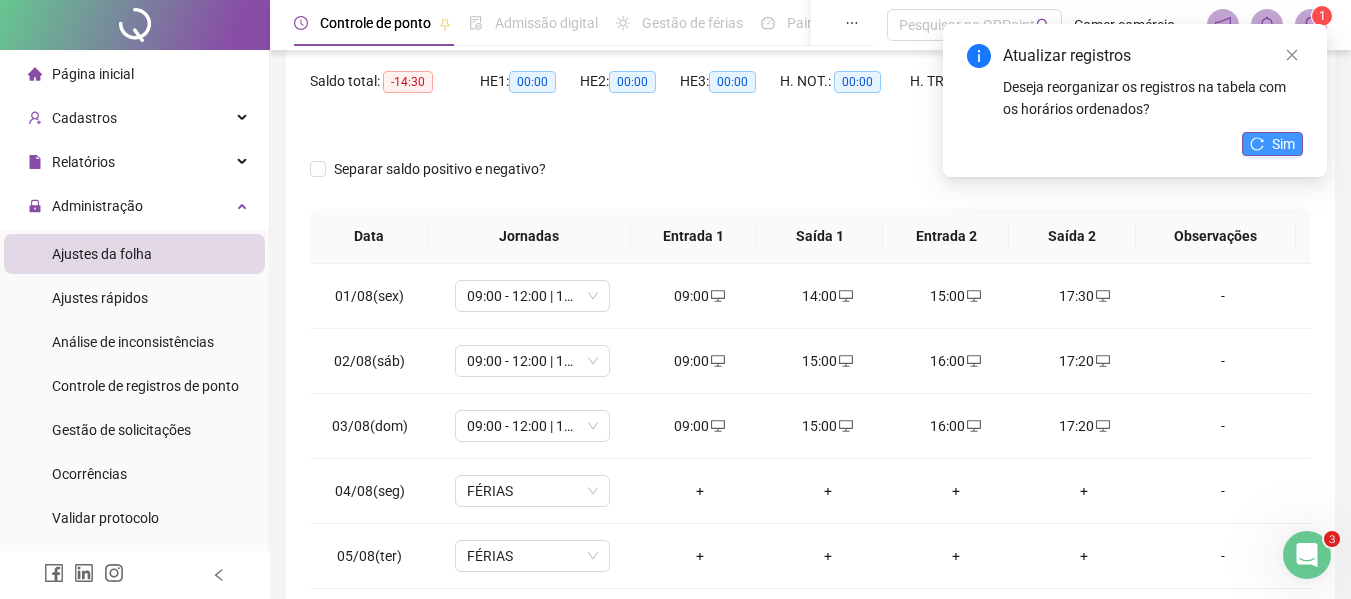 click on "Sim" at bounding box center [1283, 144] 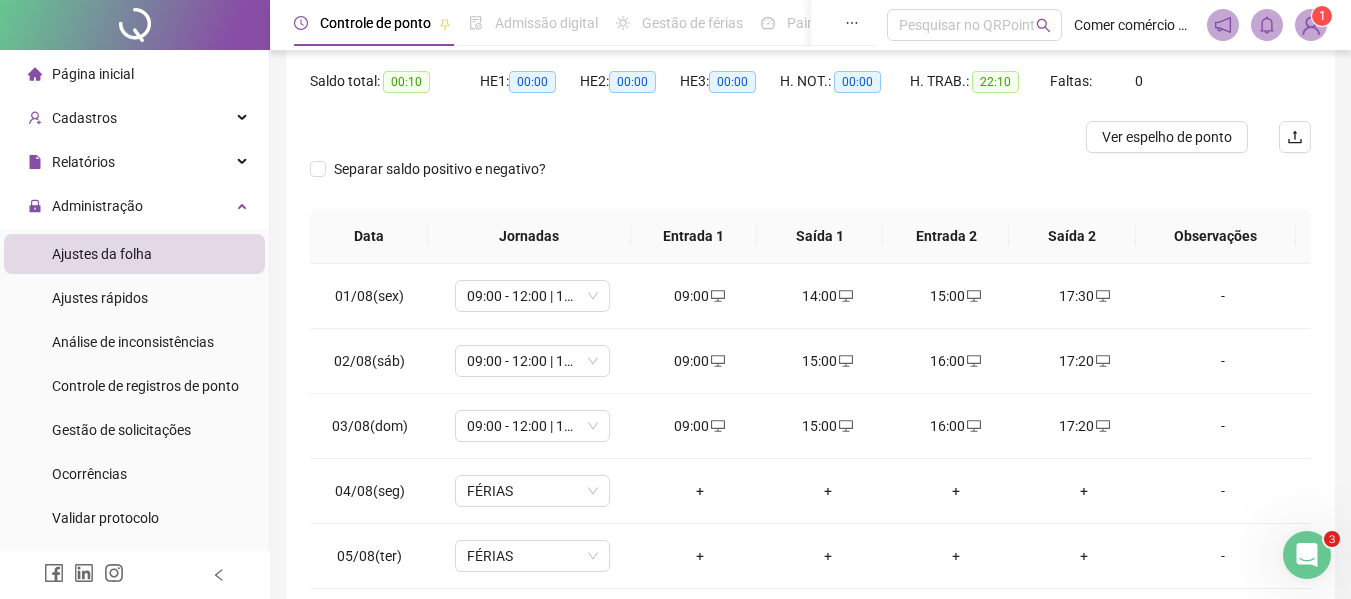 scroll, scrollTop: 0, scrollLeft: 0, axis: both 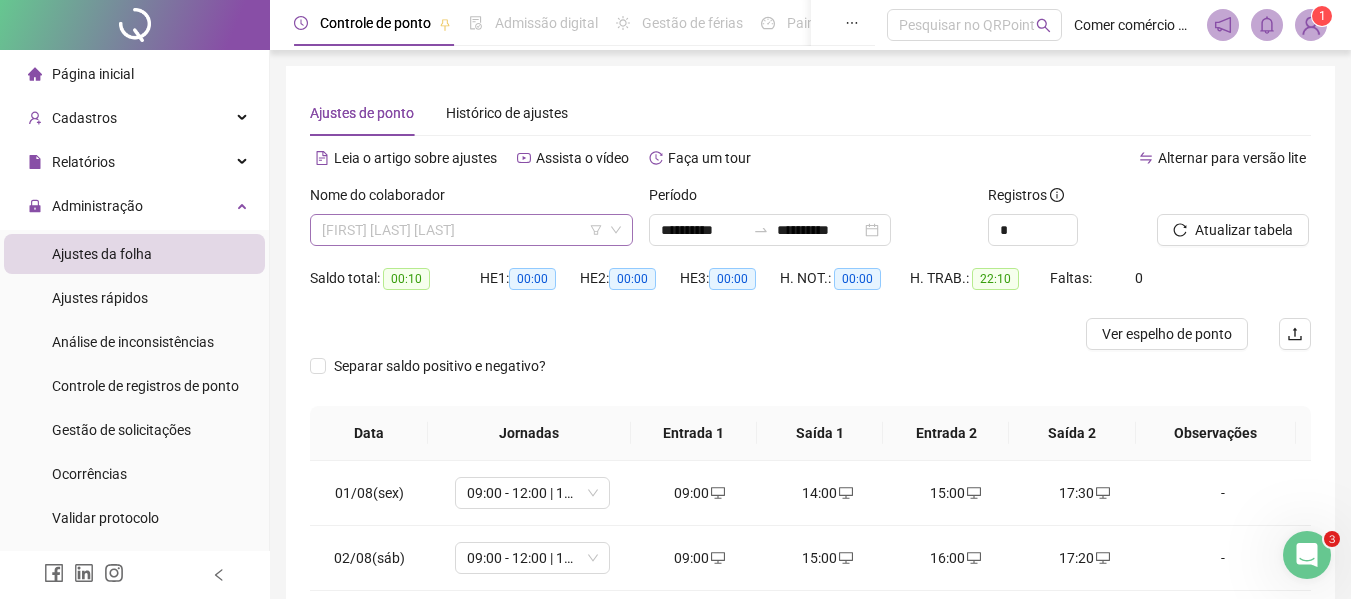 click on "[FIRST] [LAST] [LAST]" at bounding box center [471, 230] 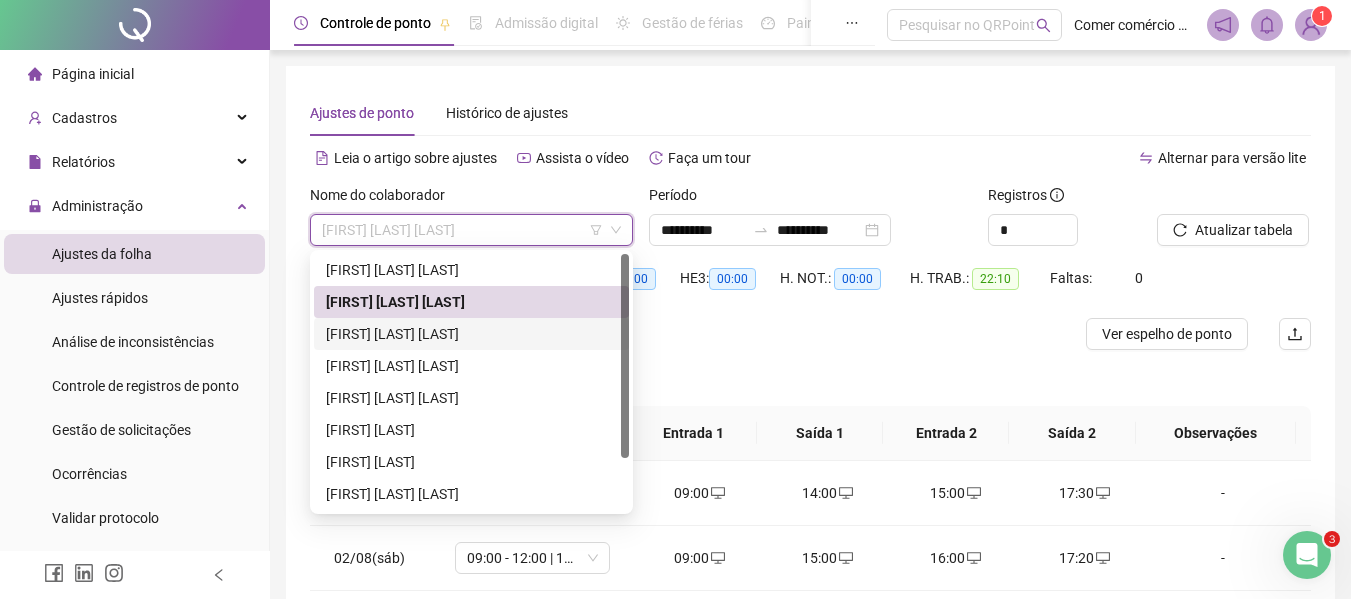 click on "[FIRST] [LAST] [LAST]" at bounding box center [471, 334] 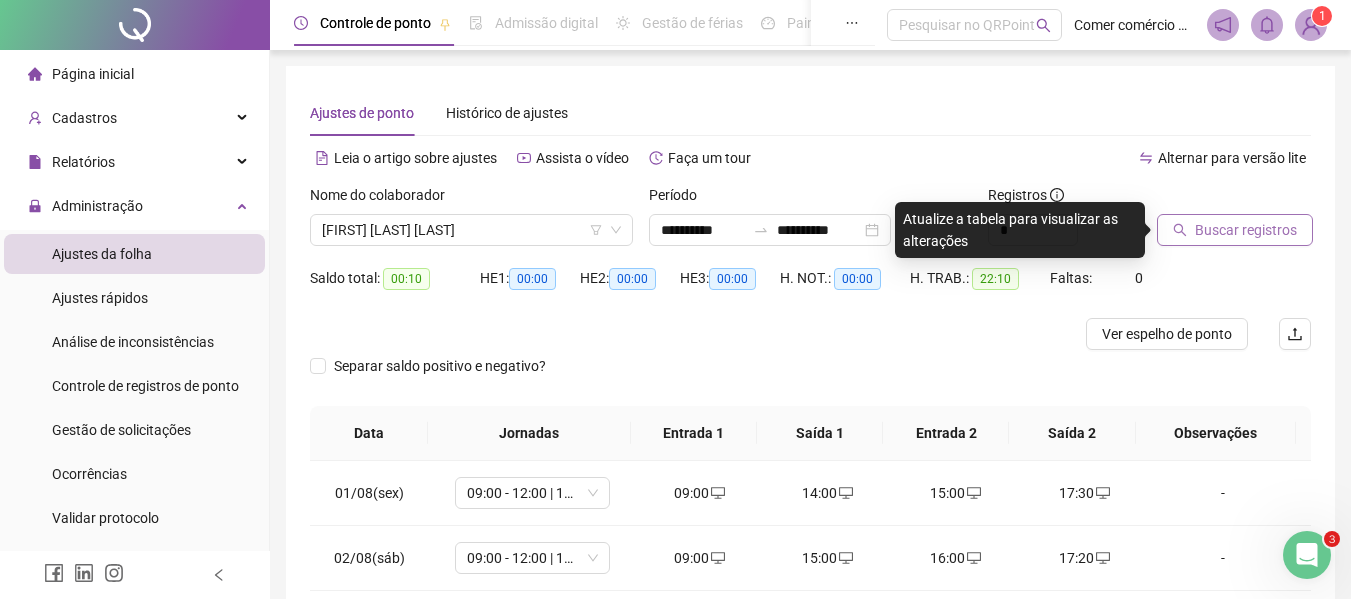 click on "Buscar registros" at bounding box center [1235, 230] 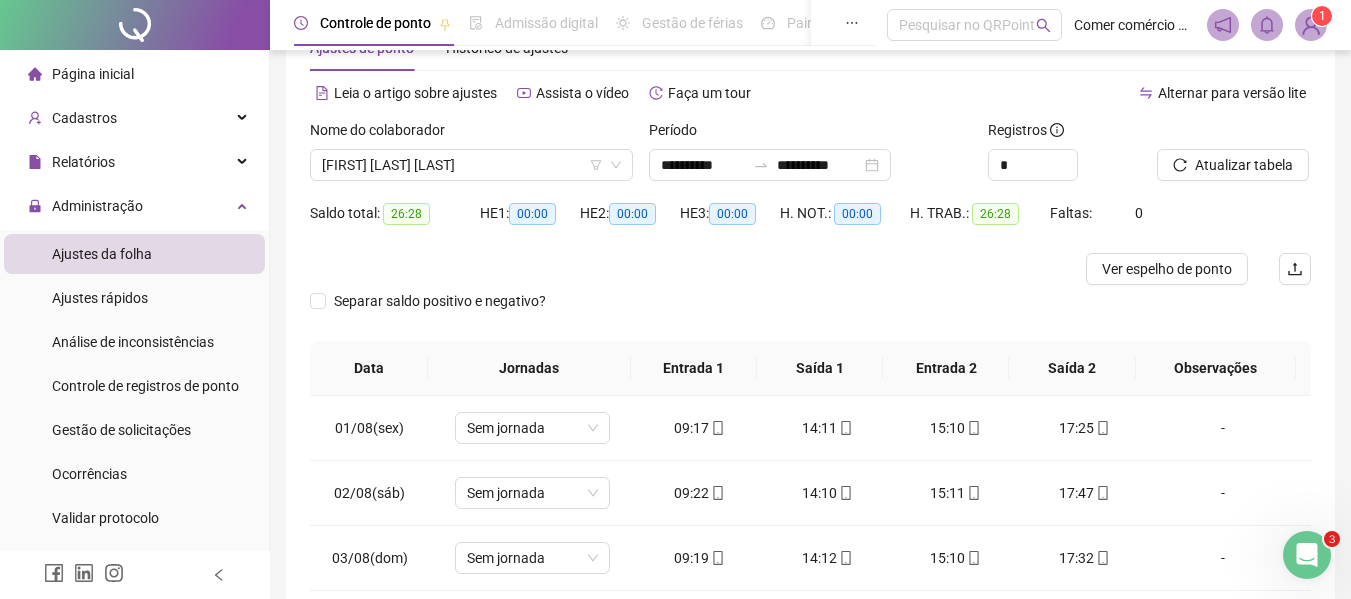 scroll, scrollTop: 200, scrollLeft: 0, axis: vertical 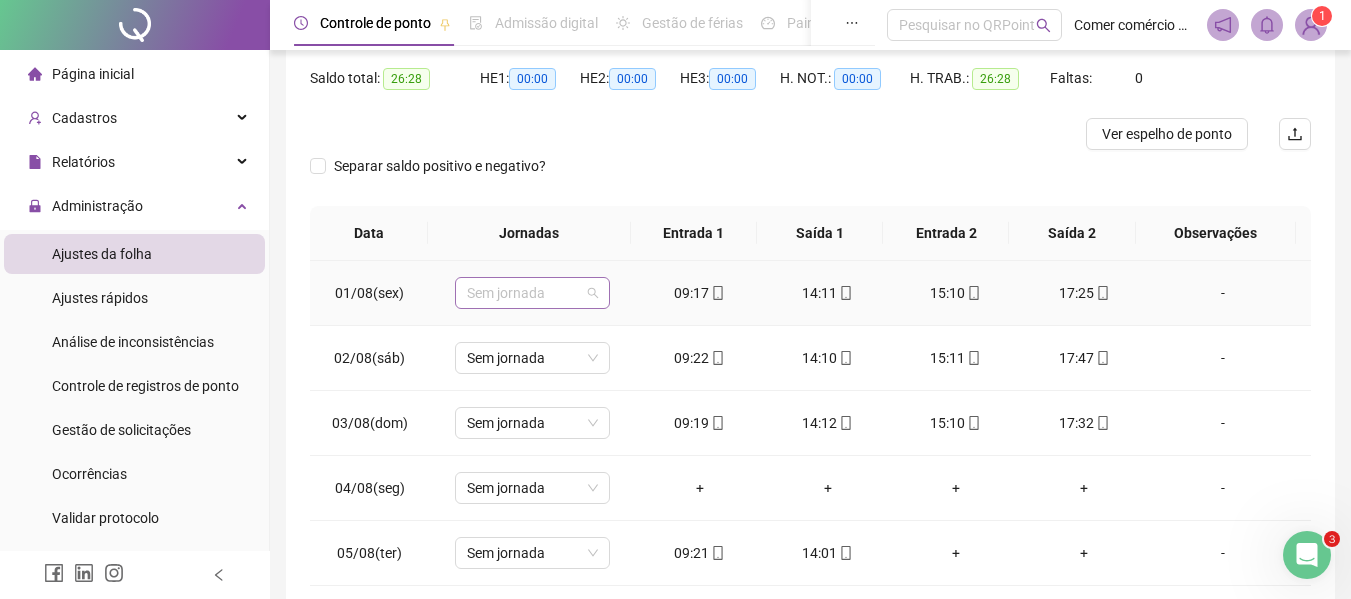 click on "Sem jornada" at bounding box center [532, 293] 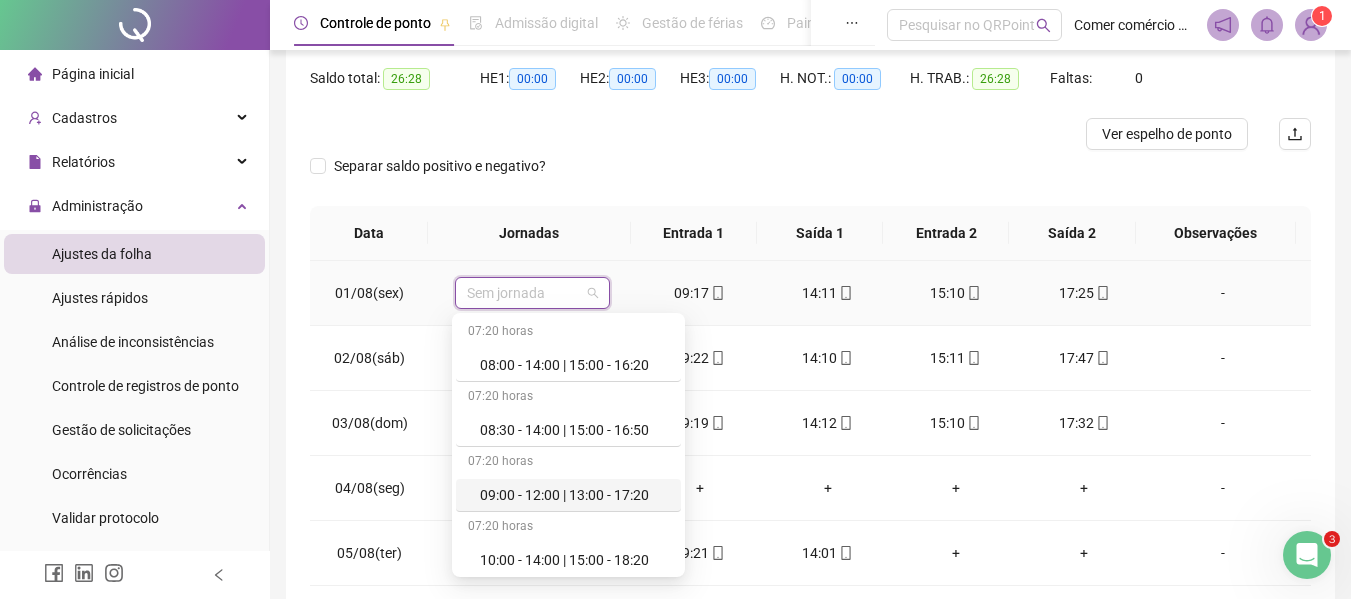click on "09:00 - 12:00 | 13:00 - 17:20" at bounding box center (574, 495) 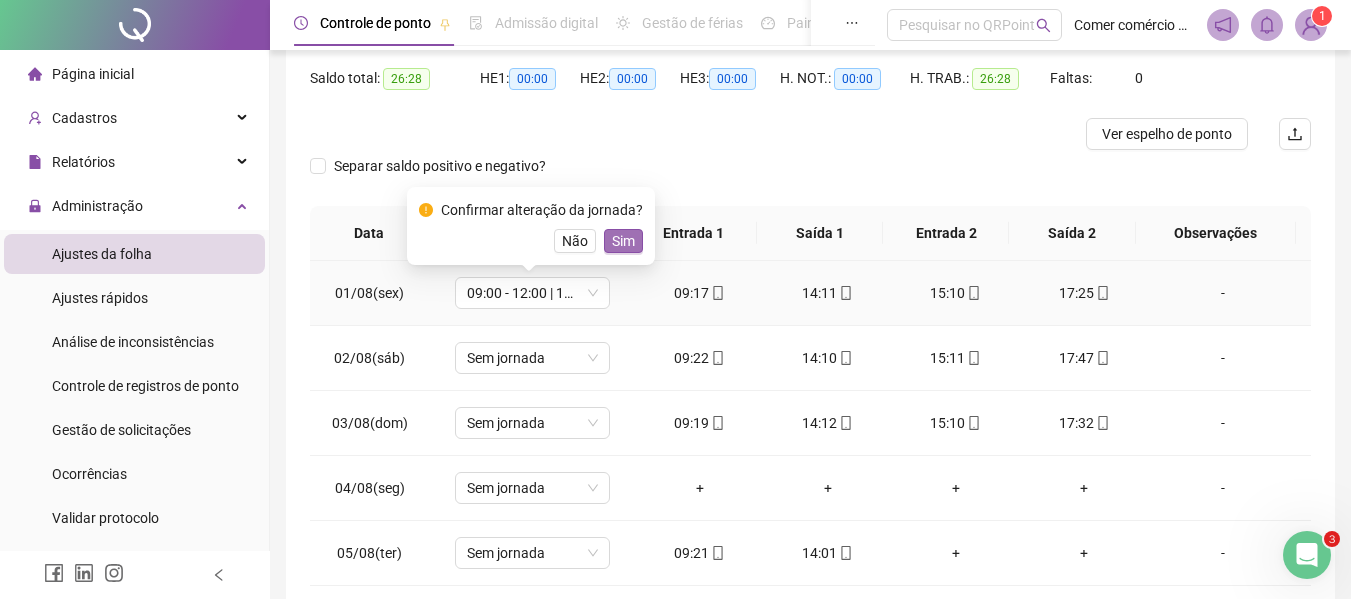 click on "Sim" at bounding box center (623, 241) 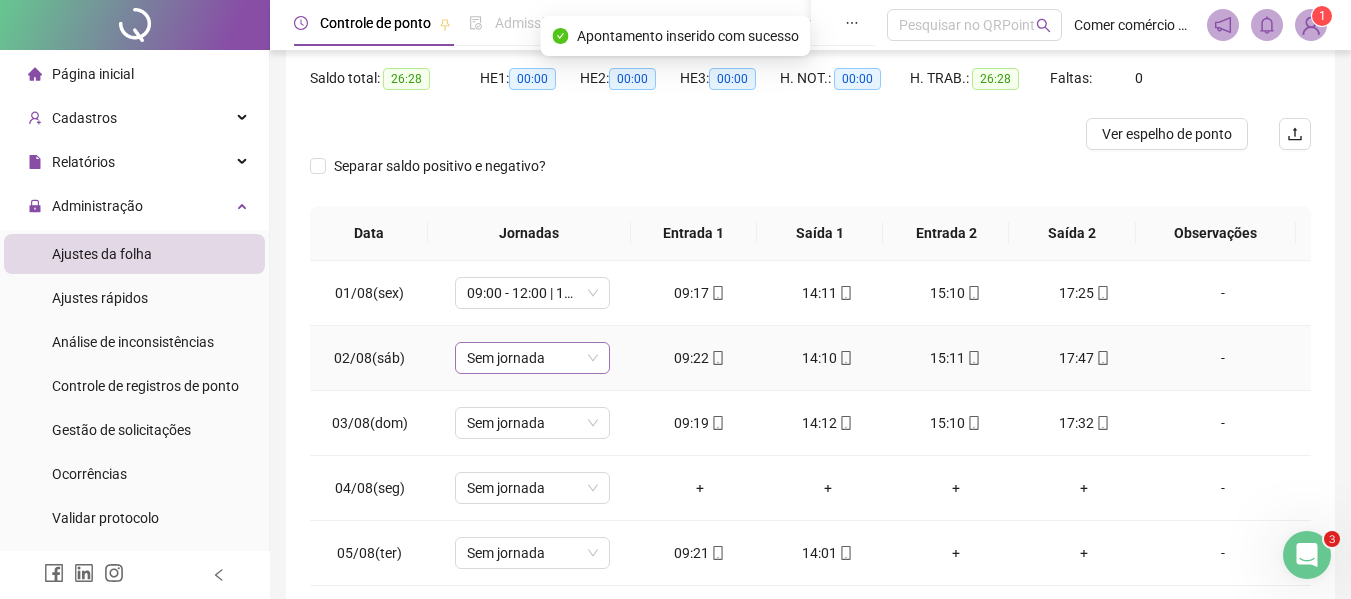 click on "Sem jornada" at bounding box center [532, 358] 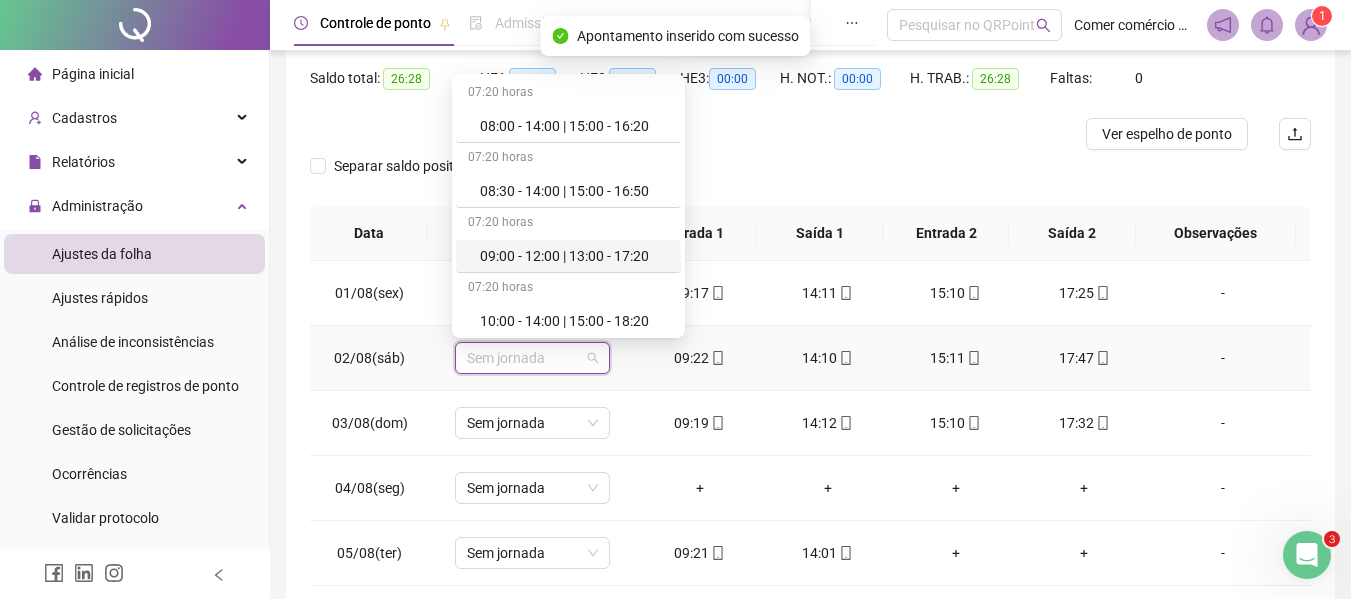 click on "09:00 - 12:00 | 13:00 - 17:20" at bounding box center [574, 256] 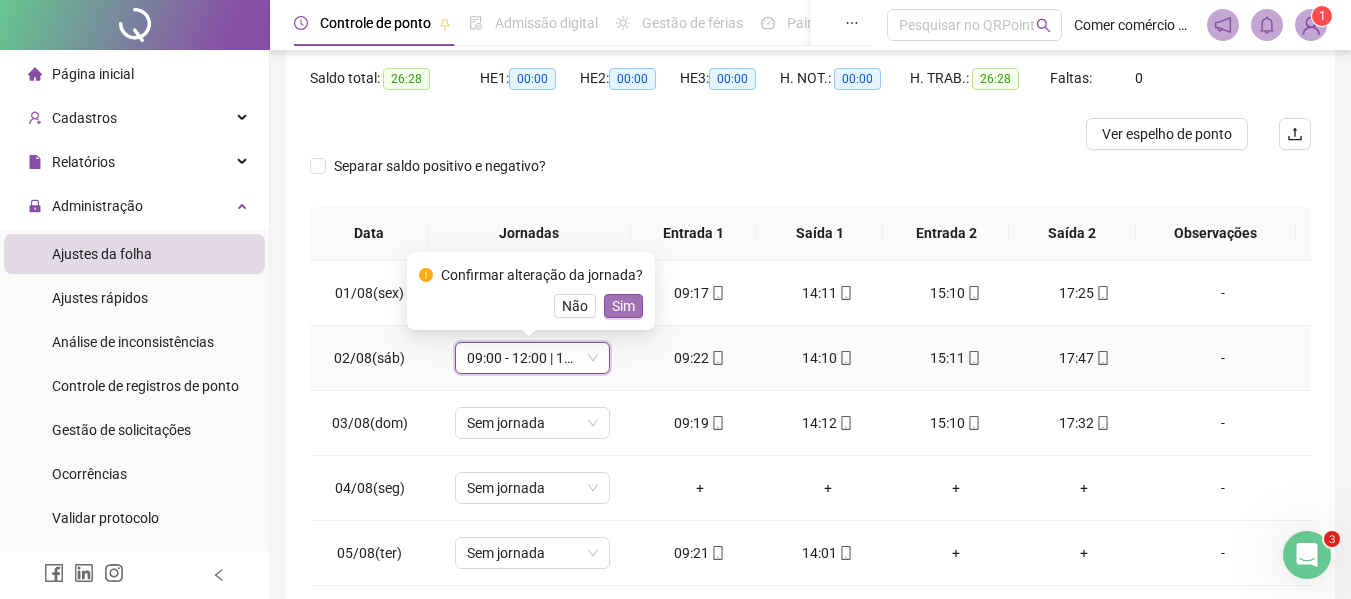 click on "Sim" at bounding box center [623, 306] 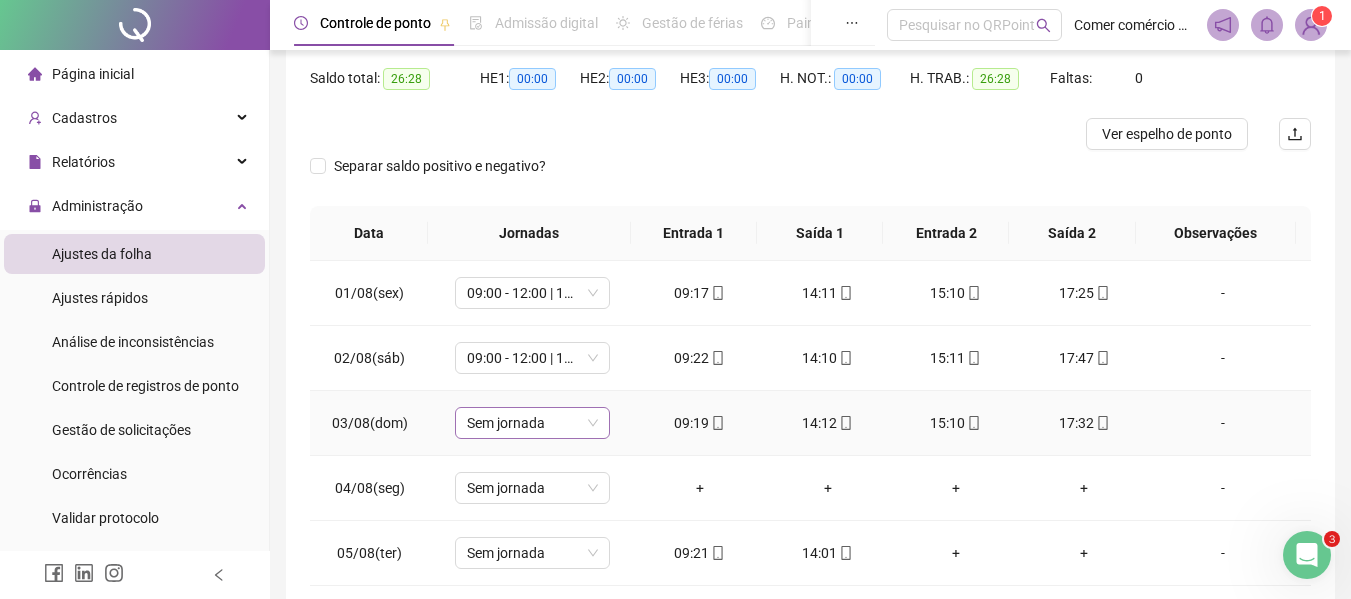 click on "Sem jornada" at bounding box center [532, 423] 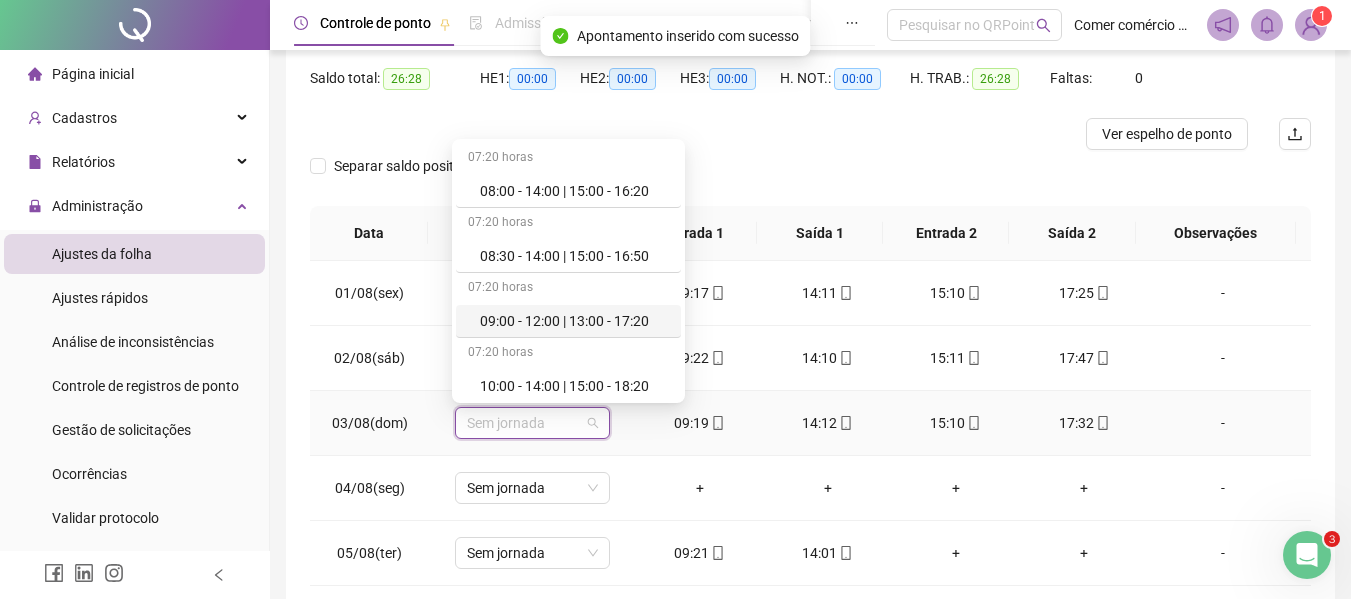 click on "09:00 - 12:00 | 13:00 - 17:20" at bounding box center [574, 321] 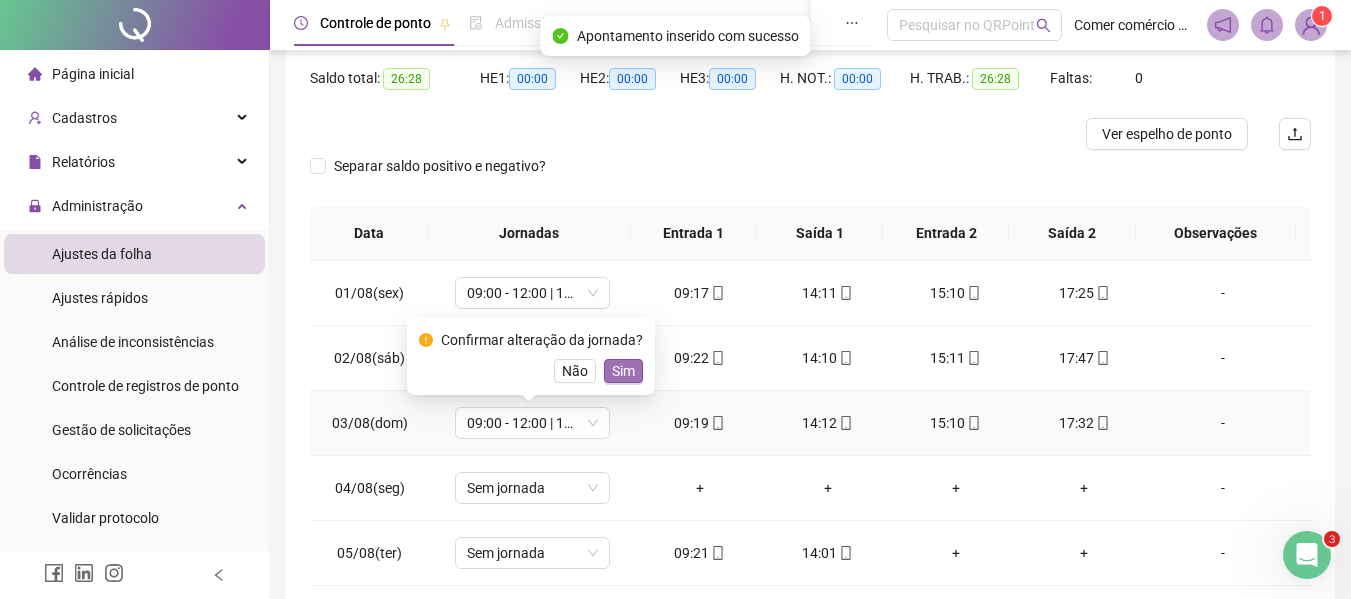 click on "Sim" at bounding box center (623, 371) 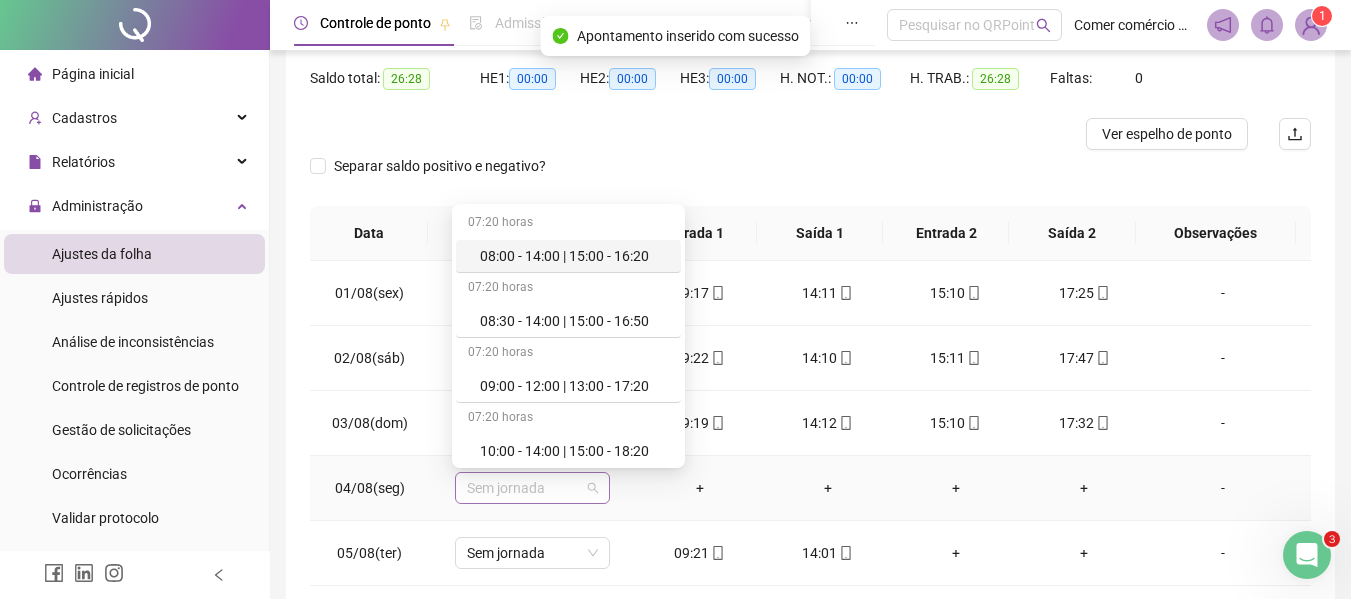 click on "Sem jornada" at bounding box center (532, 488) 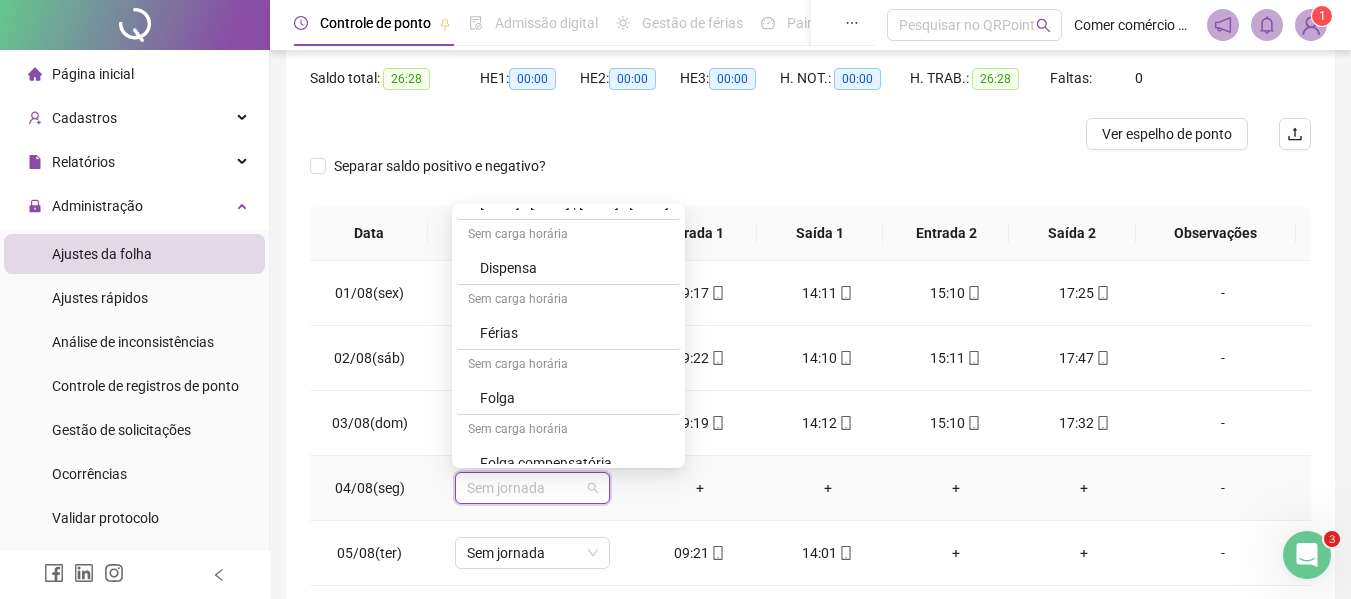 scroll, scrollTop: 600, scrollLeft: 0, axis: vertical 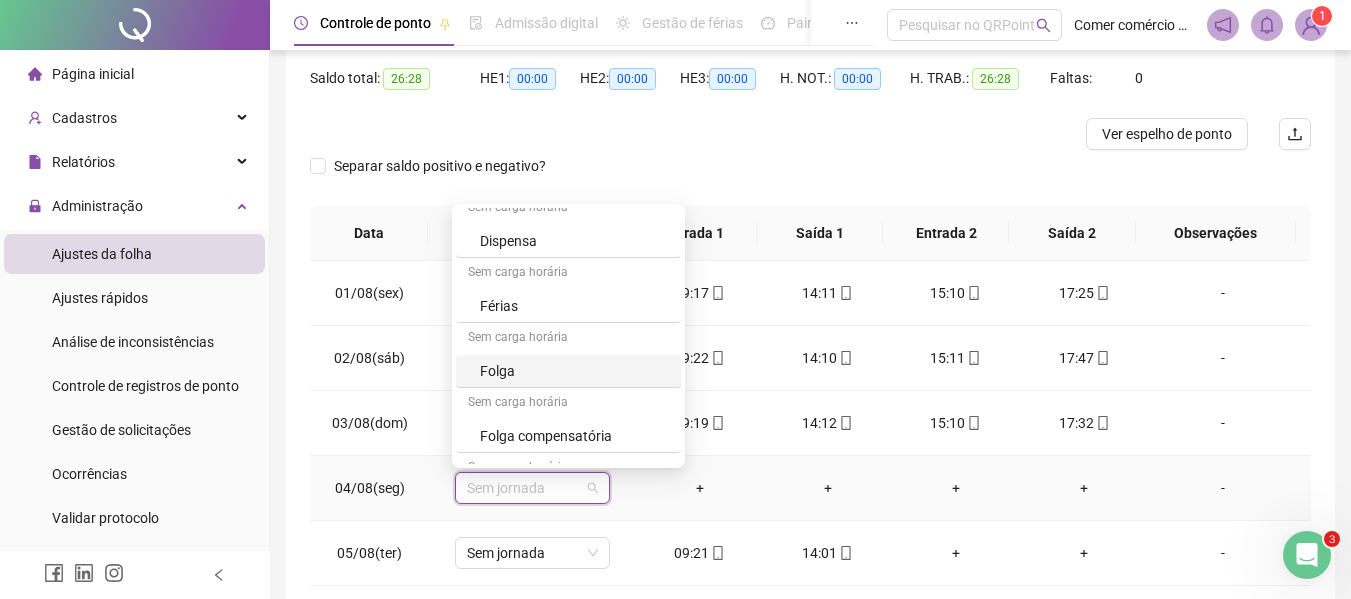 click on "Folga" at bounding box center [574, 371] 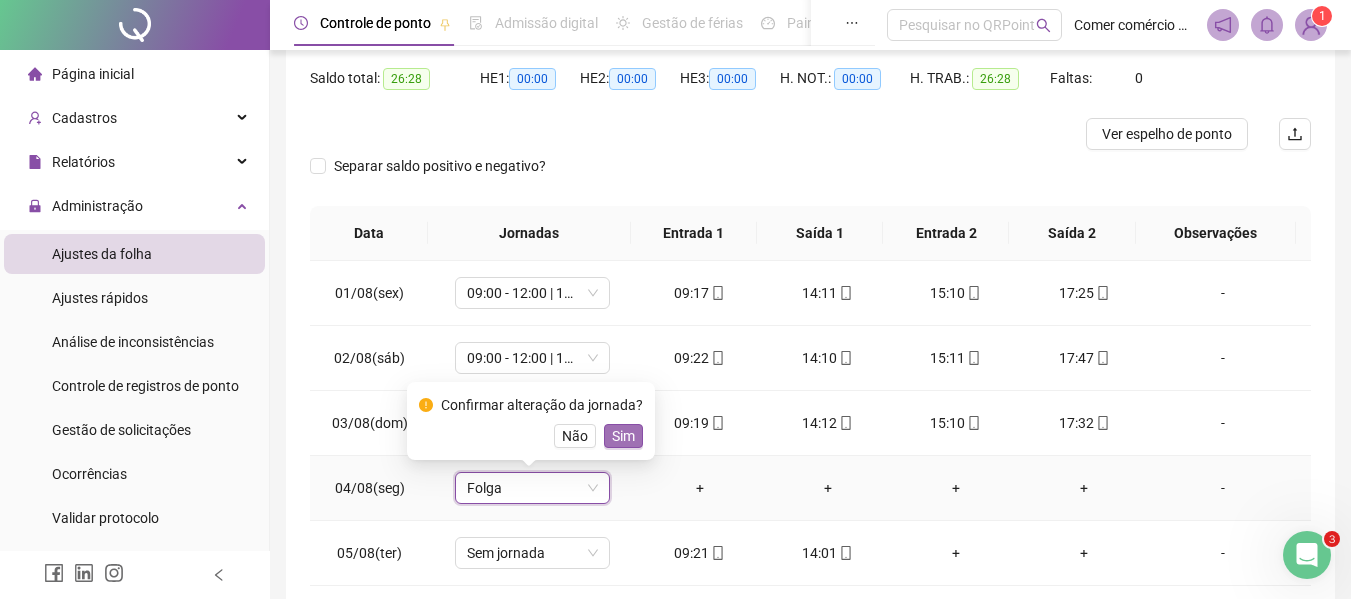 click on "Sim" at bounding box center (623, 436) 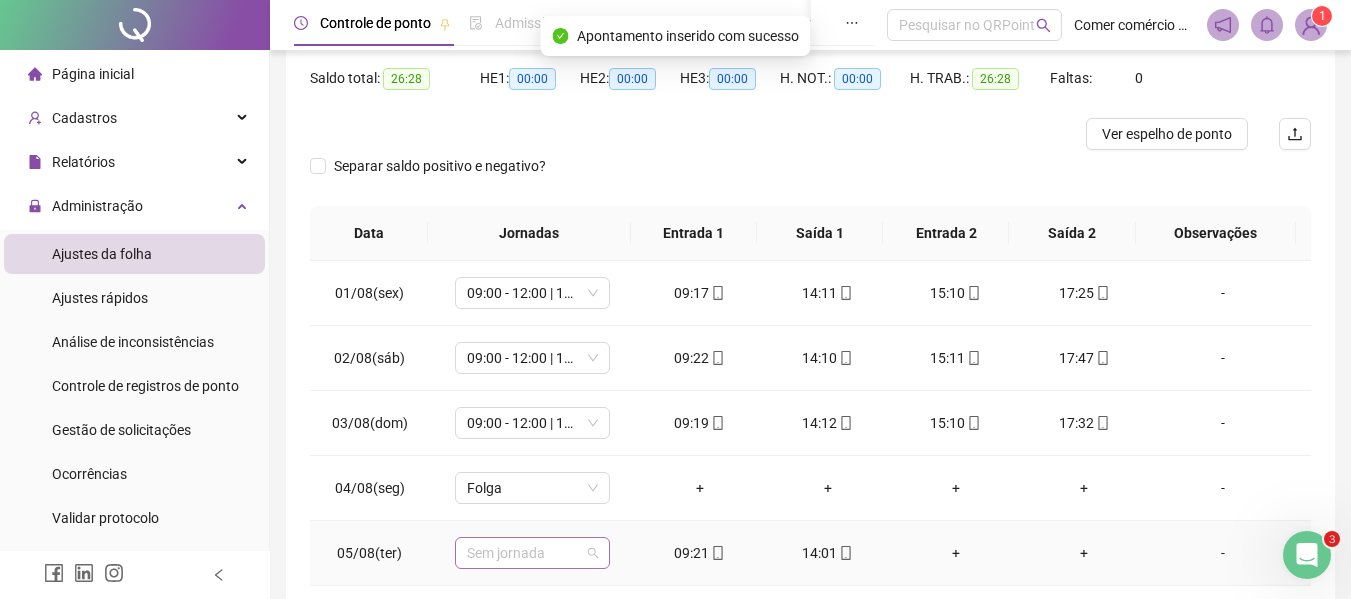 click on "Sem jornada" at bounding box center [532, 553] 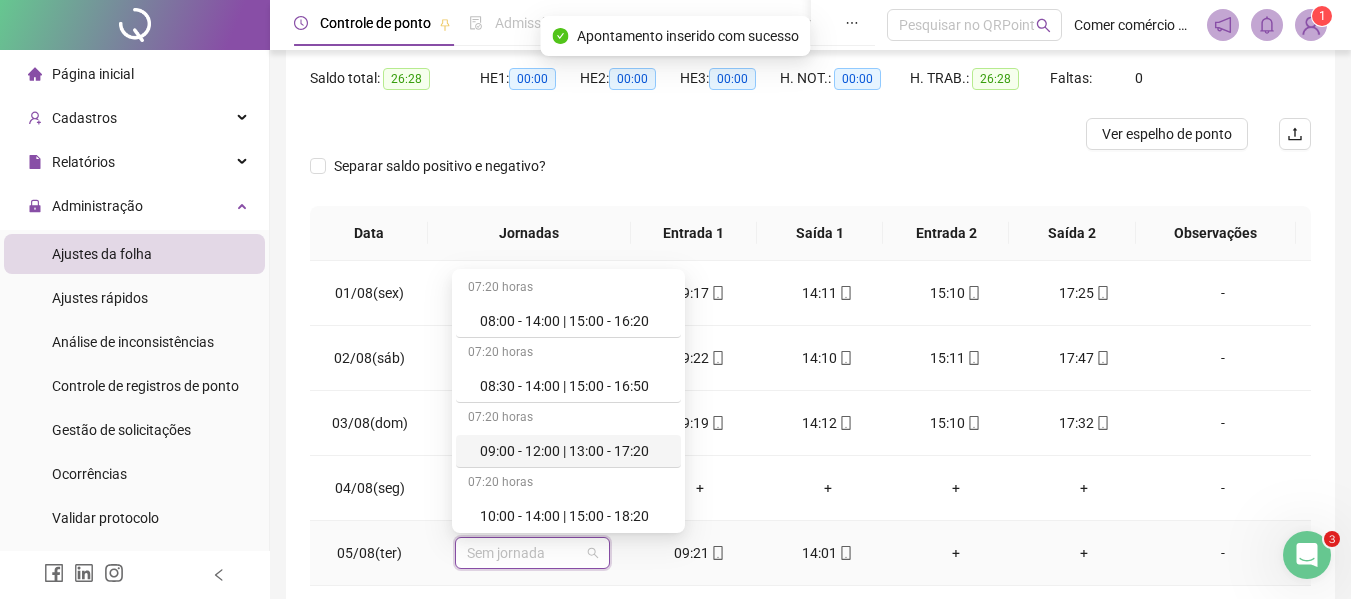 click on "09:00 - 12:00 | 13:00 - 17:20" at bounding box center [574, 451] 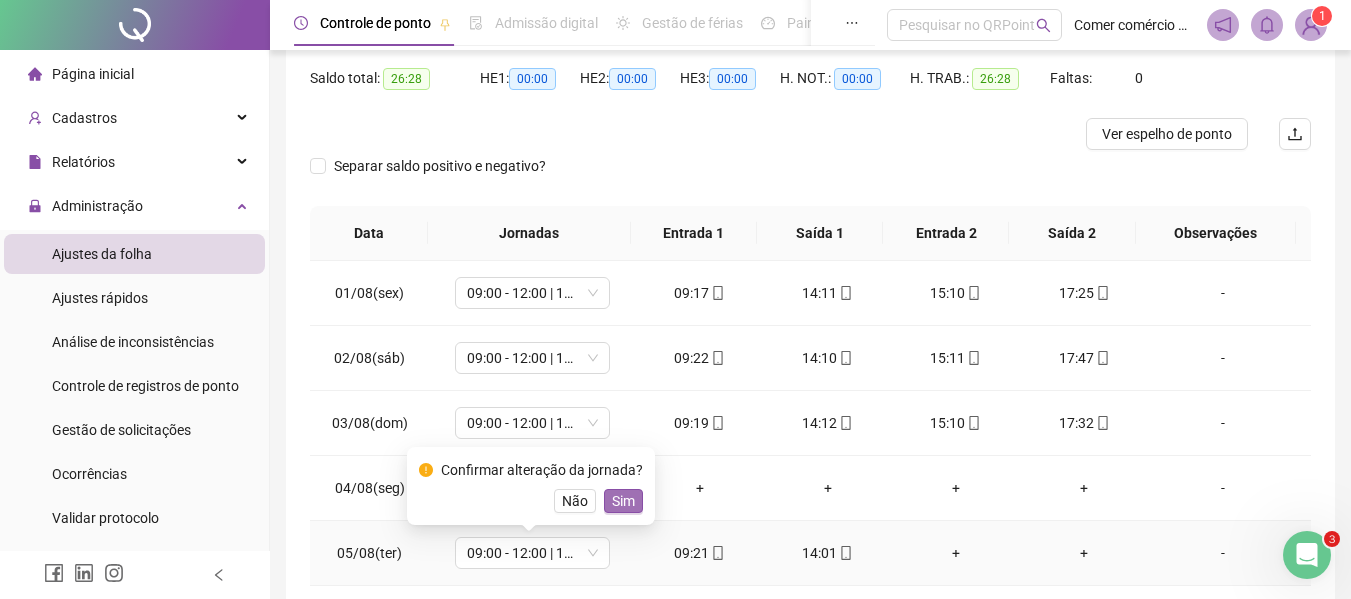click on "Sim" at bounding box center [623, 501] 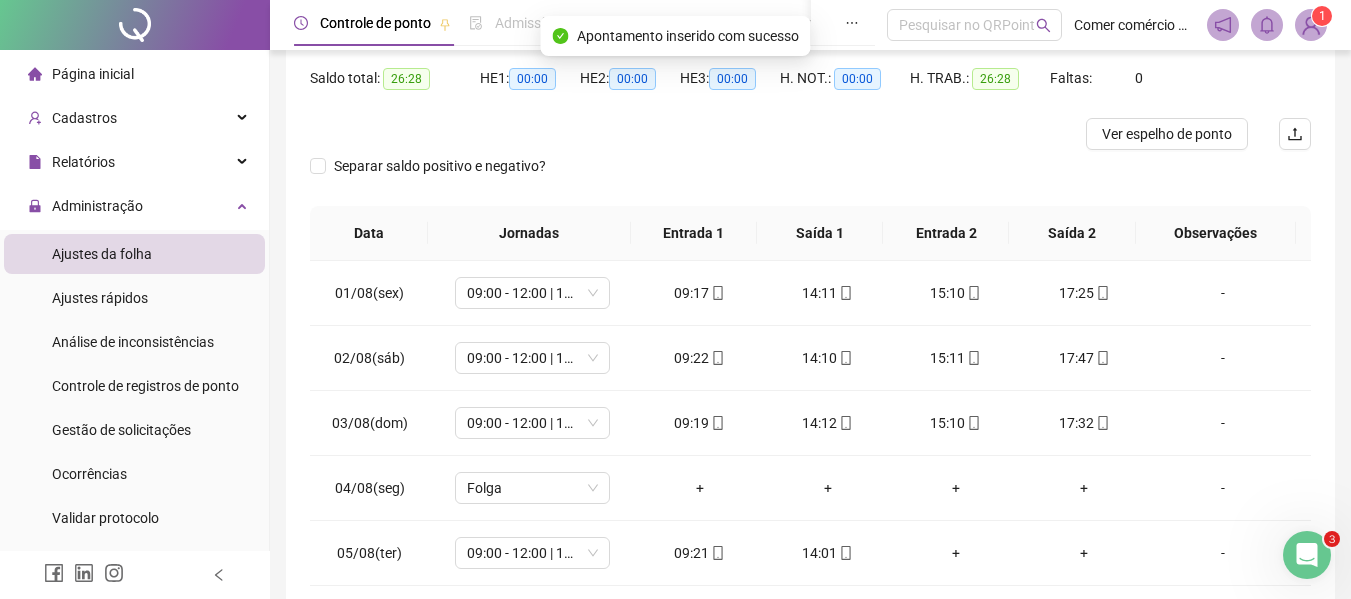 scroll, scrollTop: 100, scrollLeft: 0, axis: vertical 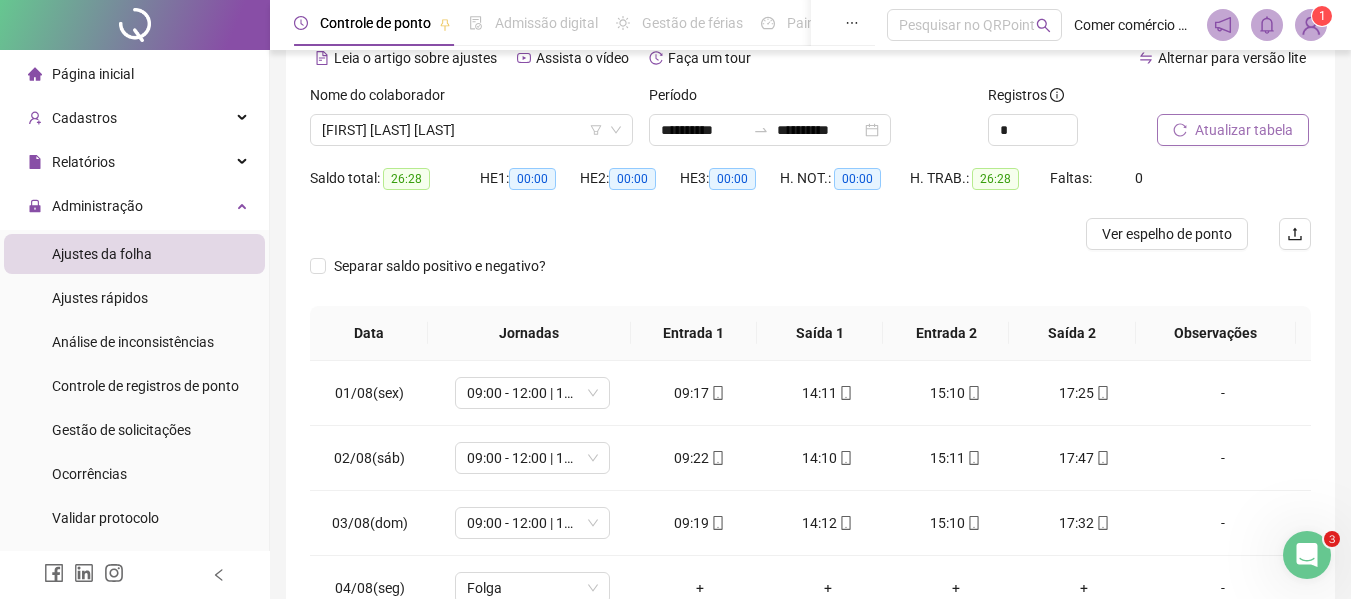 click on "Atualizar tabela" at bounding box center (1244, 130) 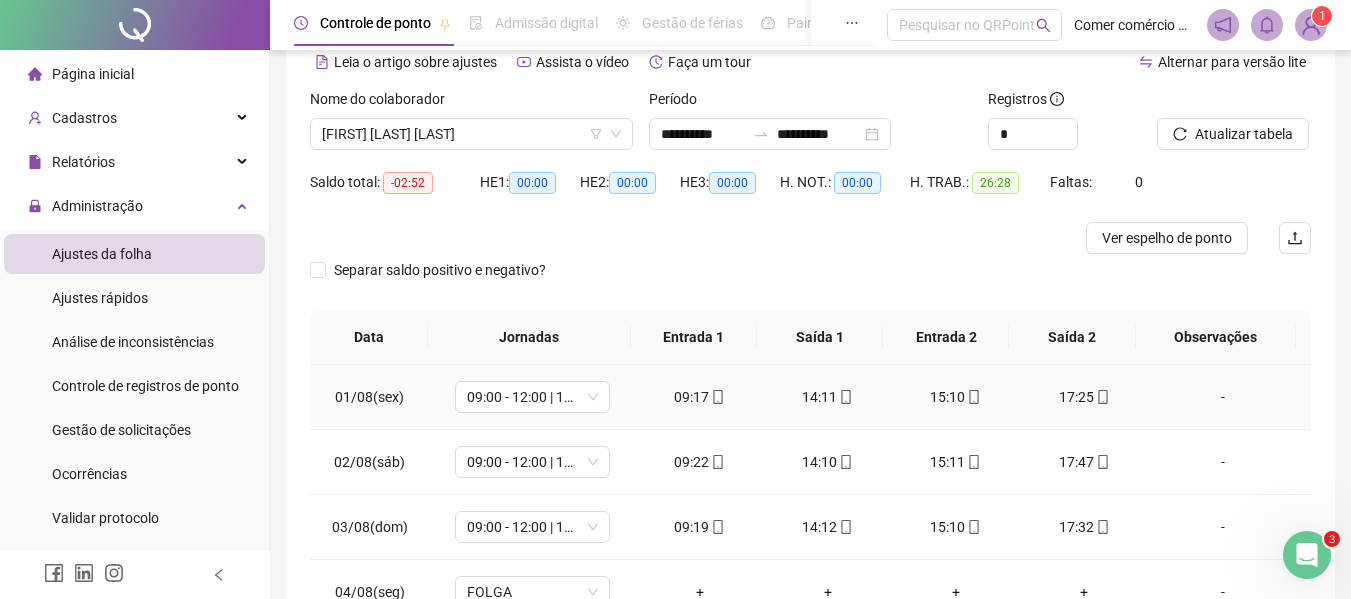 scroll, scrollTop: 0, scrollLeft: 0, axis: both 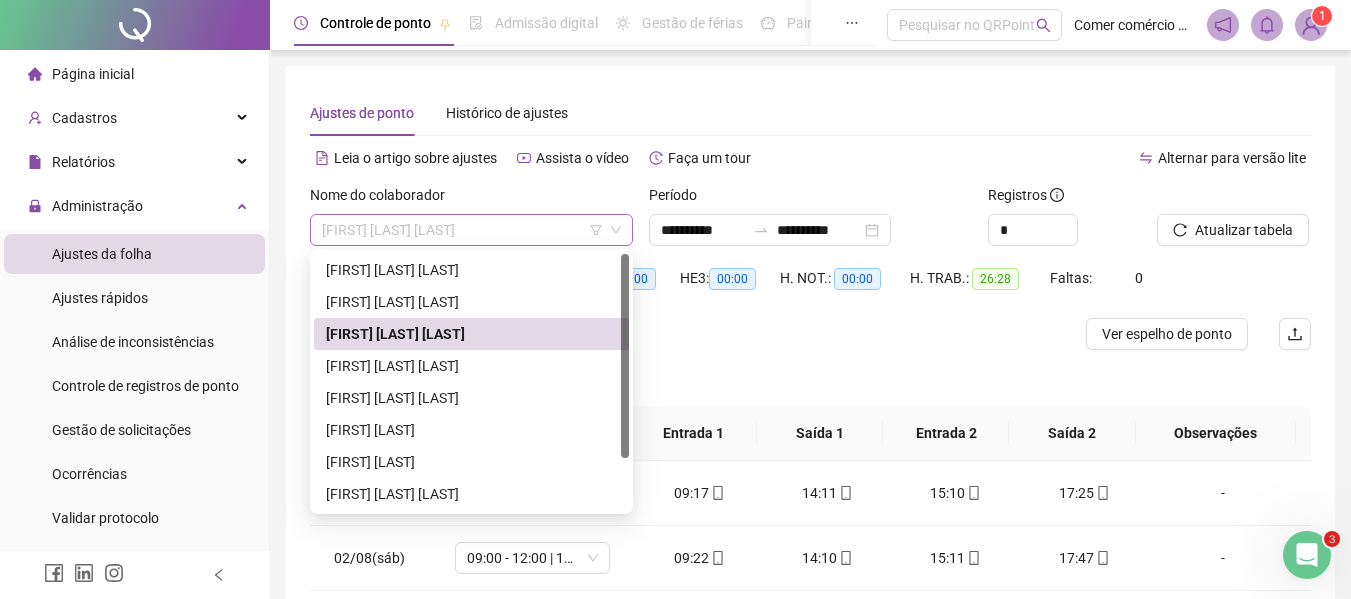click on "[FIRST] [LAST] [LAST]" at bounding box center (471, 230) 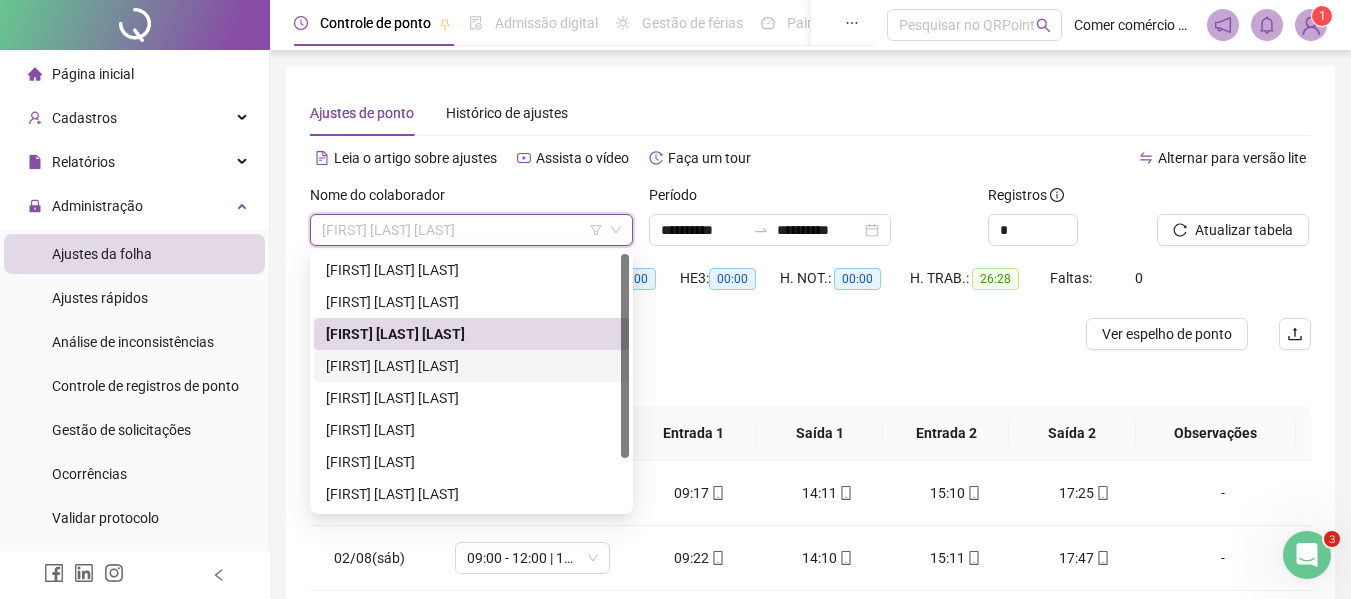 click on "[FIRST] [LAST] [LAST]" at bounding box center (471, 366) 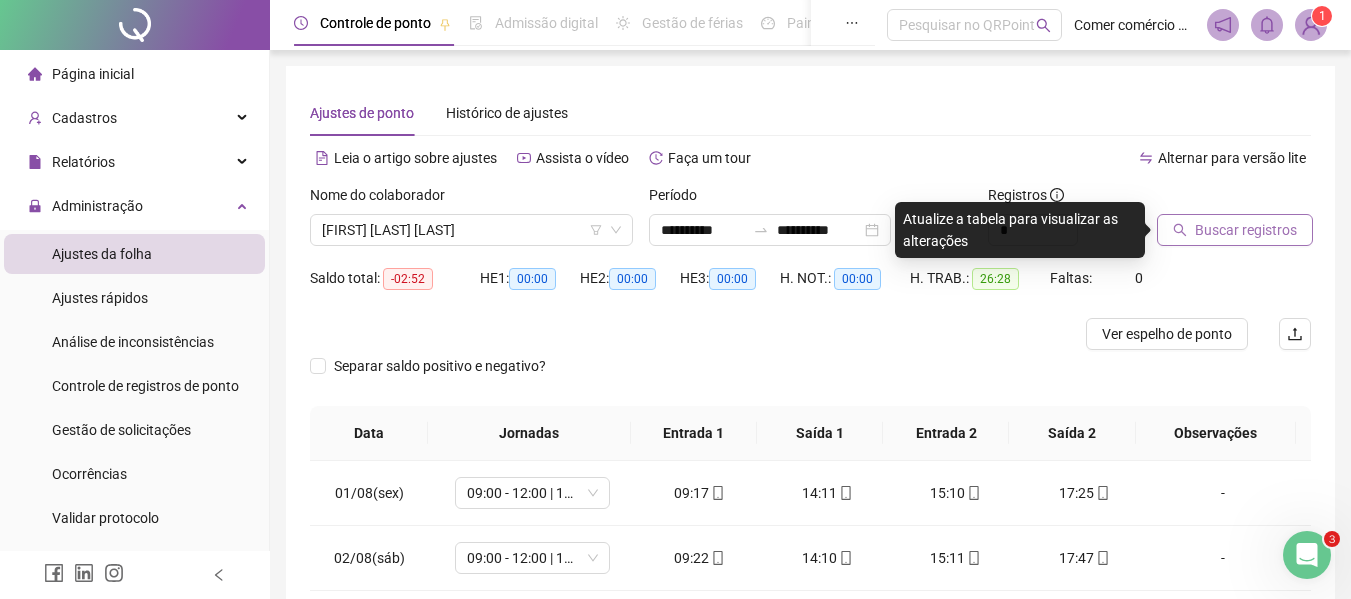 click on "Buscar registros" at bounding box center (1246, 230) 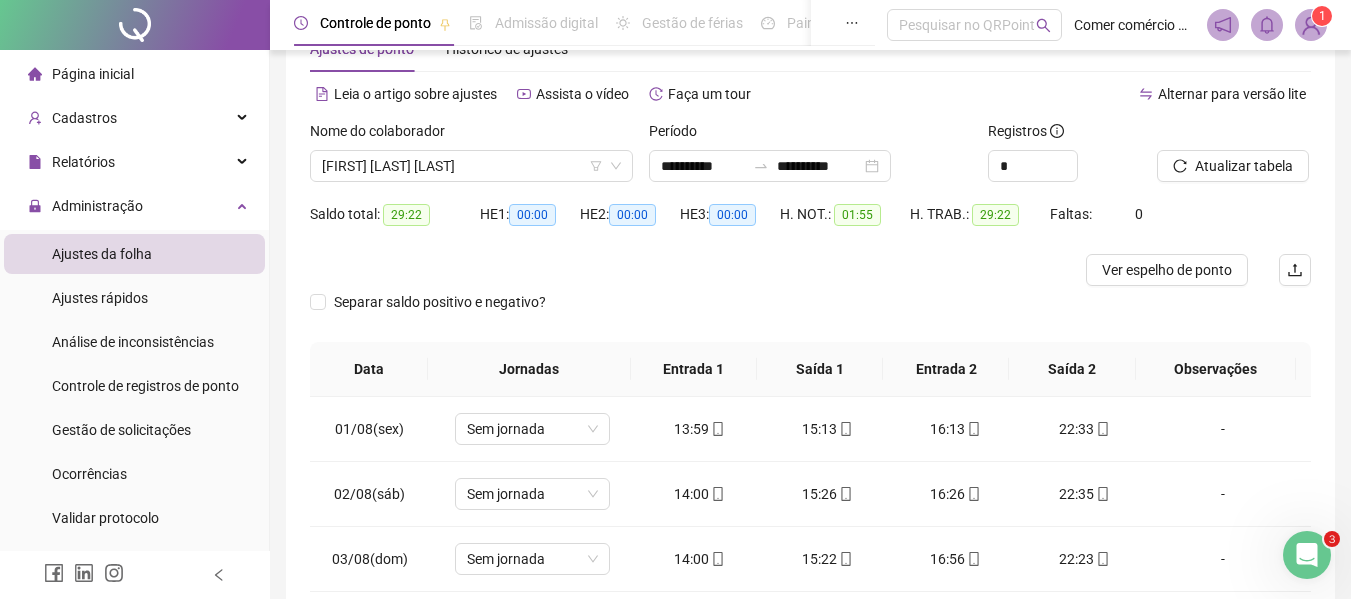 scroll, scrollTop: 100, scrollLeft: 0, axis: vertical 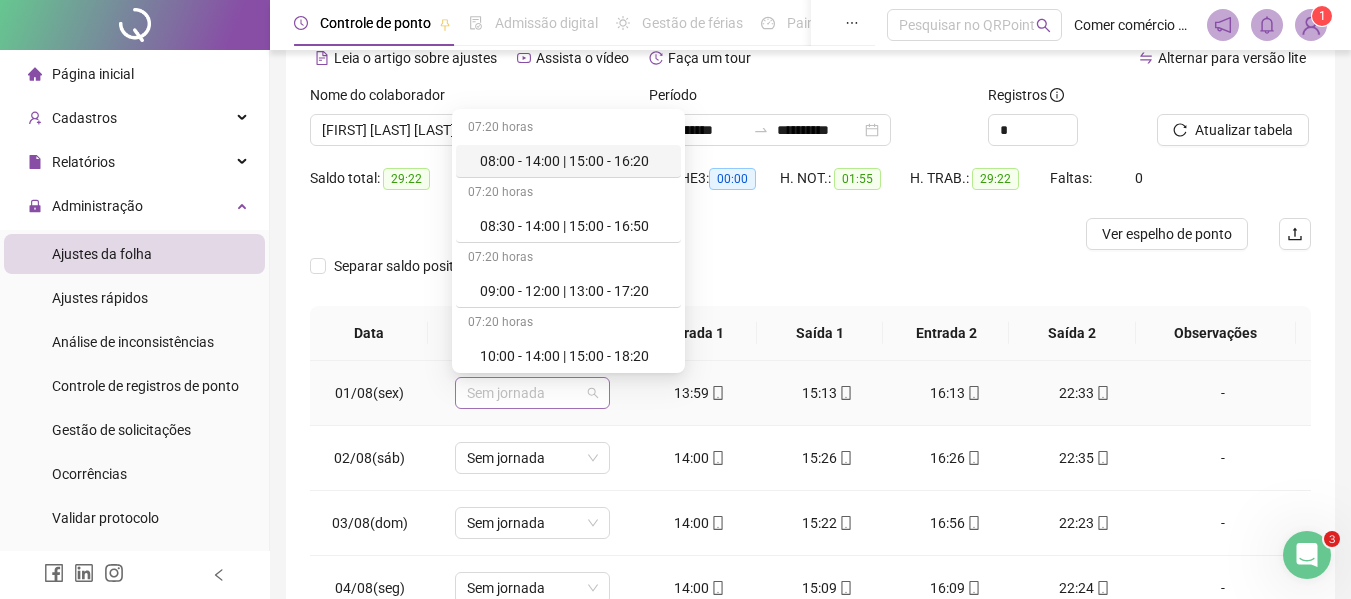 click on "Sem jornada" at bounding box center (532, 393) 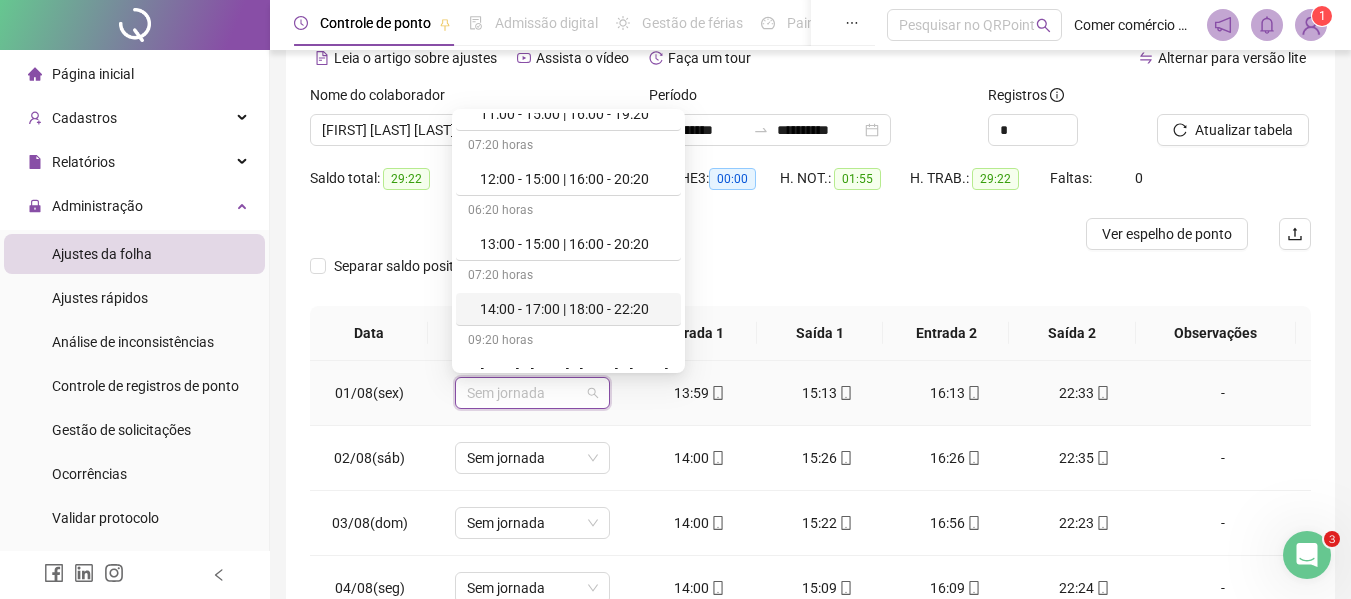 scroll, scrollTop: 320, scrollLeft: 0, axis: vertical 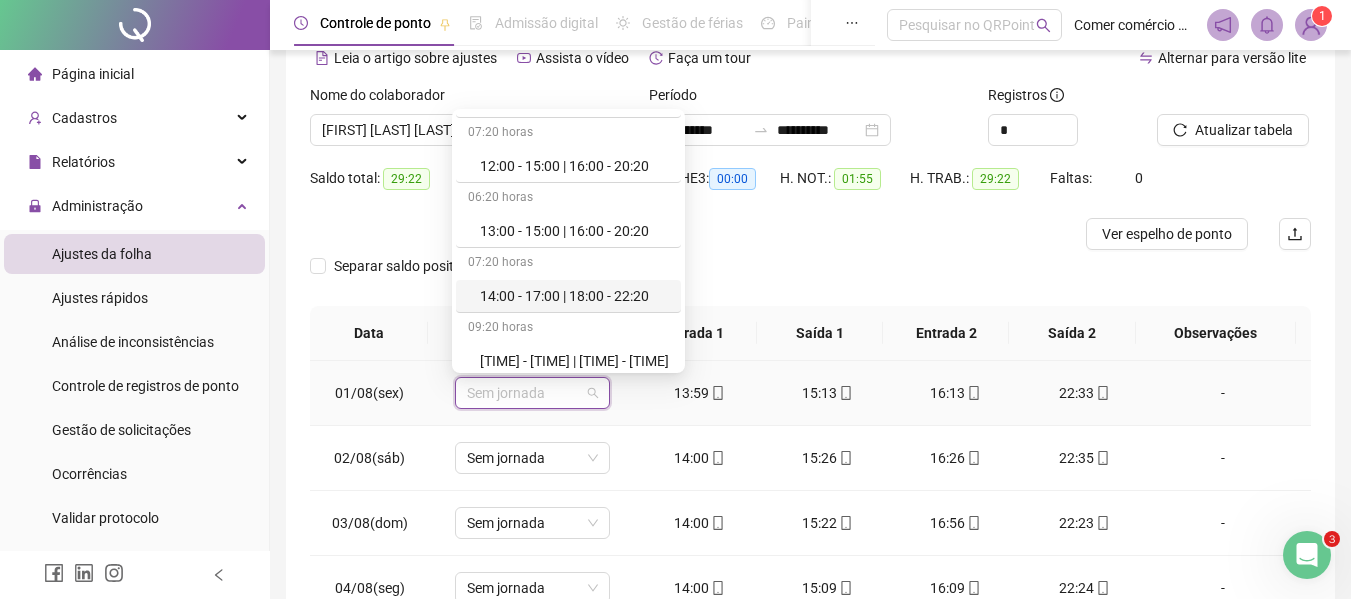 click on "14:00 - 17:00 | 18:00 - 22:20" at bounding box center [574, 296] 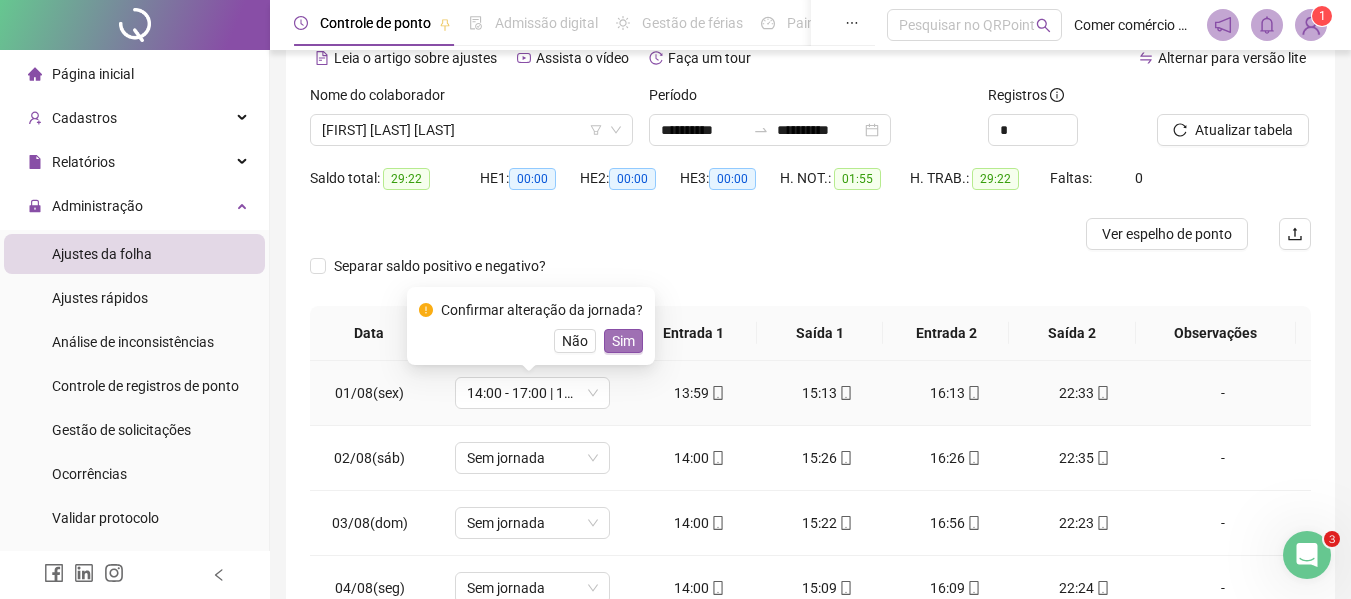 click on "Sim" at bounding box center [623, 341] 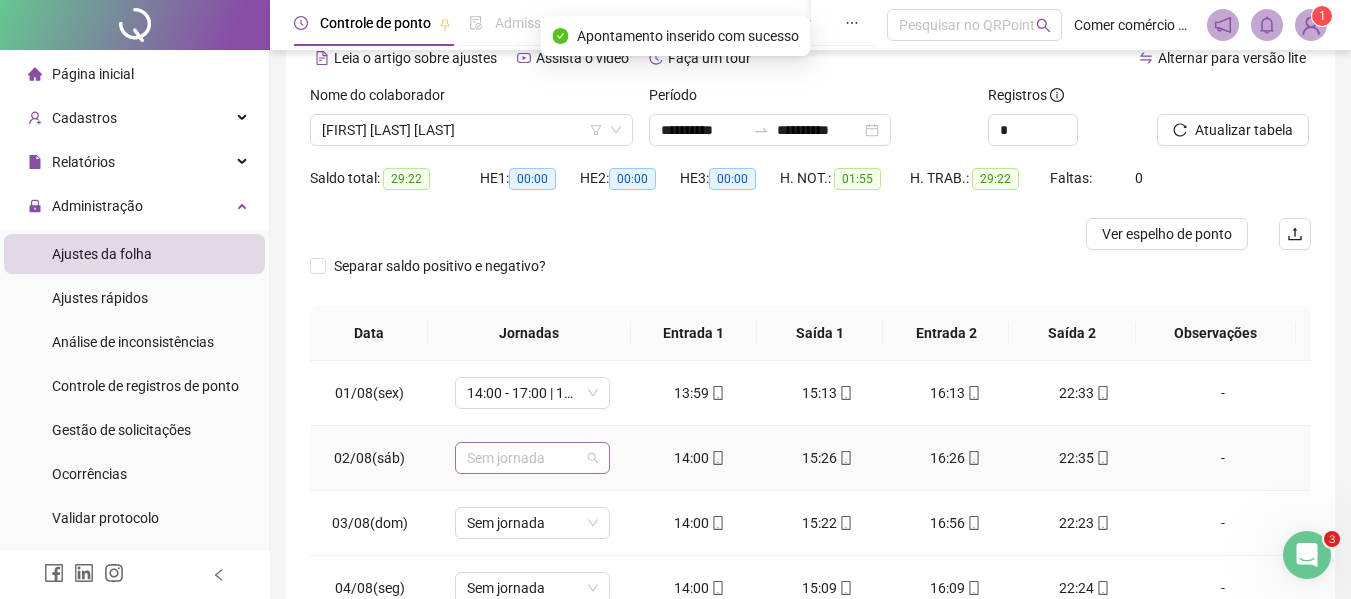 click on "Sem jornada" at bounding box center (532, 458) 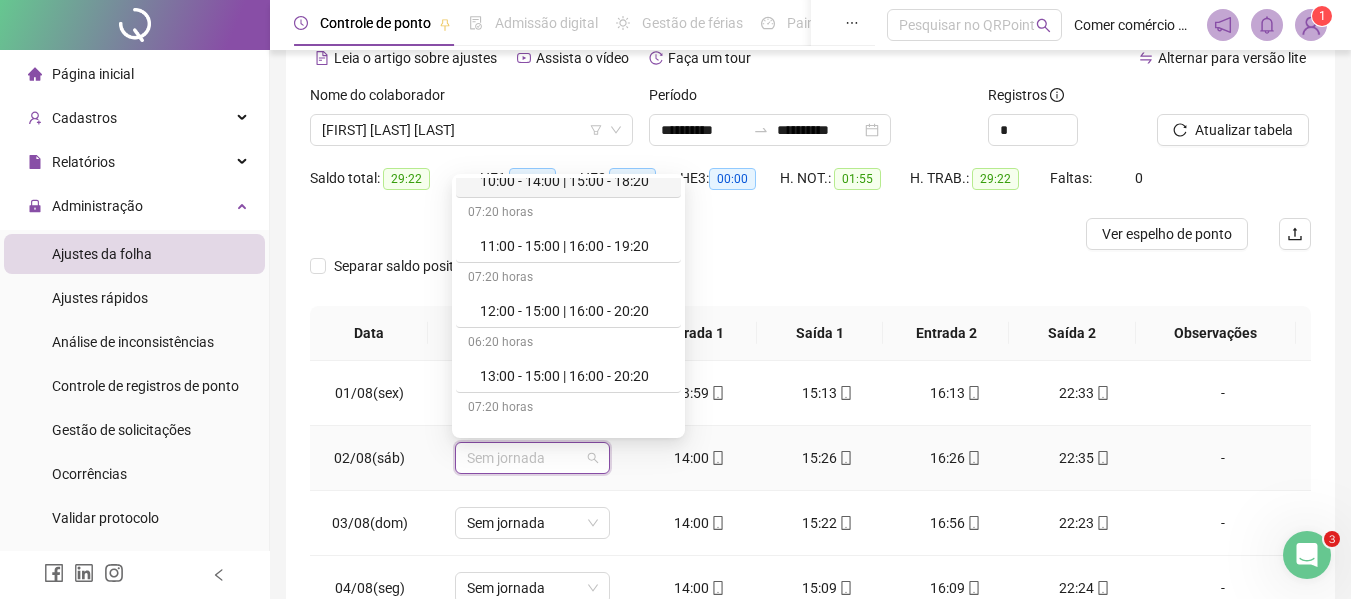 scroll, scrollTop: 280, scrollLeft: 0, axis: vertical 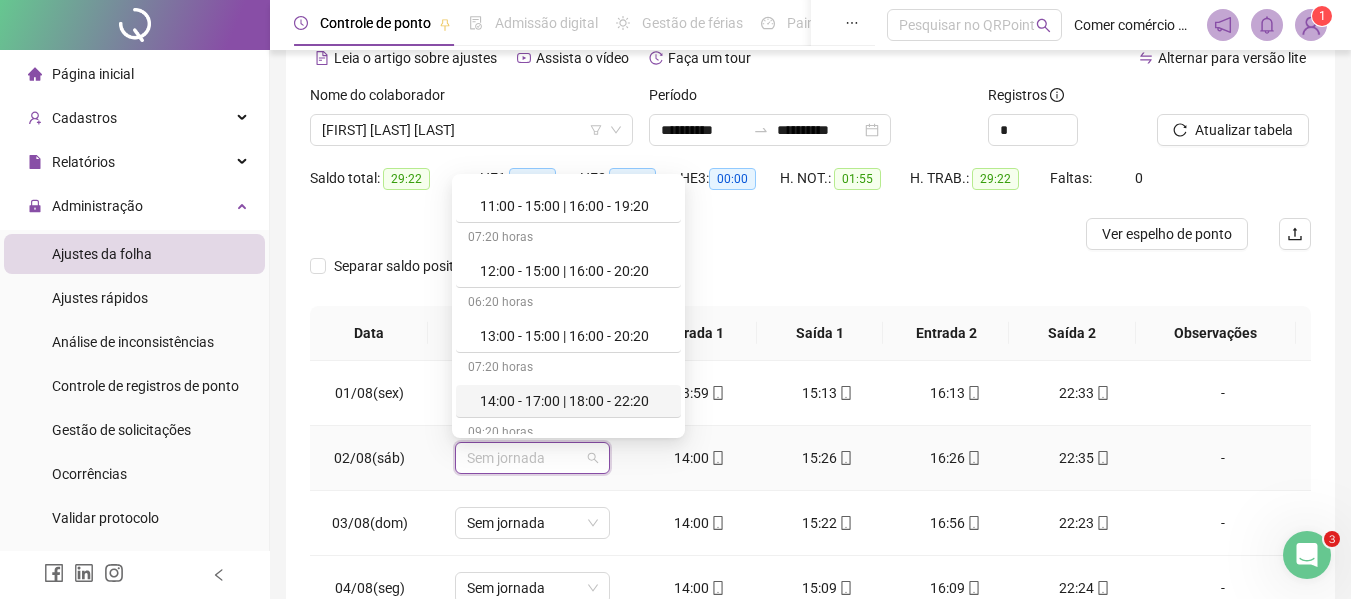 click on "14:00 - 17:00 | 18:00 - 22:20" at bounding box center [574, 401] 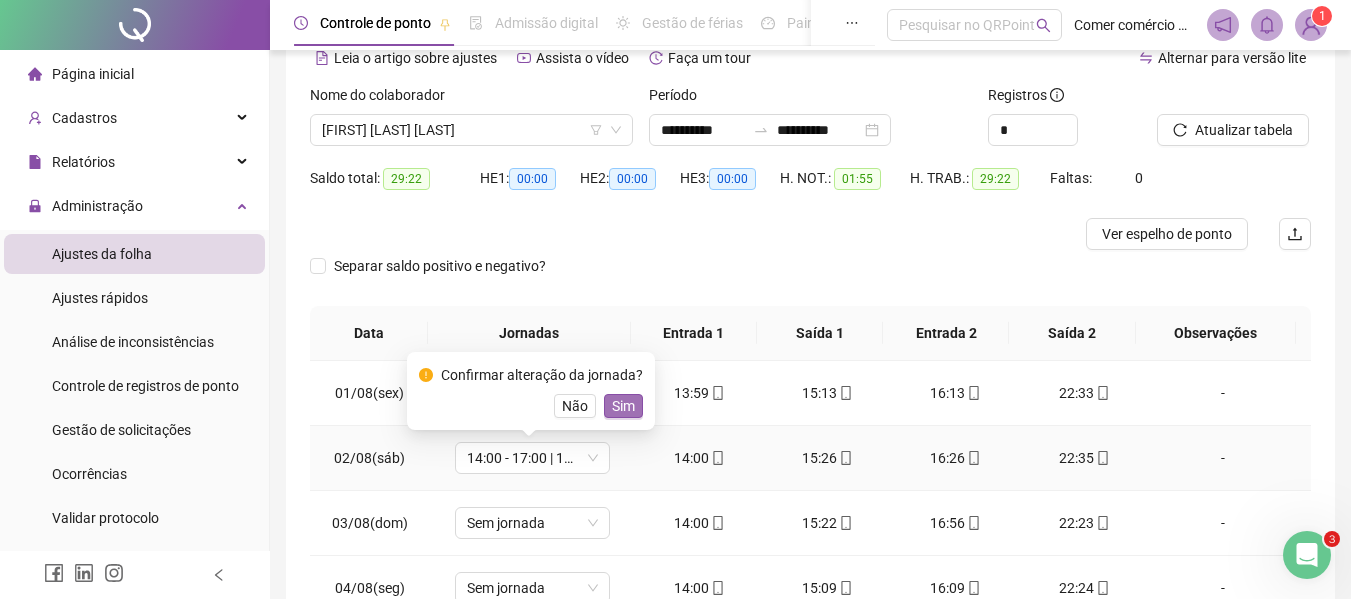 click on "Sim" at bounding box center [623, 406] 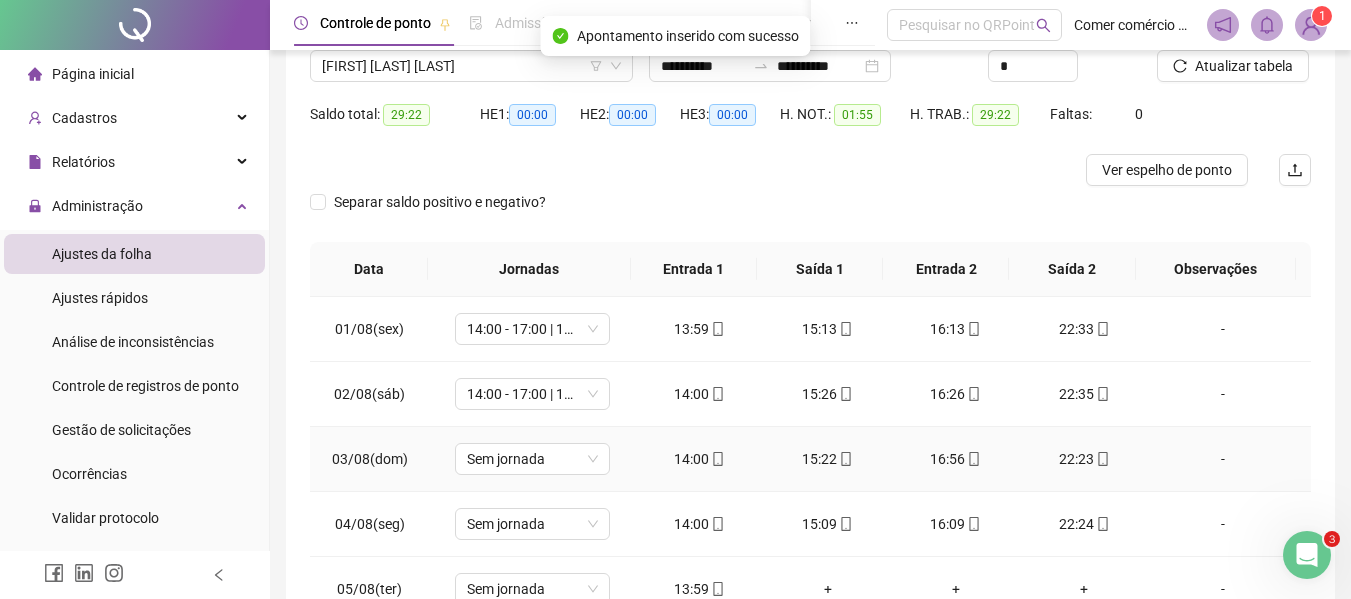 scroll, scrollTop: 200, scrollLeft: 0, axis: vertical 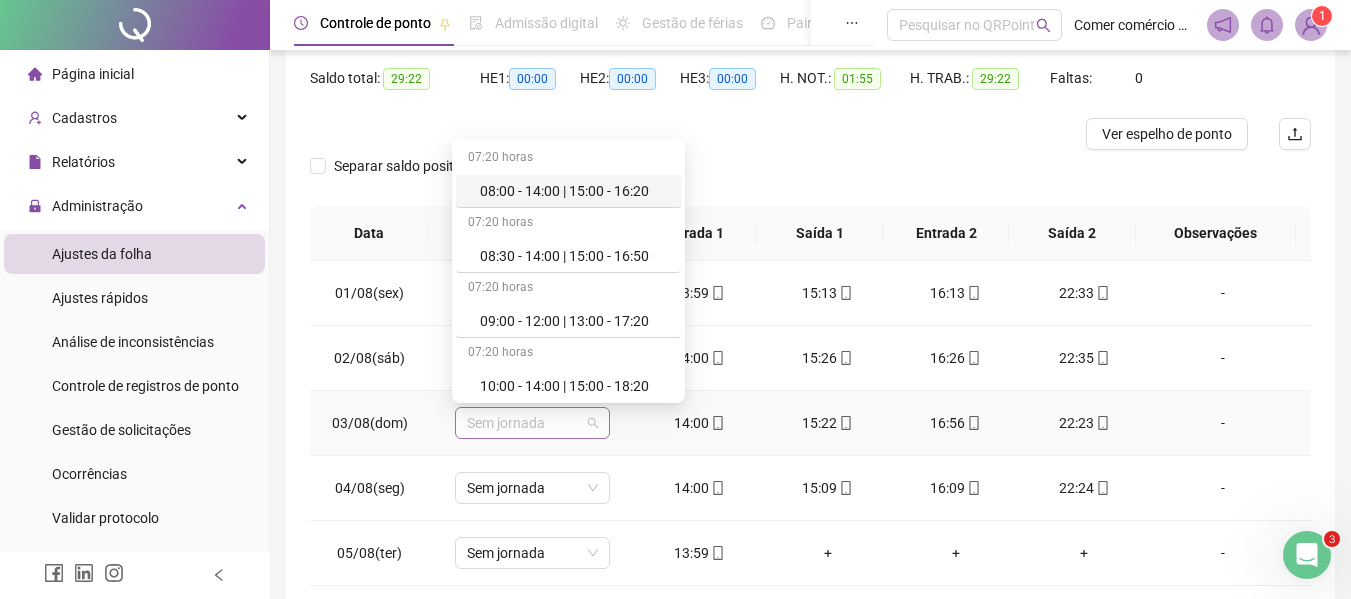 click on "Sem jornada" at bounding box center (532, 423) 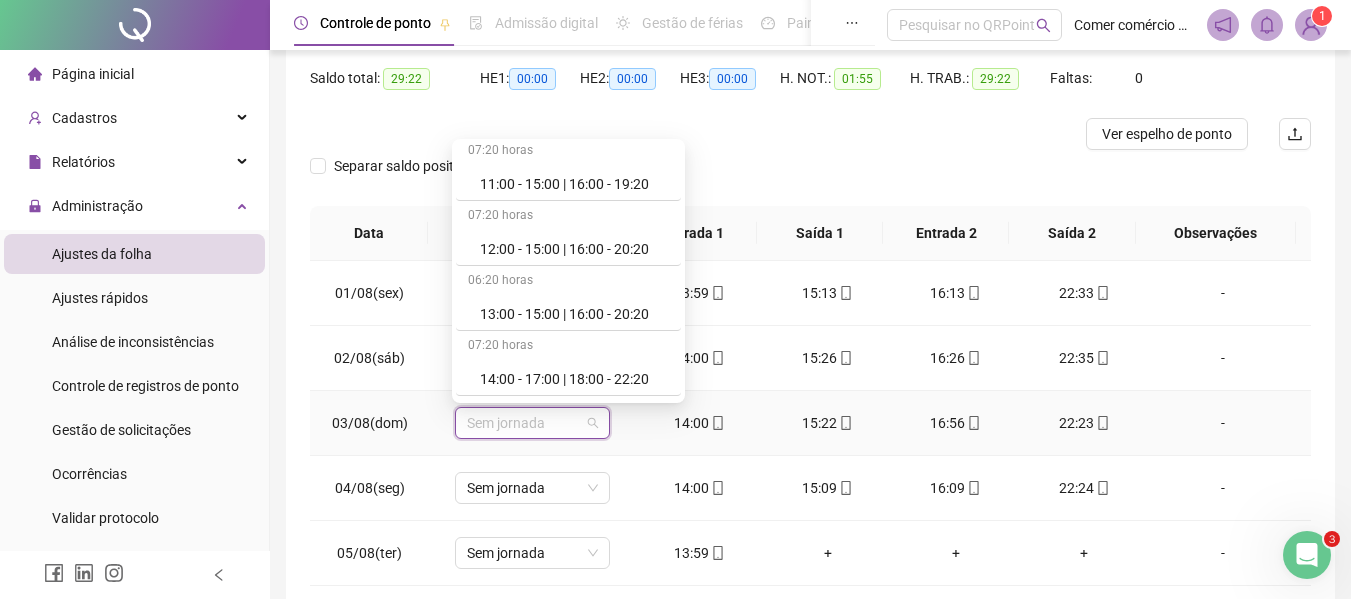 scroll, scrollTop: 280, scrollLeft: 0, axis: vertical 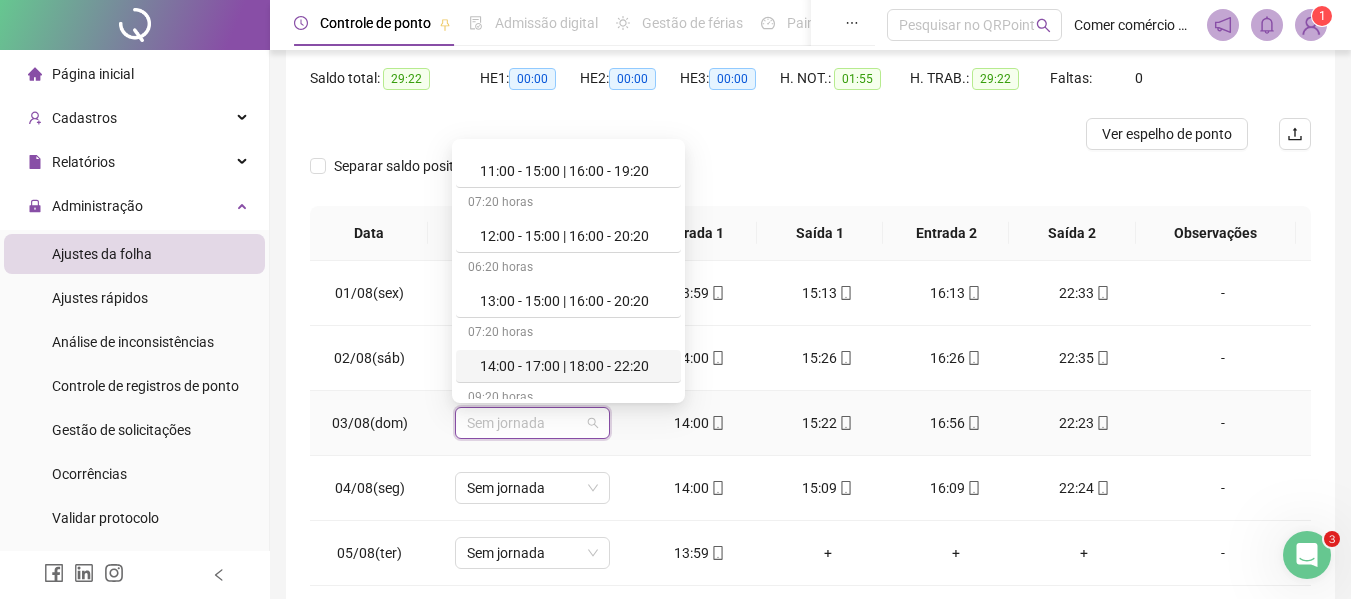 click on "14:00 - 17:00 | 18:00 - 22:20" at bounding box center (574, 366) 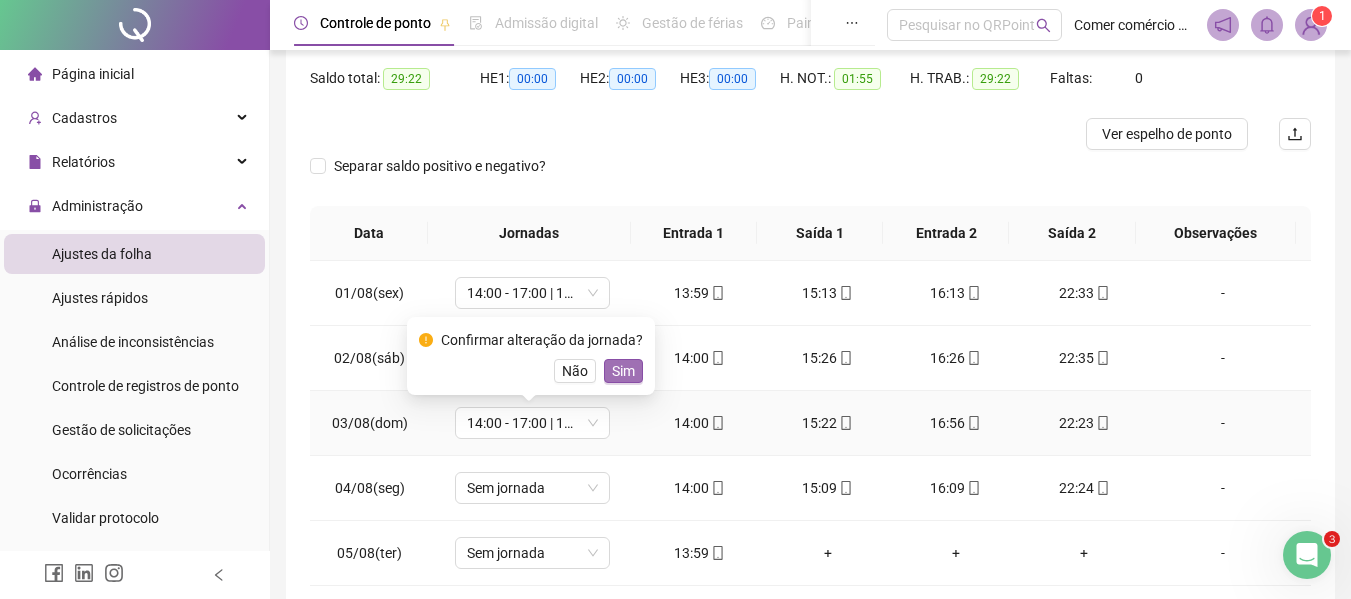 click on "Sim" at bounding box center [623, 371] 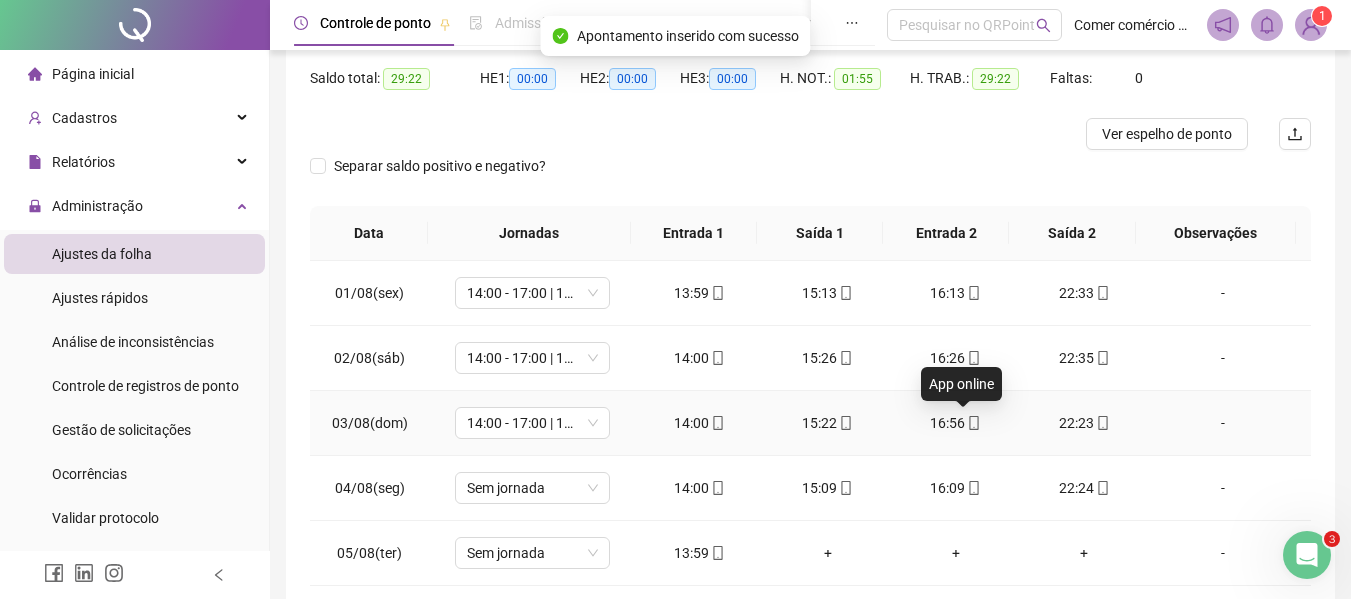 click 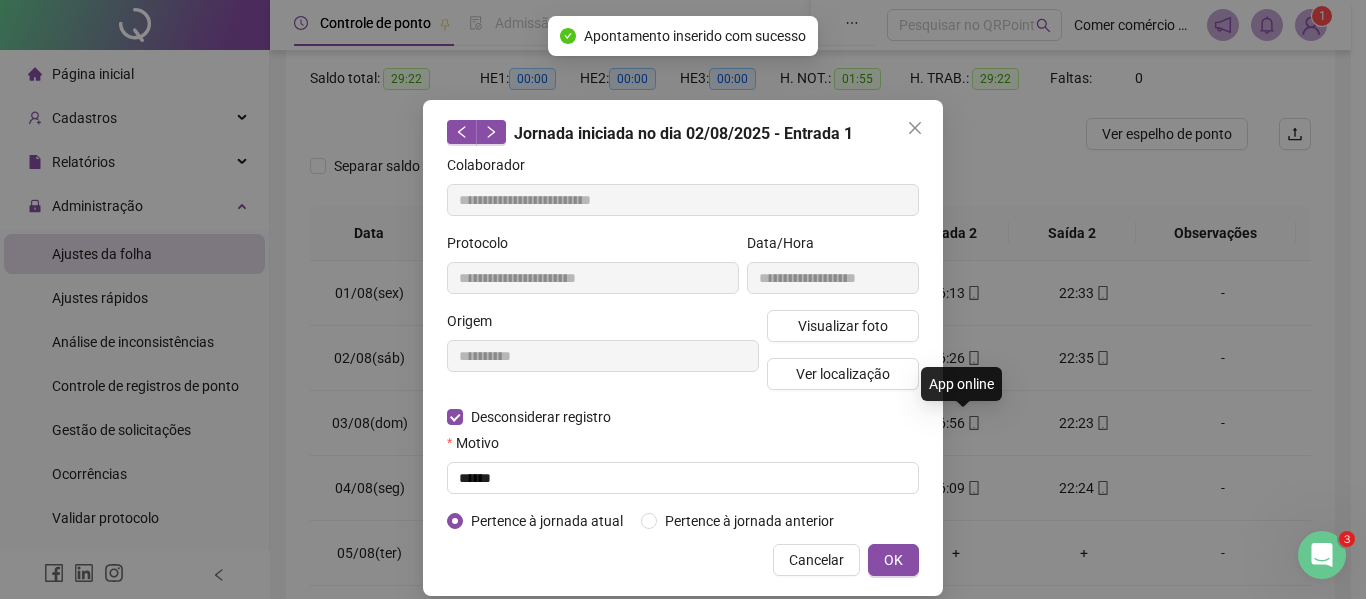 type on "**********" 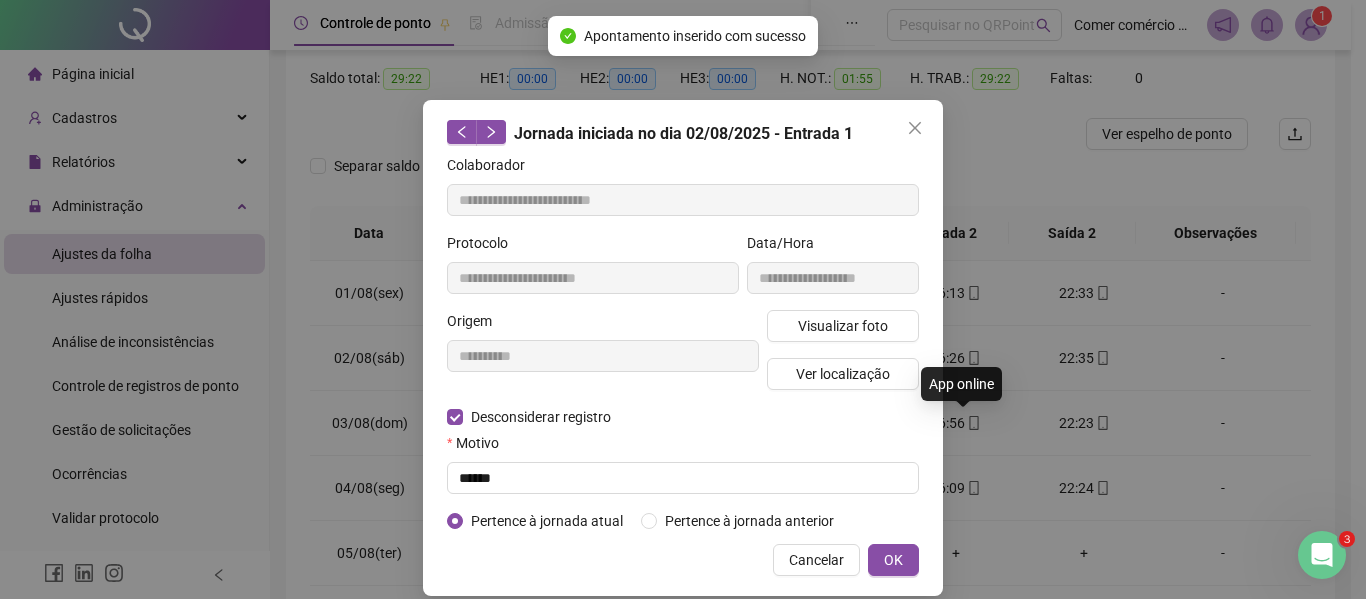 type on "**********" 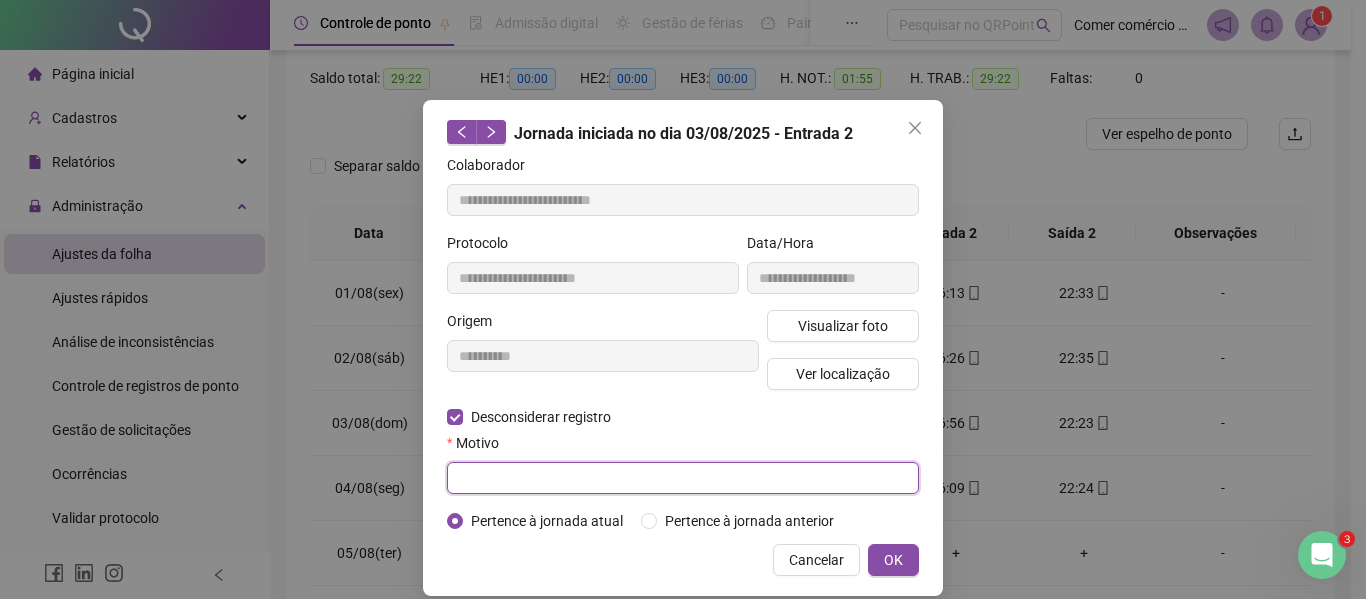 click at bounding box center [683, 478] 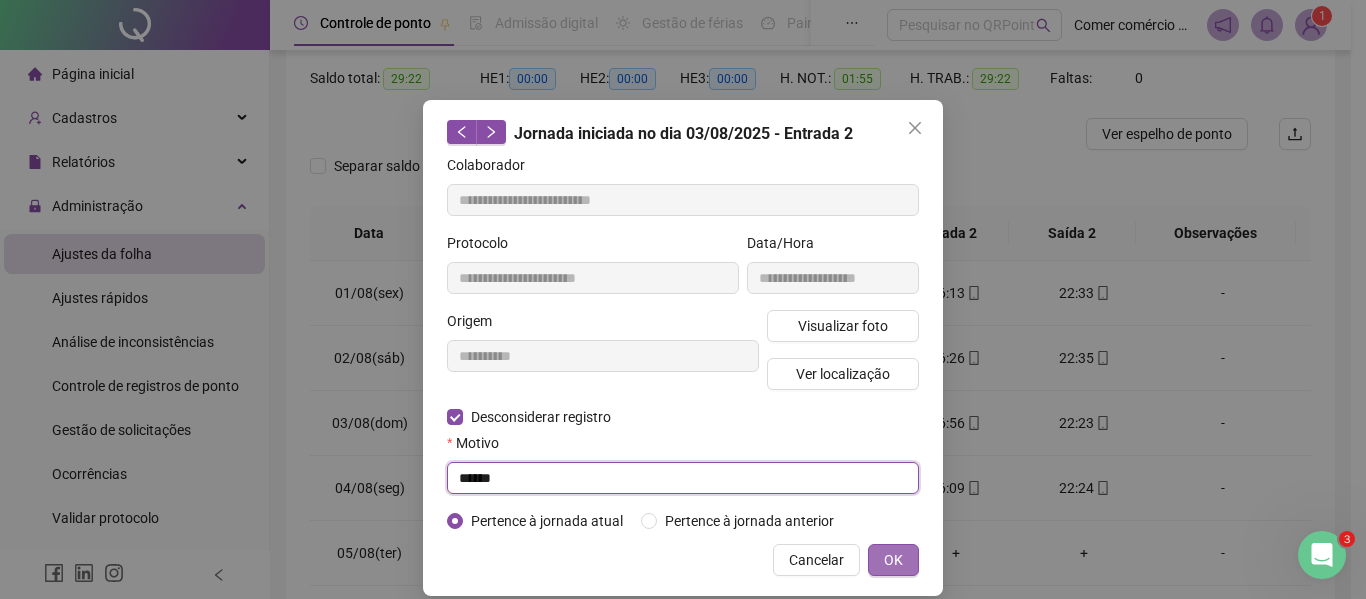 type on "******" 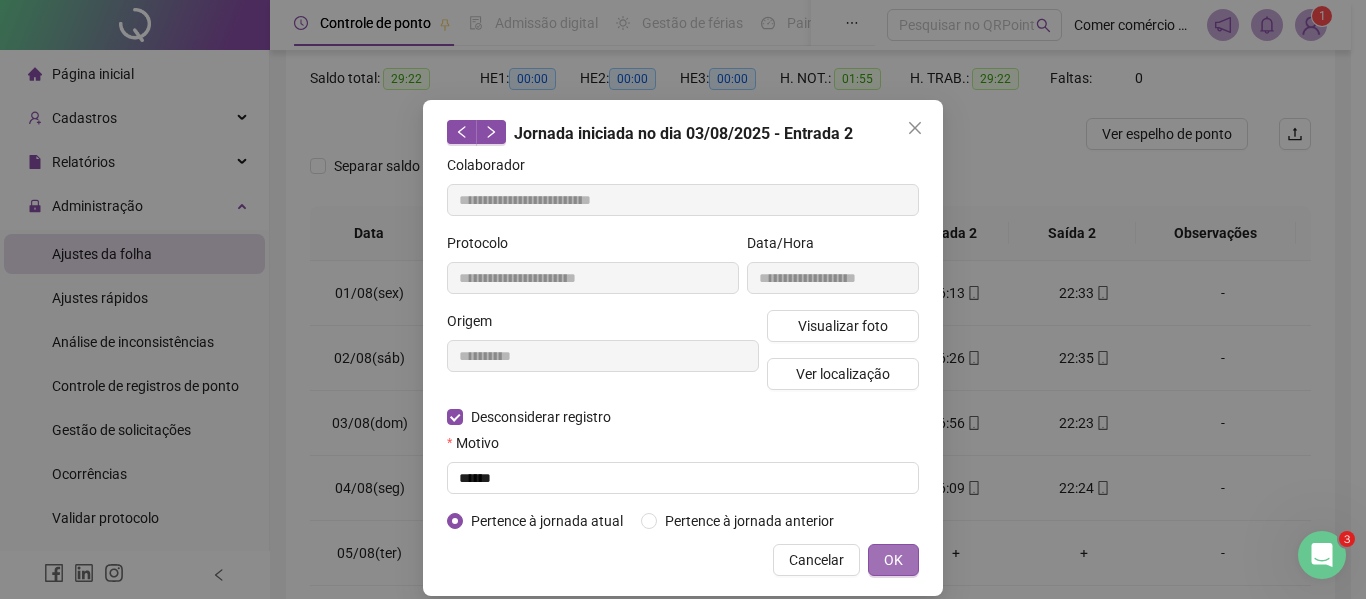 click on "OK" at bounding box center [893, 560] 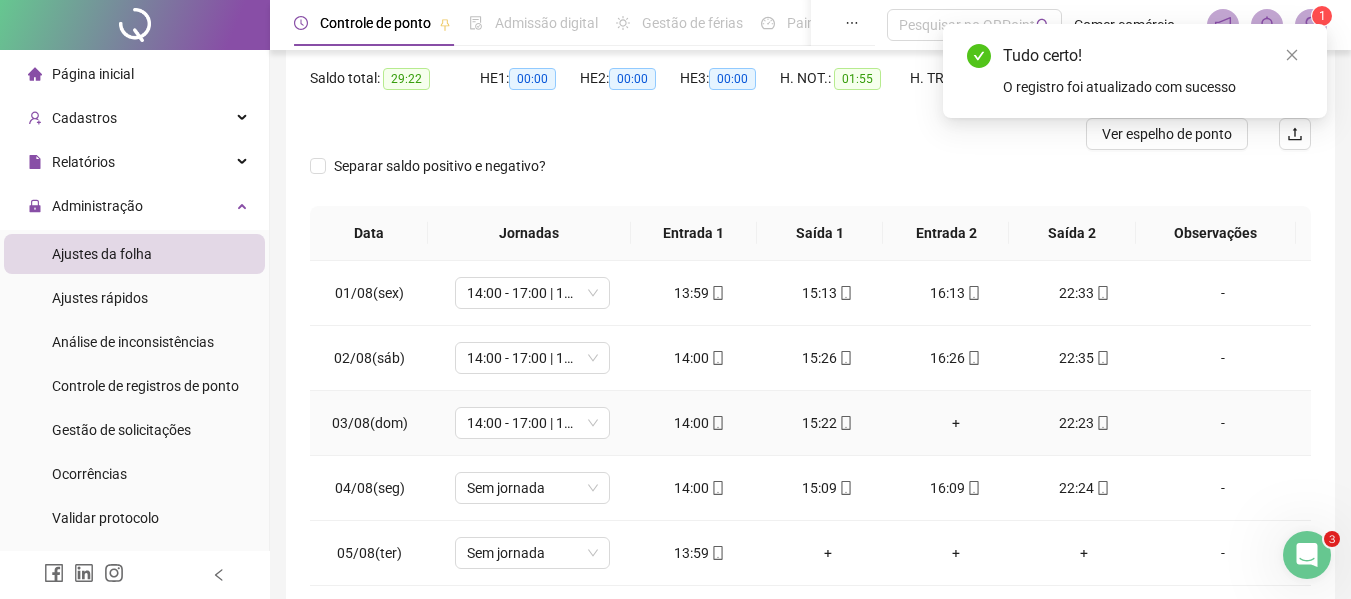 click on "+" at bounding box center (956, 423) 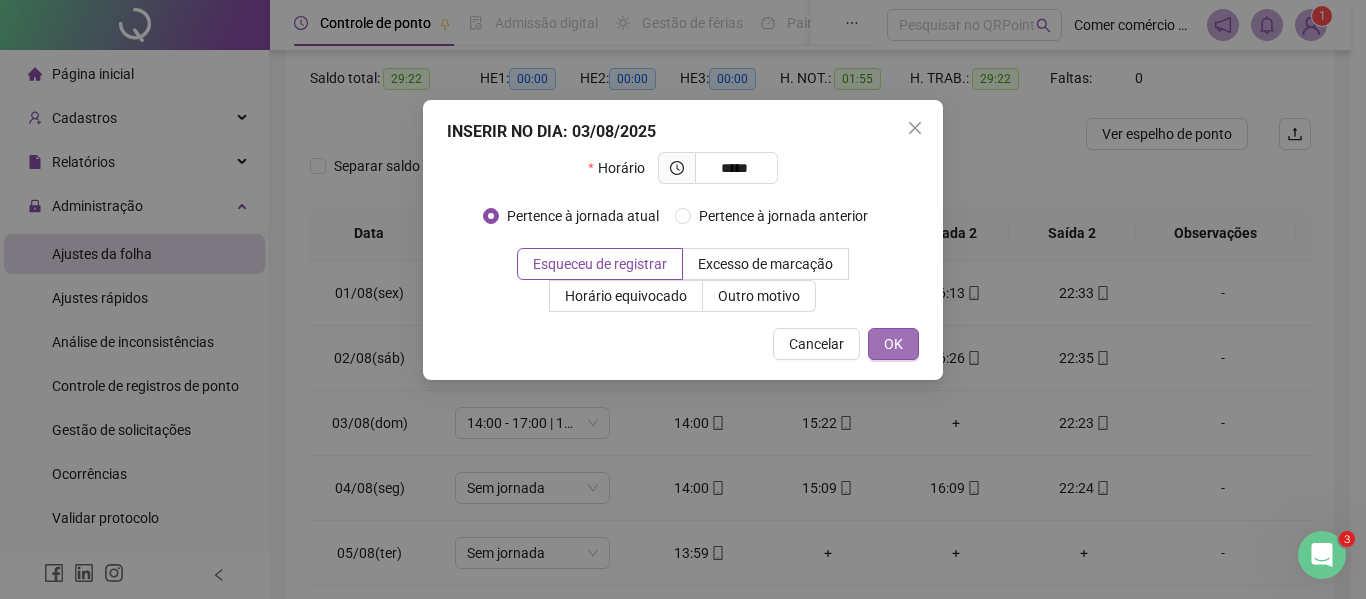 type on "*****" 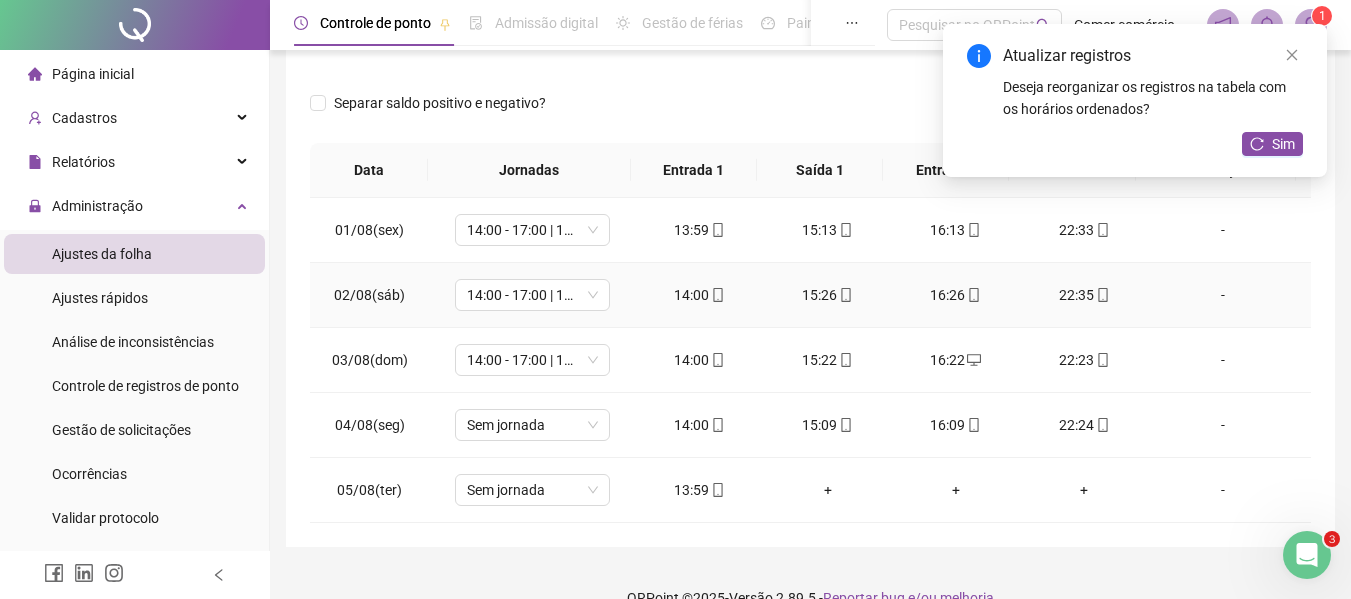scroll, scrollTop: 297, scrollLeft: 0, axis: vertical 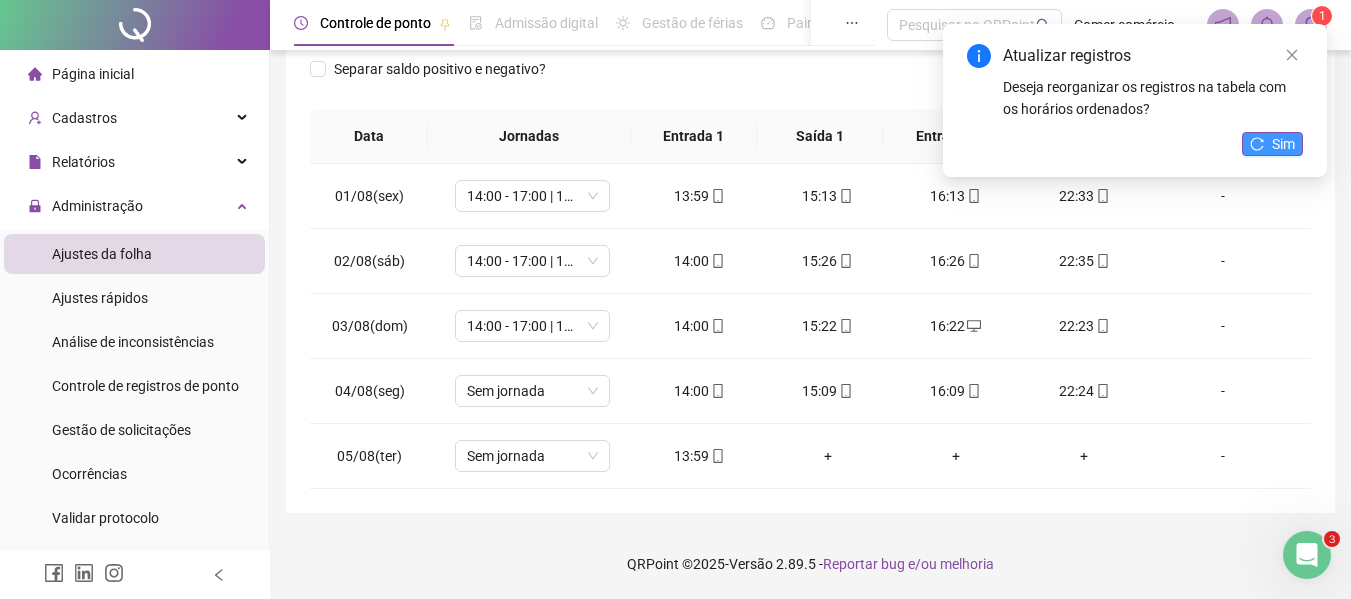 click on "Sim" at bounding box center (1283, 144) 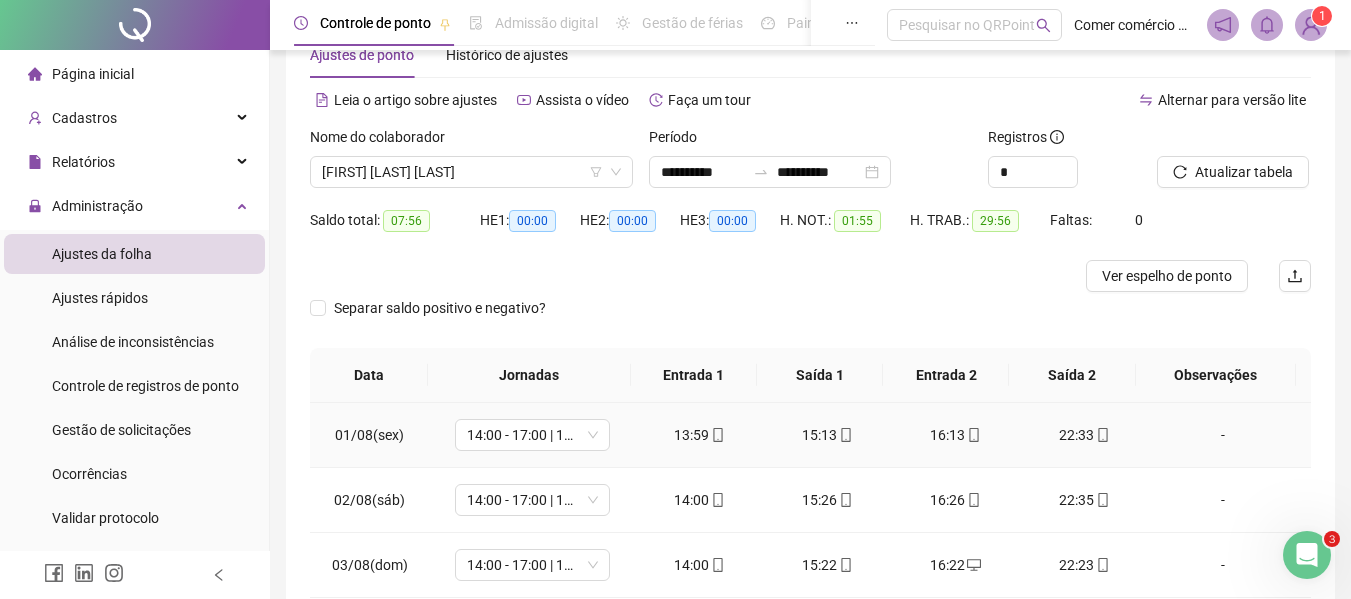 scroll, scrollTop: 0, scrollLeft: 0, axis: both 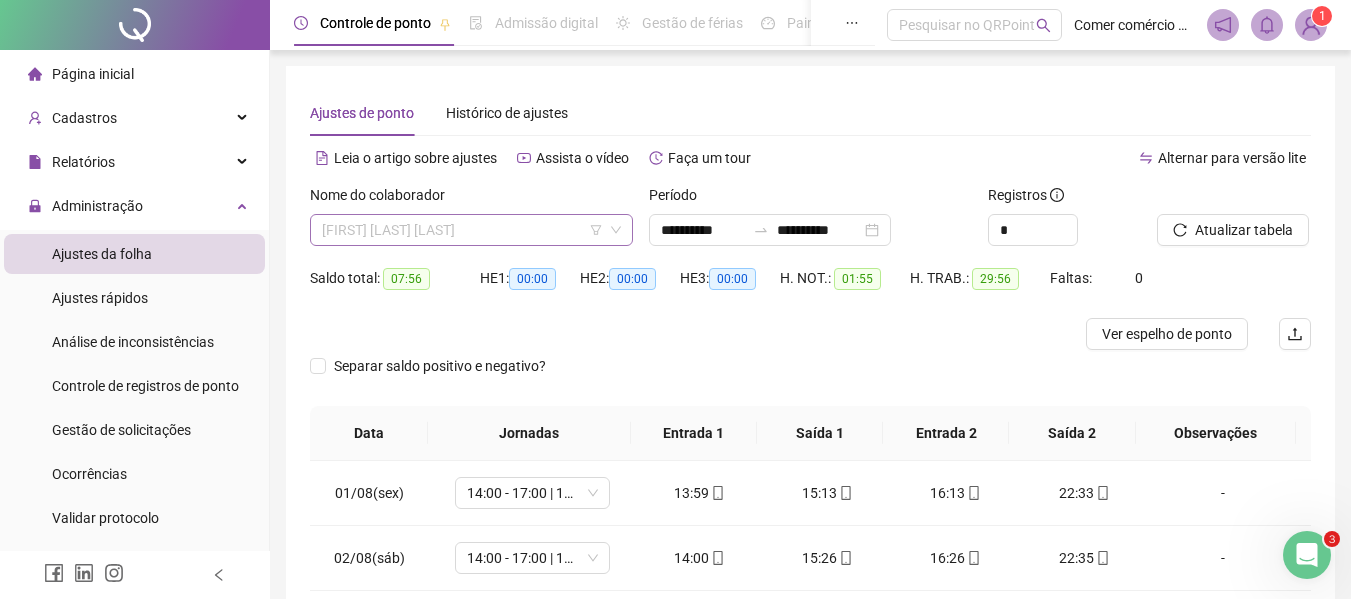 click on "[FIRST] [LAST] [LAST]" at bounding box center [471, 230] 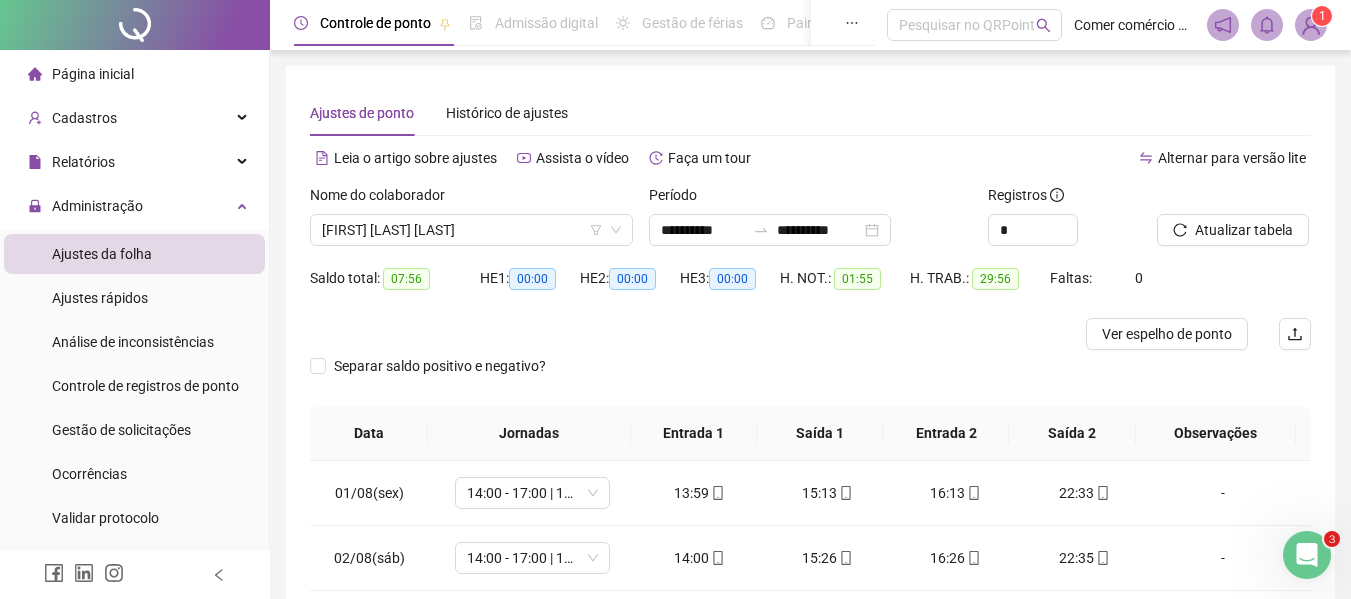click on "Separar saldo positivo e negativo?" at bounding box center [810, 378] 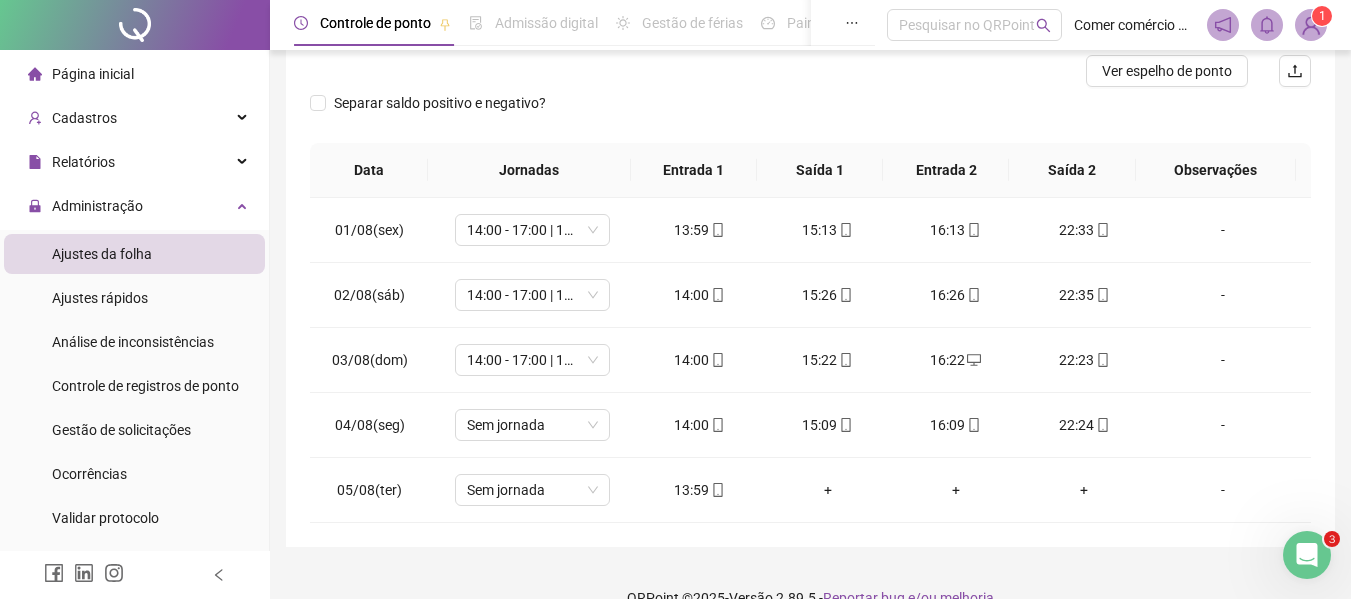 scroll, scrollTop: 297, scrollLeft: 0, axis: vertical 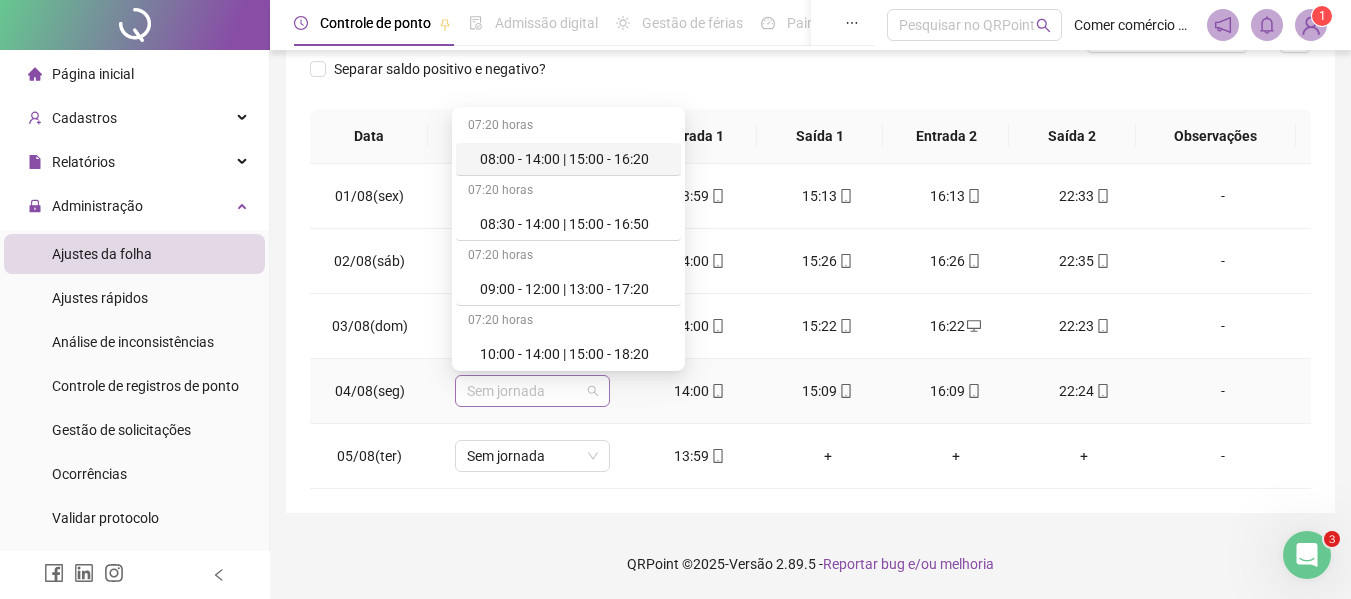 click on "Sem jornada" at bounding box center (532, 391) 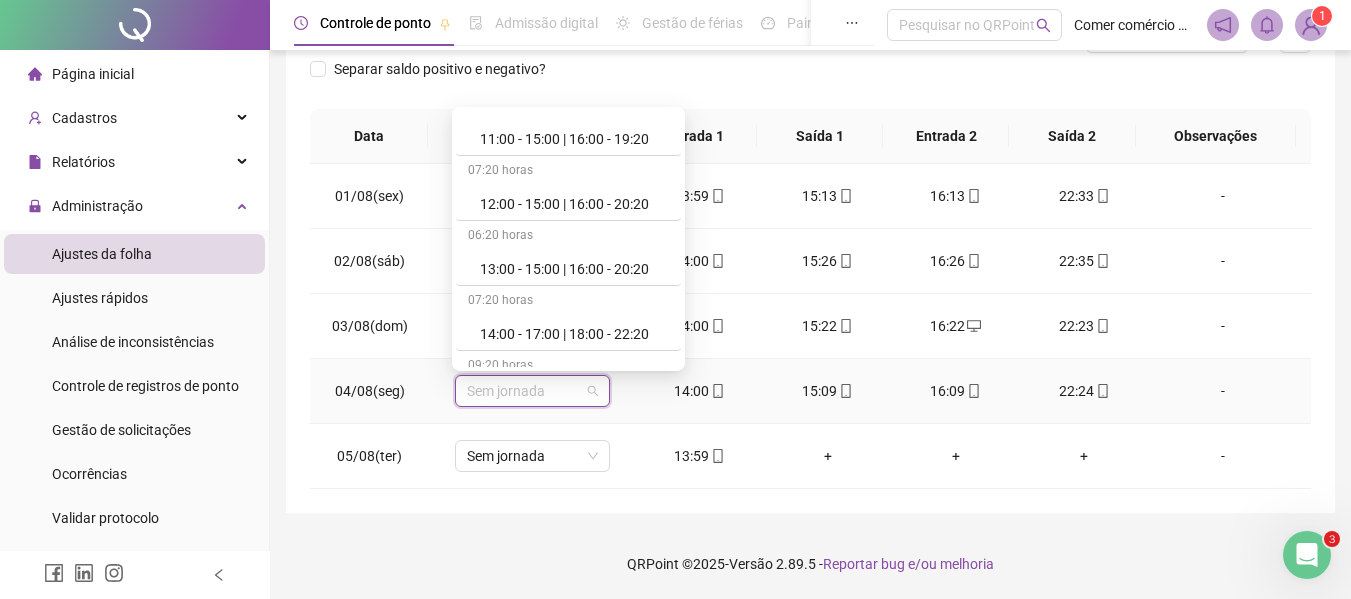 scroll, scrollTop: 320, scrollLeft: 0, axis: vertical 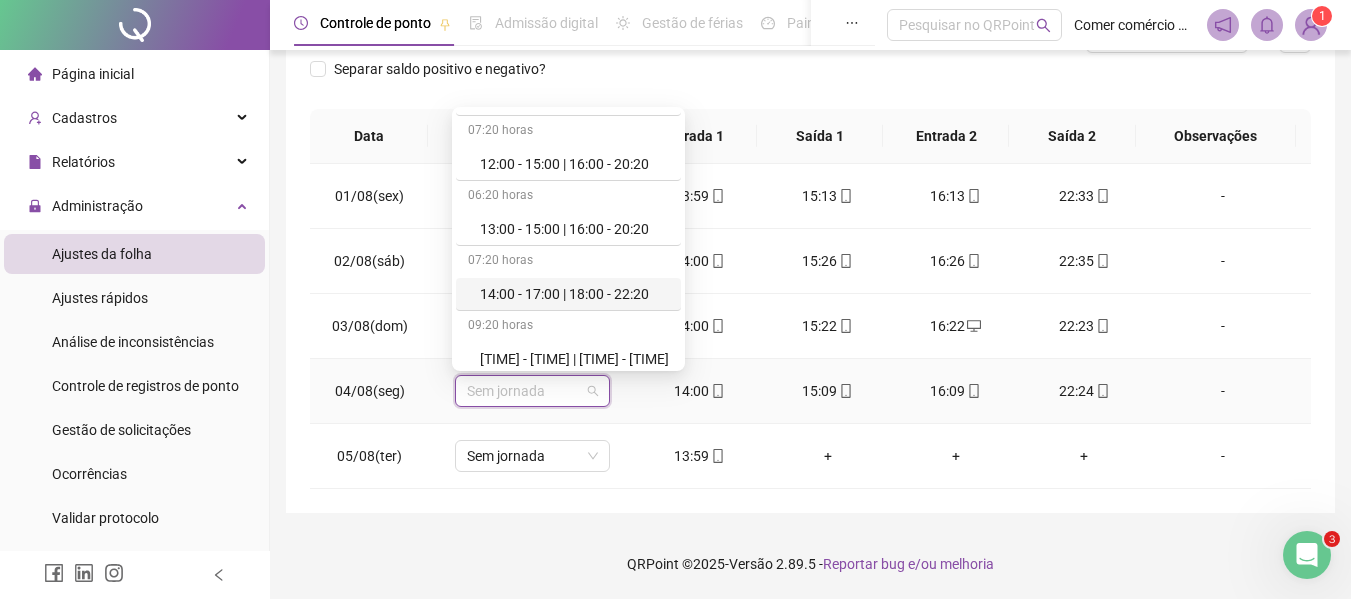 click on "14:00 - 17:00 | 18:00 - 22:20" at bounding box center (574, 294) 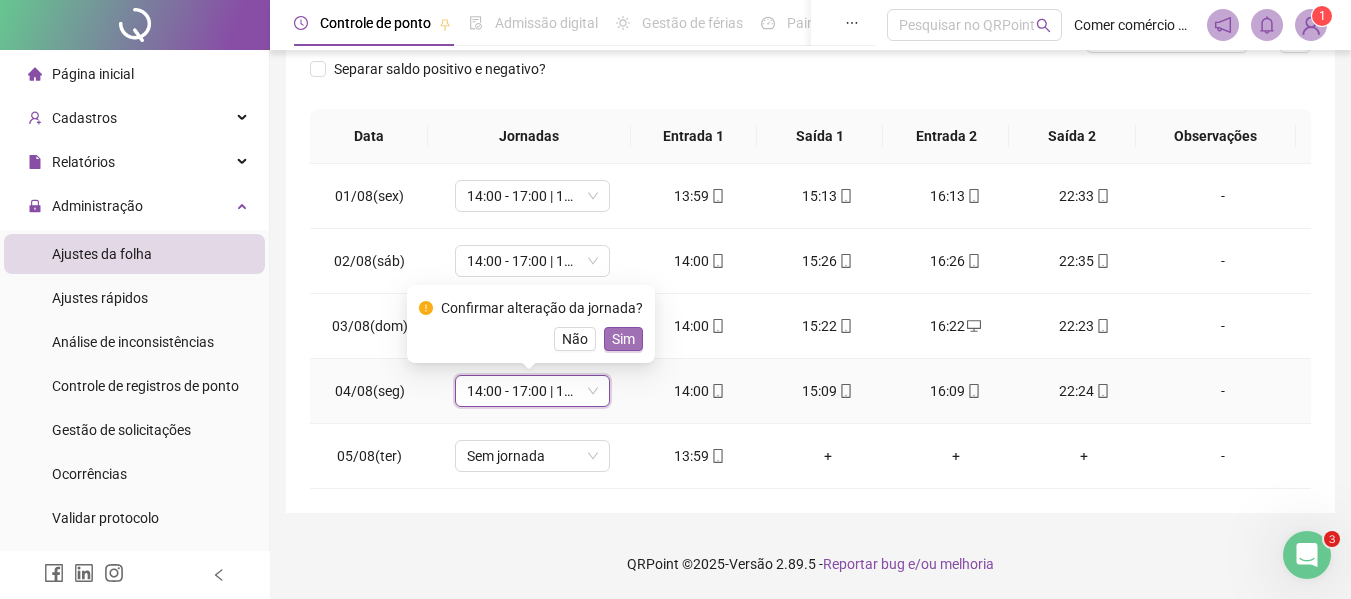 click on "Sim" at bounding box center (623, 339) 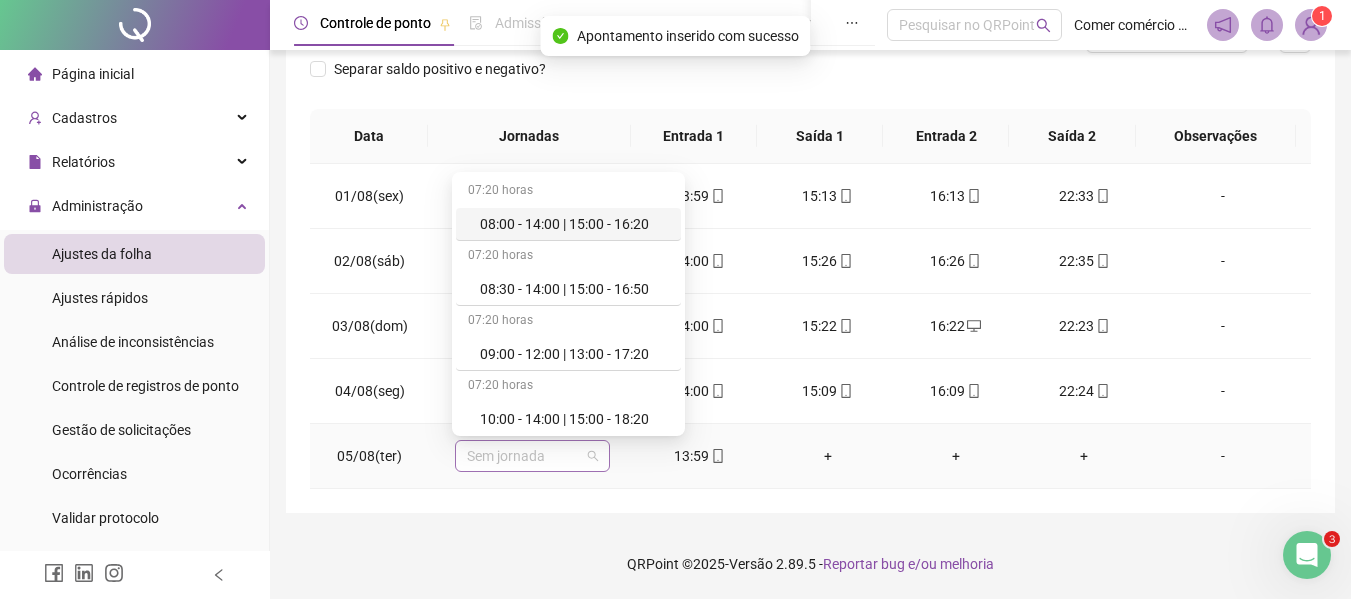 click on "Sem jornada" at bounding box center [532, 456] 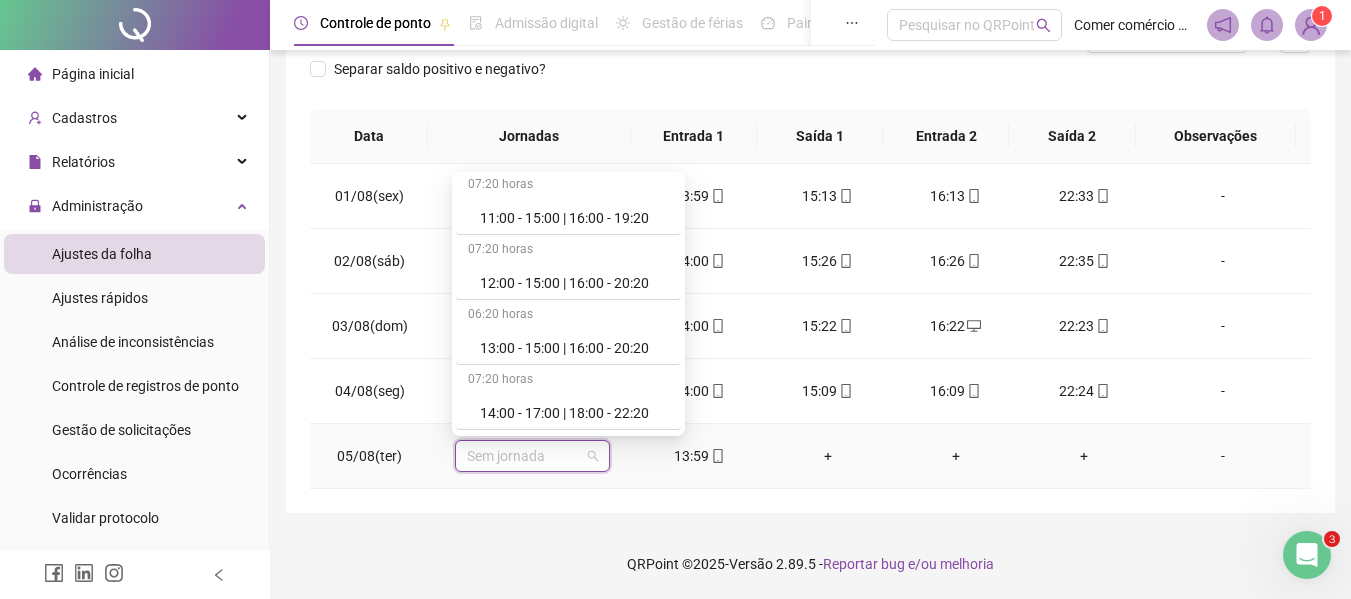 scroll, scrollTop: 280, scrollLeft: 0, axis: vertical 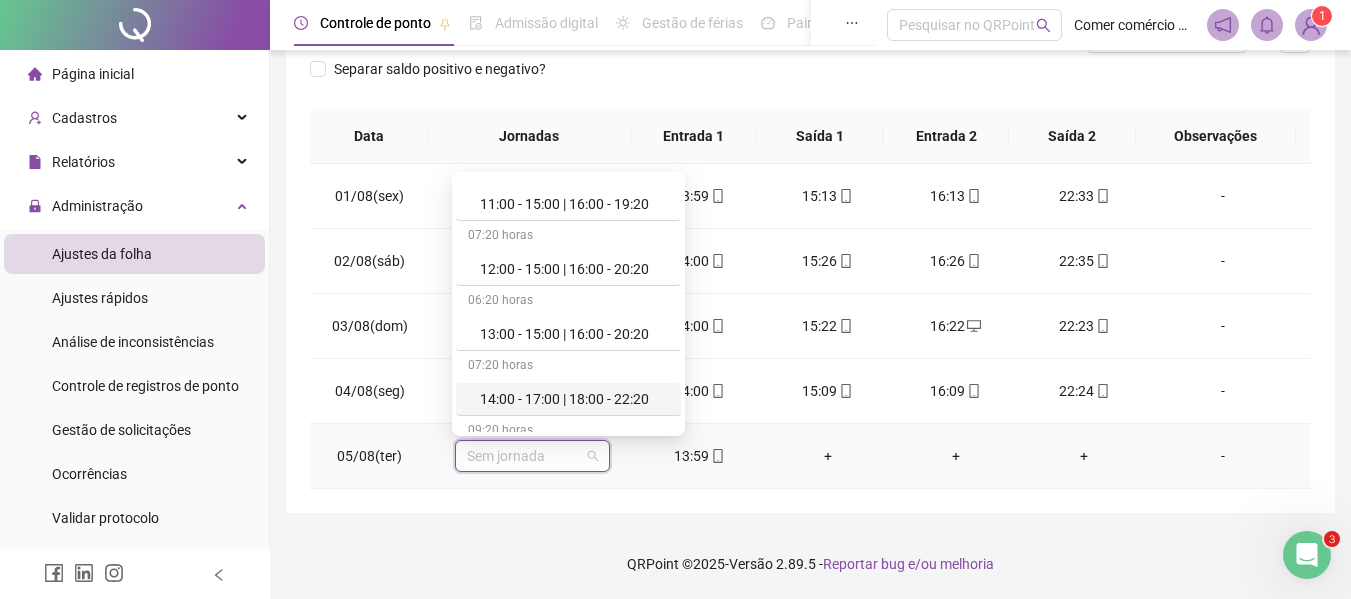 click on "14:00 - 17:00 | 18:00 - 22:20" at bounding box center (574, 399) 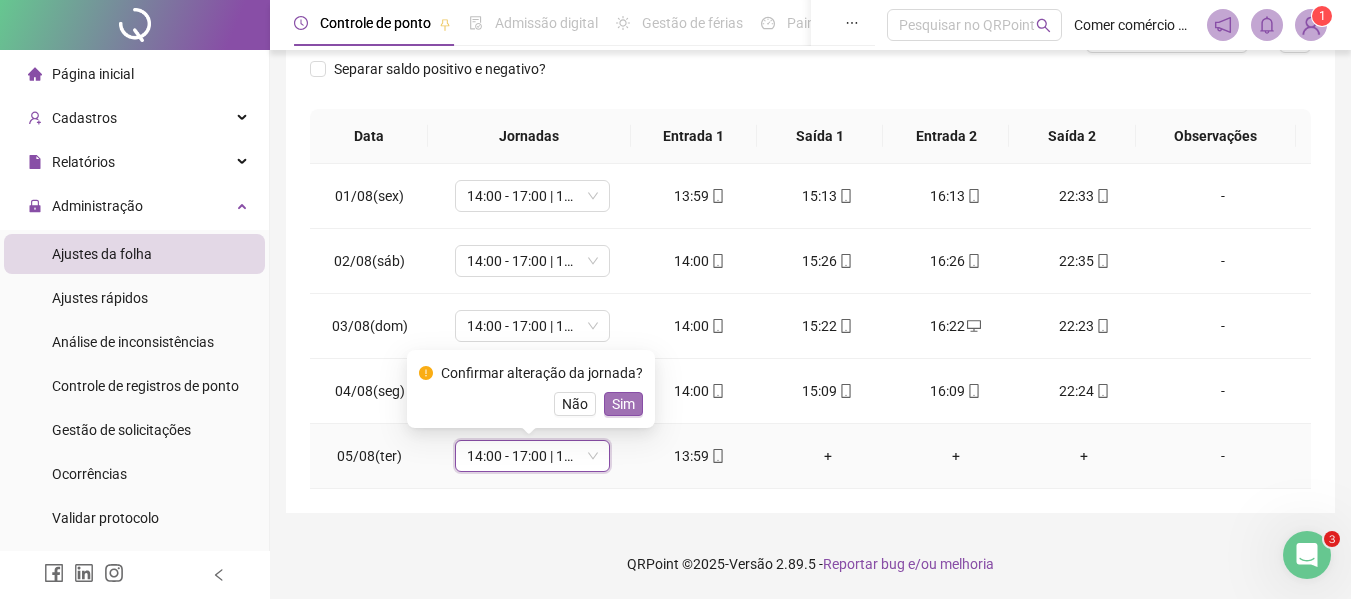 click on "Sim" at bounding box center (623, 404) 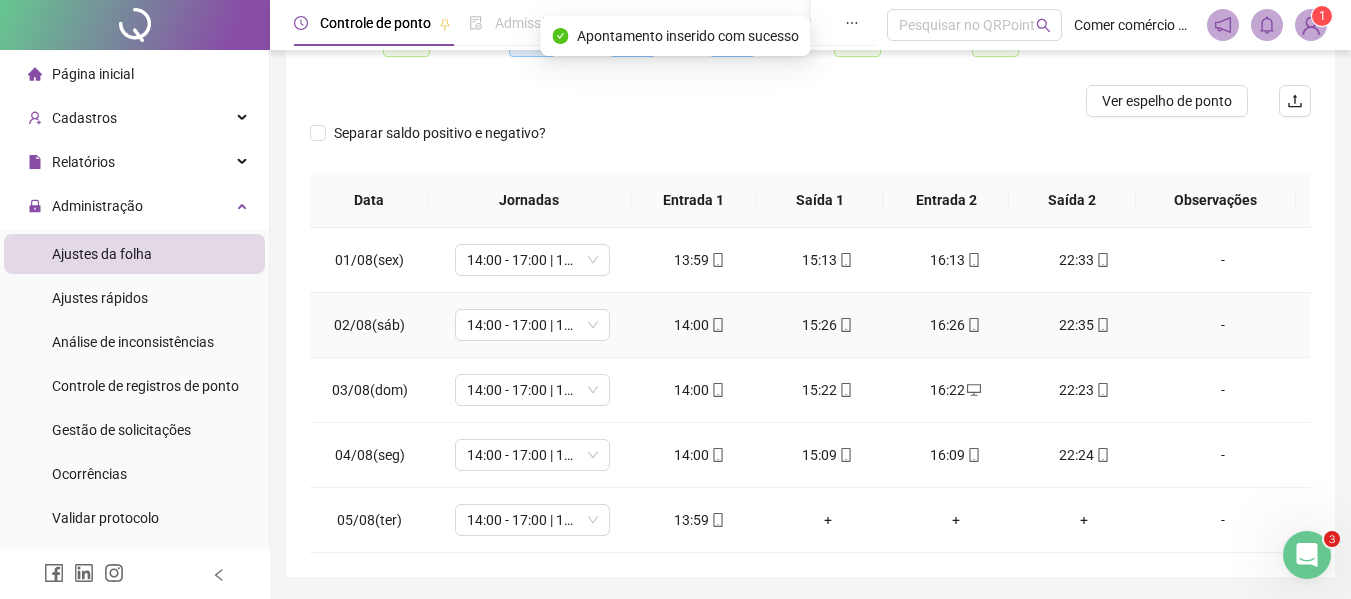 scroll, scrollTop: 0, scrollLeft: 0, axis: both 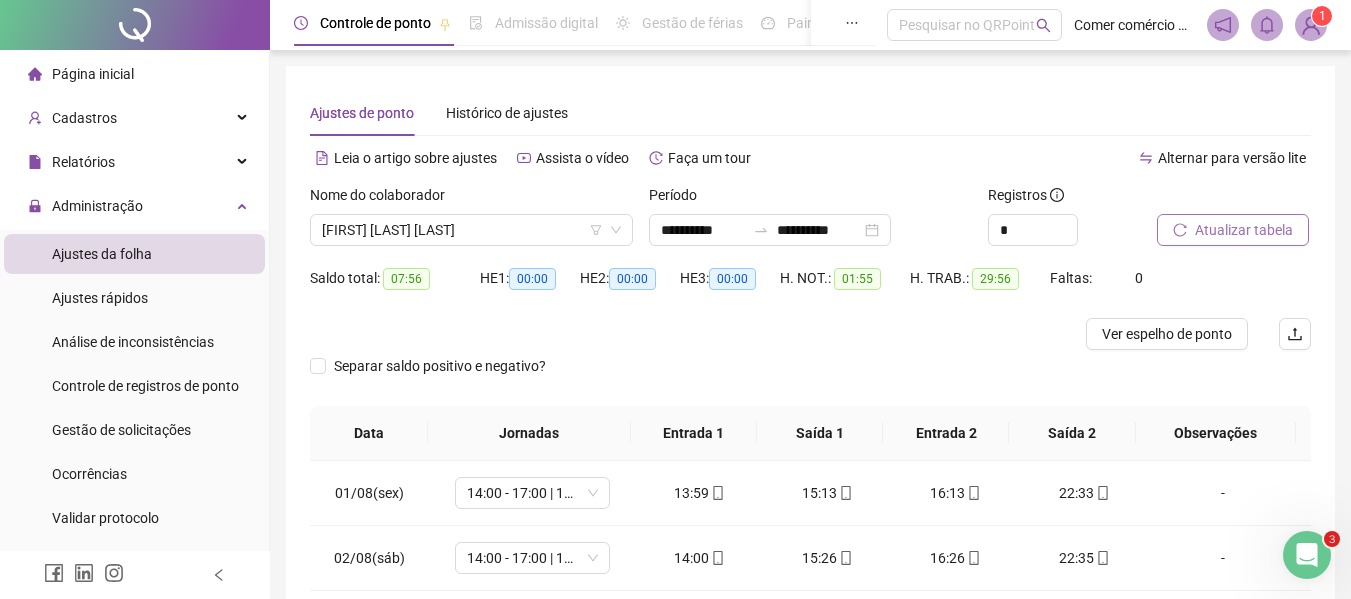 click on "Atualizar tabela" at bounding box center [1244, 230] 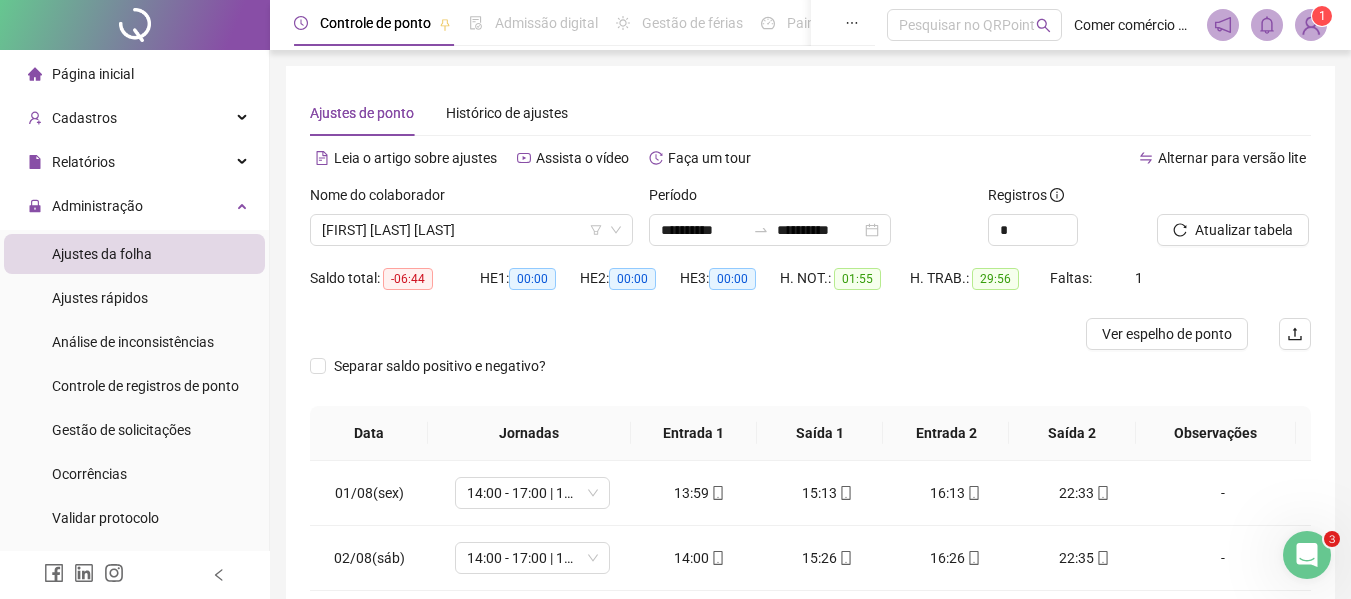 scroll, scrollTop: 100, scrollLeft: 0, axis: vertical 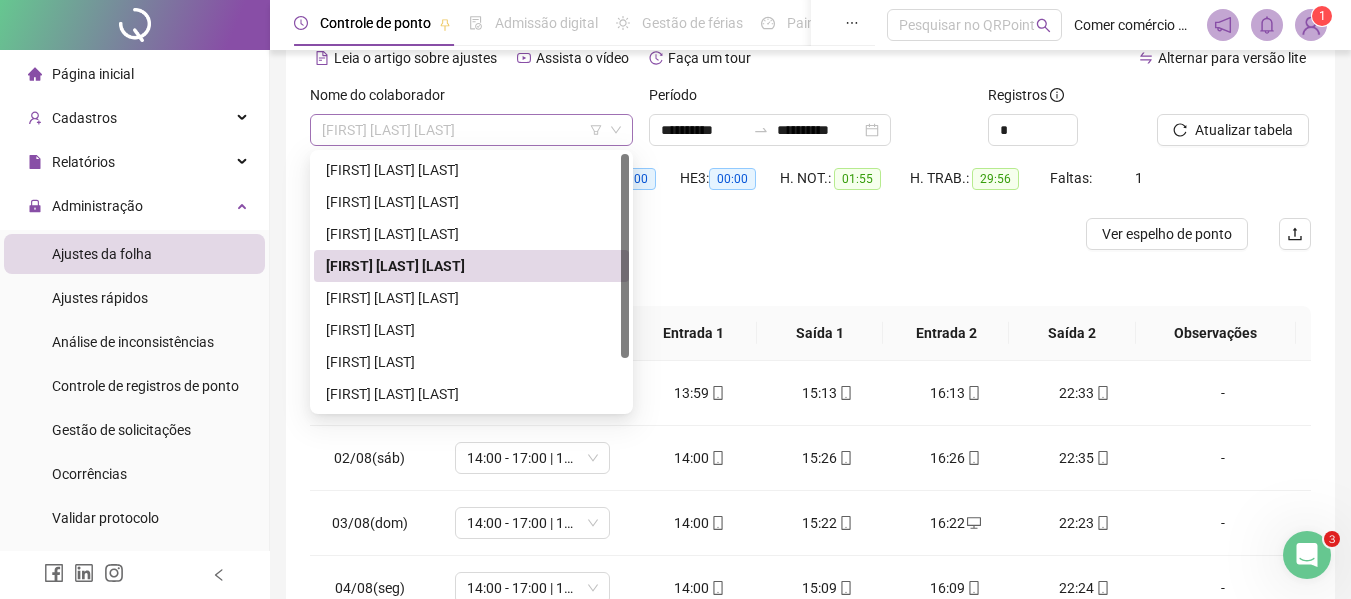 click on "[FIRST] [LAST] [LAST]" at bounding box center (471, 130) 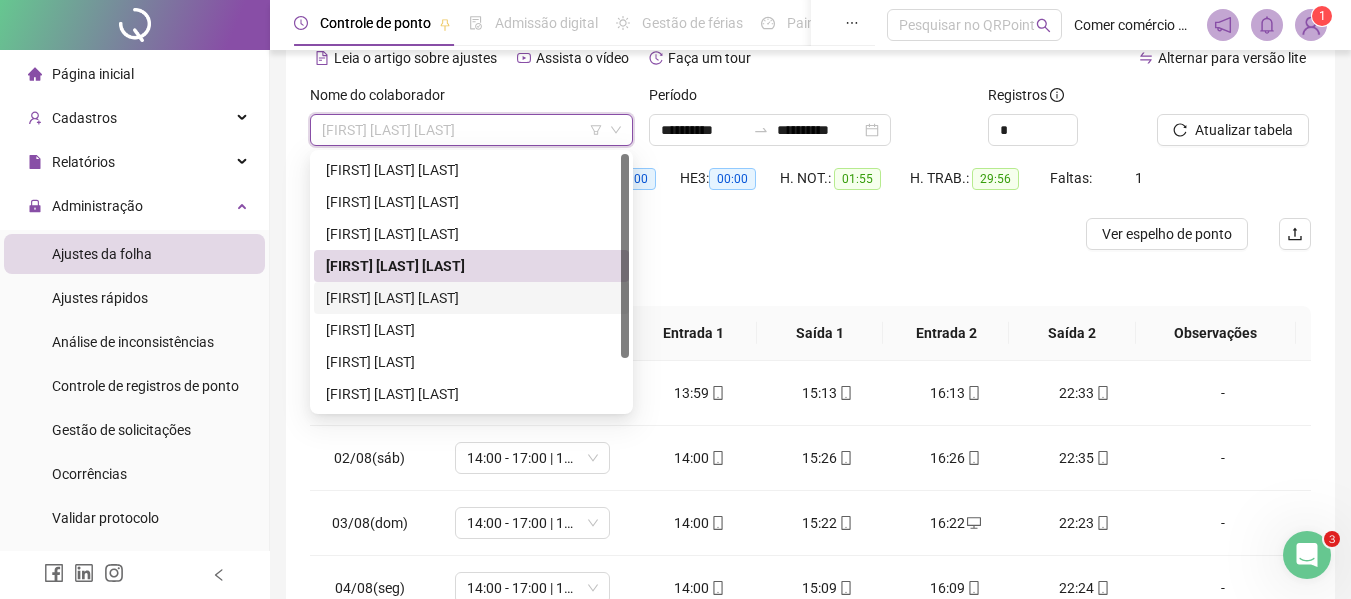 click on "[FIRST] [LAST] [LAST]" at bounding box center (471, 298) 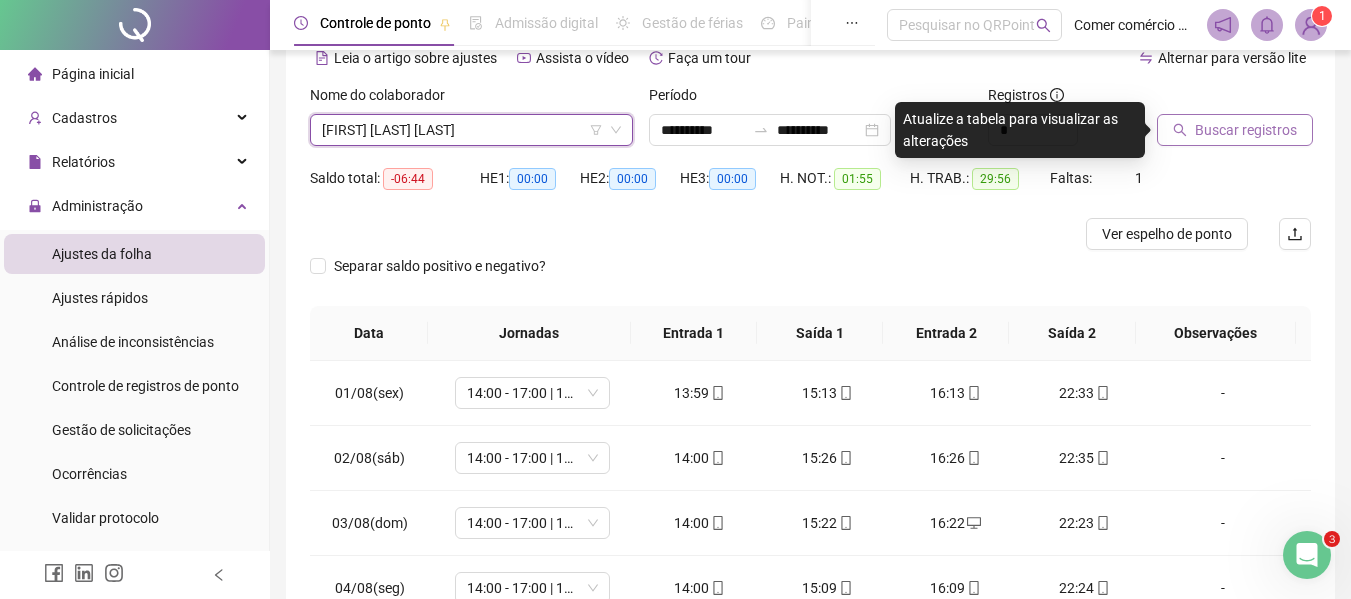 click on "Buscar registros" at bounding box center (1246, 130) 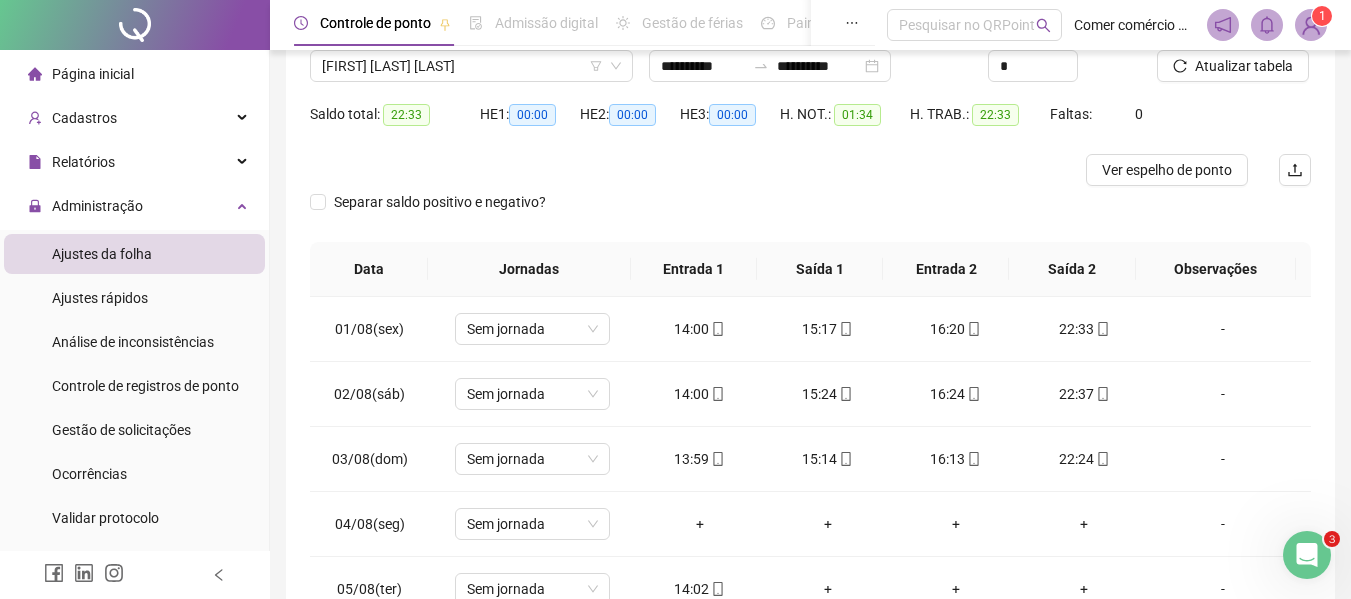 scroll, scrollTop: 200, scrollLeft: 0, axis: vertical 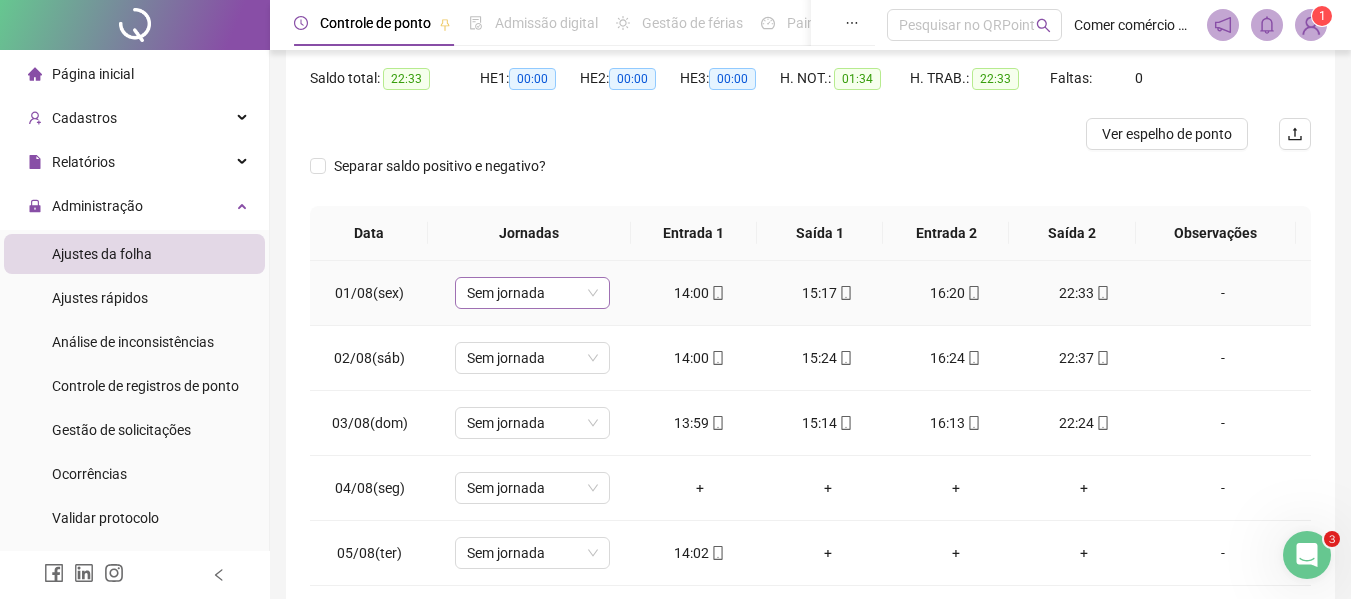 click on "Sem jornada" at bounding box center (532, 293) 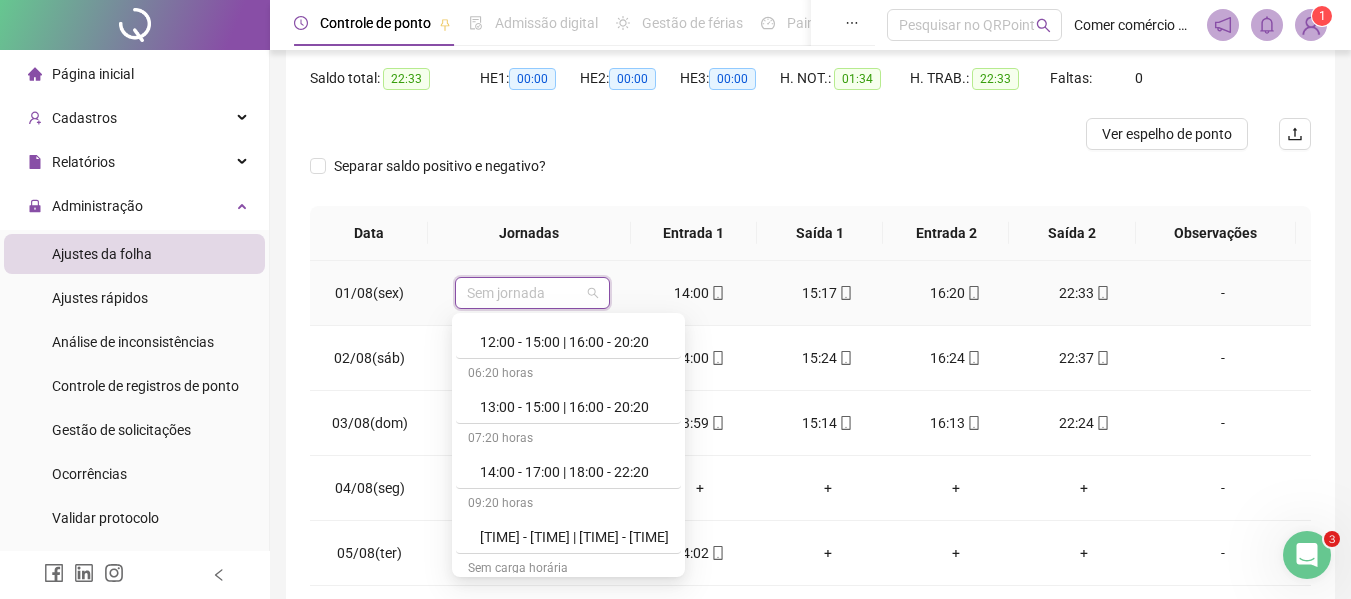 scroll, scrollTop: 360, scrollLeft: 0, axis: vertical 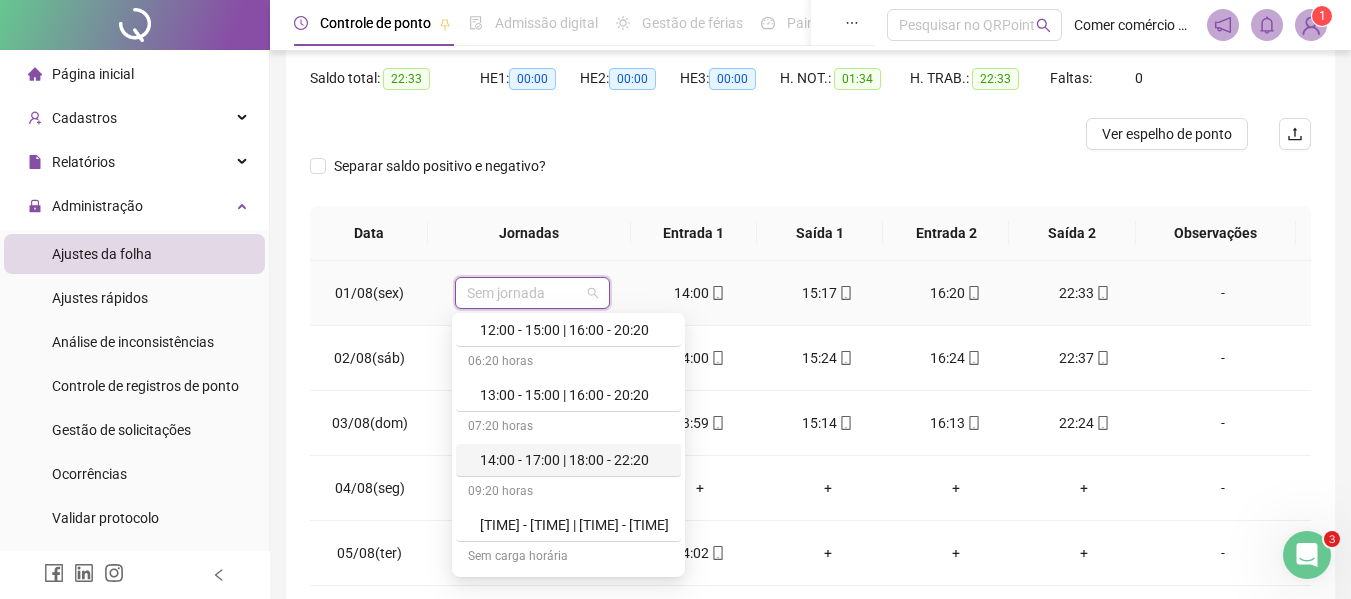 click on "14:00 - 17:00 | 18:00 - 22:20" at bounding box center (574, 460) 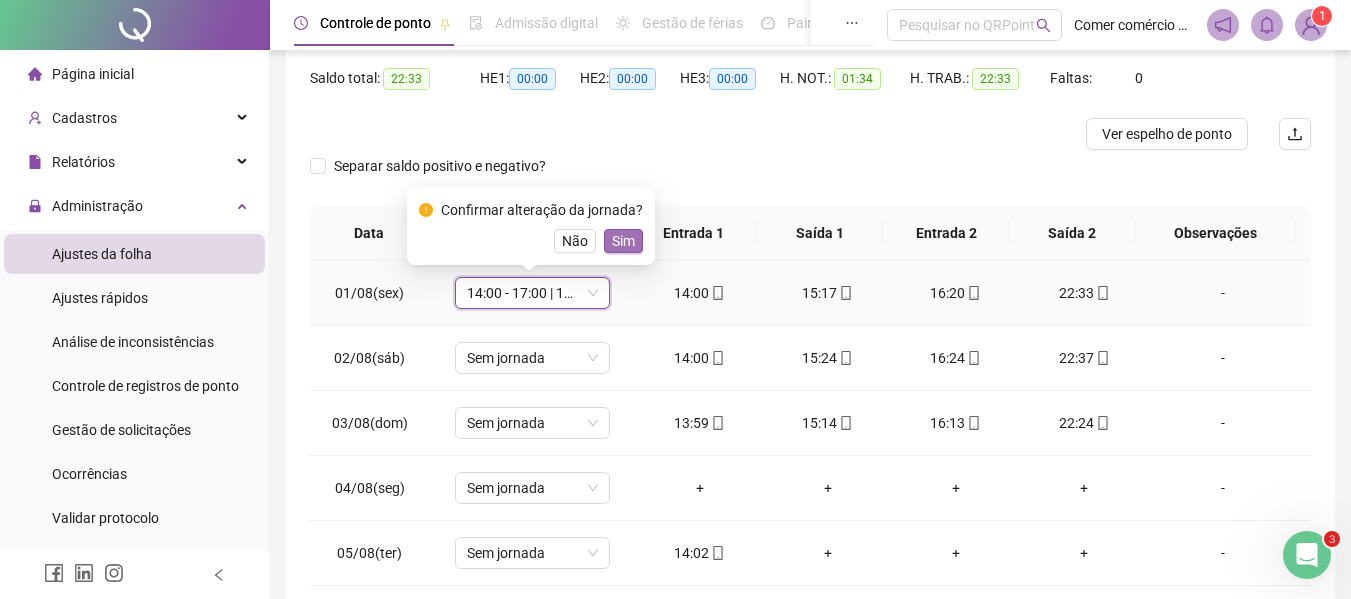 click on "Sim" at bounding box center [623, 241] 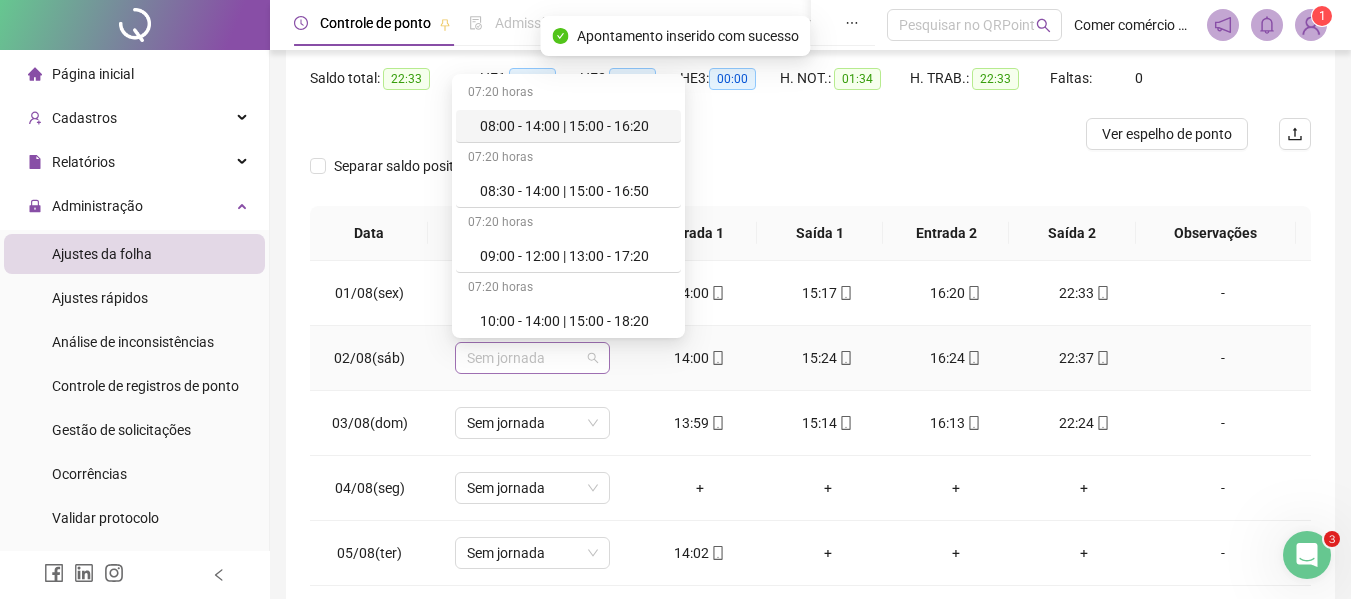 click on "Sem jornada" at bounding box center (532, 358) 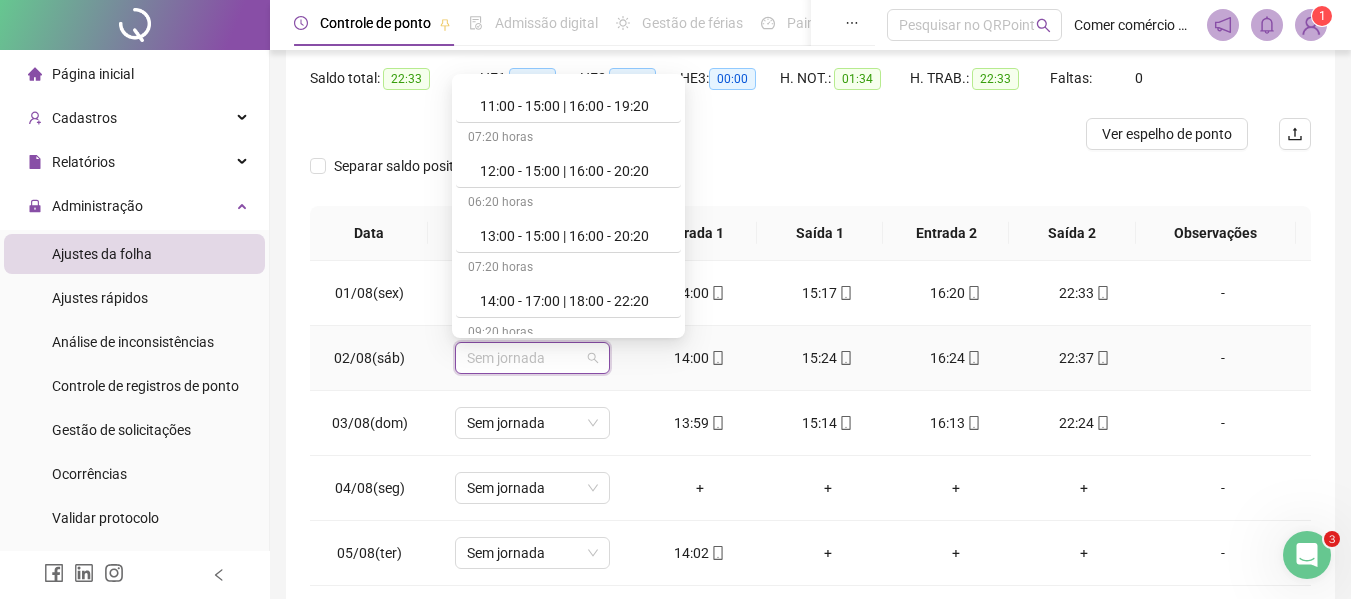 scroll, scrollTop: 320, scrollLeft: 0, axis: vertical 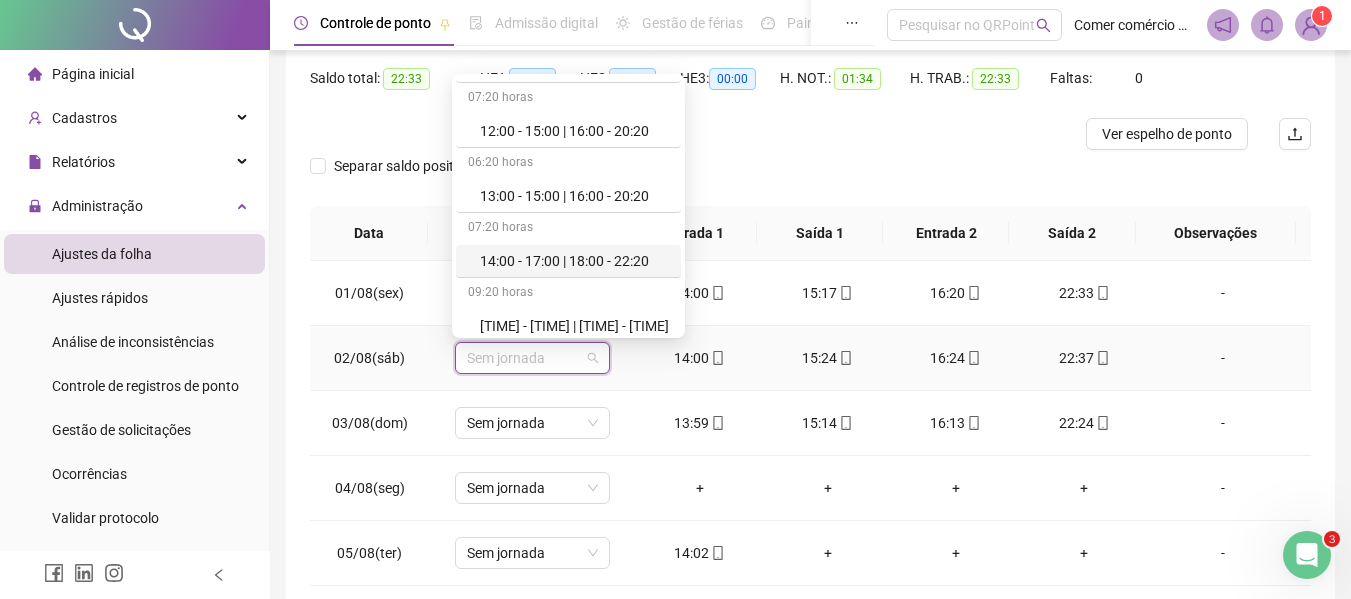 click on "14:00 - 17:00 | 18:00 - 22:20" at bounding box center [574, 261] 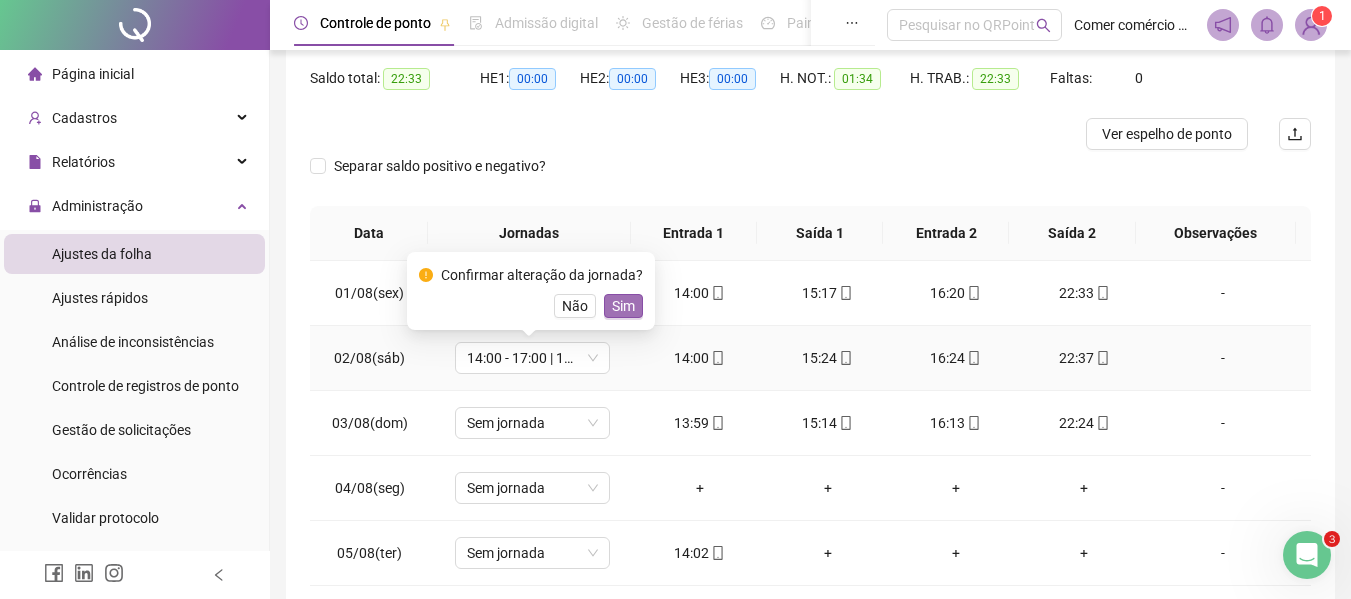 click on "Sim" at bounding box center [623, 306] 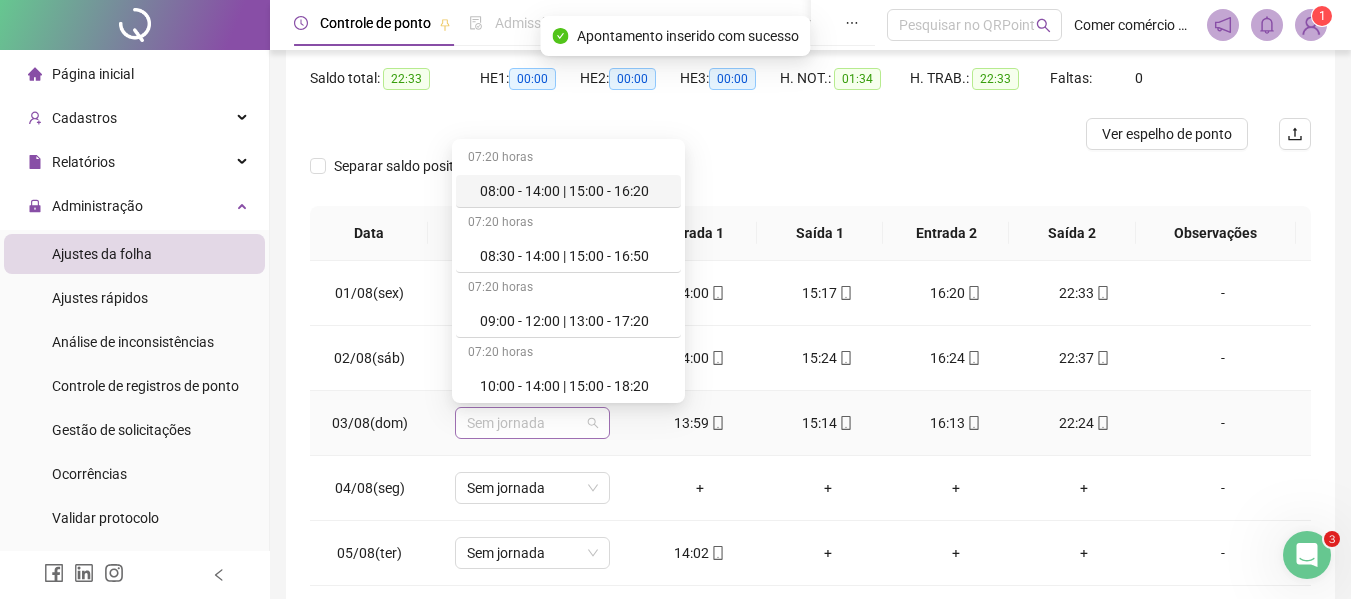 click on "Sem jornada" at bounding box center (532, 423) 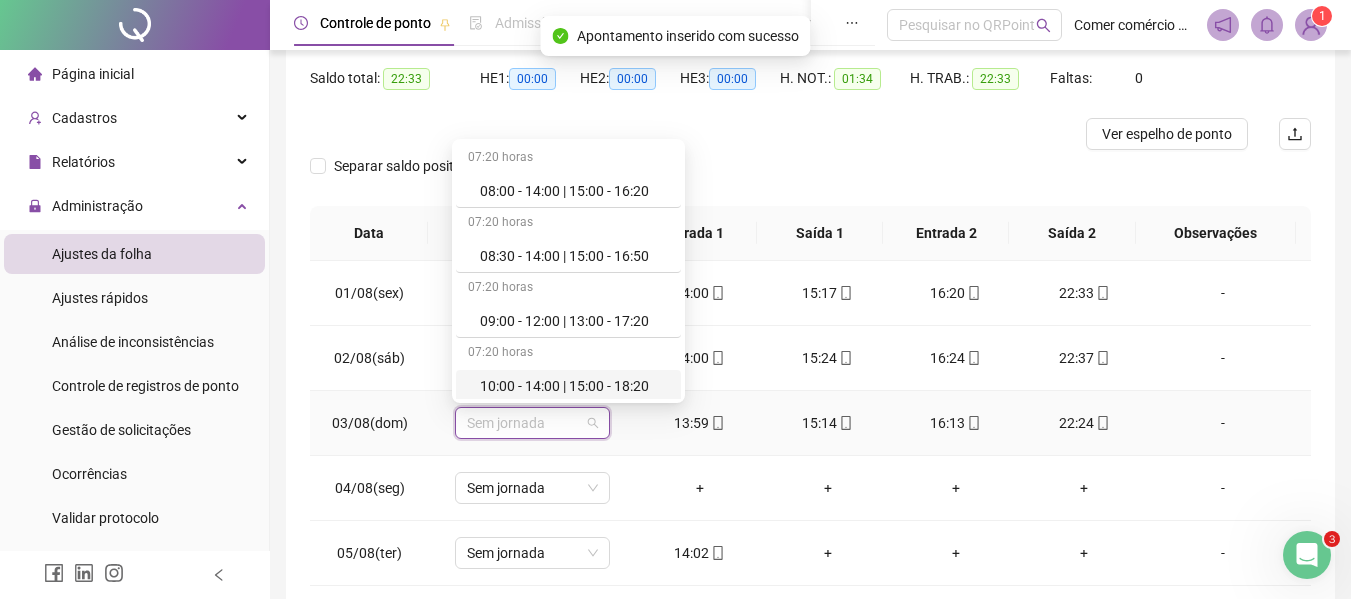 click on "10:00 - 14:00 | 15:00 - 18:20" at bounding box center (568, 386) 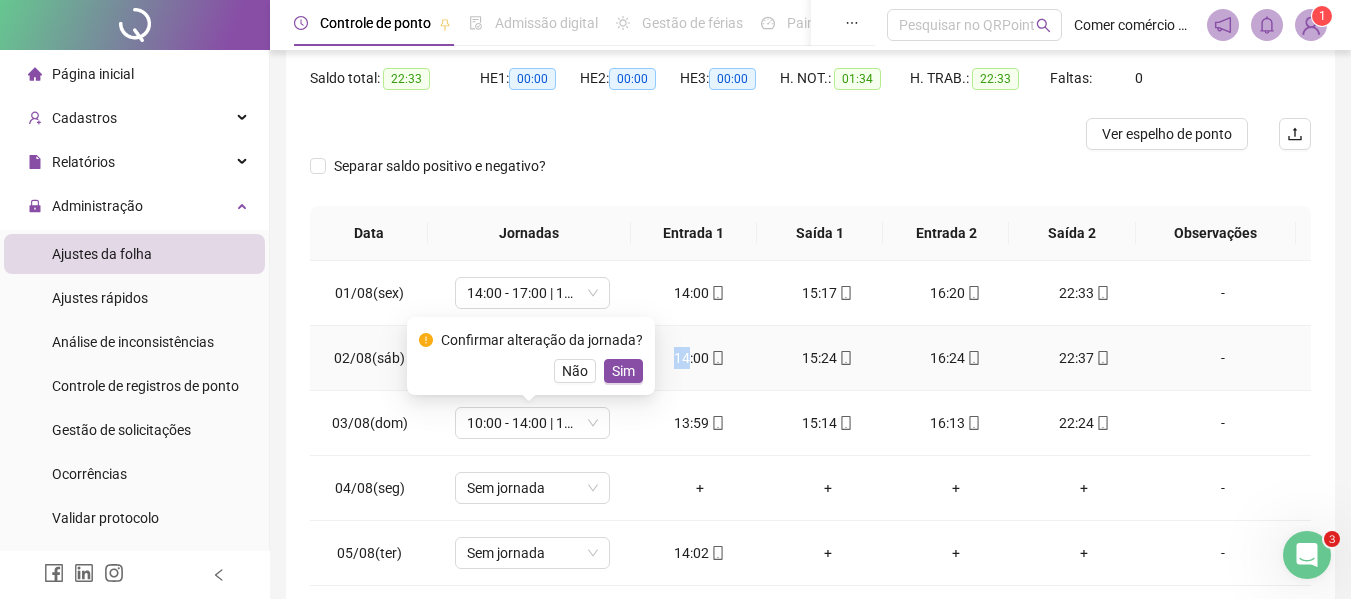 click on "14:00" at bounding box center [700, 358] 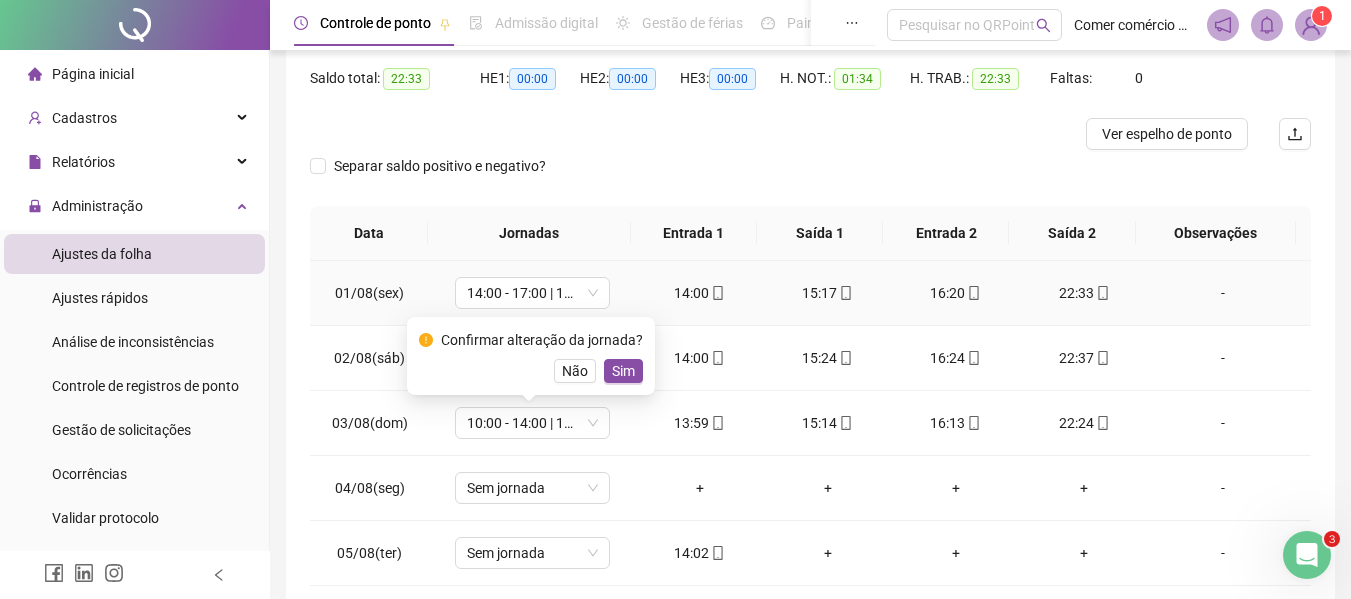 click on "14:00 - 17:00 | 18:00 - 22:20" at bounding box center [532, 293] 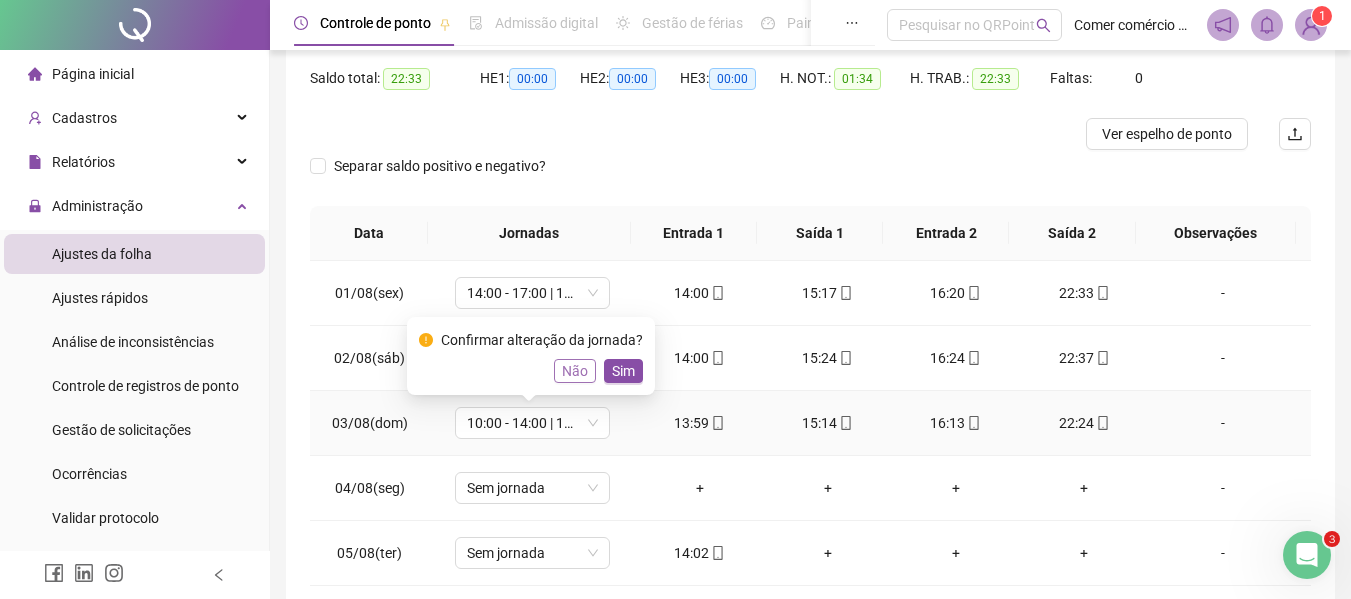 click on "Não" at bounding box center [575, 371] 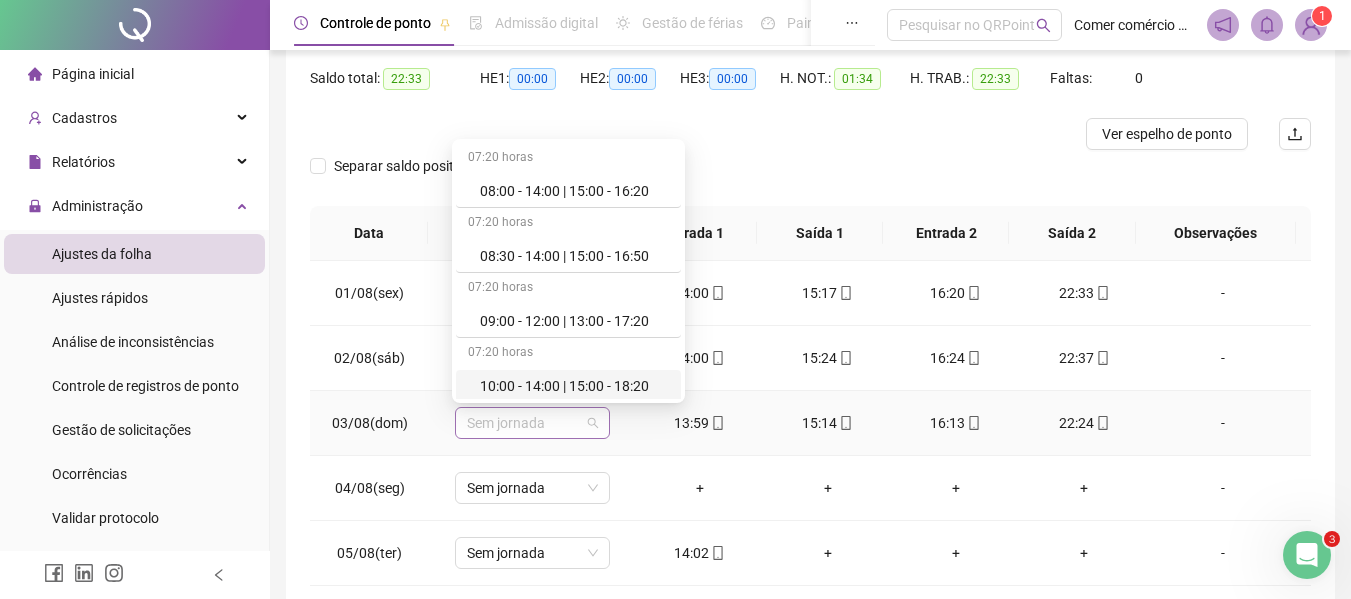 click on "Sem jornada" at bounding box center (532, 423) 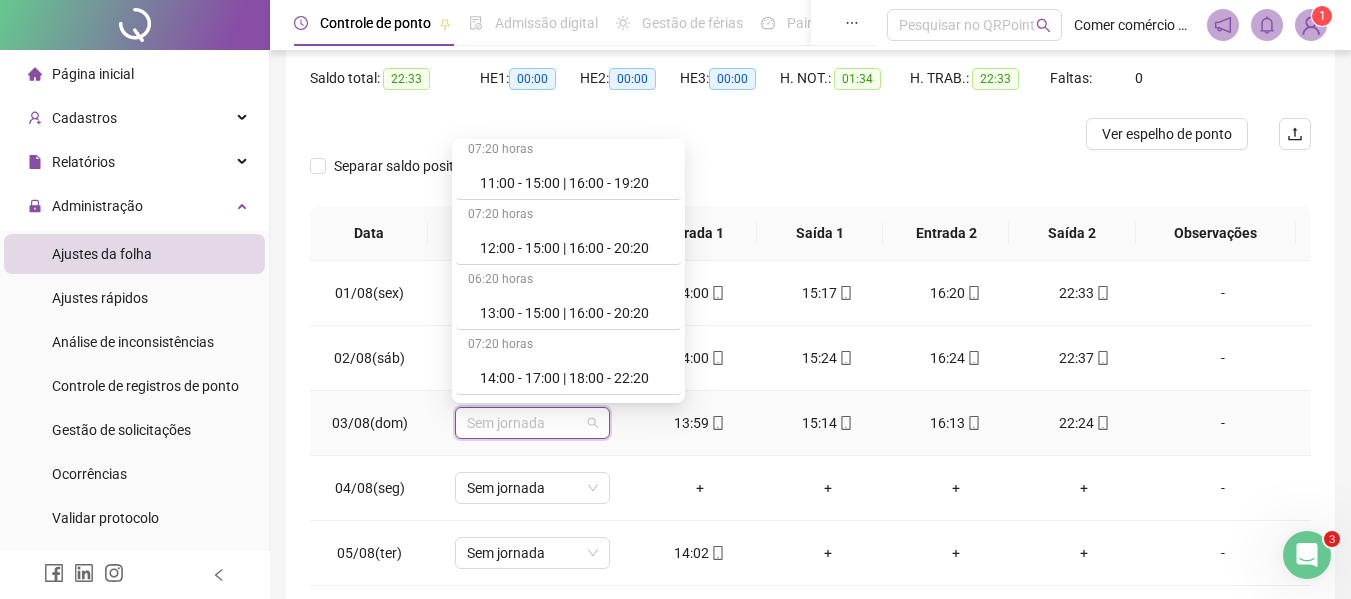 scroll, scrollTop: 280, scrollLeft: 0, axis: vertical 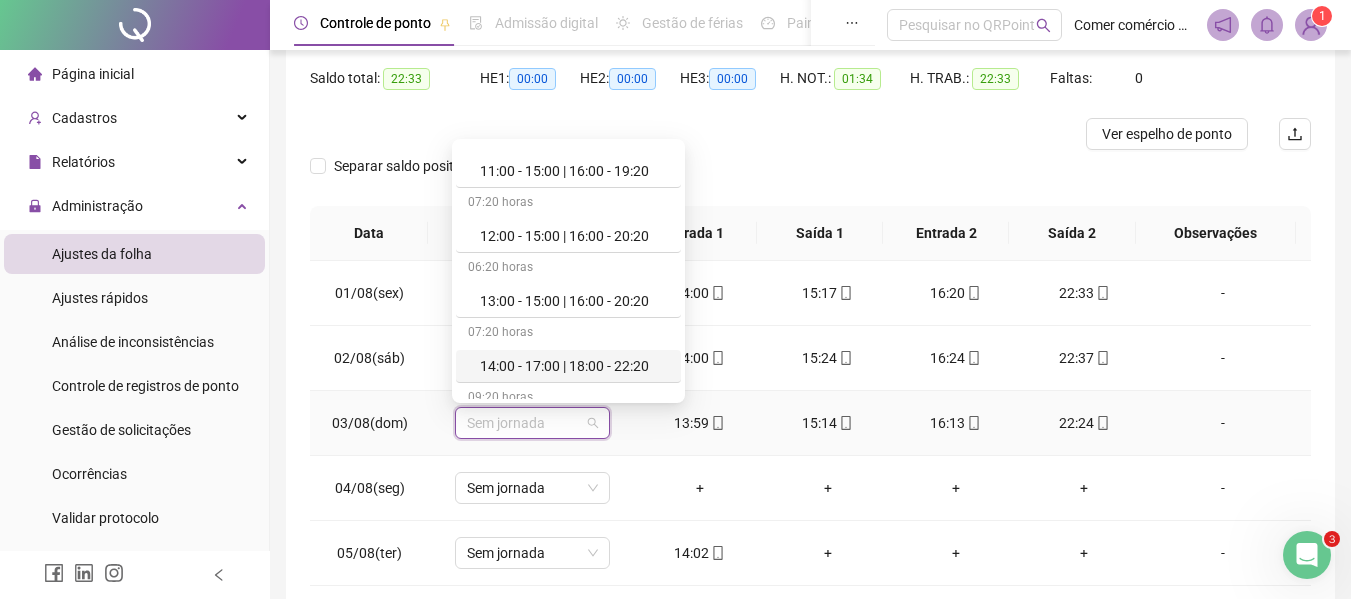 click on "14:00 - 17:00 | 18:00 - 22:20" at bounding box center [574, 366] 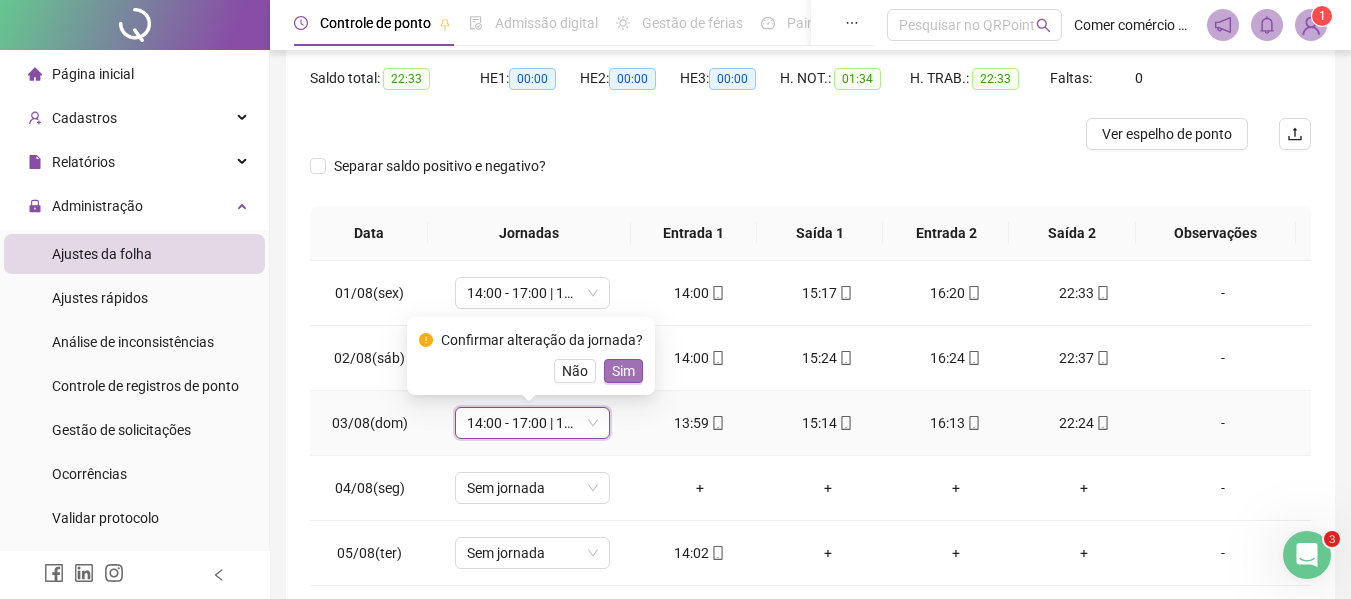 click on "Sim" at bounding box center (623, 371) 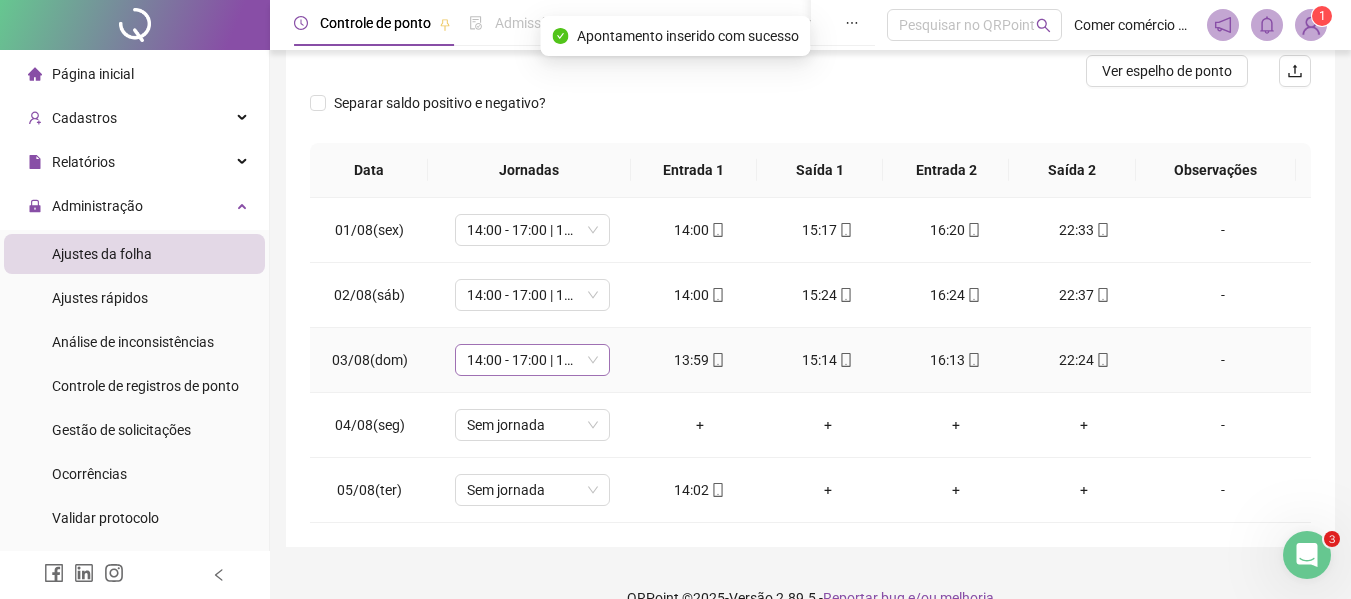scroll, scrollTop: 297, scrollLeft: 0, axis: vertical 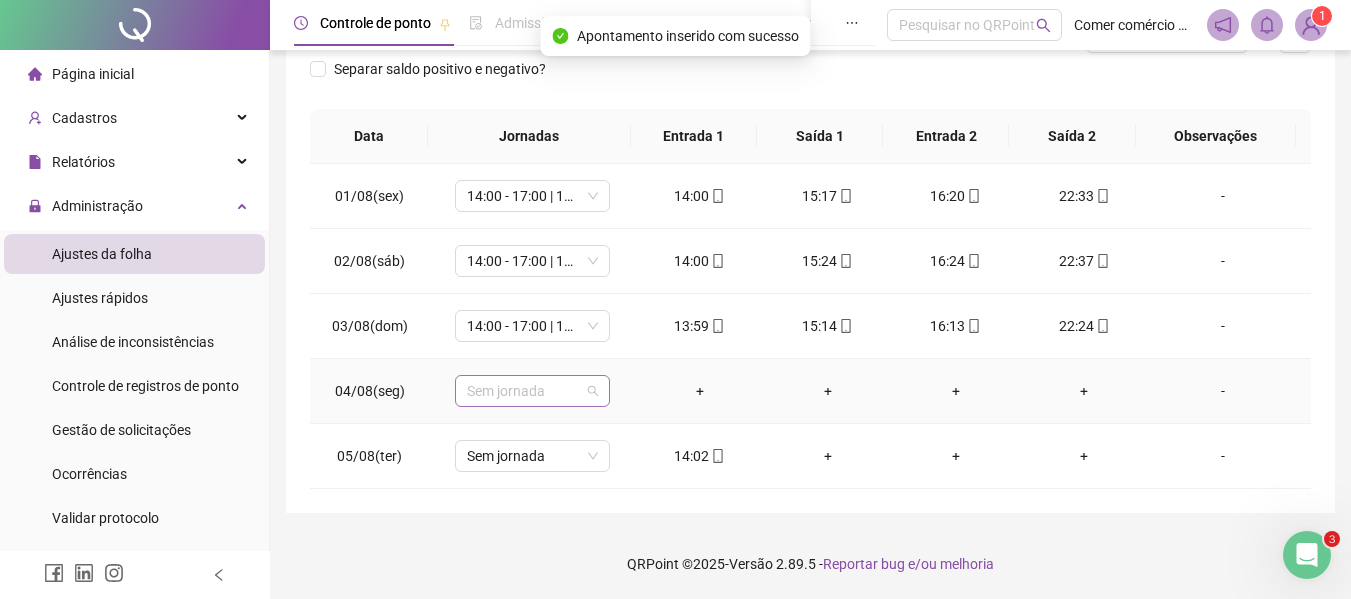 click on "Sem jornada" at bounding box center [532, 391] 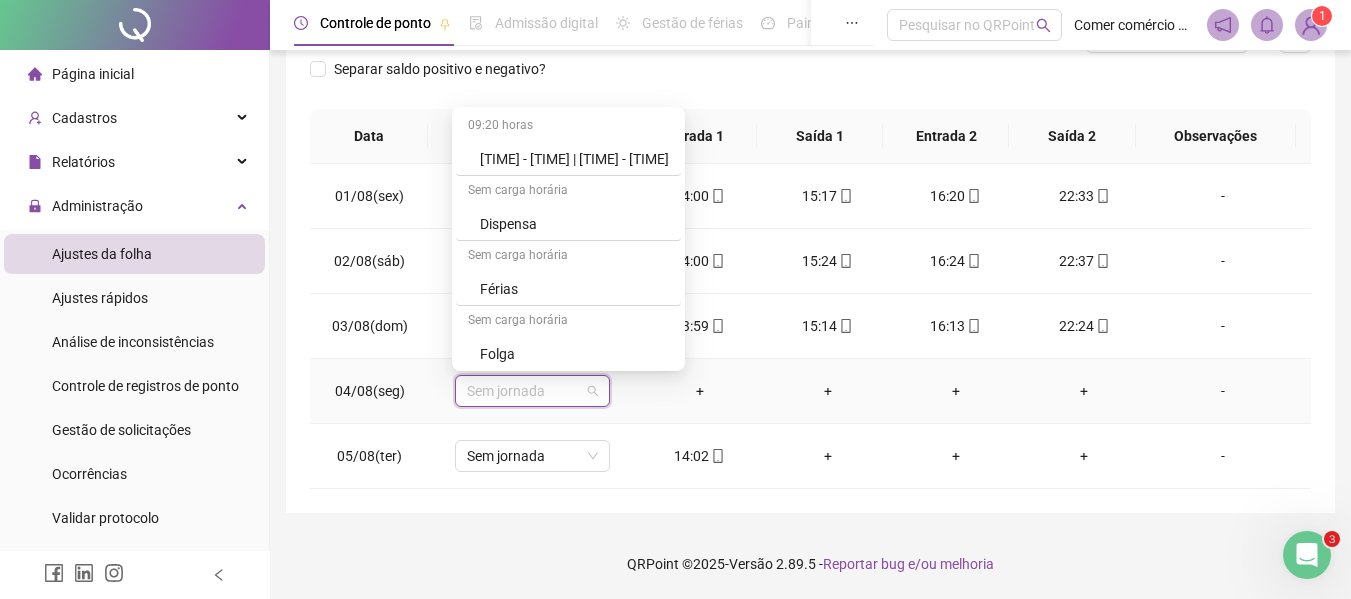 scroll, scrollTop: 560, scrollLeft: 0, axis: vertical 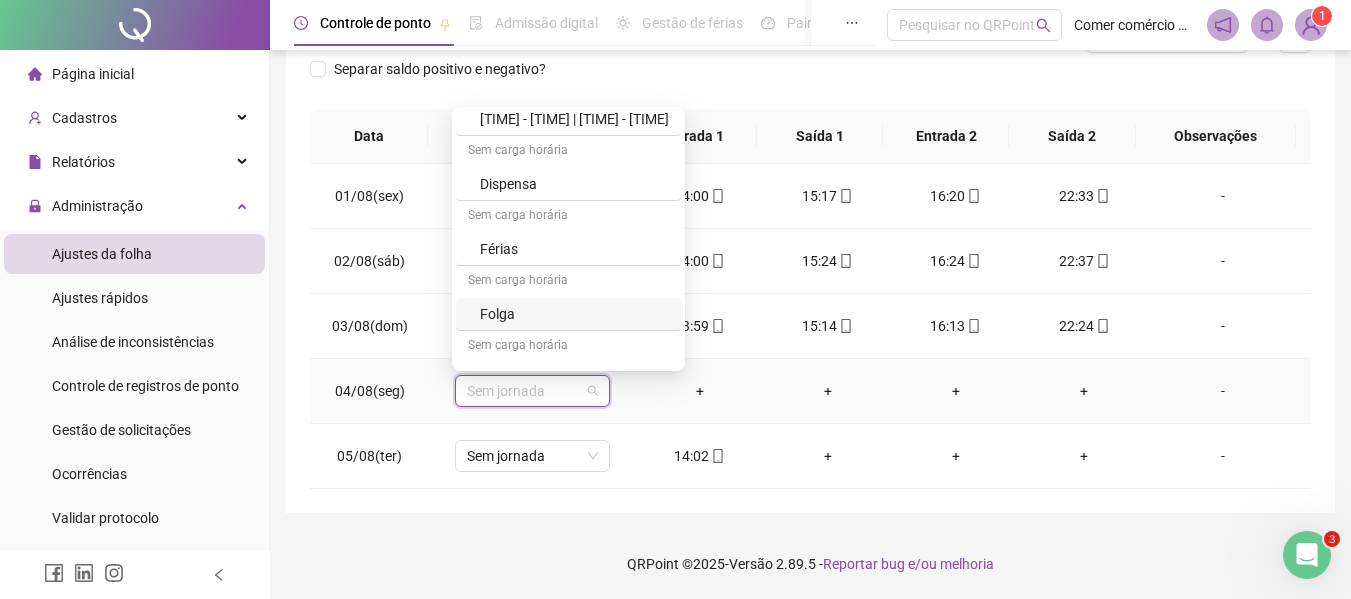 click on "Folga" at bounding box center [574, 314] 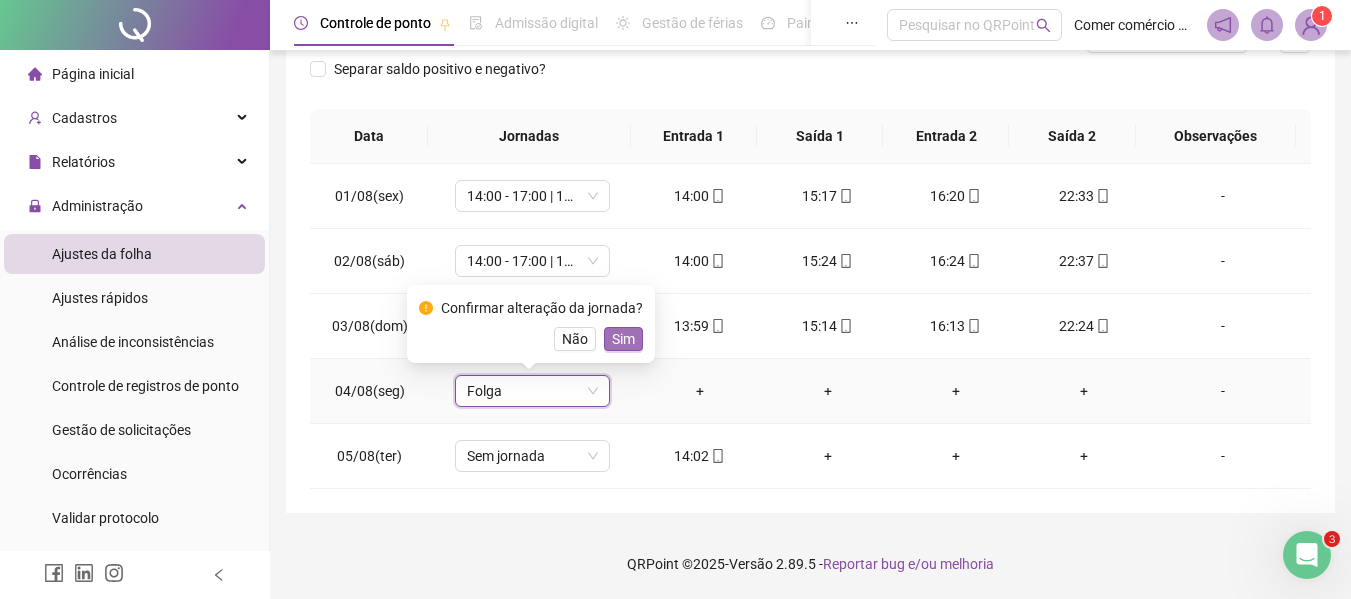 click on "Sim" at bounding box center [623, 339] 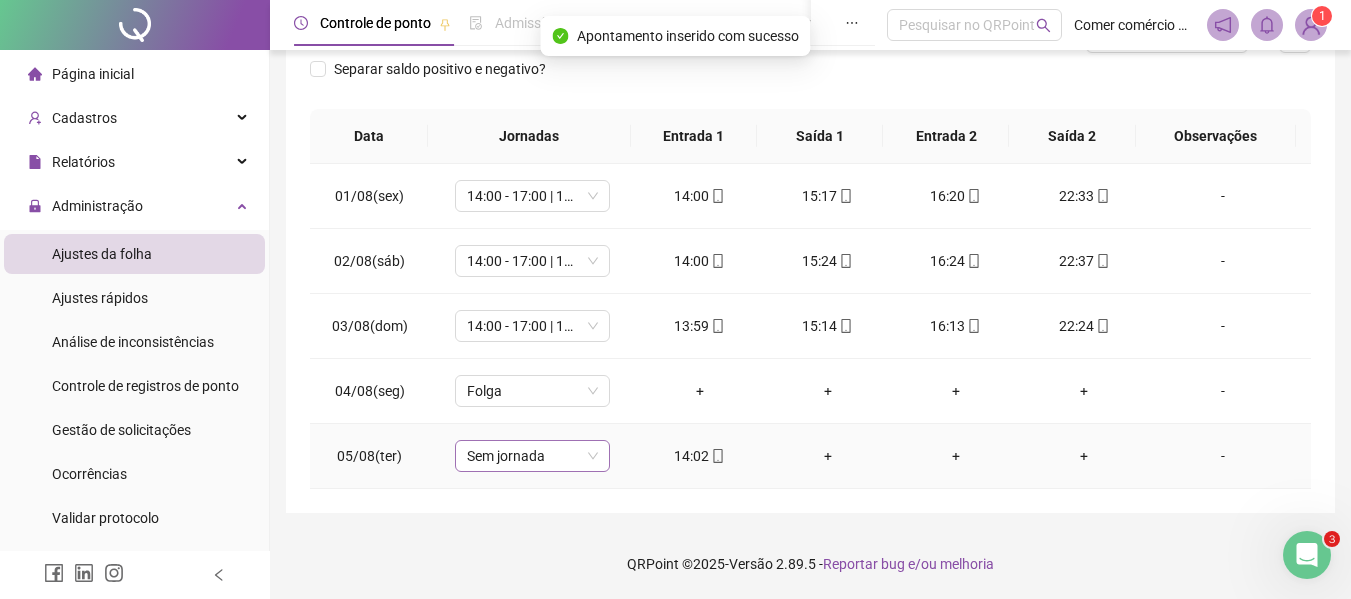 click on "Sem jornada" at bounding box center [532, 456] 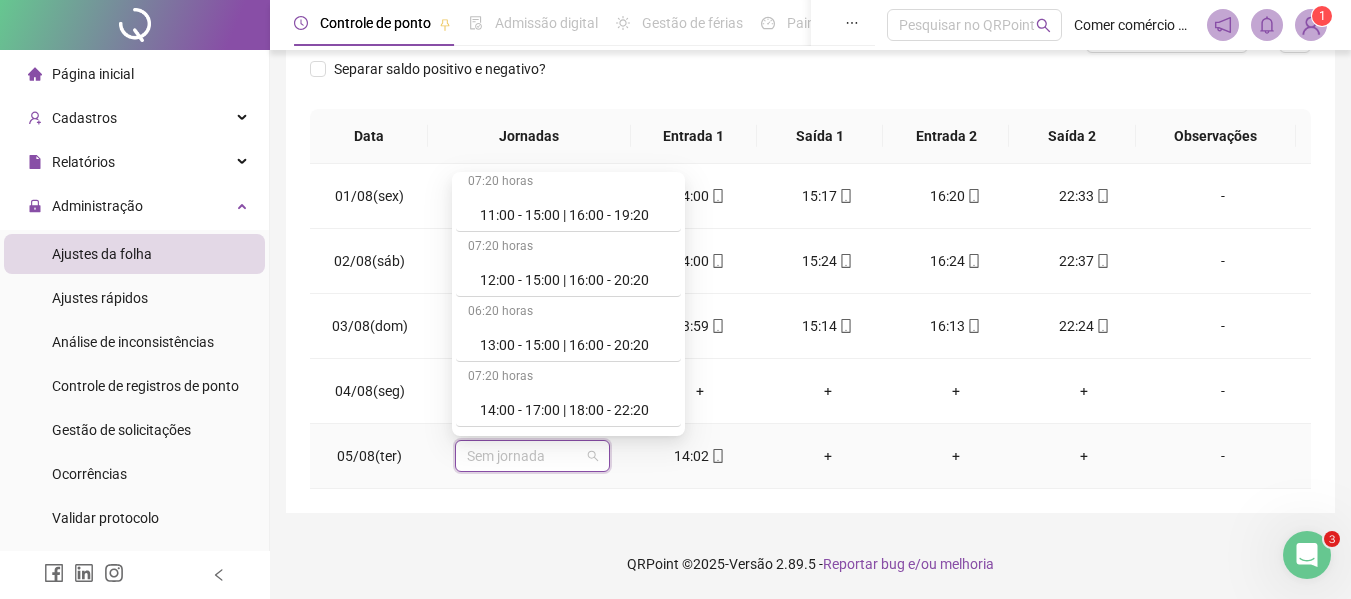 scroll, scrollTop: 280, scrollLeft: 0, axis: vertical 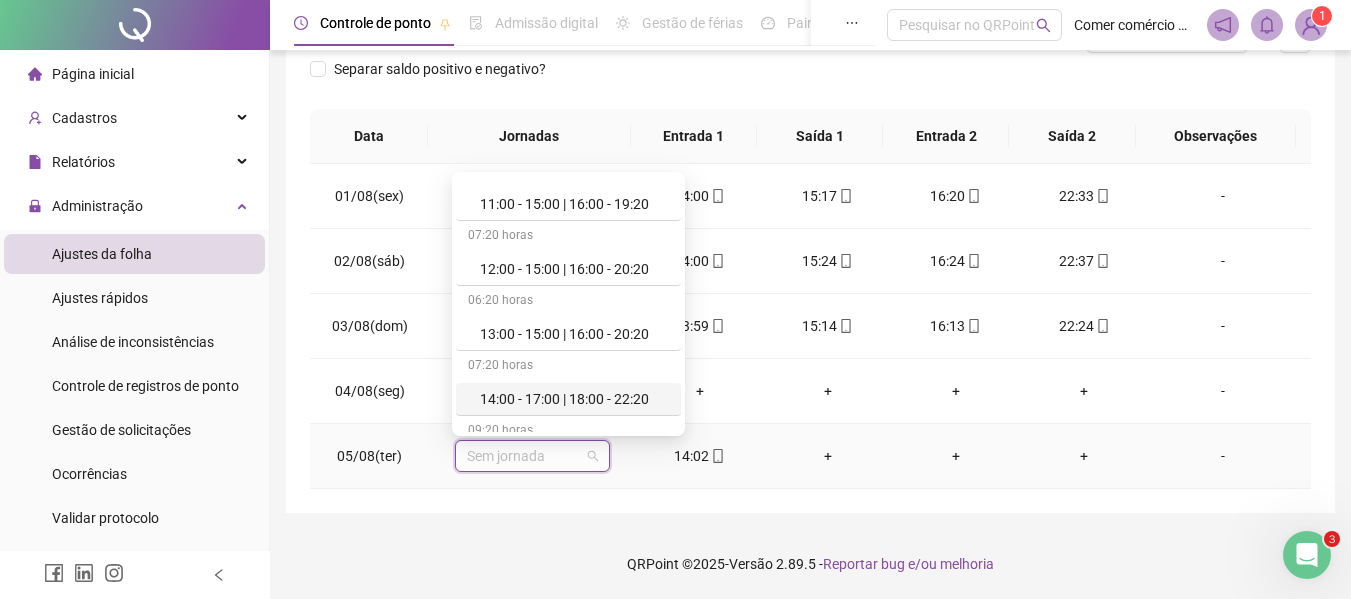 click on "14:00 - 17:00 | 18:00 - 22:20" at bounding box center (574, 399) 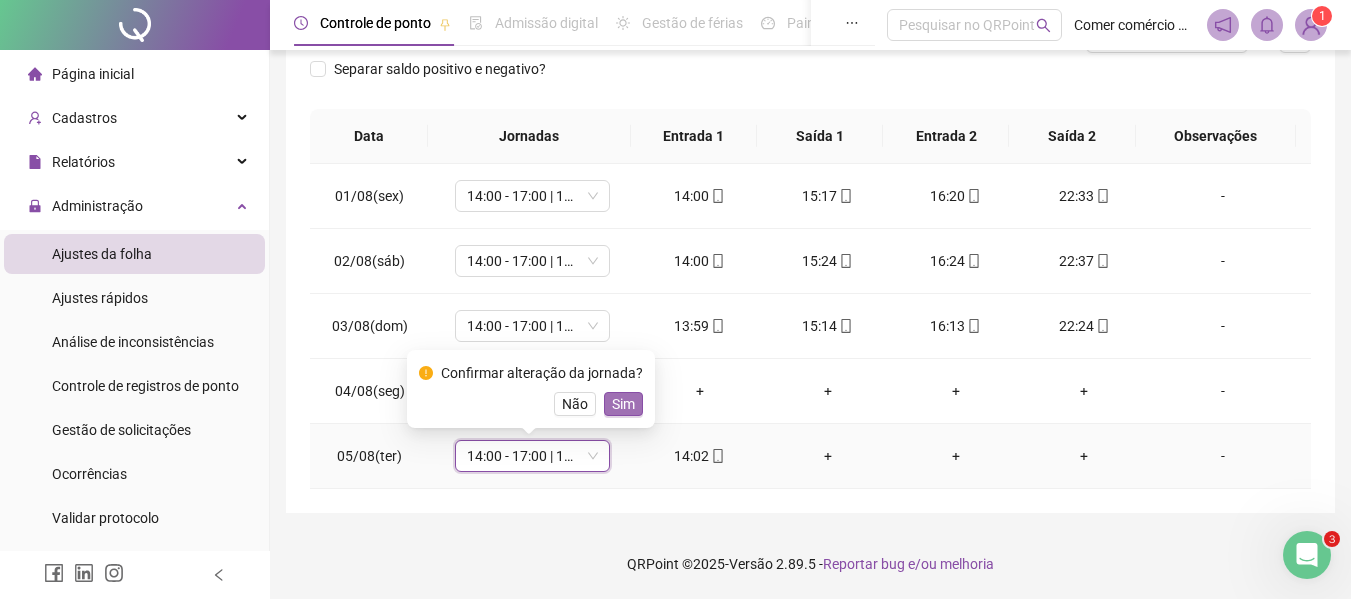 click on "Sim" at bounding box center [623, 404] 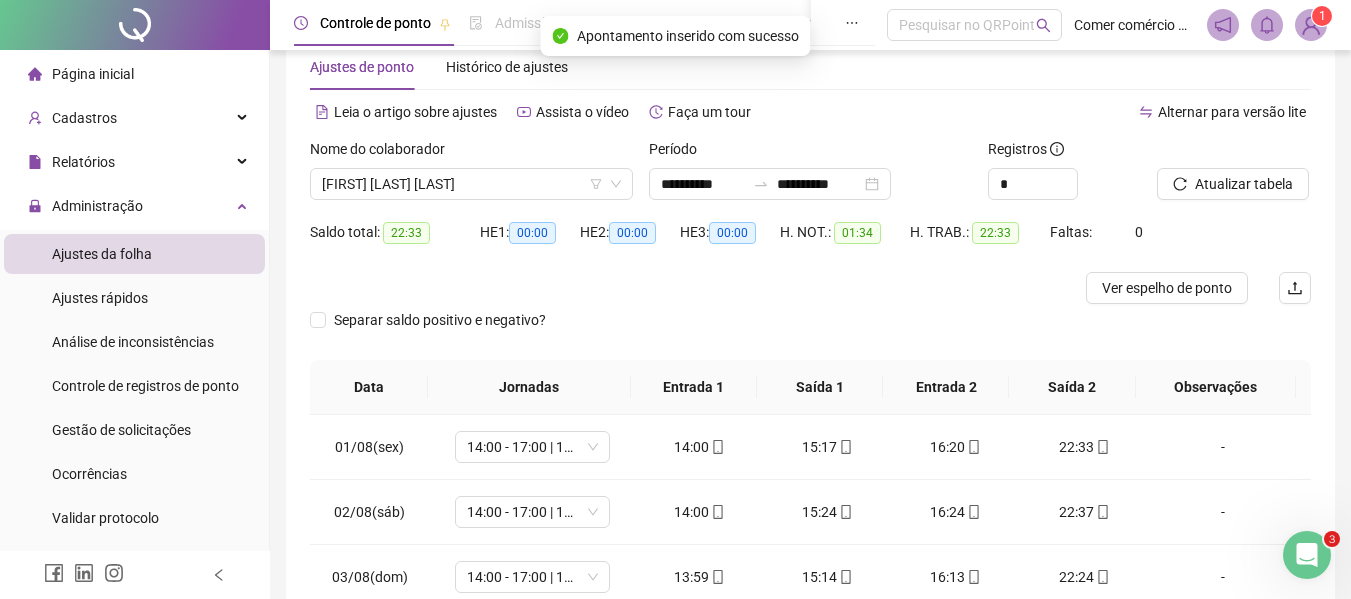 scroll, scrollTop: 0, scrollLeft: 0, axis: both 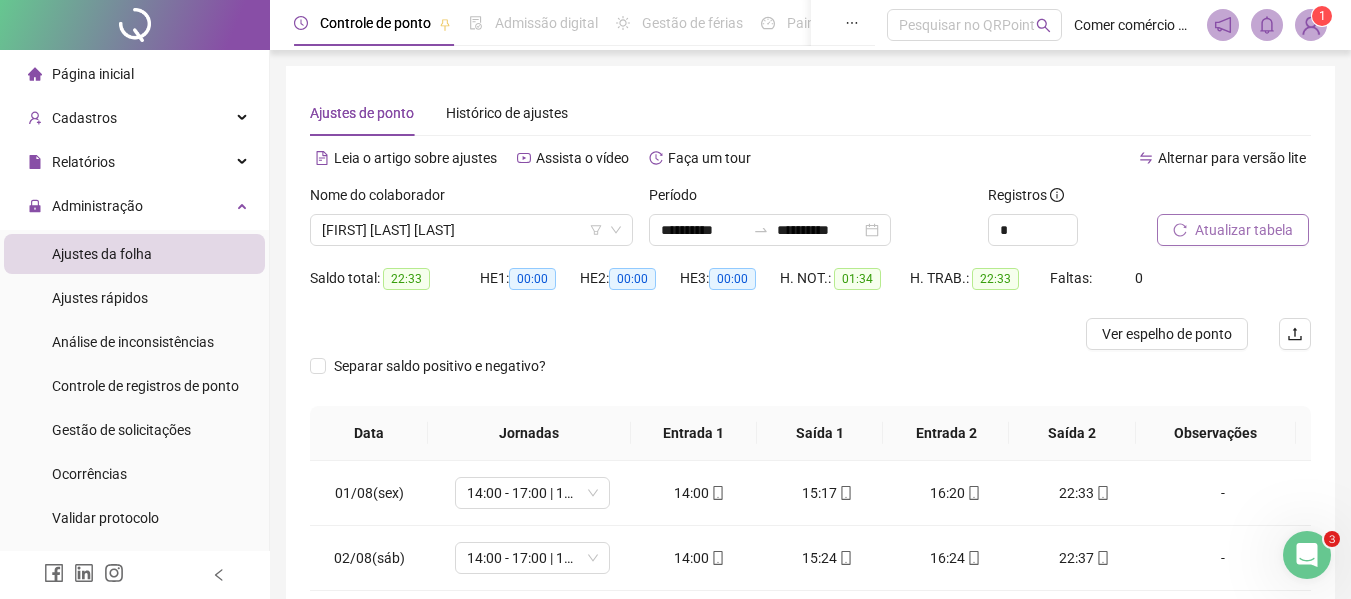 click on "Atualizar tabela" at bounding box center (1244, 230) 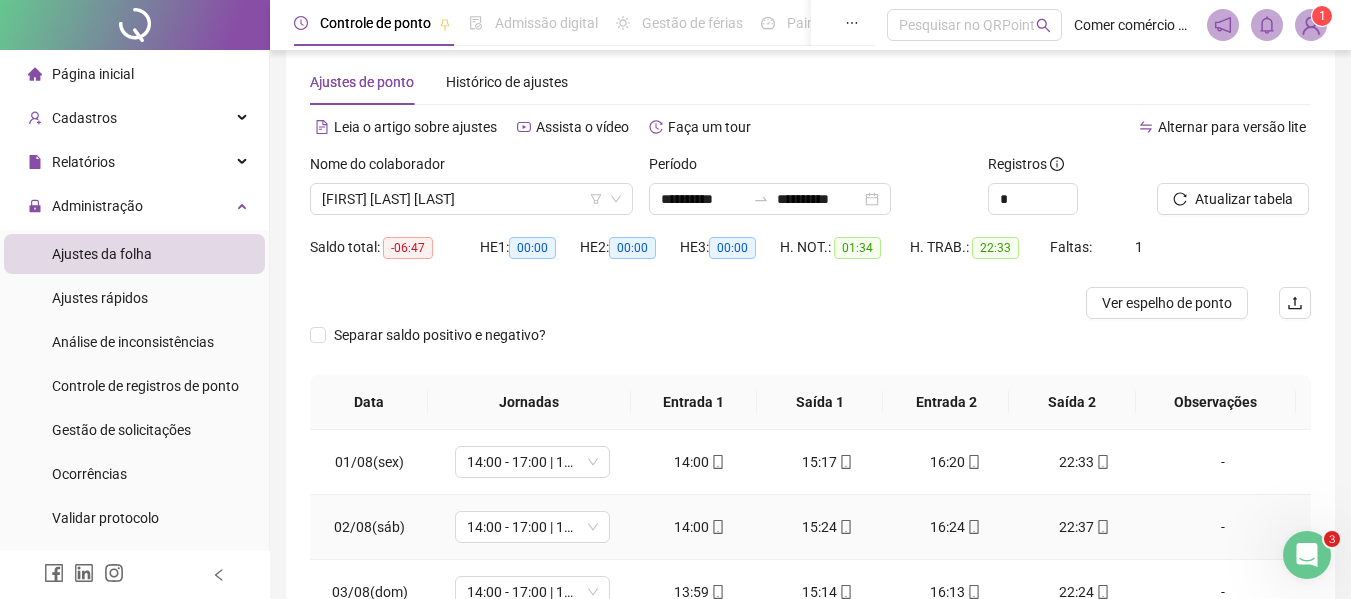 scroll, scrollTop: 0, scrollLeft: 0, axis: both 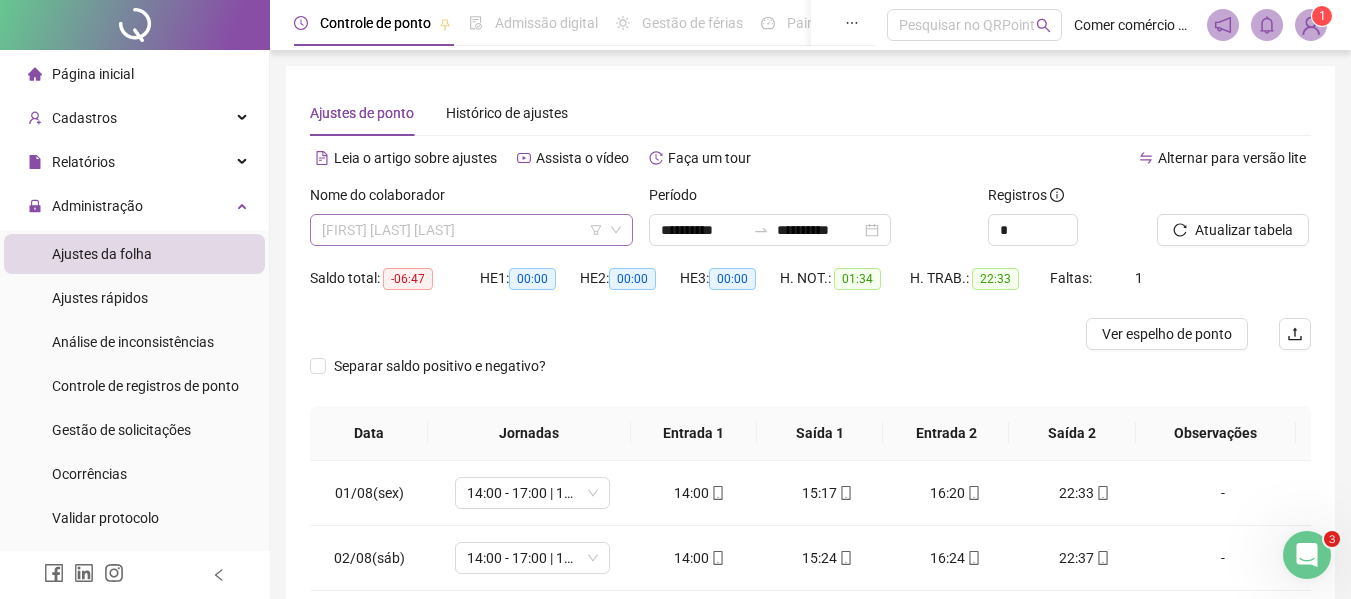click on "[FIRST] [LAST] [LAST]" at bounding box center (471, 230) 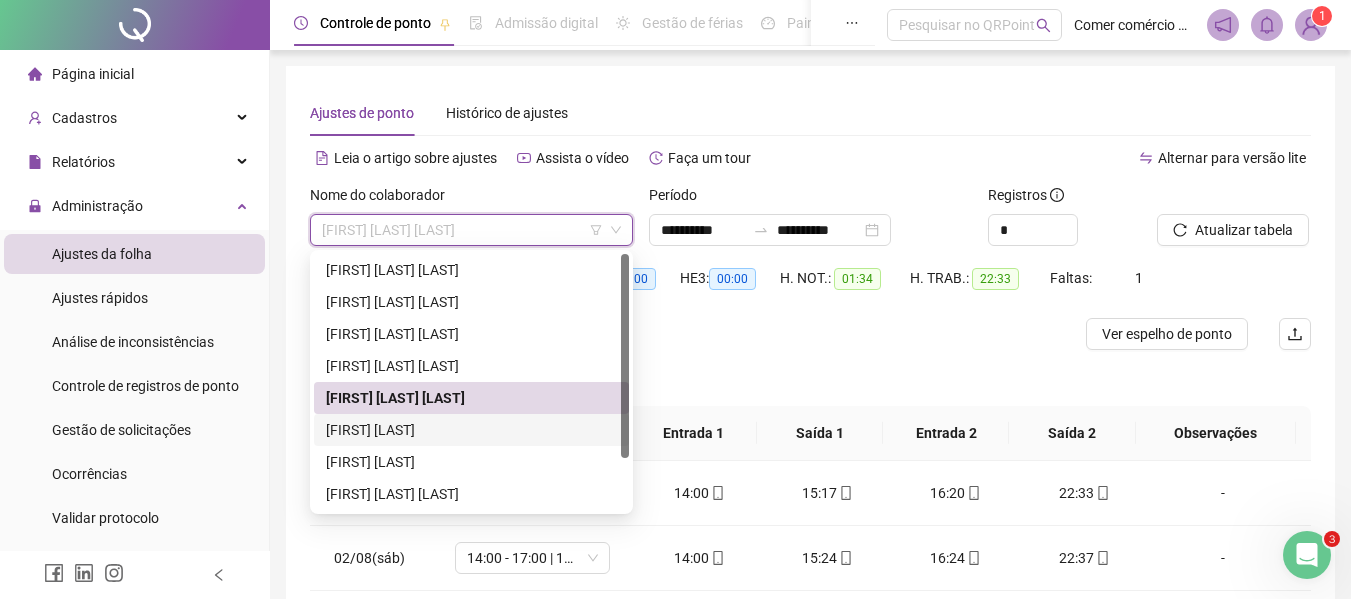 click on "[FIRST] [LAST]" at bounding box center (471, 430) 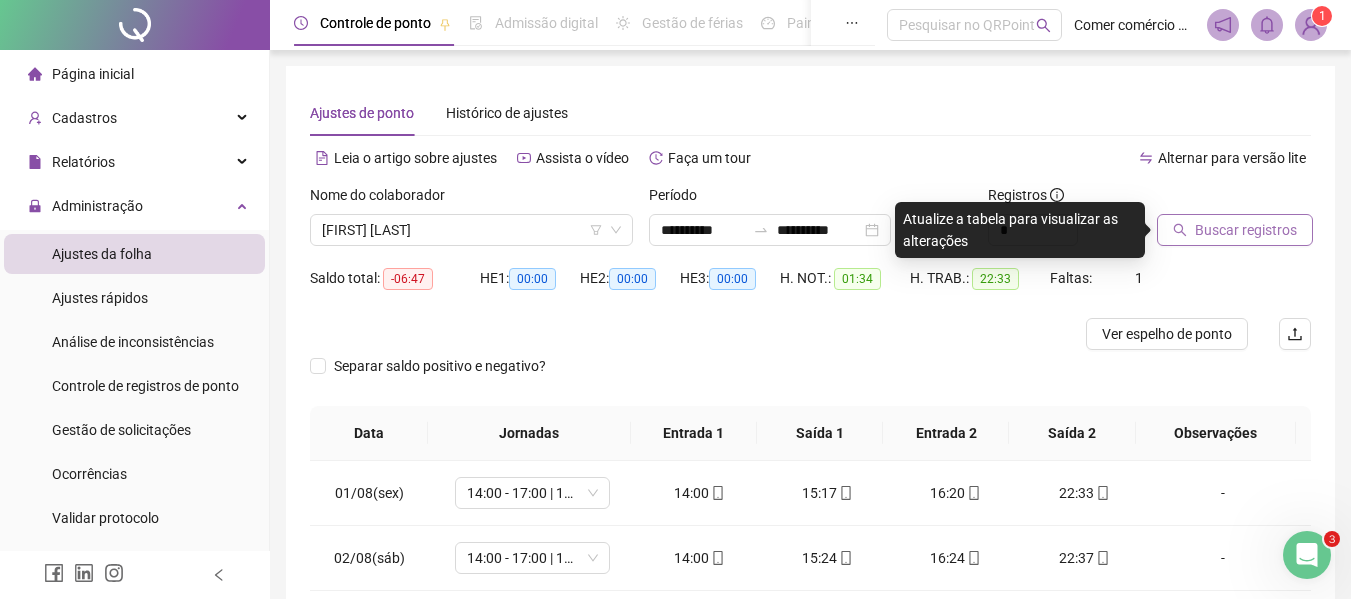 click on "Buscar registros" at bounding box center (1246, 230) 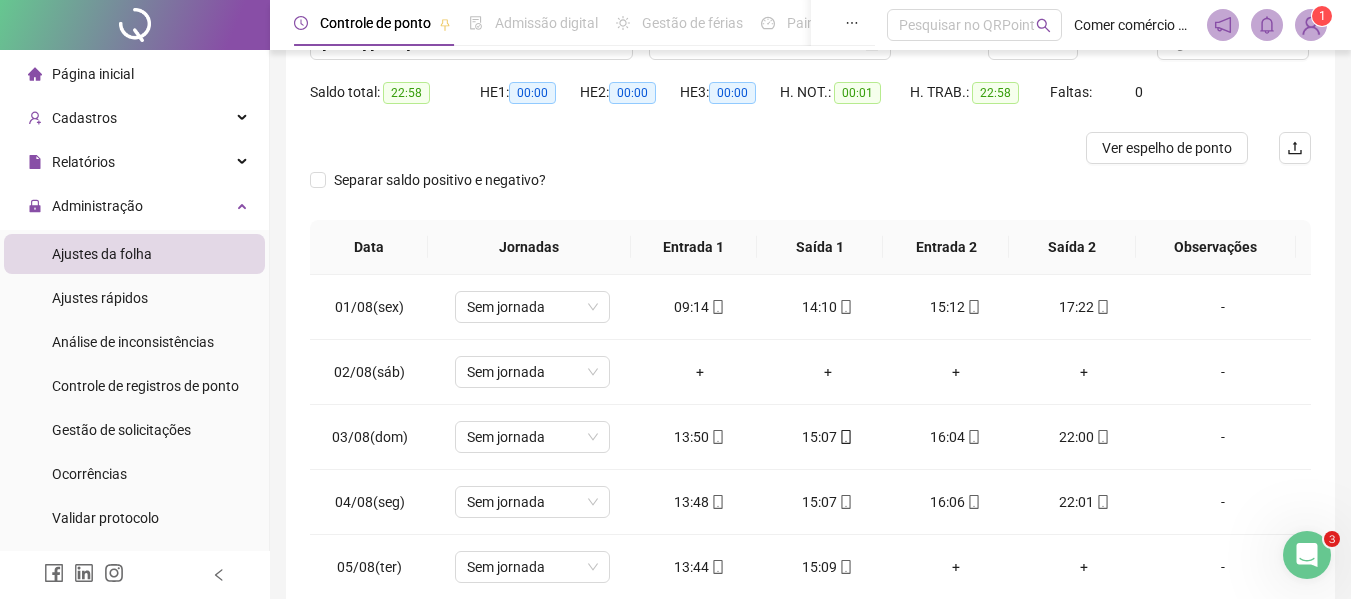 scroll, scrollTop: 200, scrollLeft: 0, axis: vertical 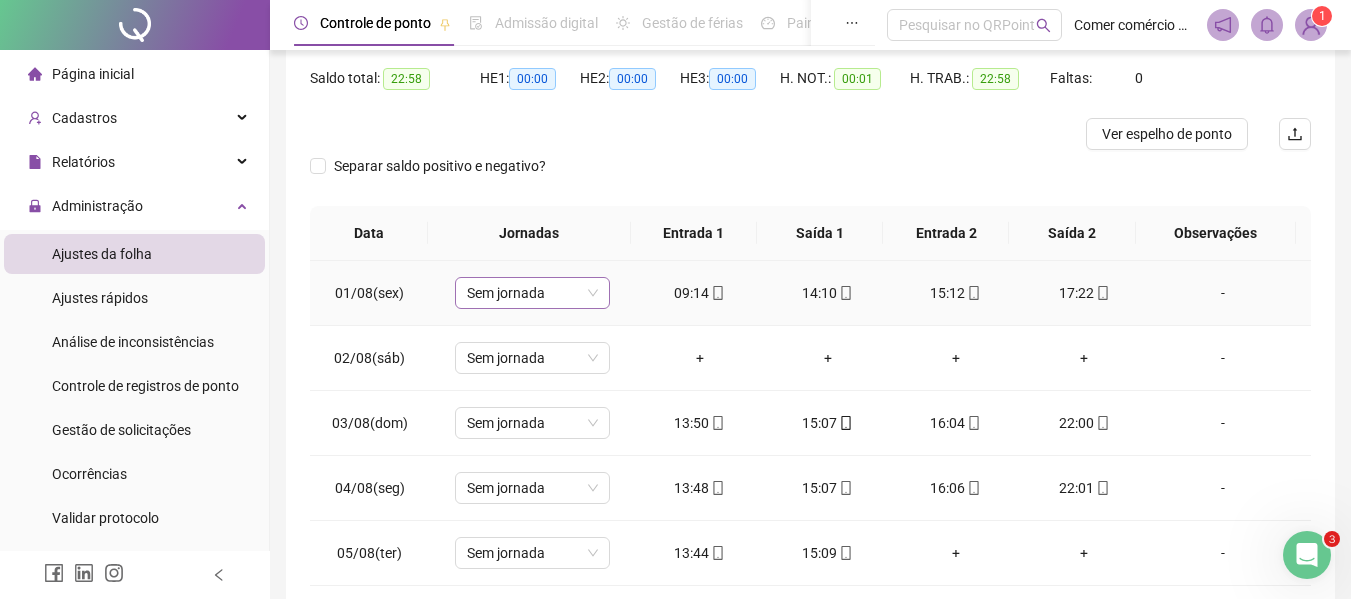 click on "Sem jornada" at bounding box center (532, 293) 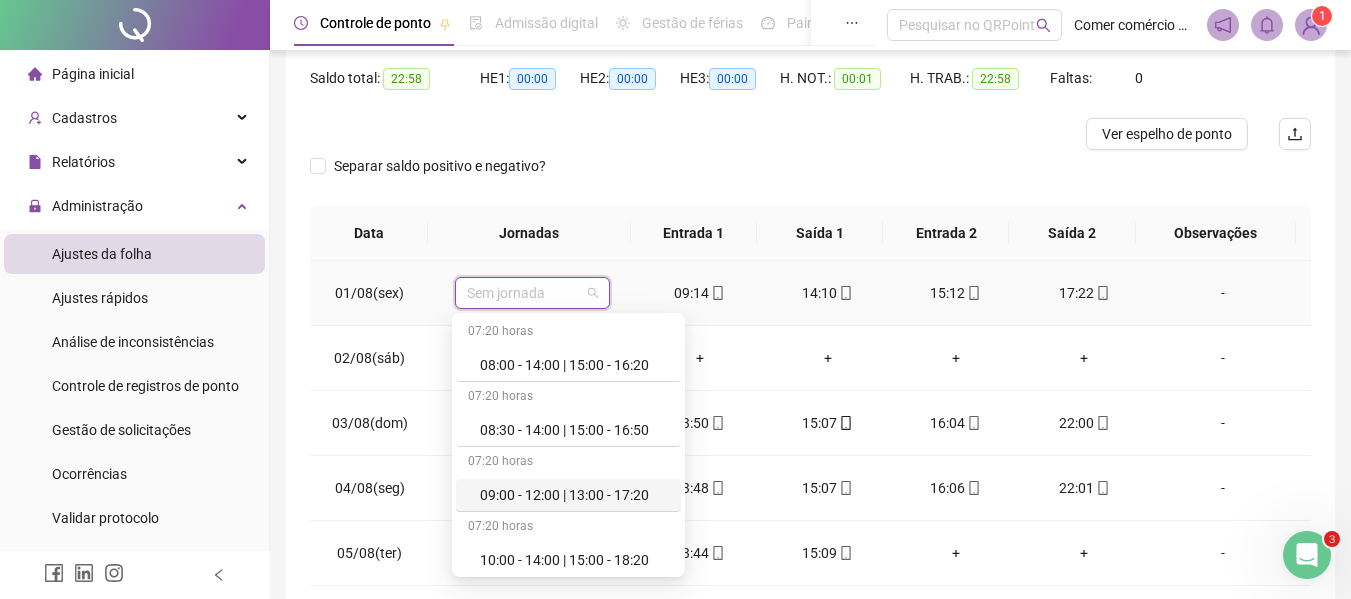 click on "09:00 - 12:00 | 13:00 - 17:20" at bounding box center [574, 495] 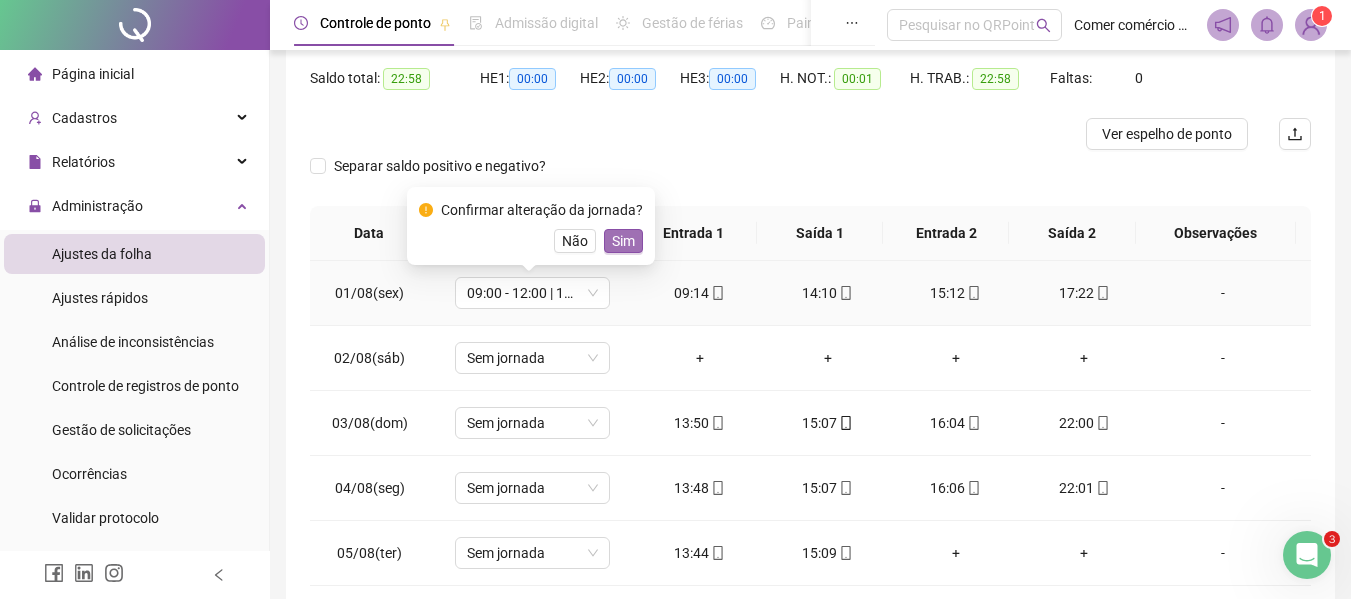 click on "Sim" at bounding box center [623, 241] 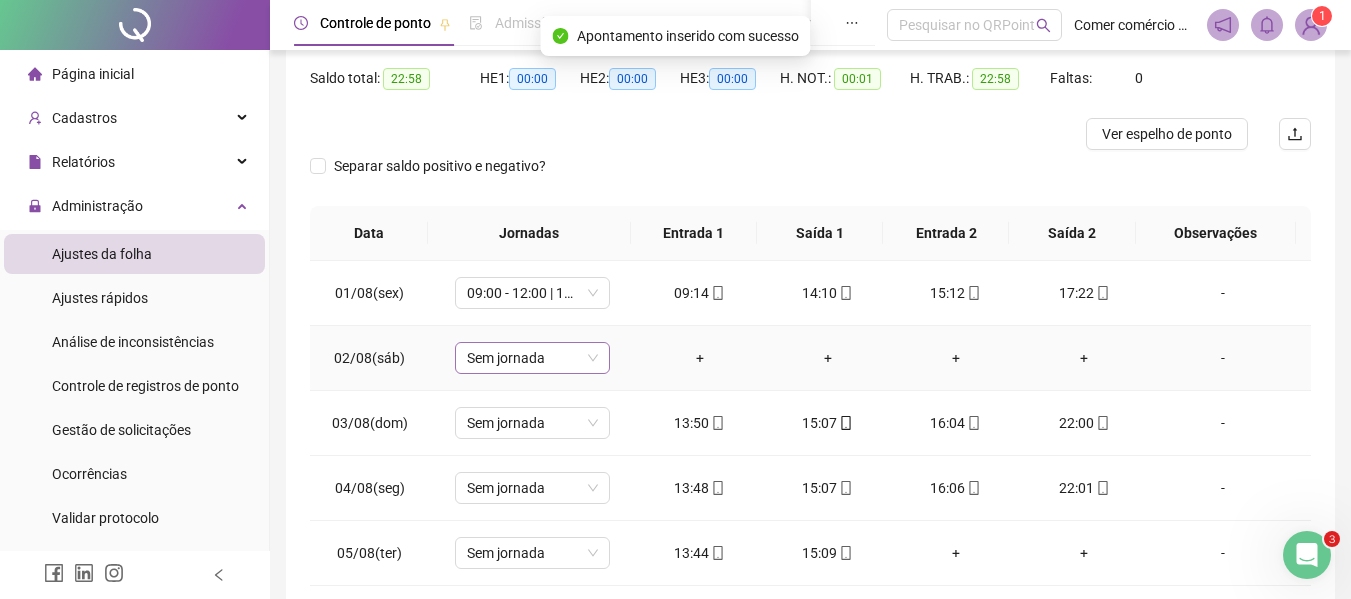 click on "Sem jornada" at bounding box center (532, 358) 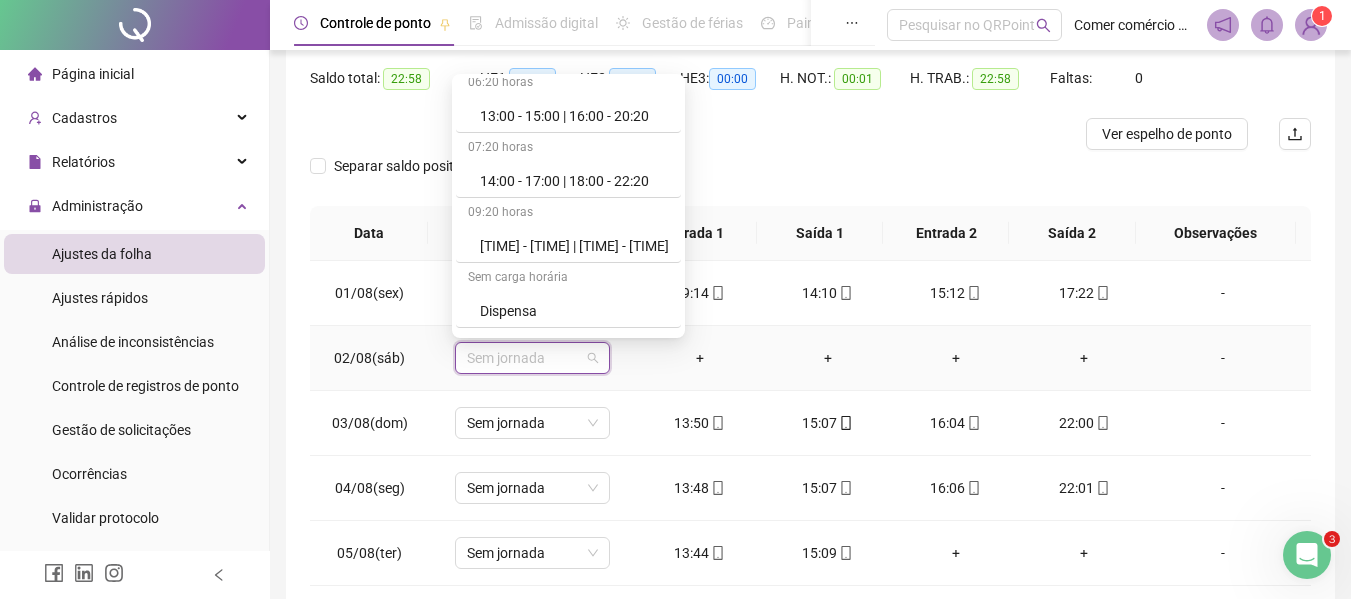 scroll, scrollTop: 440, scrollLeft: 0, axis: vertical 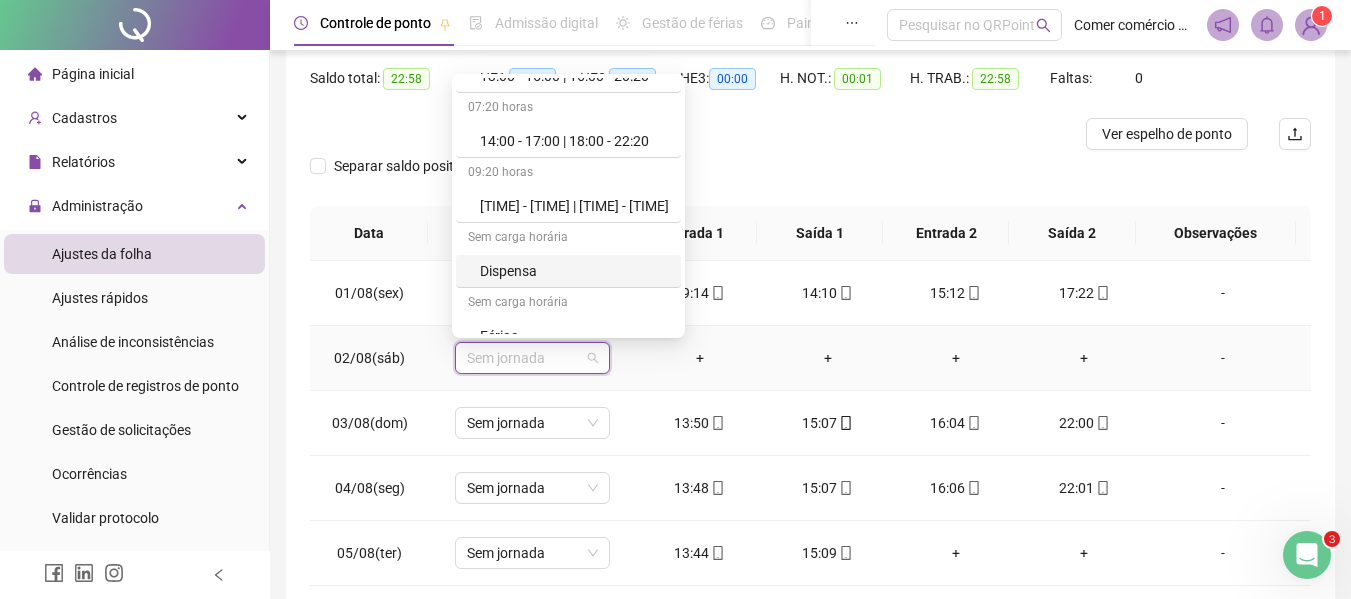 click on "Dispensa" at bounding box center [574, 271] 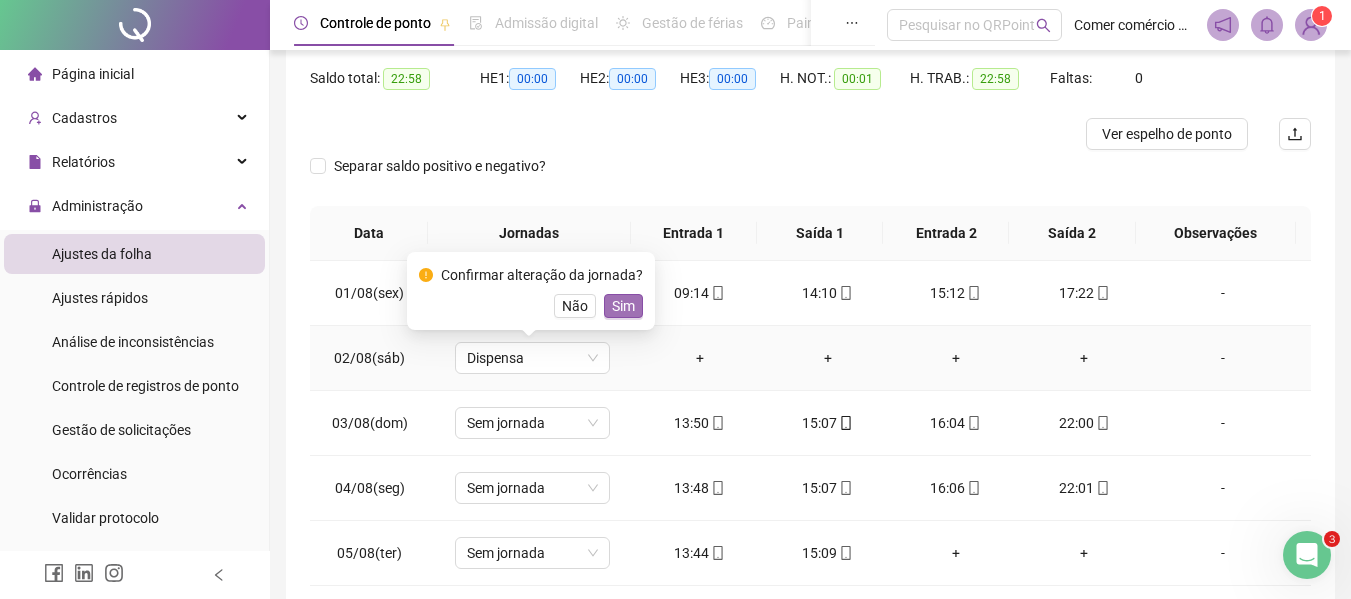 click on "Sim" at bounding box center (623, 306) 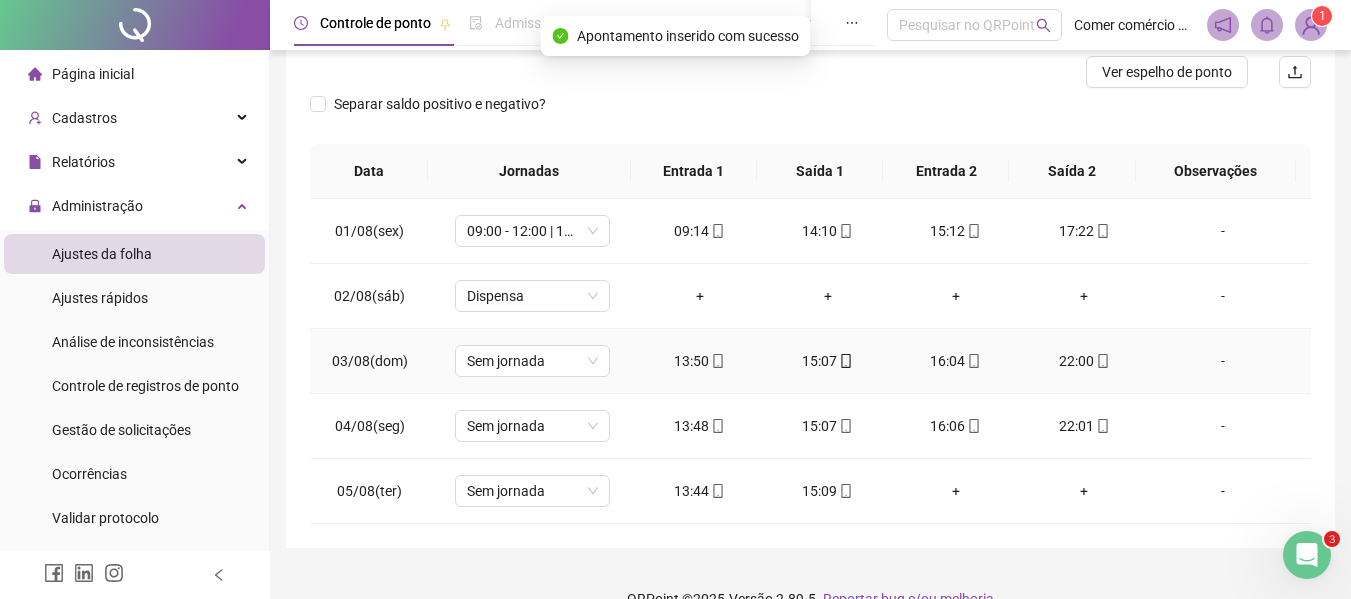 scroll, scrollTop: 297, scrollLeft: 0, axis: vertical 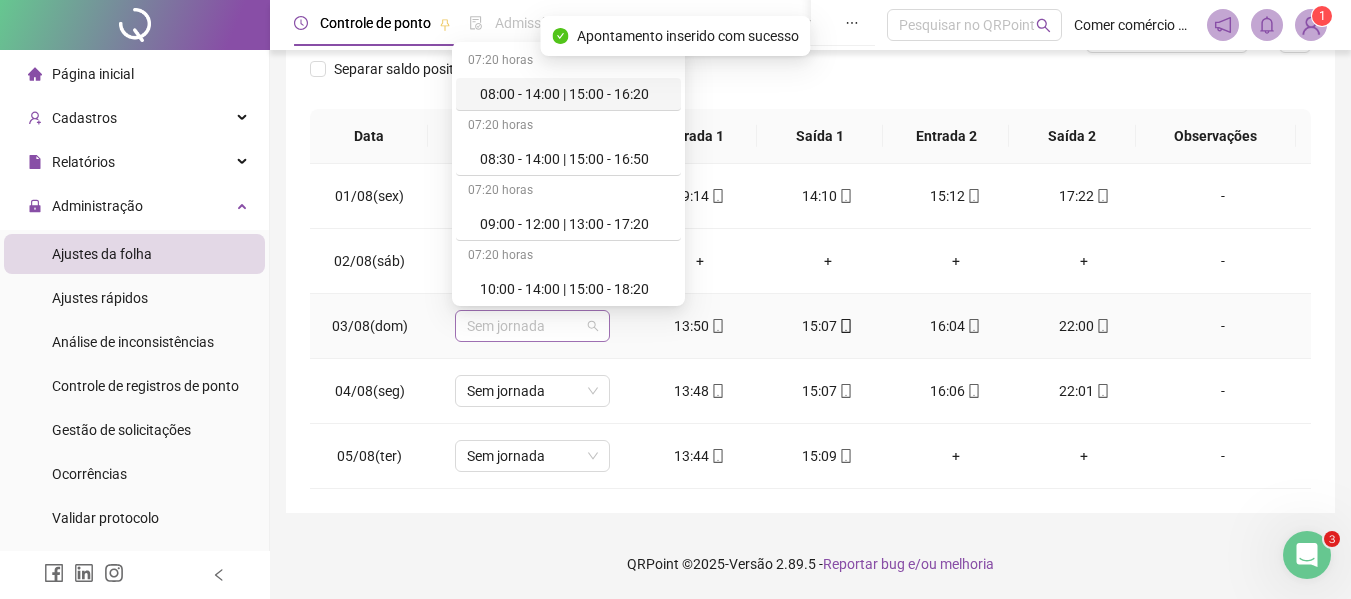 click on "Sem jornada" at bounding box center [532, 326] 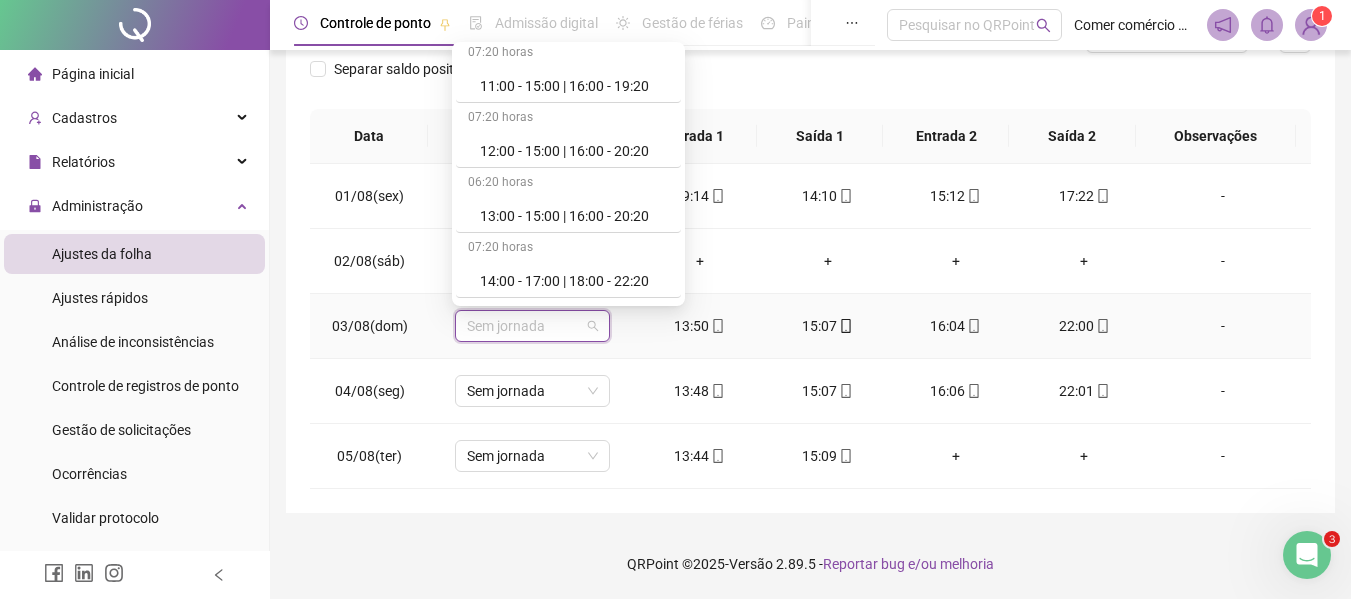 scroll, scrollTop: 280, scrollLeft: 0, axis: vertical 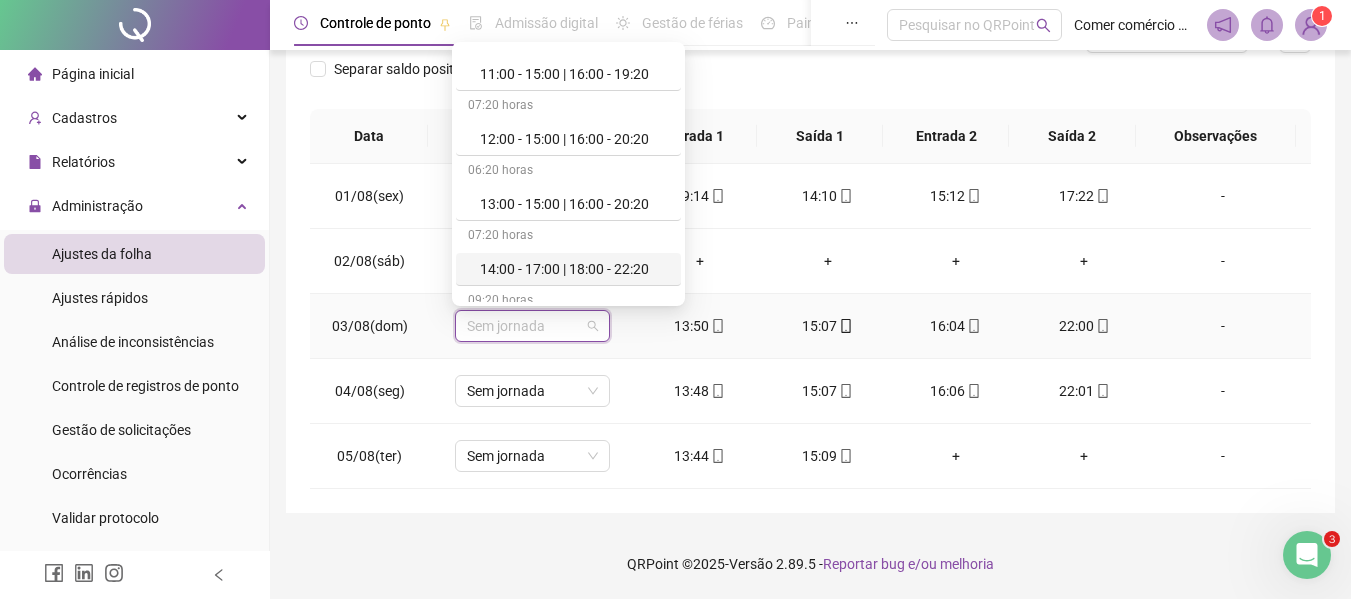 click on "14:00 - 17:00 | 18:00 - 22:20" at bounding box center (574, 269) 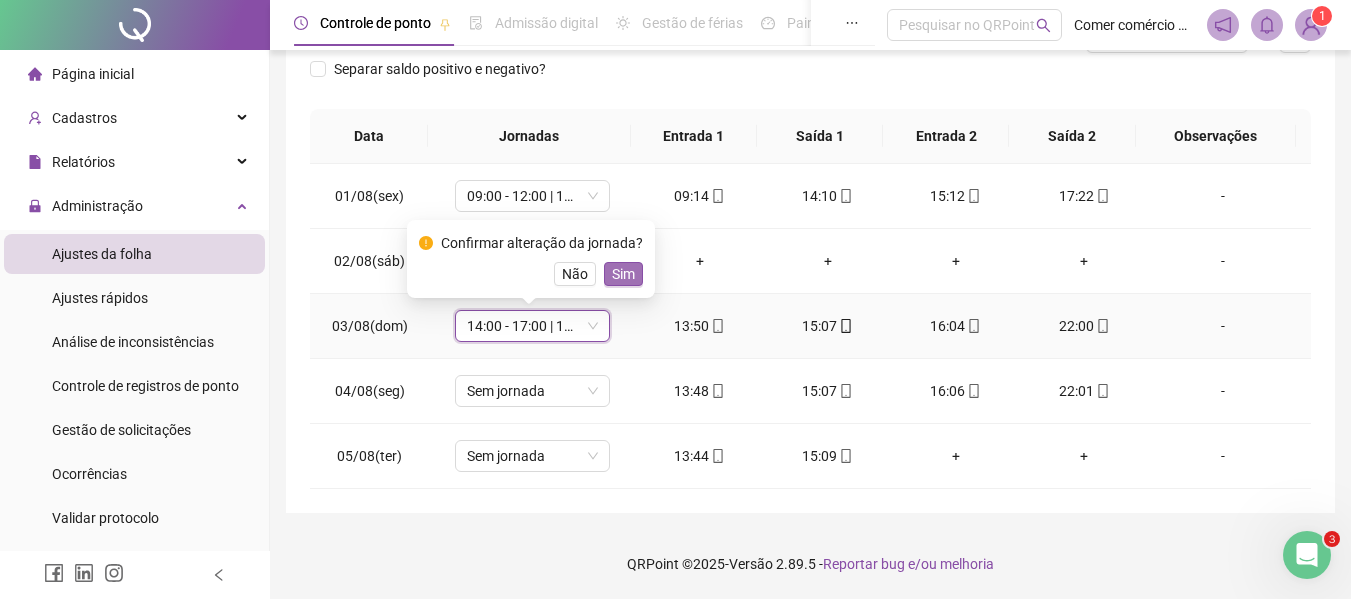 click on "Sim" at bounding box center (623, 274) 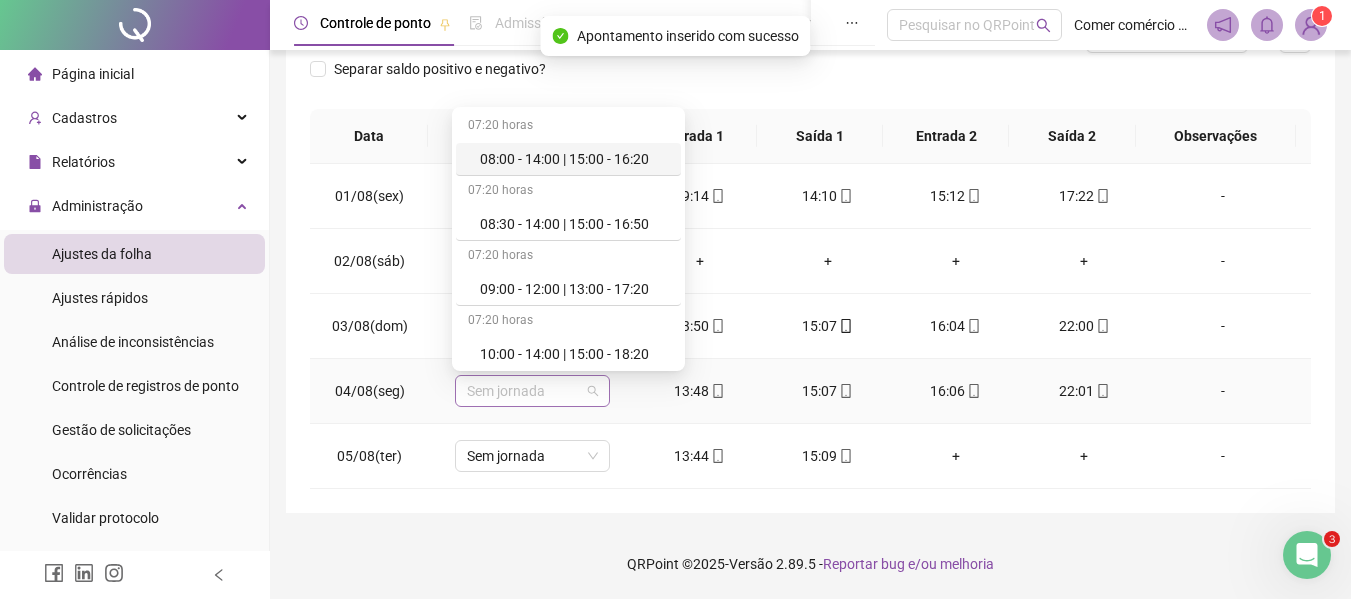 click on "Sem jornada" at bounding box center [532, 391] 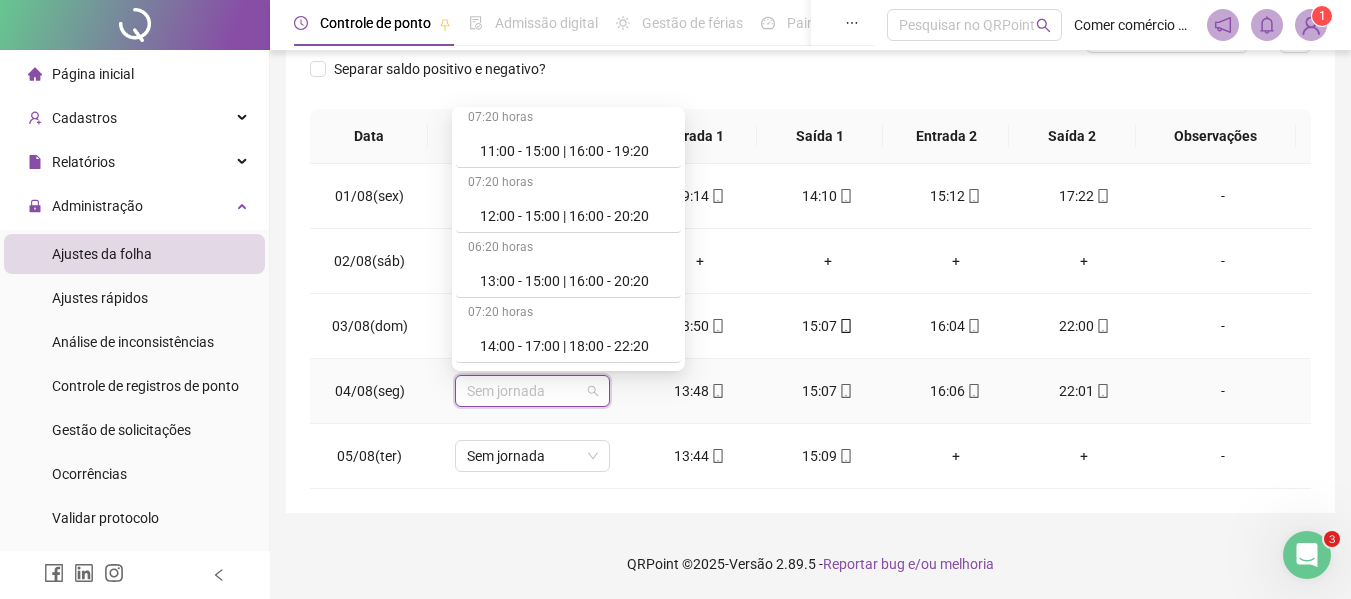 scroll, scrollTop: 280, scrollLeft: 0, axis: vertical 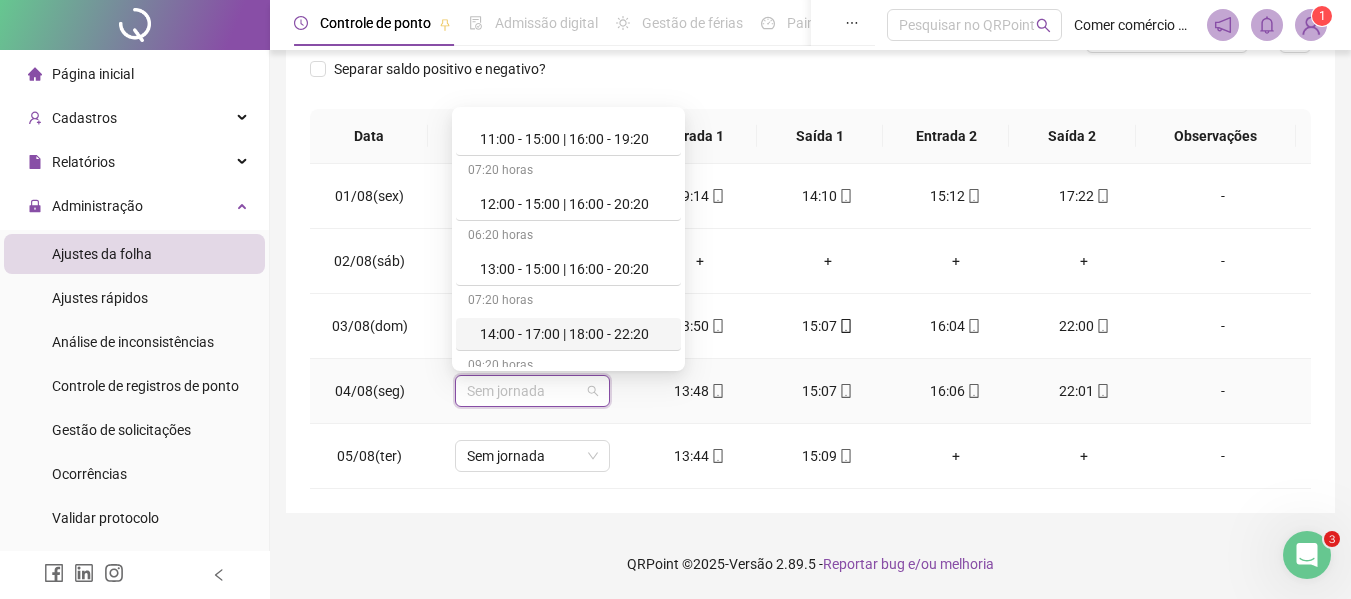 click on "14:00 - 17:00 | 18:00 - 22:20" at bounding box center [574, 334] 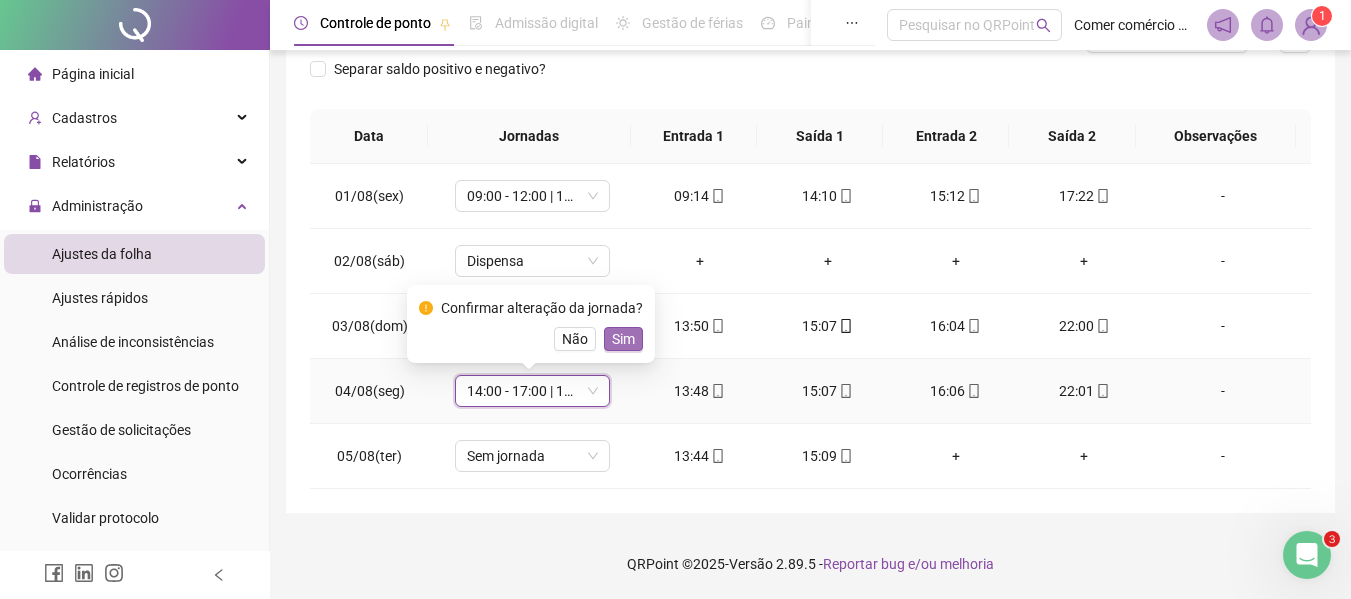 click on "Sim" at bounding box center (623, 339) 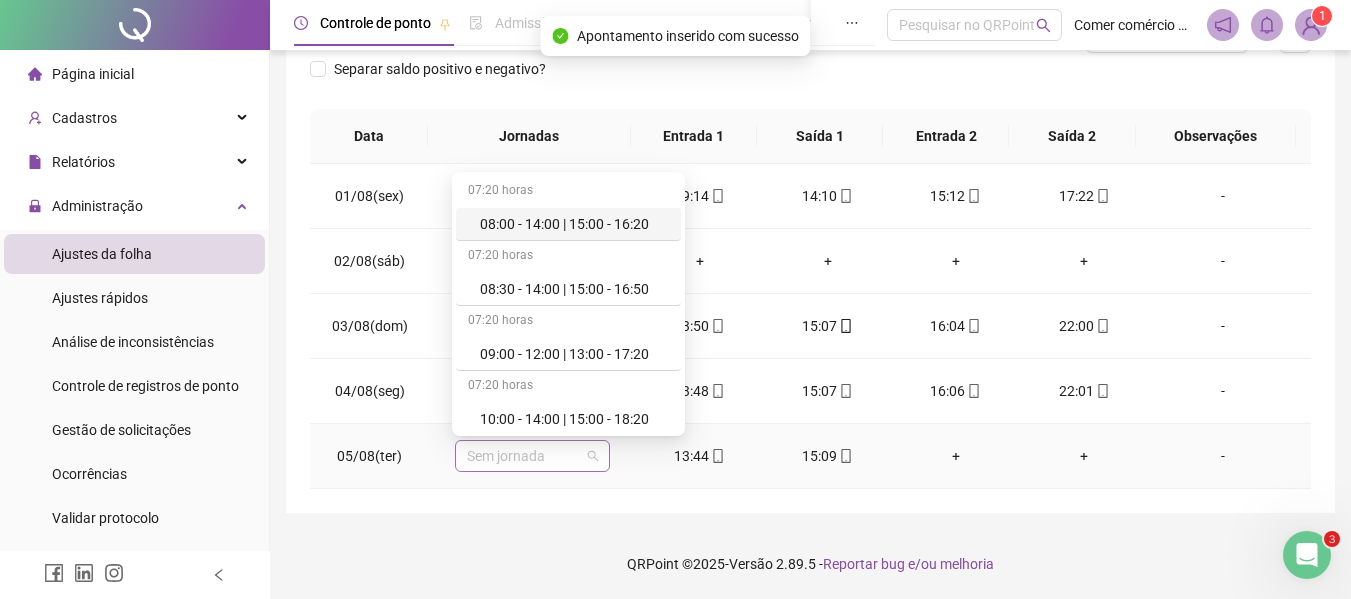 click on "Sem jornada" at bounding box center (532, 456) 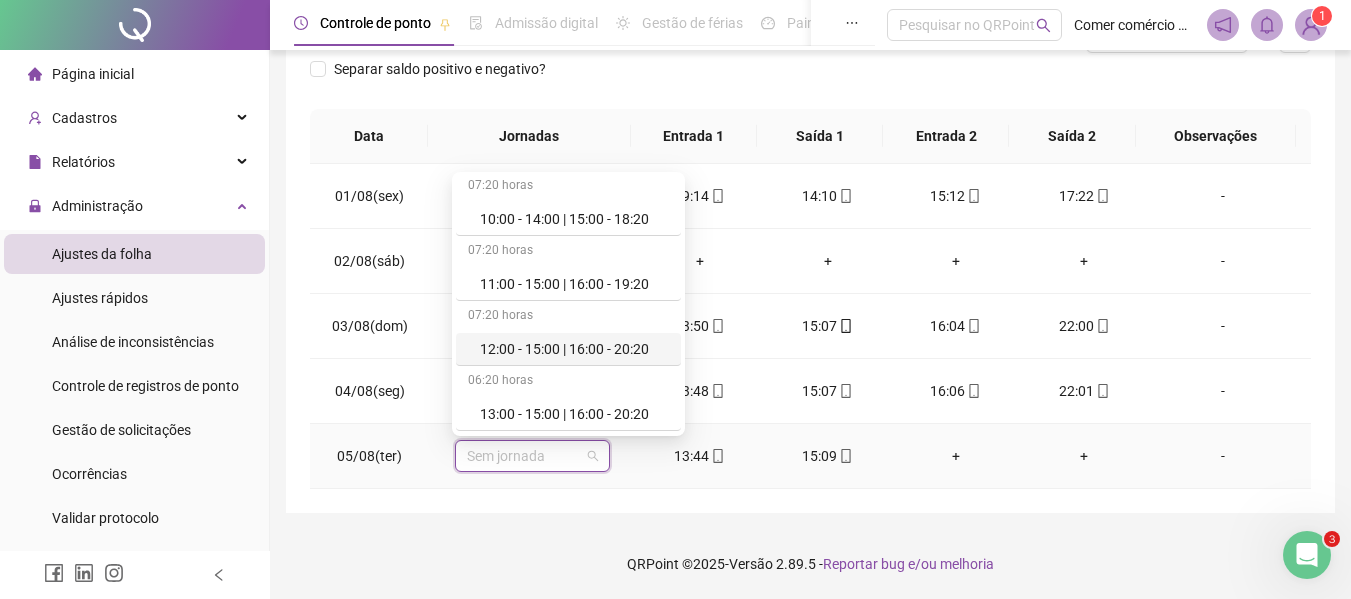 scroll, scrollTop: 300, scrollLeft: 0, axis: vertical 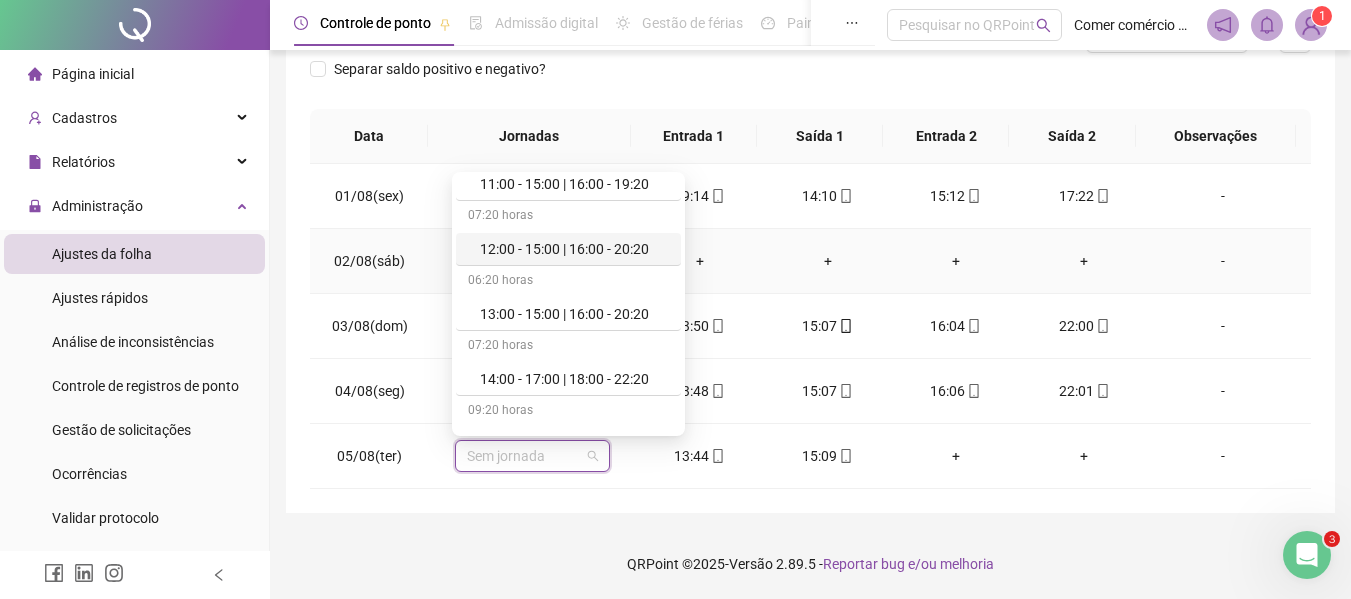 click on "+" at bounding box center (700, 261) 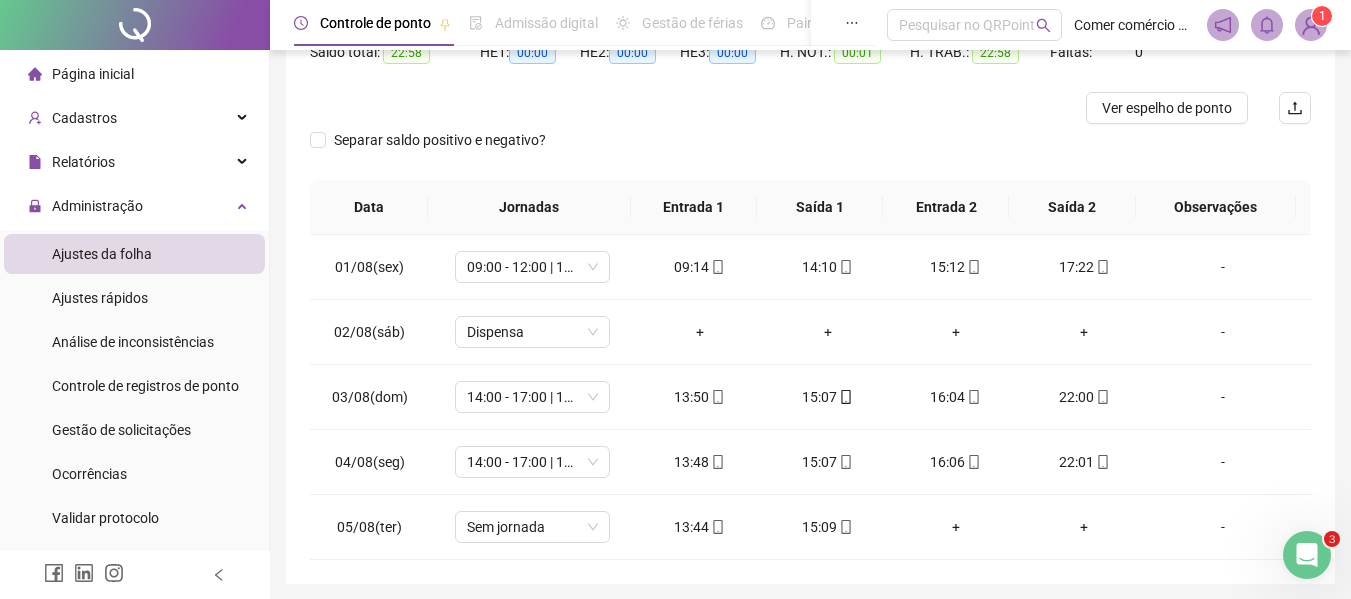 scroll, scrollTop: 197, scrollLeft: 0, axis: vertical 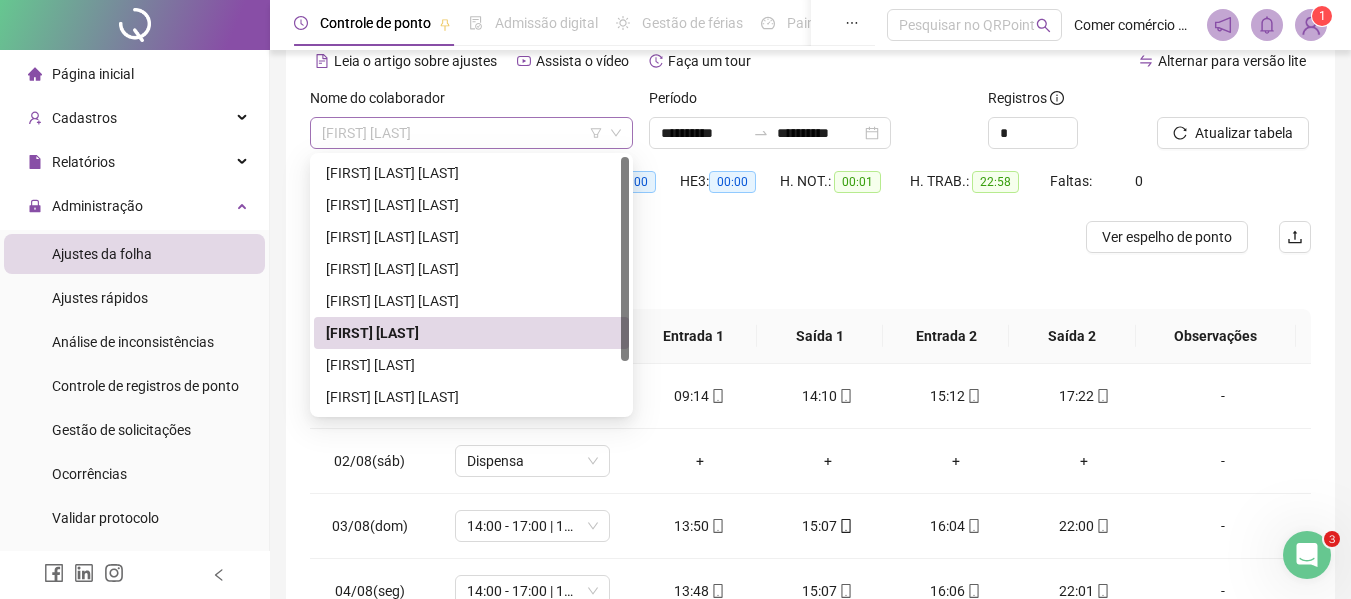 click on "[FIRST] [LAST]" at bounding box center [471, 133] 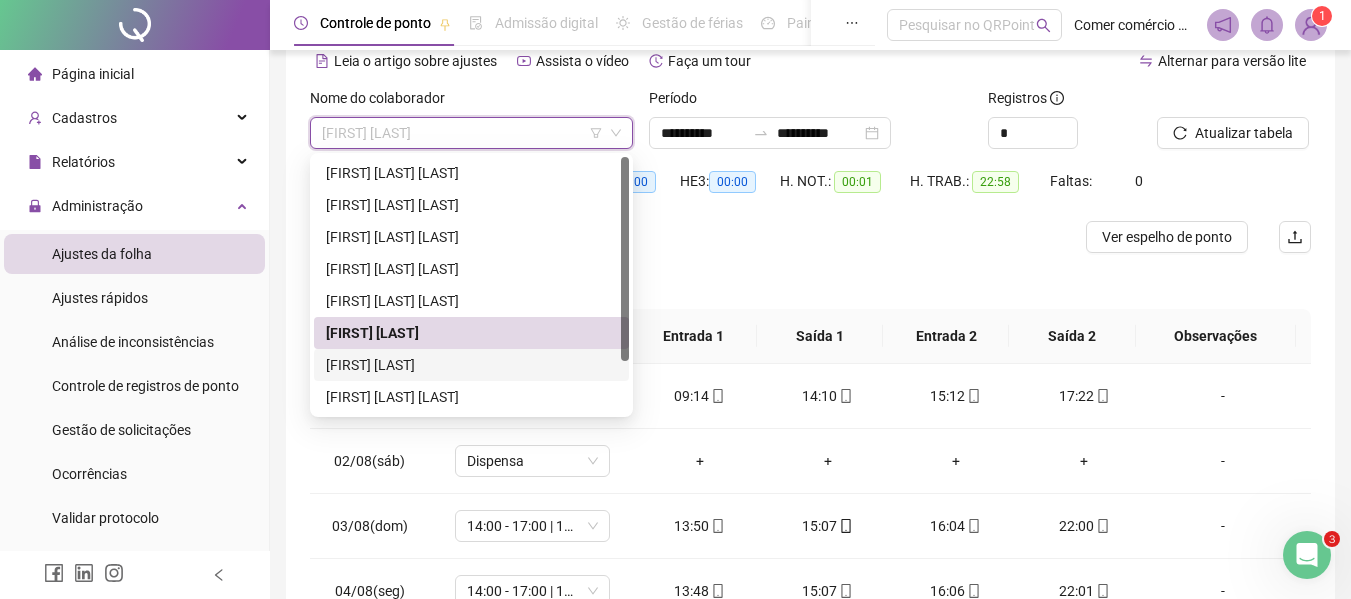 click on "[FIRST] [LAST]" at bounding box center [471, 365] 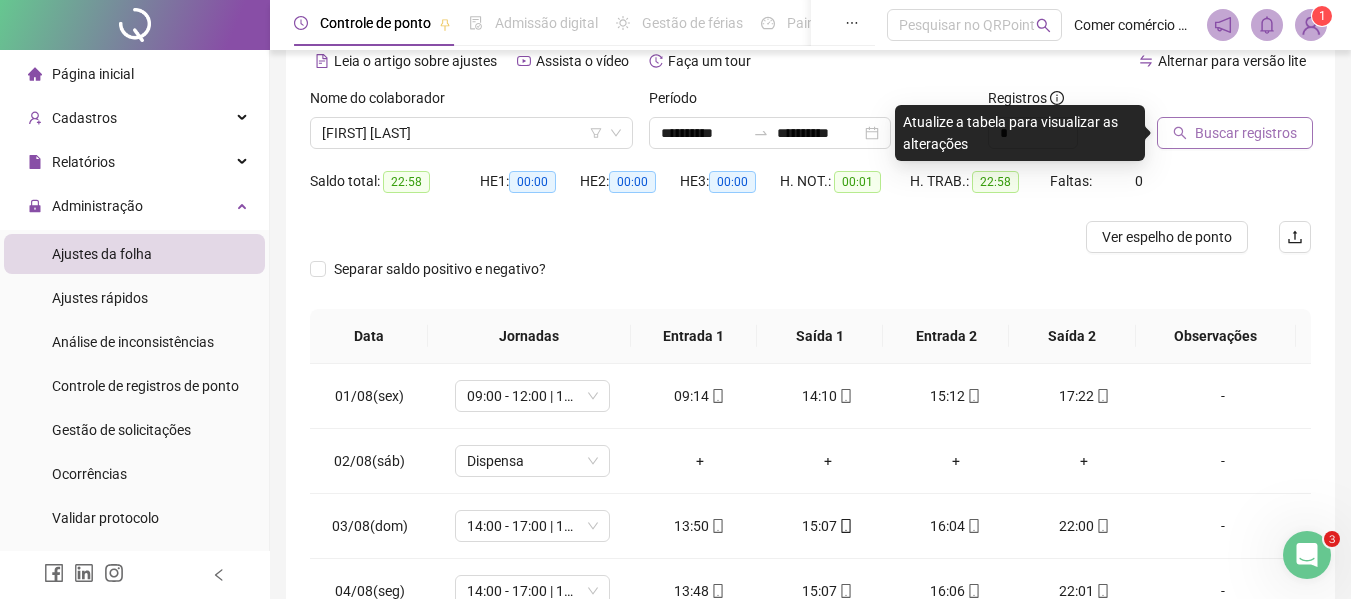click on "Buscar registros" at bounding box center (1246, 133) 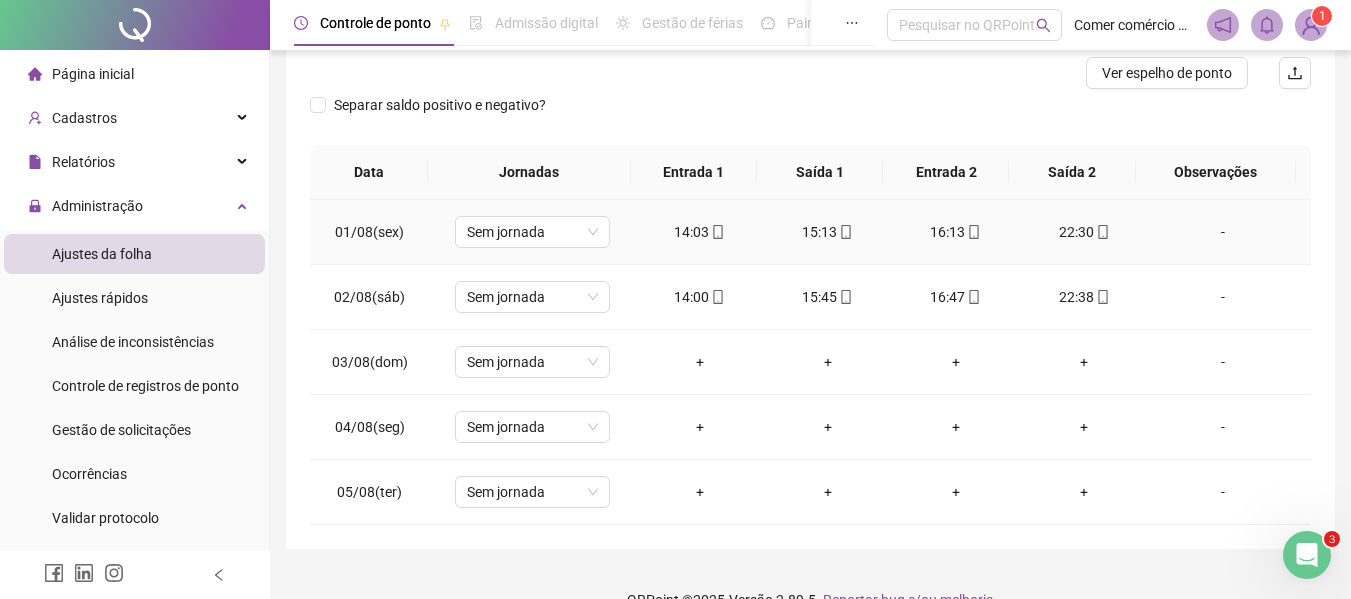 scroll, scrollTop: 297, scrollLeft: 0, axis: vertical 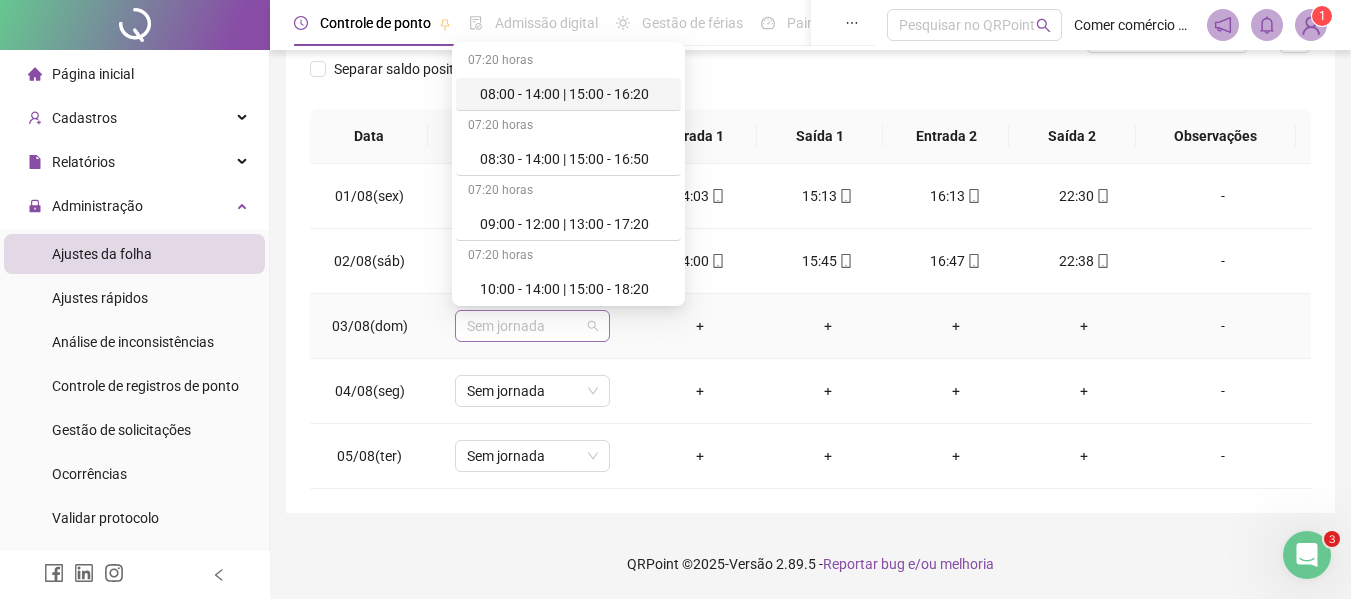 click on "Sem jornada" at bounding box center (532, 326) 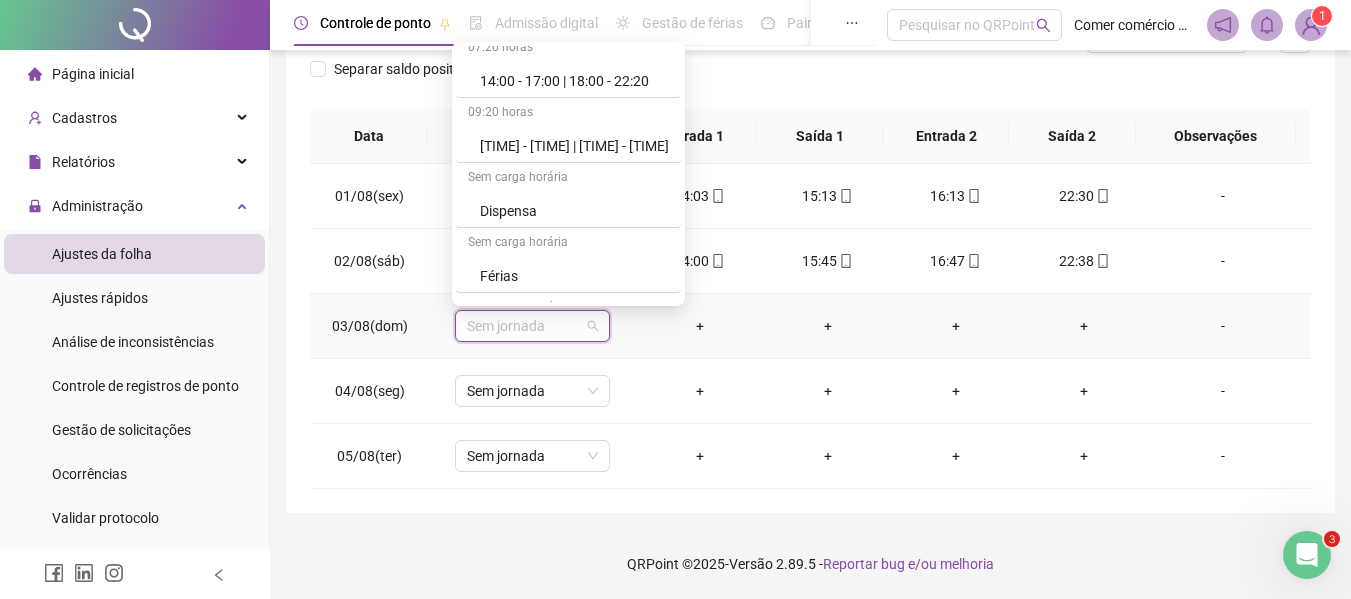 scroll, scrollTop: 480, scrollLeft: 0, axis: vertical 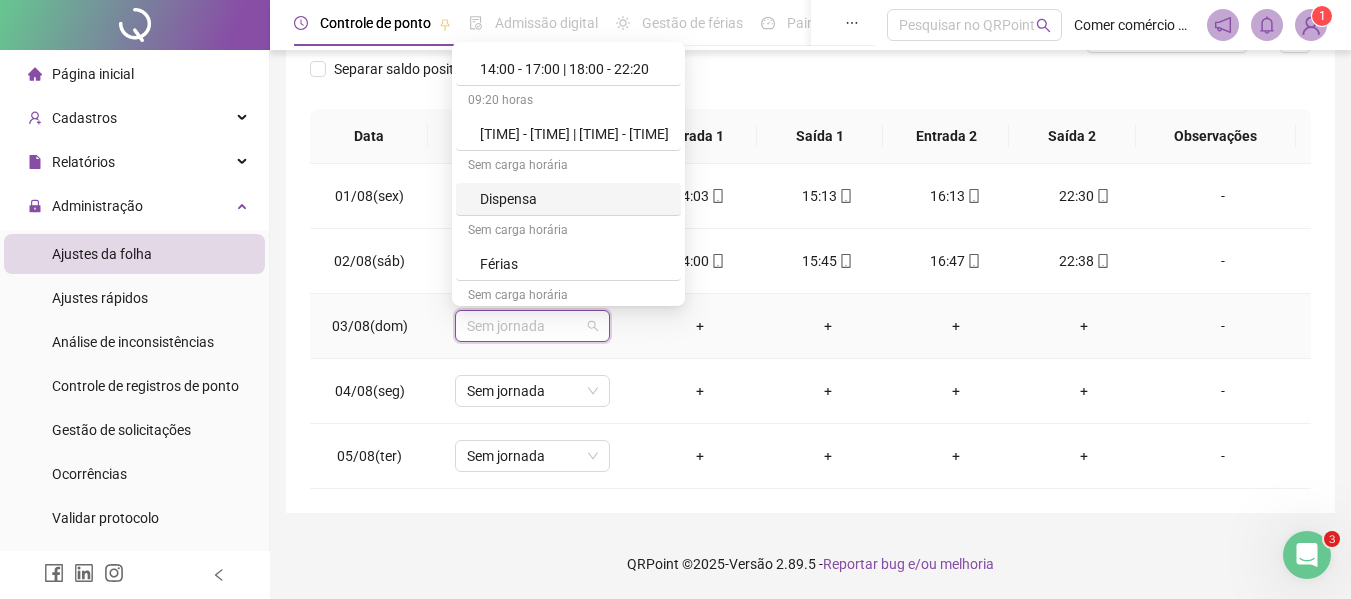 click on "Dispensa" at bounding box center (574, 199) 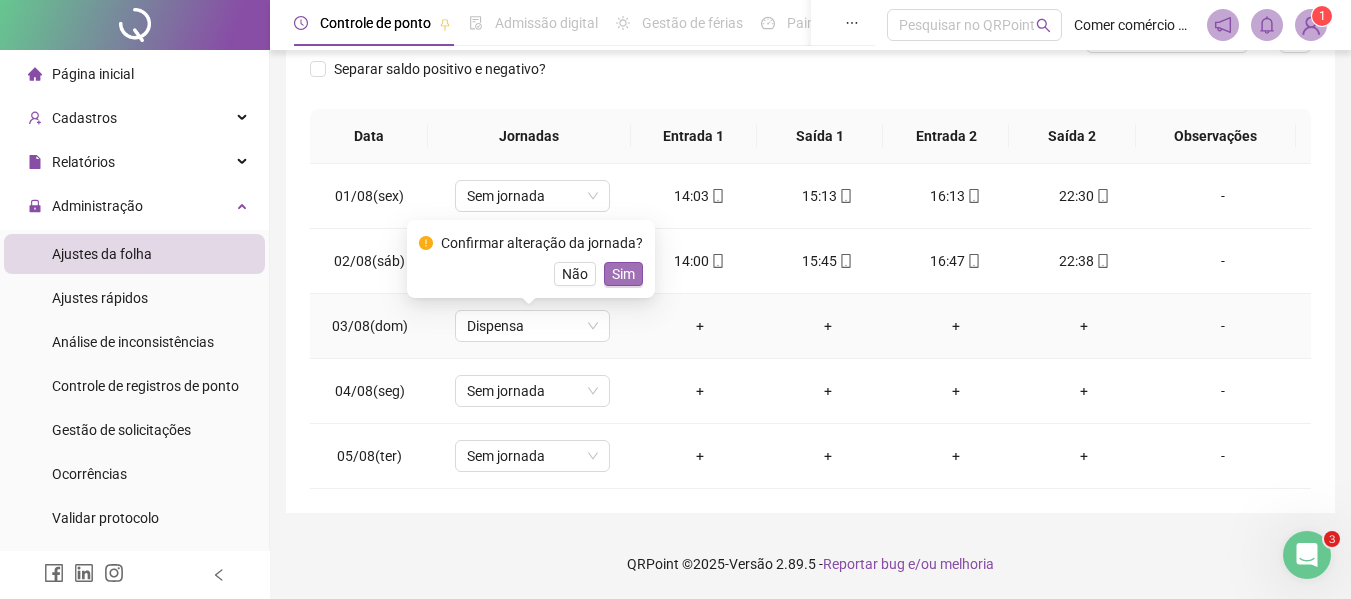 click on "Sim" at bounding box center [623, 274] 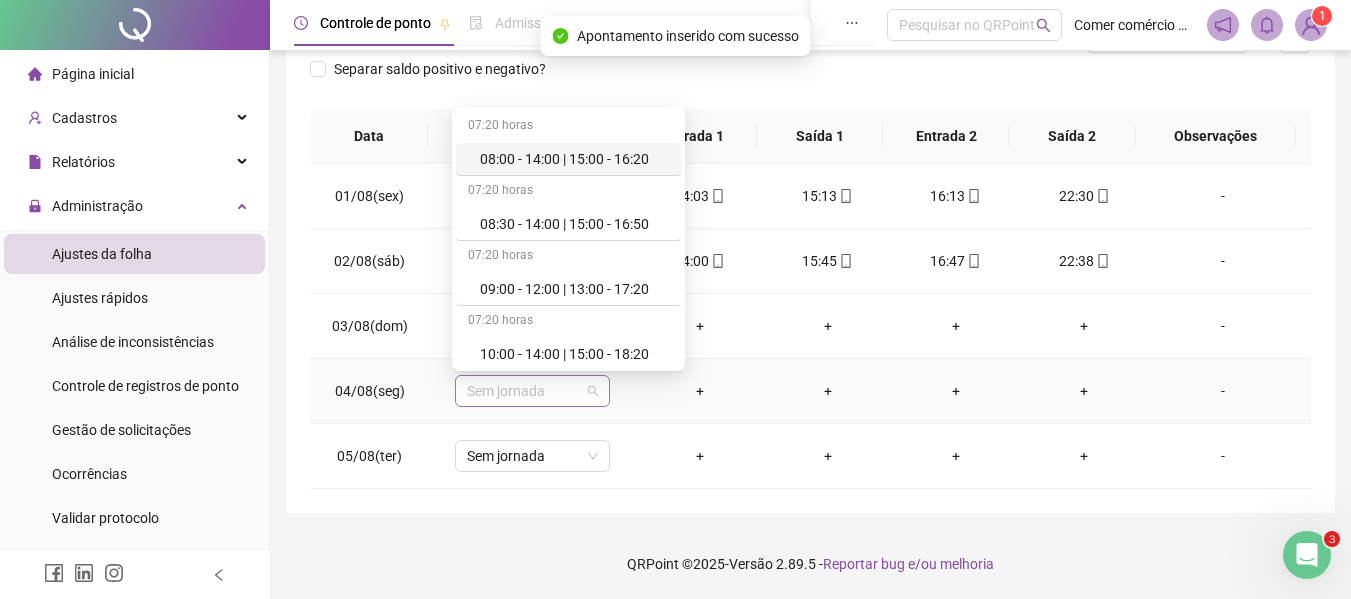 click on "Sem jornada" at bounding box center (532, 391) 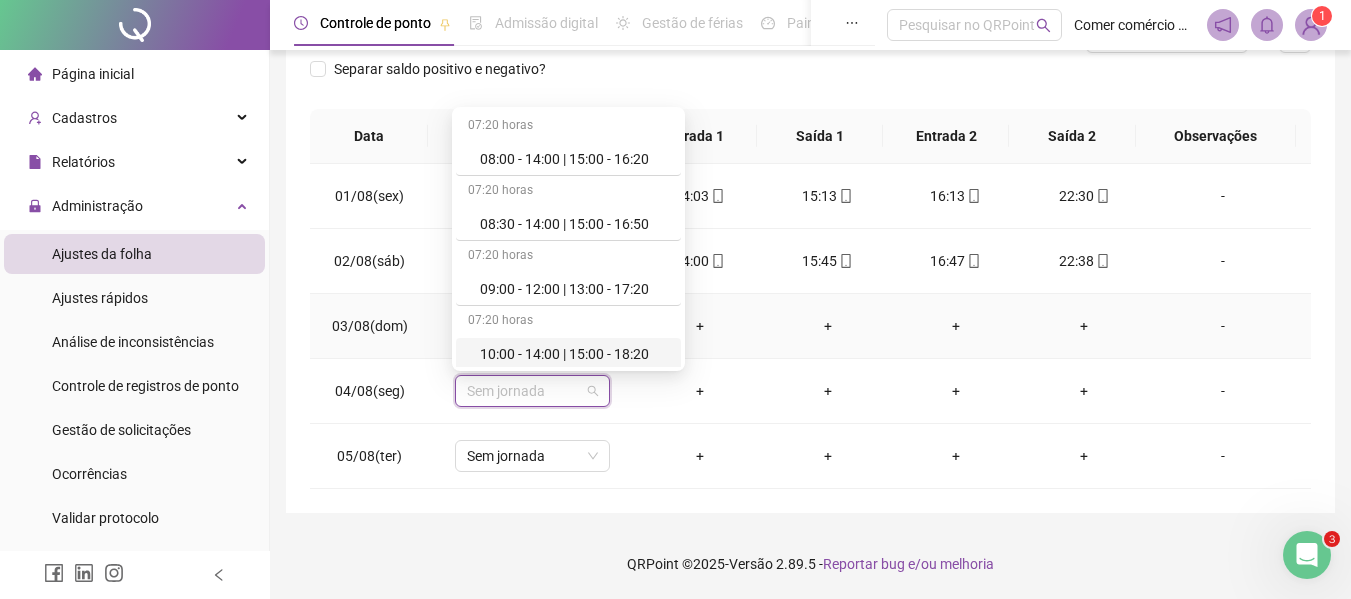 click on "+" at bounding box center [700, 326] 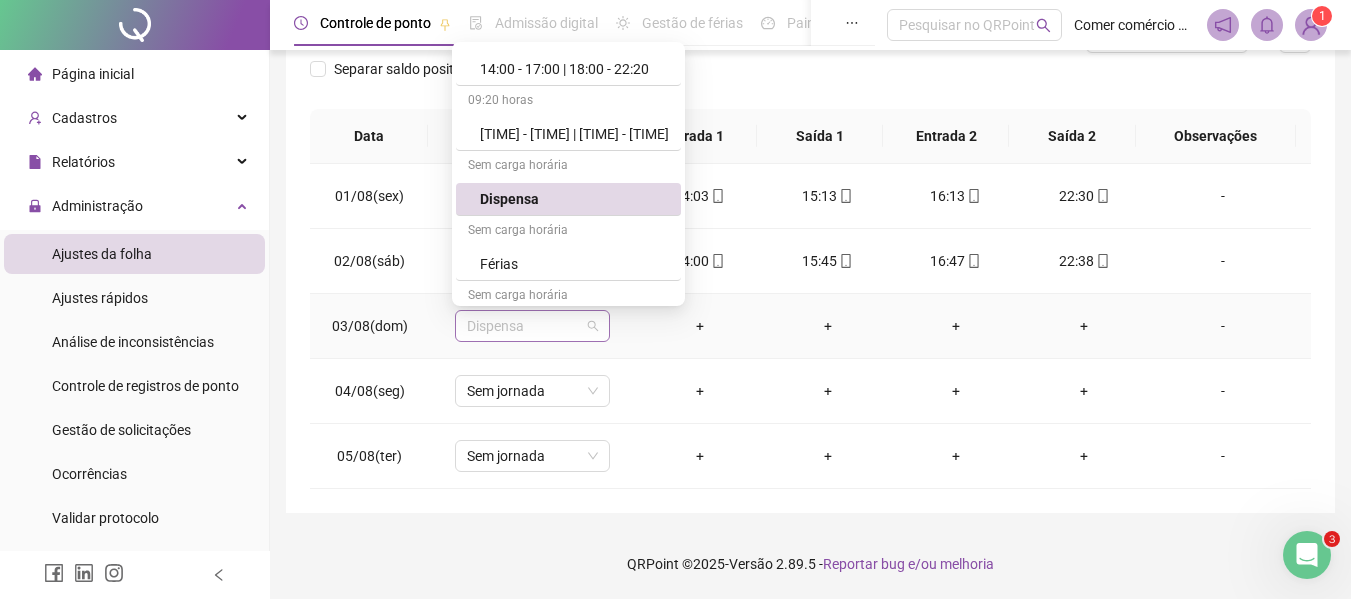 click on "Dispensa" at bounding box center [532, 326] 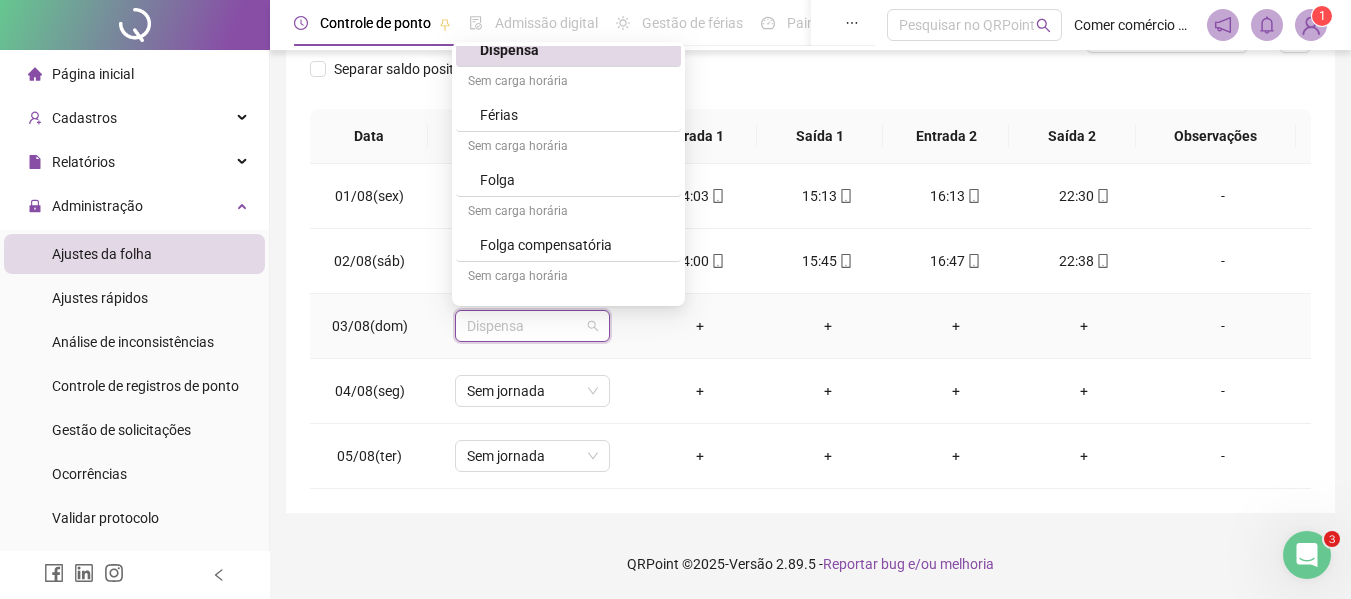scroll, scrollTop: 640, scrollLeft: 0, axis: vertical 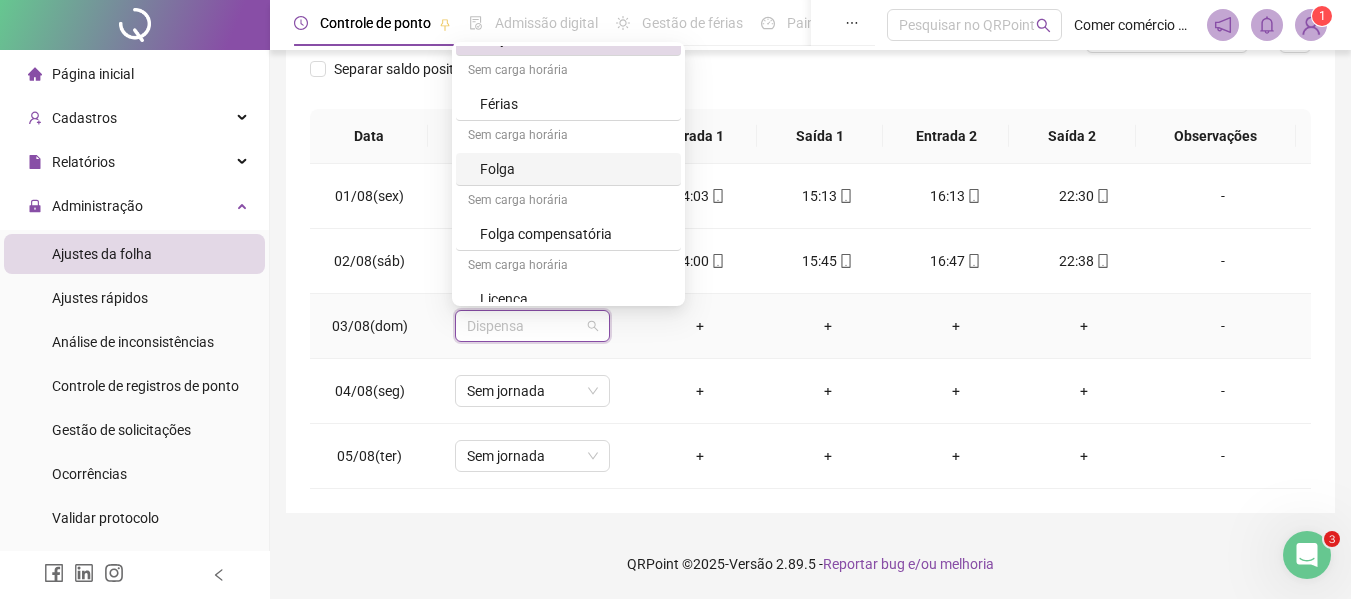click on "Folga" at bounding box center [574, 169] 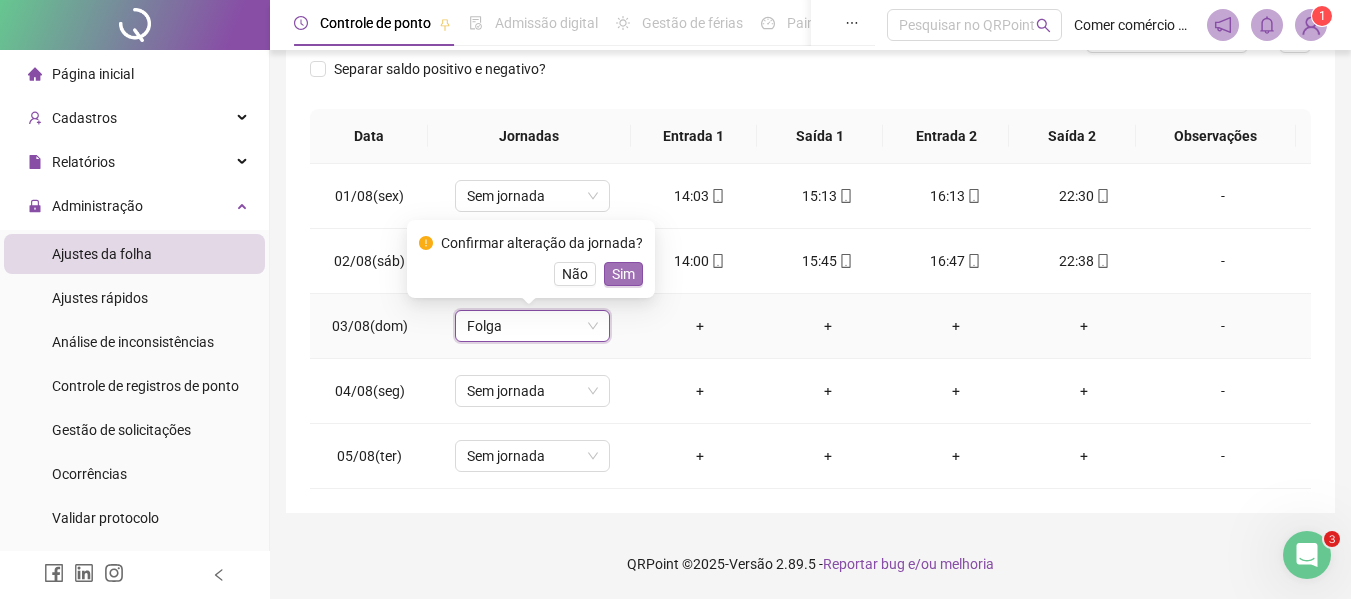 click on "Sim" at bounding box center (623, 274) 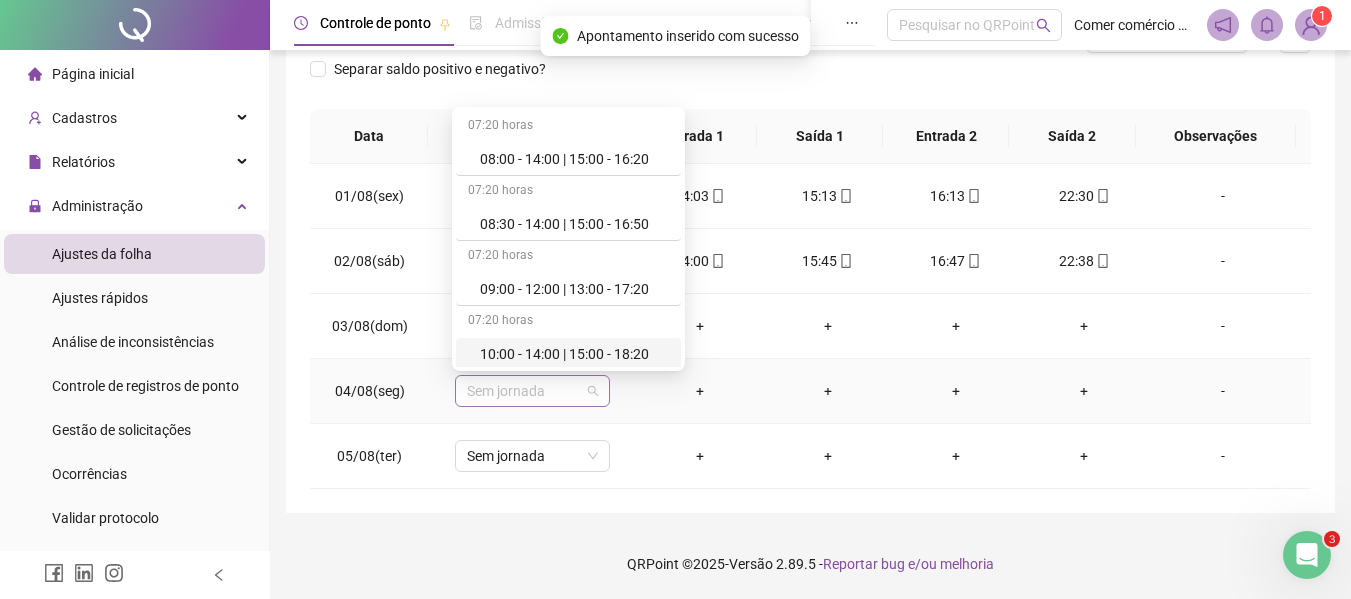 click on "Sem jornada" at bounding box center (532, 391) 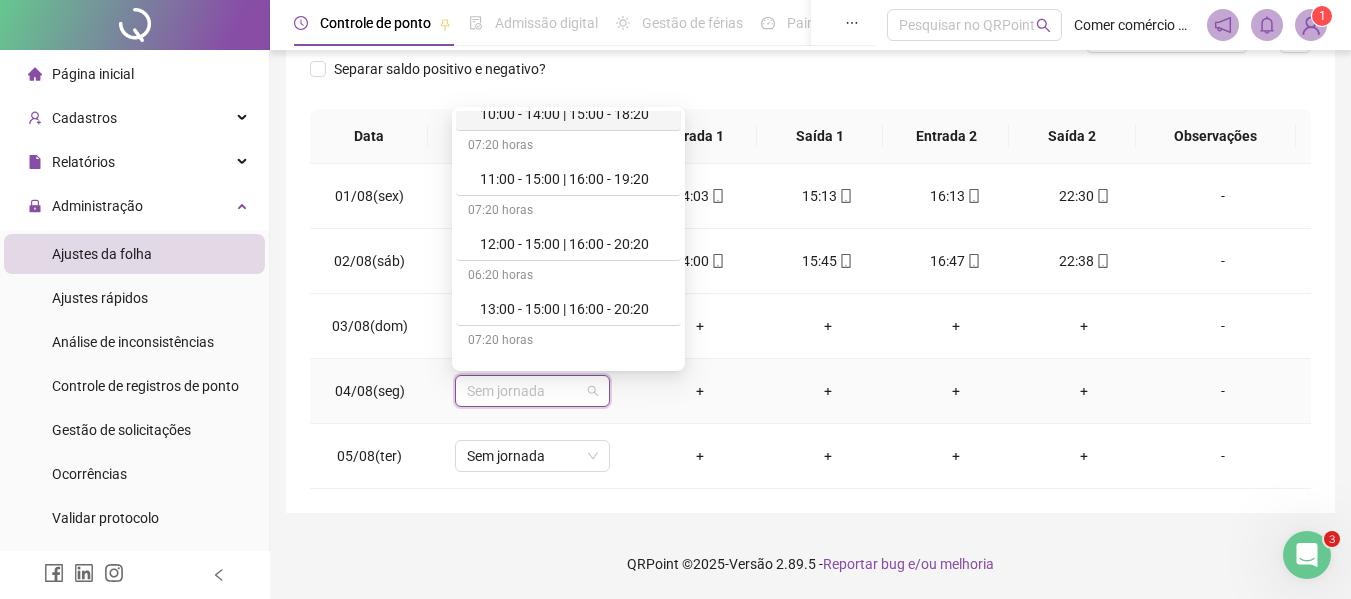 scroll, scrollTop: 280, scrollLeft: 0, axis: vertical 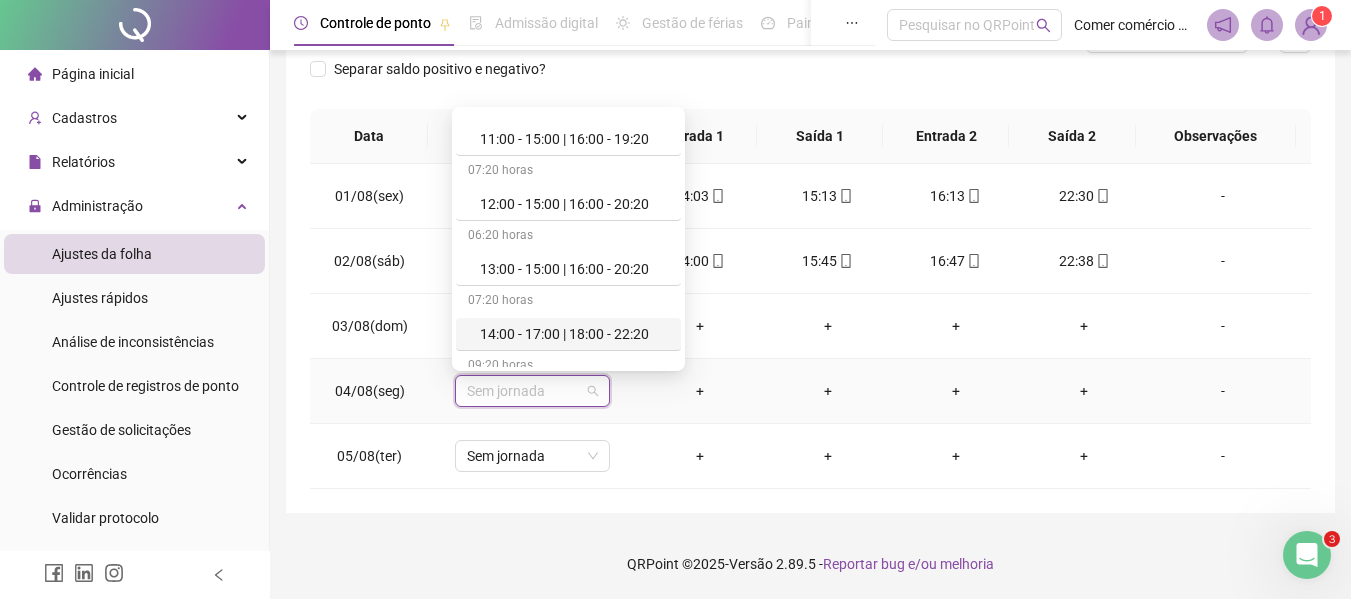 click on "14:00 - 17:00 | 18:00 - 22:20" at bounding box center [574, 334] 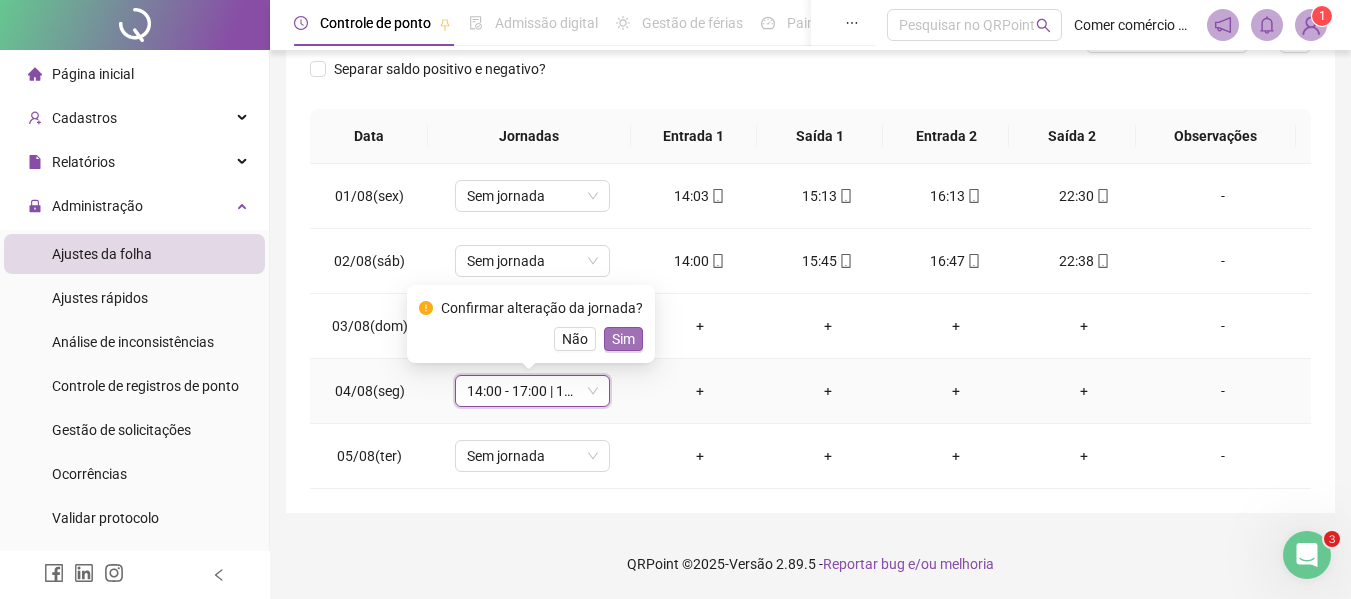 click on "Sim" at bounding box center [623, 339] 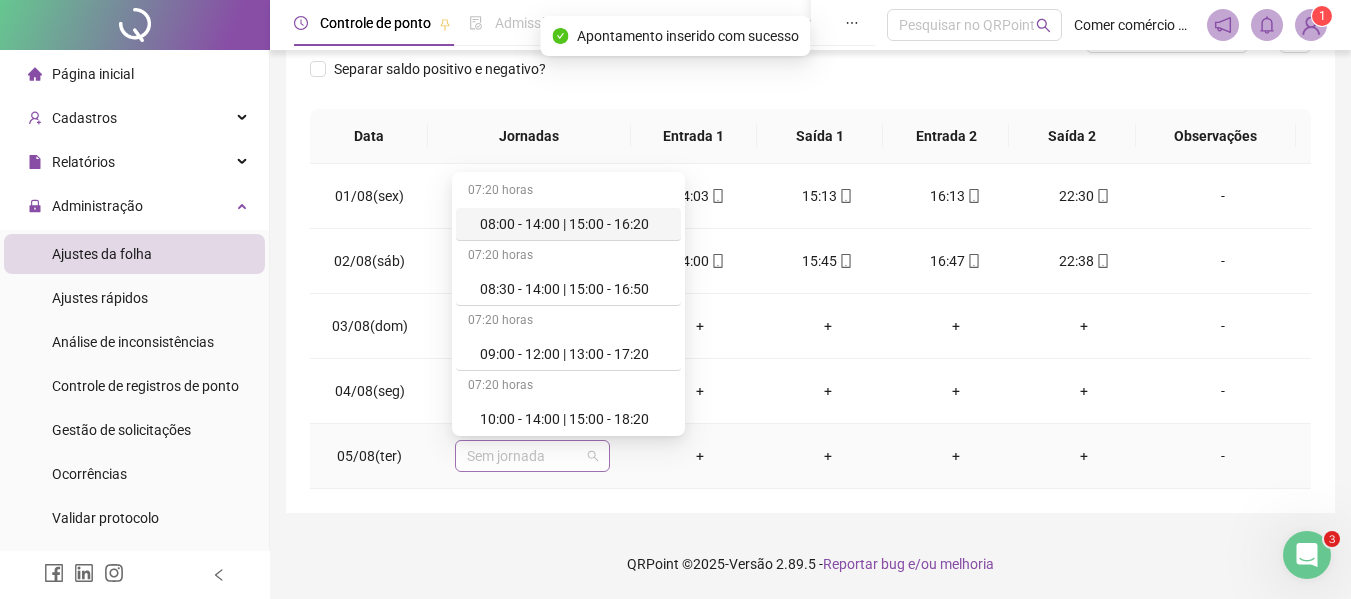 click on "Sem jornada" at bounding box center (532, 456) 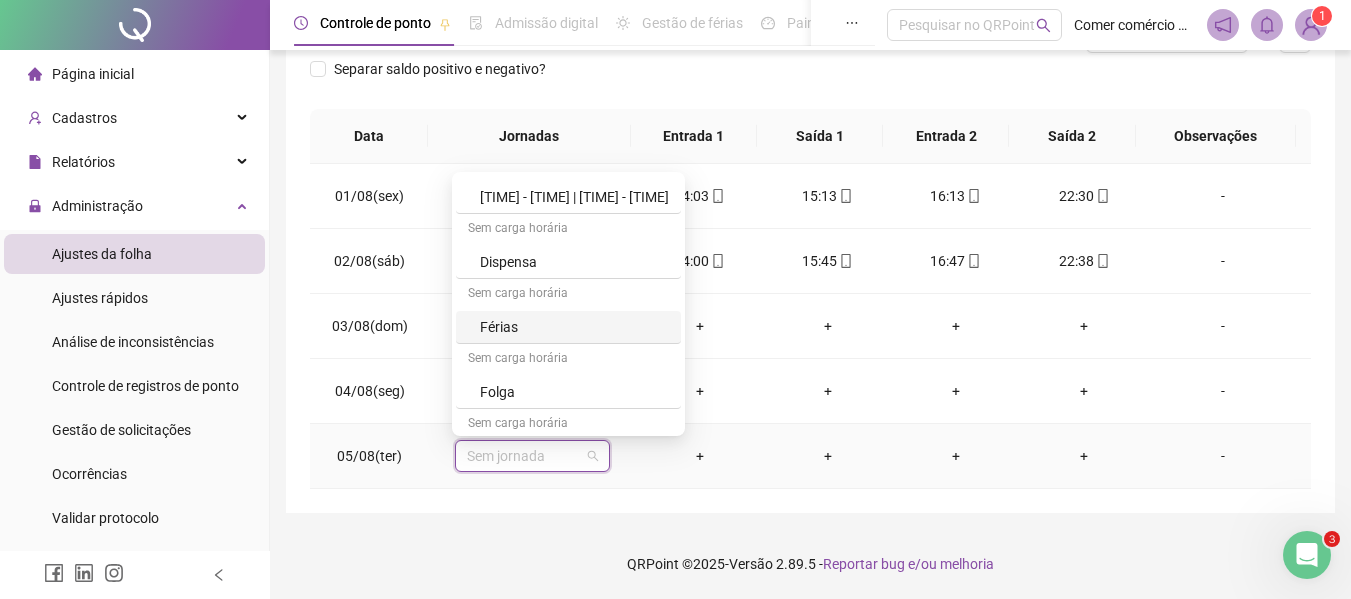 scroll, scrollTop: 587, scrollLeft: 0, axis: vertical 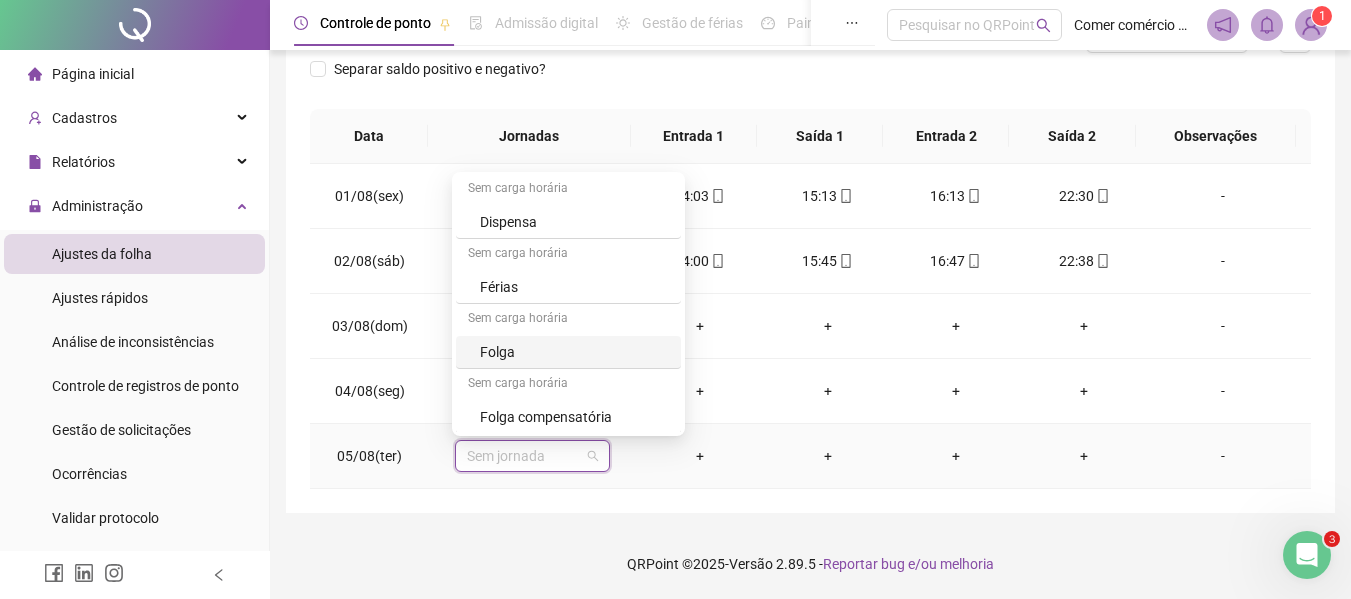 click on "Folga" at bounding box center (574, 352) 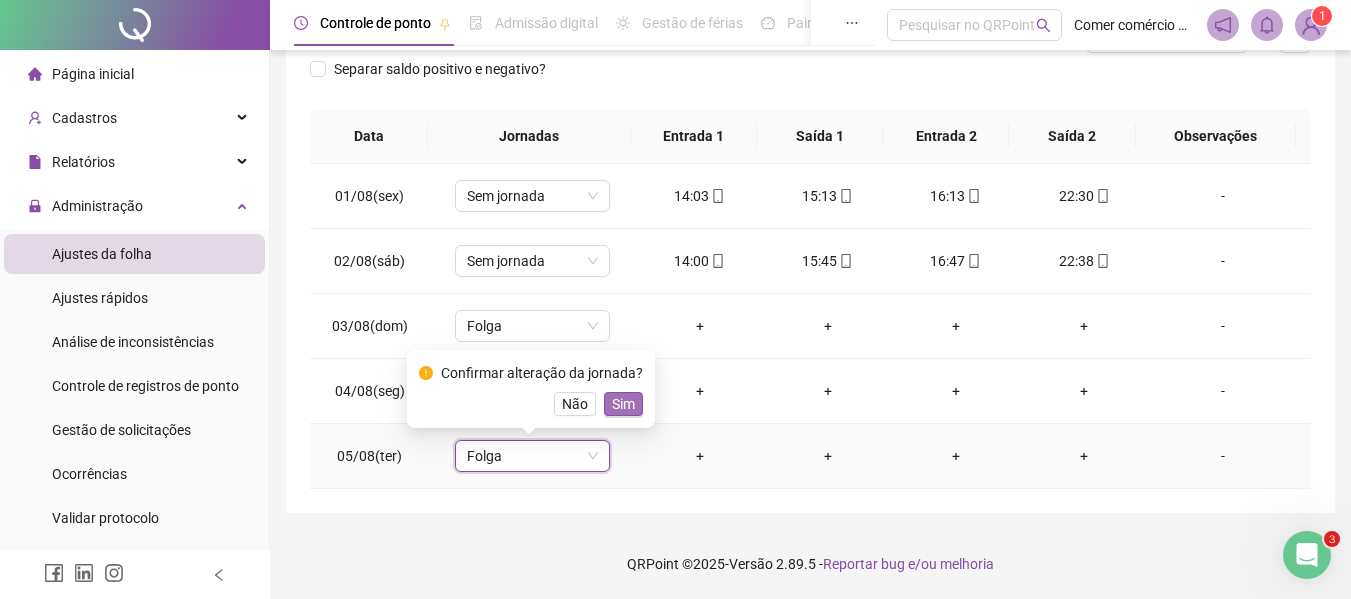 click on "Sim" at bounding box center (623, 404) 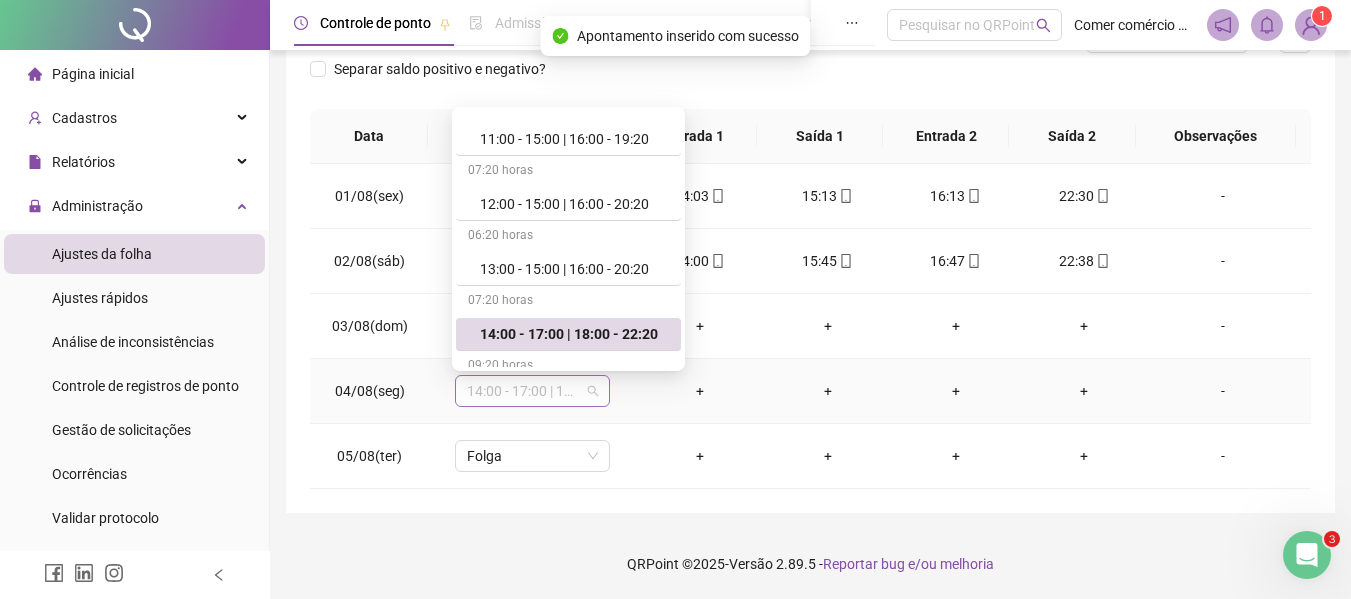 click on "14:00 - 17:00 | 18:00 - 22:20" at bounding box center (532, 391) 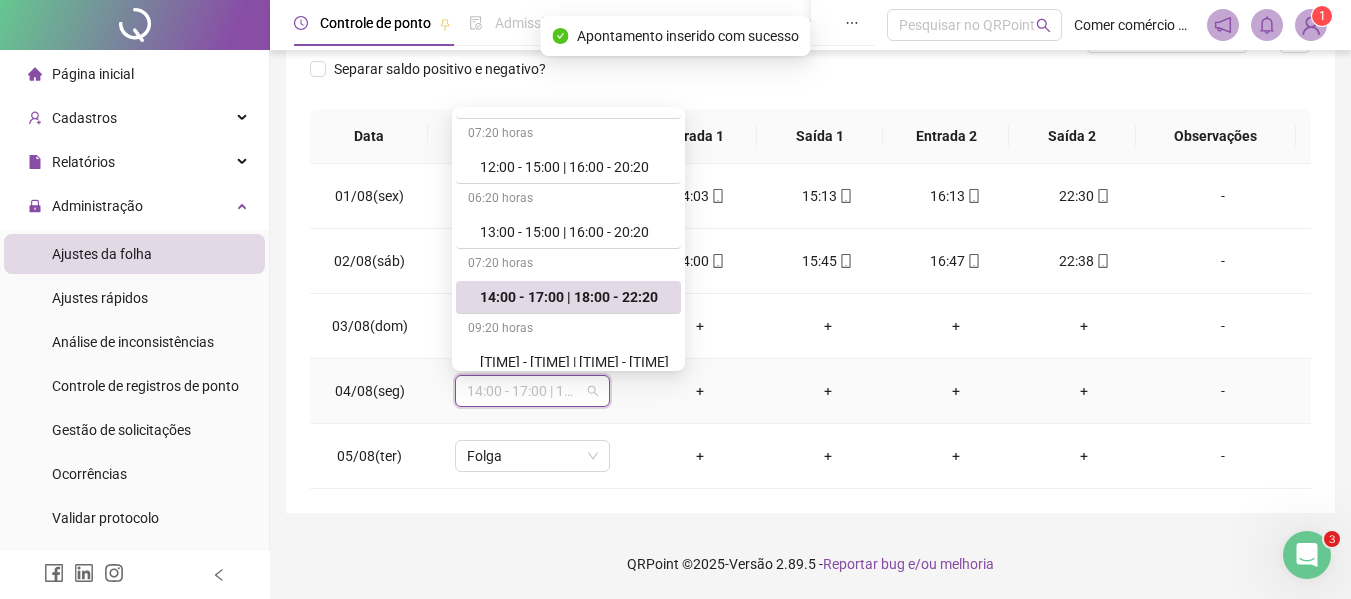click on "[TIME] horas [TIME] | [TIME] - [TIME] [TIME] horas [TIME] - [TIME] | [TIME] - [TIME] [TIME] horas [TIME] - [TIME] | [TIME] - [TIME] [TIME] horas [TIME] - [TIME] | [TIME] - [TIME] [TIME] horas [TIME] - [TIME] | [TIME] - [TIME] [TIME] horas [TIME] - [TIME] | [TIME] - [TIME] [TIME] horas [TIME] - [TIME] | [TIME] - [TIME] [TIME] horas [TIME] - [TIME] | [TIME] - [TIME] Sem carga horária Dispensa Sem carga horária Férias Sem carga horária Folga Sem carga horária Folga compensatória Sem carga horária Licença" at bounding box center (568, 249) 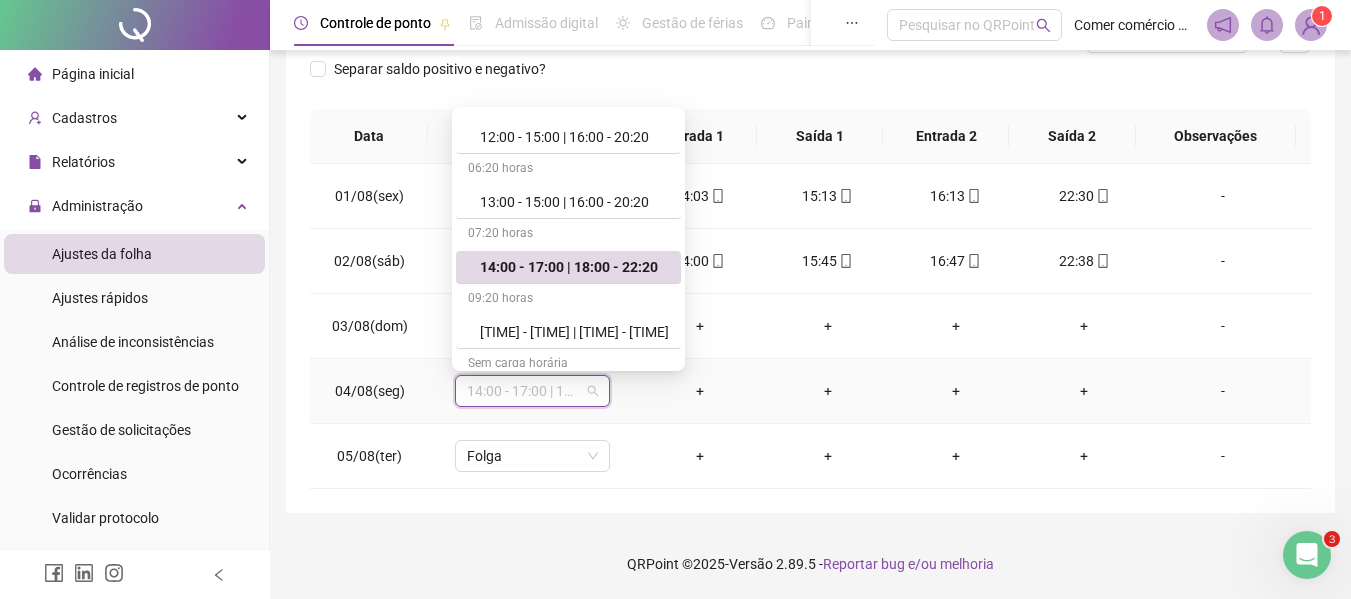 click on "[TIME] horas [TIME] | [TIME] - [TIME] [TIME] horas [TIME] - [TIME] | [TIME] - [TIME] [TIME] horas [TIME] - [TIME] | [TIME] - [TIME] [TIME] horas [TIME] - [TIME] | [TIME] - [TIME] [TIME] horas [TIME] - [TIME] | [TIME] - [TIME] [TIME] horas [TIME] - [TIME] | [TIME] - [TIME] [TIME] horas [TIME] - [TIME] | [TIME] - [TIME] [TIME] horas [TIME] - [TIME] | [TIME] - [TIME] Sem carga horária Dispensa Sem carga horária Férias Sem carga horária Folga Sem carga horária Folga compensatória Sem carga horária Licença" at bounding box center [568, 219] 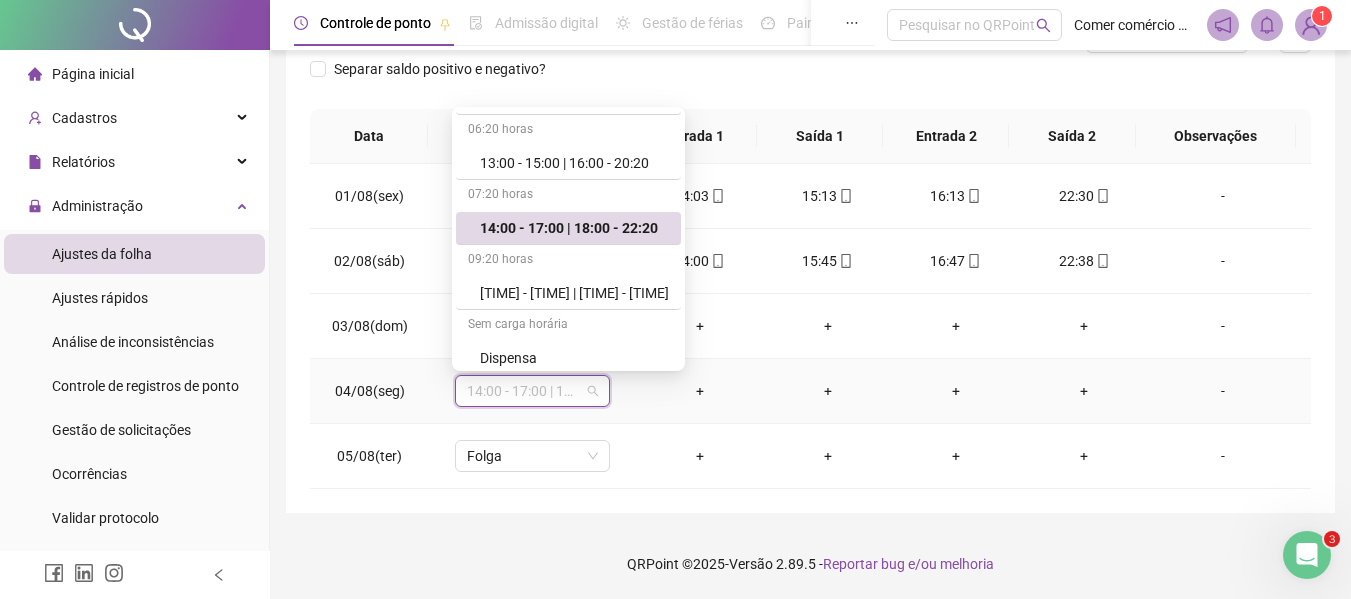 click on "[TIME] horas [TIME] | [TIME] - [TIME] [TIME] horas [TIME] - [TIME] | [TIME] - [TIME] [TIME] horas [TIME] - [TIME] | [TIME] - [TIME] [TIME] horas [TIME] - [TIME] | [TIME] - [TIME] [TIME] horas [TIME] - [TIME] | [TIME] - [TIME] [TIME] horas [TIME] - [TIME] | [TIME] - [TIME] [TIME] horas [TIME] - [TIME] | [TIME] - [TIME] [TIME] horas [TIME] - [TIME] | [TIME] - [TIME] Sem carga horária Dispensa Sem carga horária Férias Sem carga horária Folga Sem carga horária Folga compensatória Sem carga horária Licença" at bounding box center [568, 180] 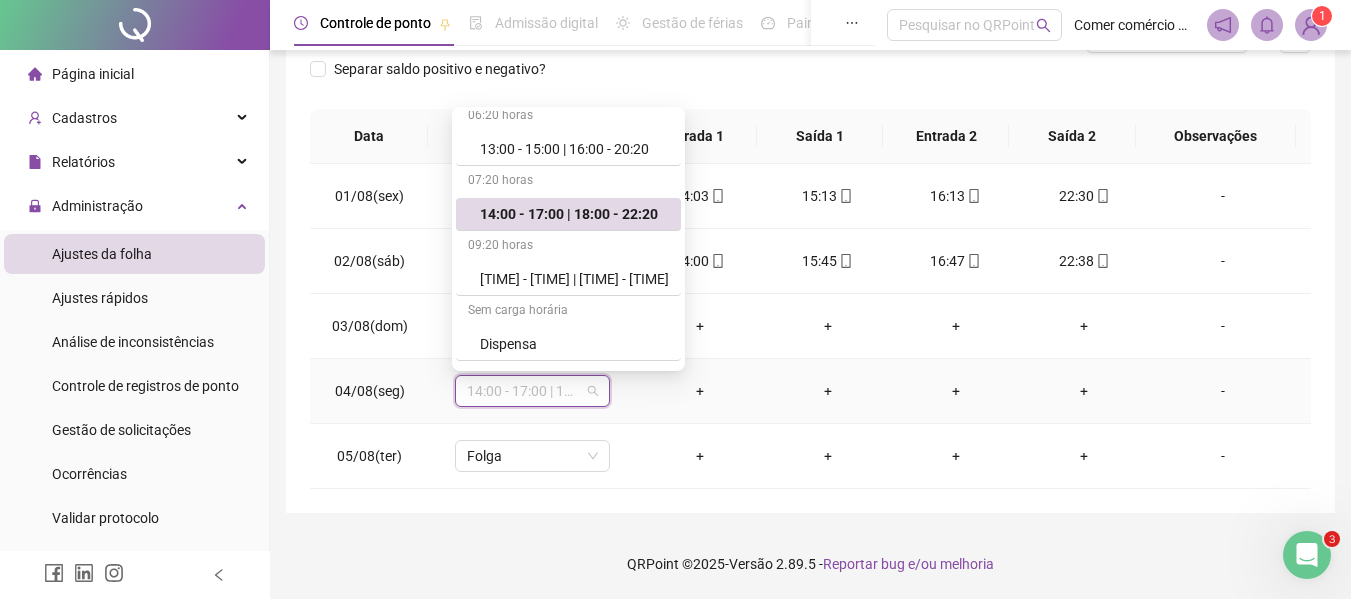 scroll, scrollTop: 440, scrollLeft: 0, axis: vertical 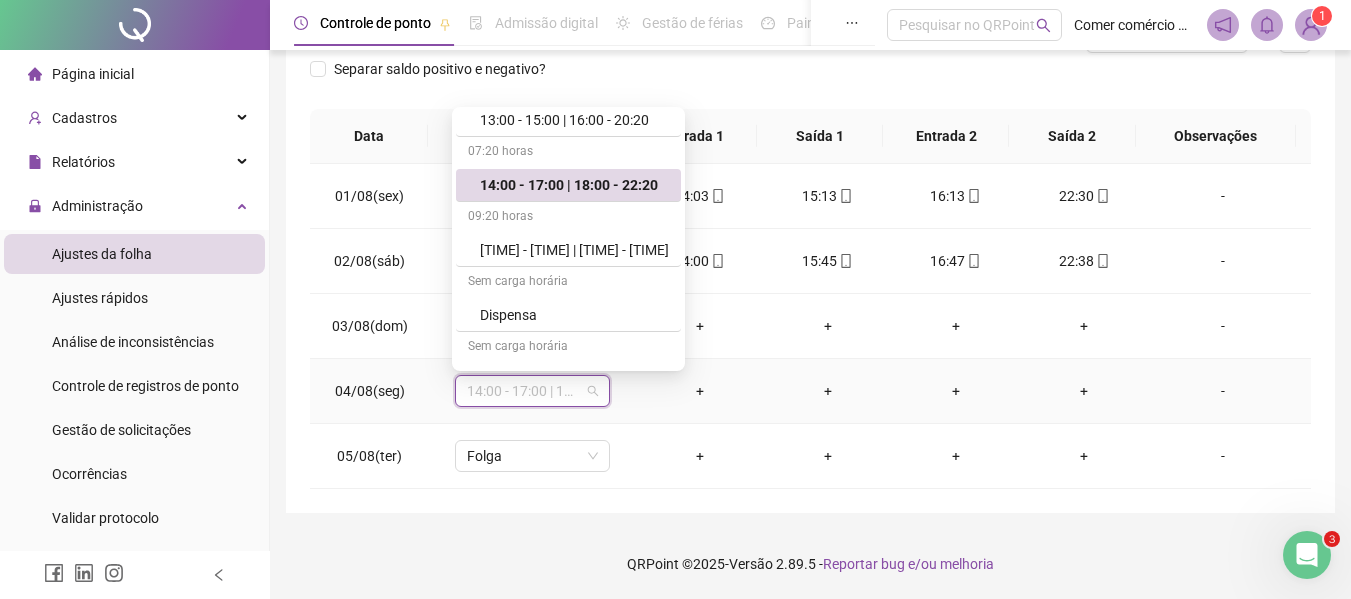click on "[TIME] horas [TIME] | [TIME] - [TIME] [TIME] horas [TIME] - [TIME] | [TIME] - [TIME] [TIME] horas [TIME] - [TIME] | [TIME] - [TIME] [TIME] horas [TIME] - [TIME] | [TIME] - [TIME] [TIME] horas [TIME] - [TIME] | [TIME] - [TIME] [TIME] horas [TIME] - [TIME] | [TIME] - [TIME] [TIME] horas [TIME] - [TIME] | [TIME] - [TIME] [TIME] horas [TIME] - [TIME] | [TIME] - [TIME] Sem carga horária Dispensa Sem carga horária Férias Sem carga horária Folga Sem carga horária Folga compensatória Sem carga horária Licença" at bounding box center [568, 137] 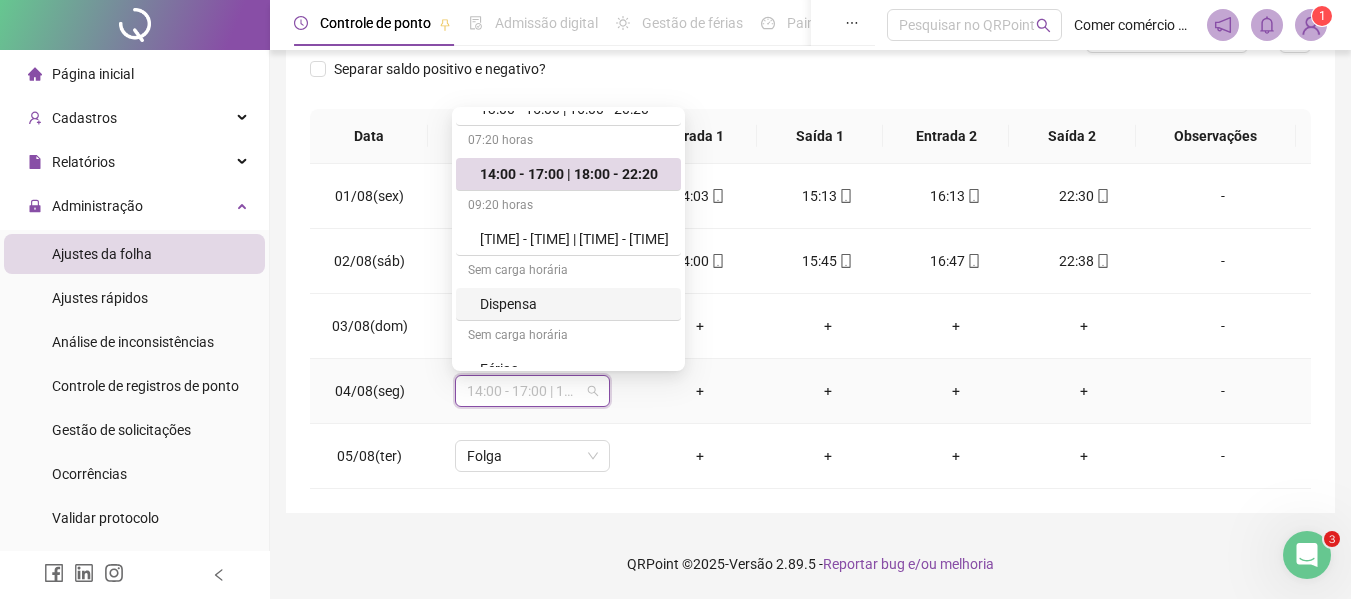 click on "Dispensa" at bounding box center [574, 304] 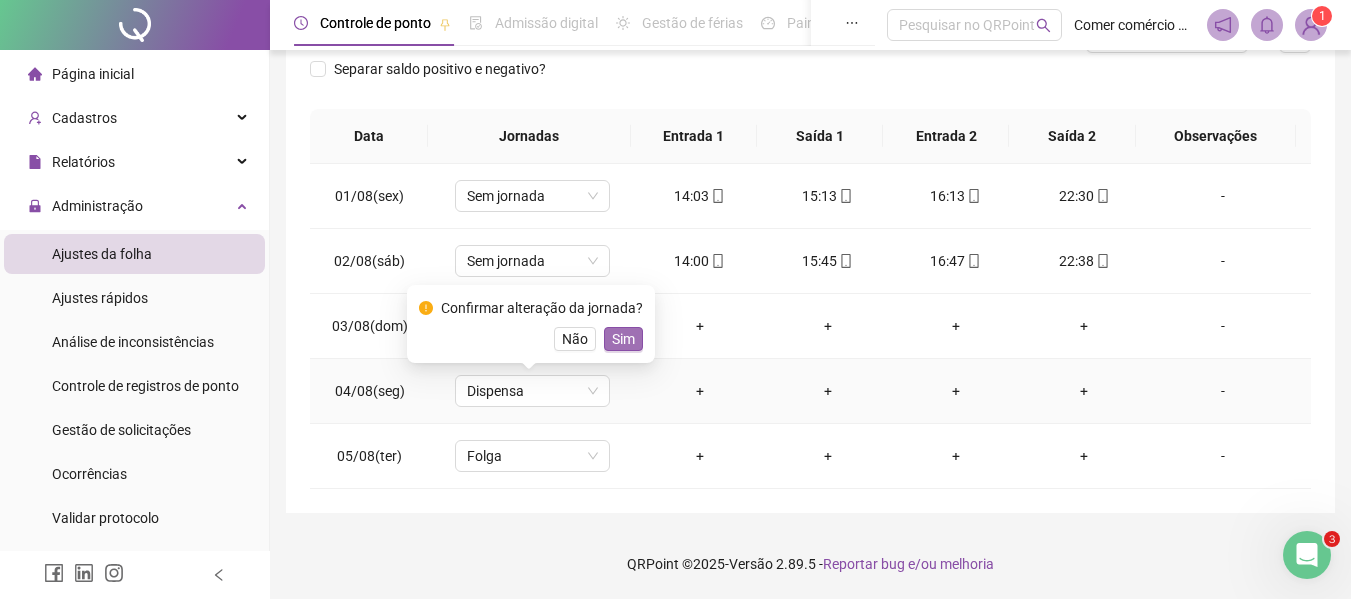 click on "Sim" at bounding box center (623, 339) 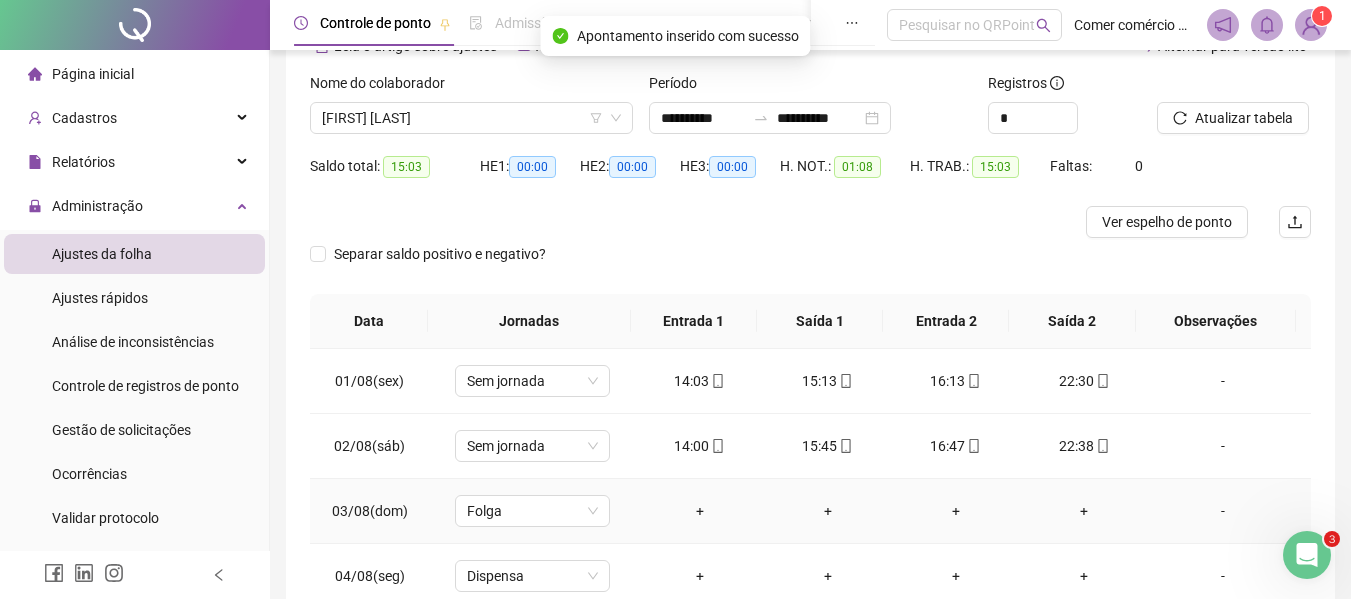 scroll, scrollTop: 97, scrollLeft: 0, axis: vertical 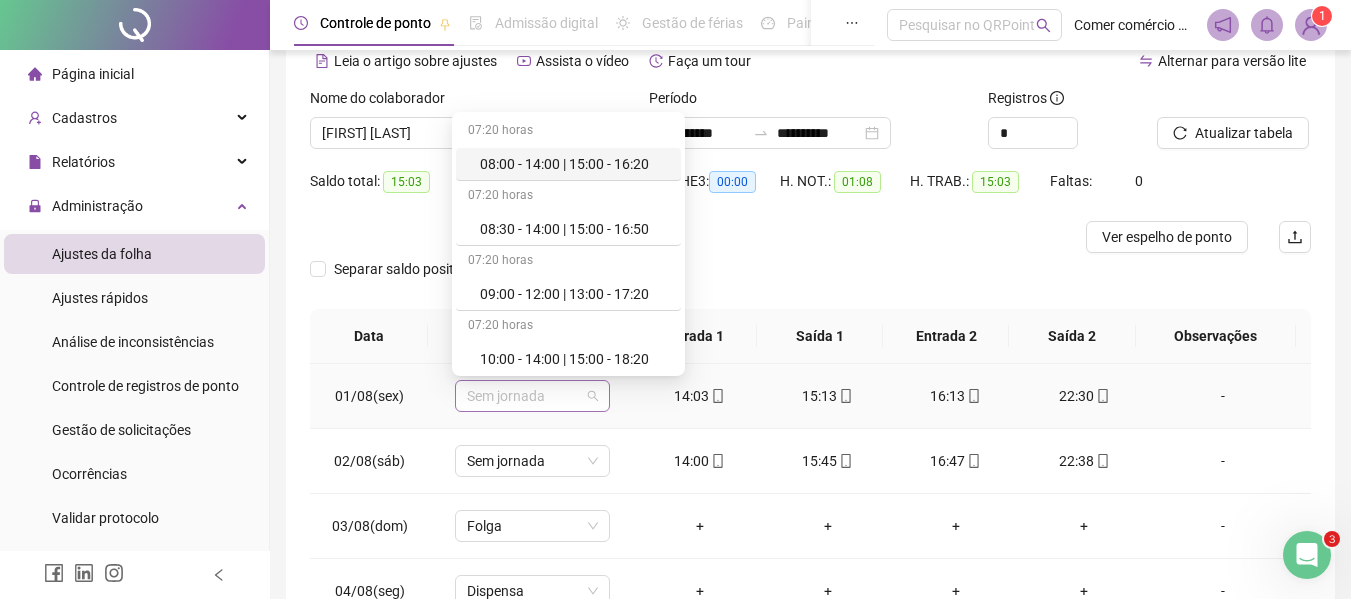 click on "Sem jornada" at bounding box center (532, 396) 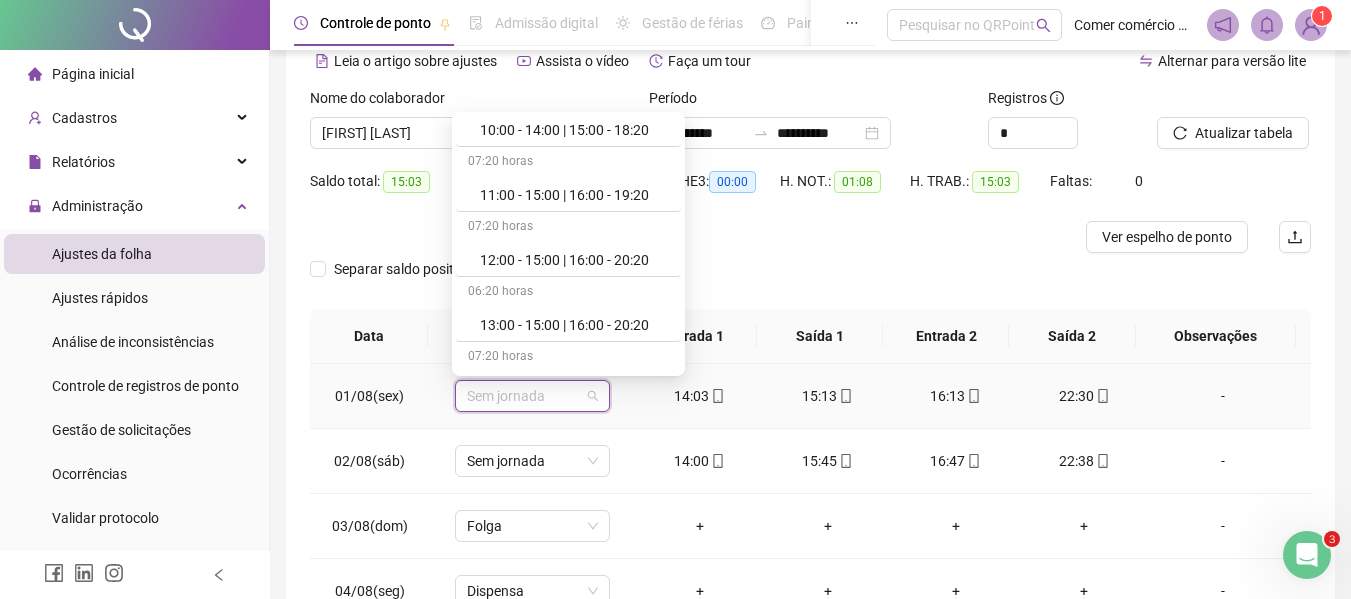 scroll, scrollTop: 240, scrollLeft: 0, axis: vertical 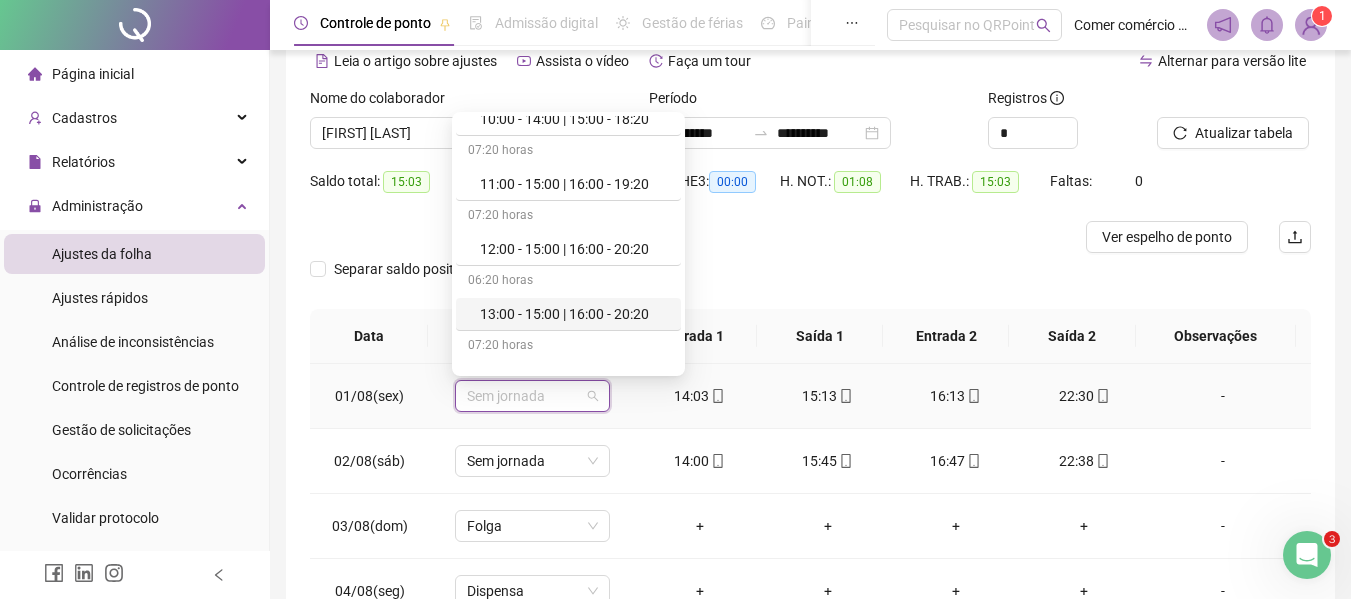 click on "13:00 - 15:00 | 16:00 - 20:20" at bounding box center (574, 314) 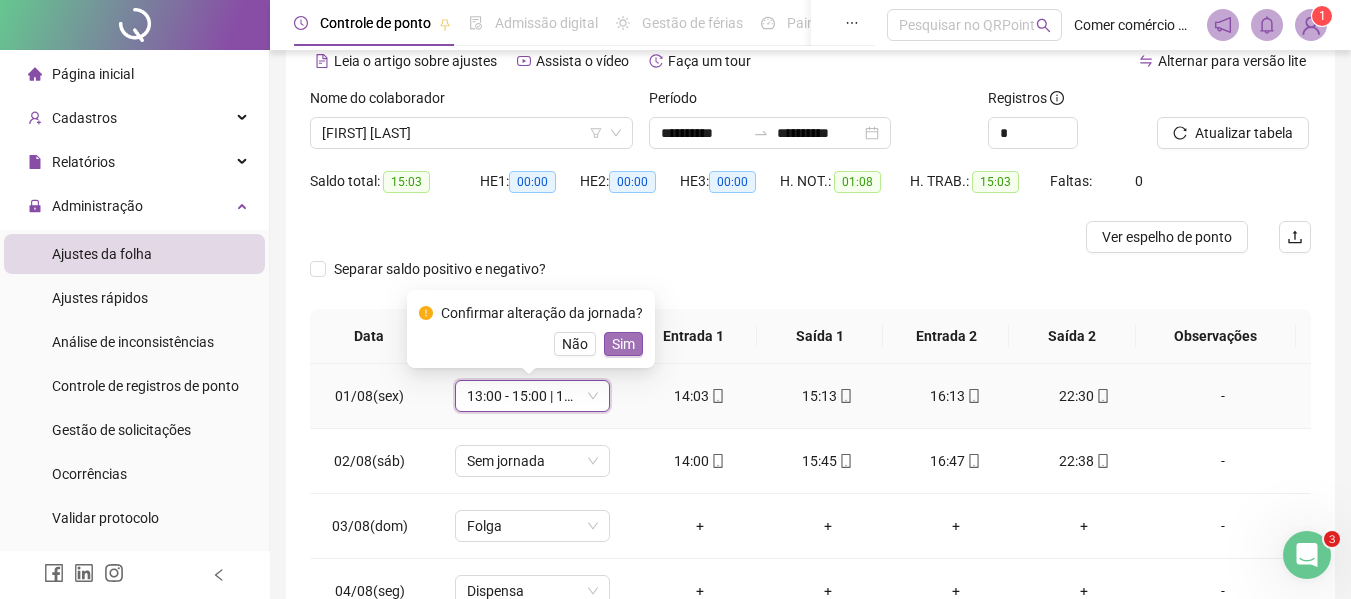 click on "Sim" at bounding box center (623, 344) 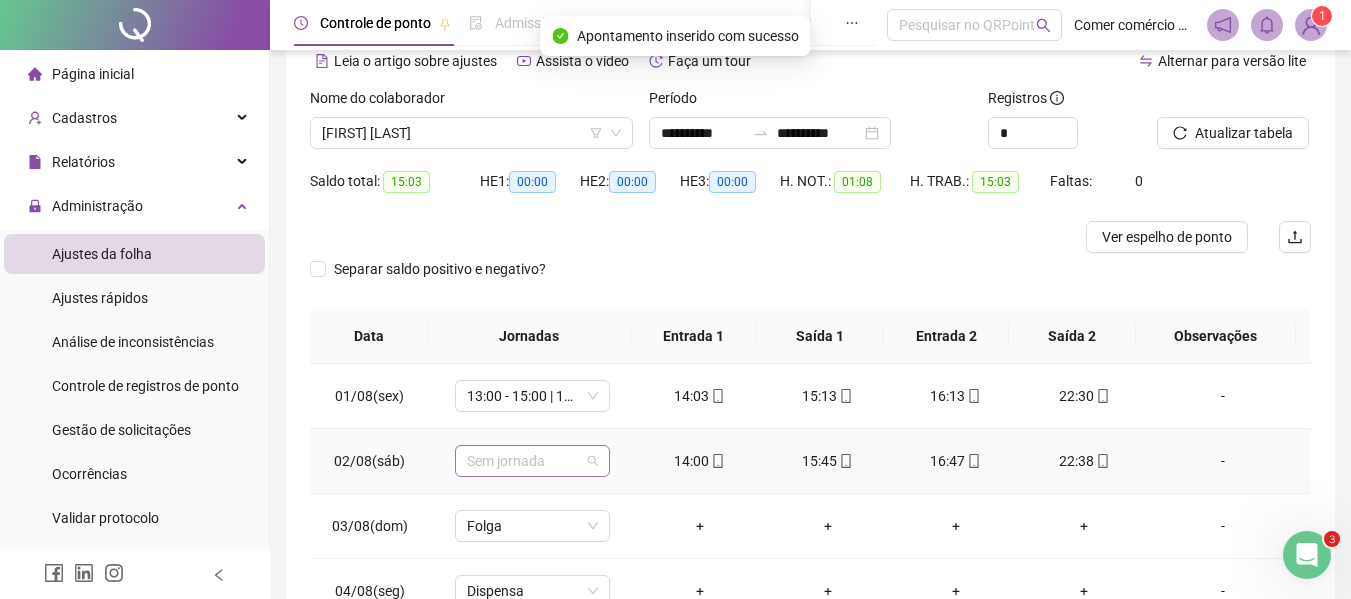 click on "Sem jornada" at bounding box center (532, 461) 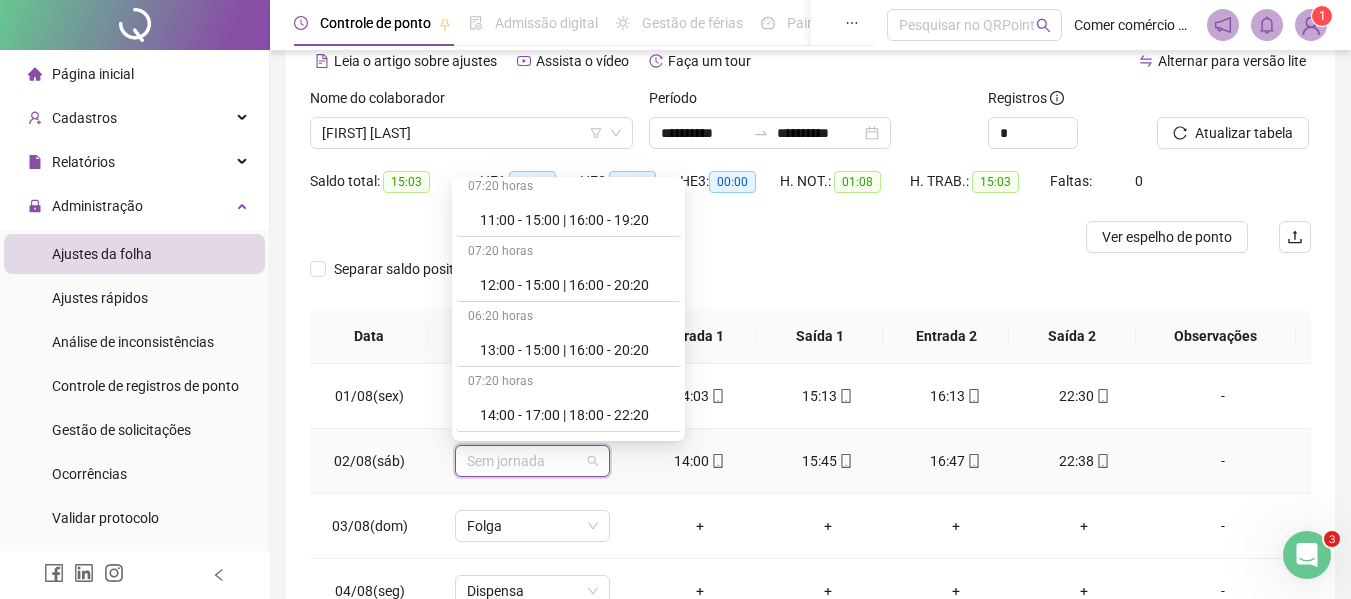 scroll, scrollTop: 280, scrollLeft: 0, axis: vertical 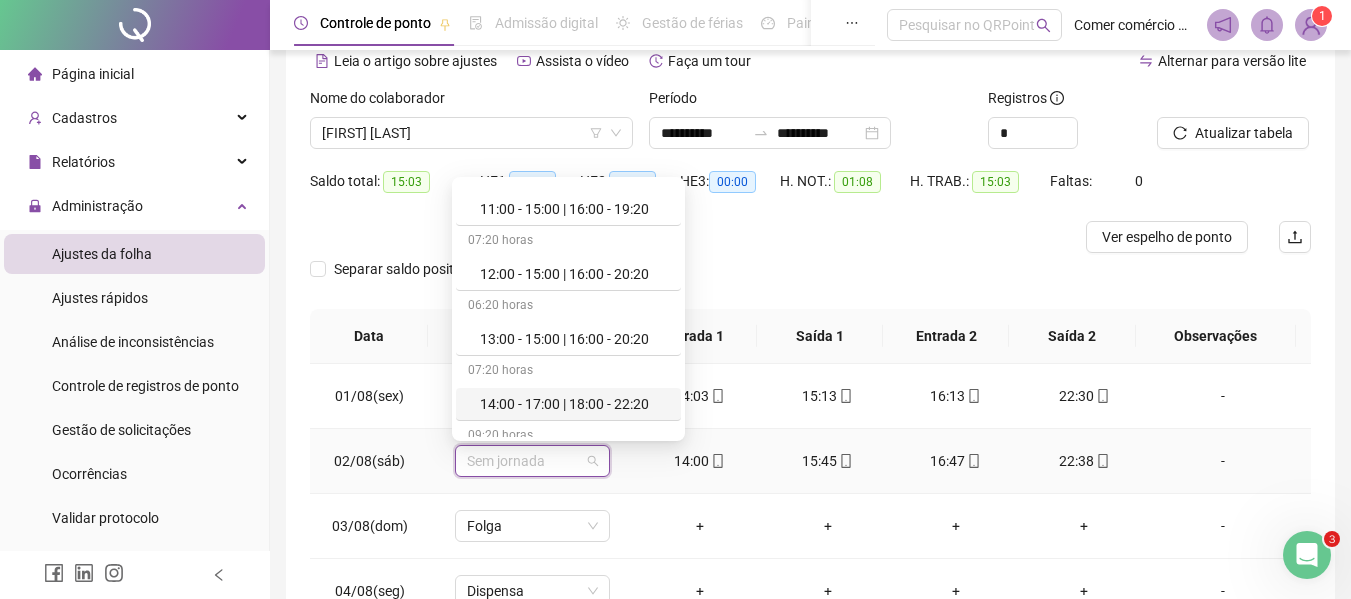 click on "14:00 - 17:00 | 18:00 - 22:20" at bounding box center (574, 404) 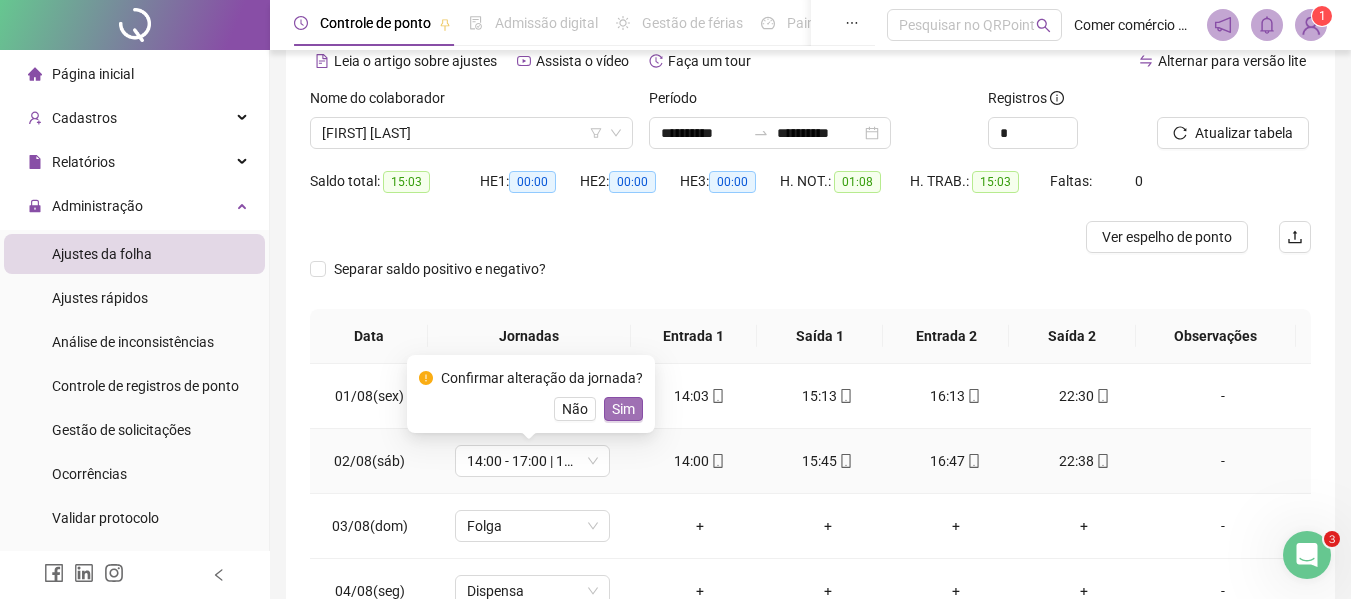 click on "Sim" at bounding box center (623, 409) 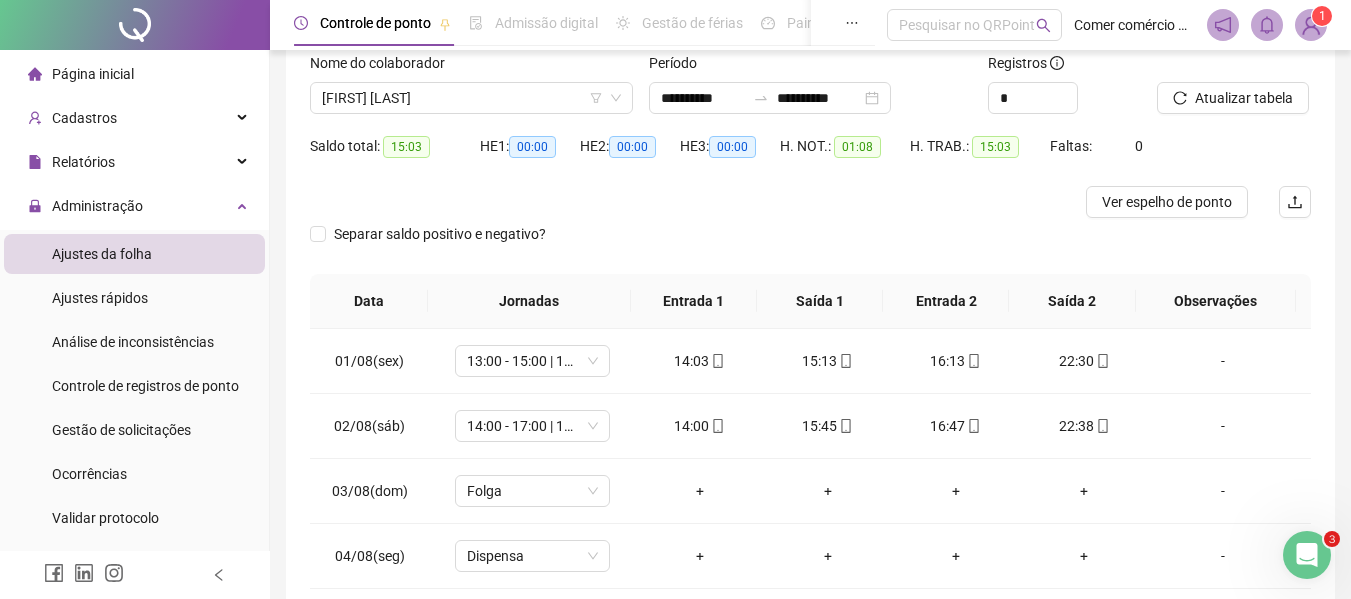scroll, scrollTop: 97, scrollLeft: 0, axis: vertical 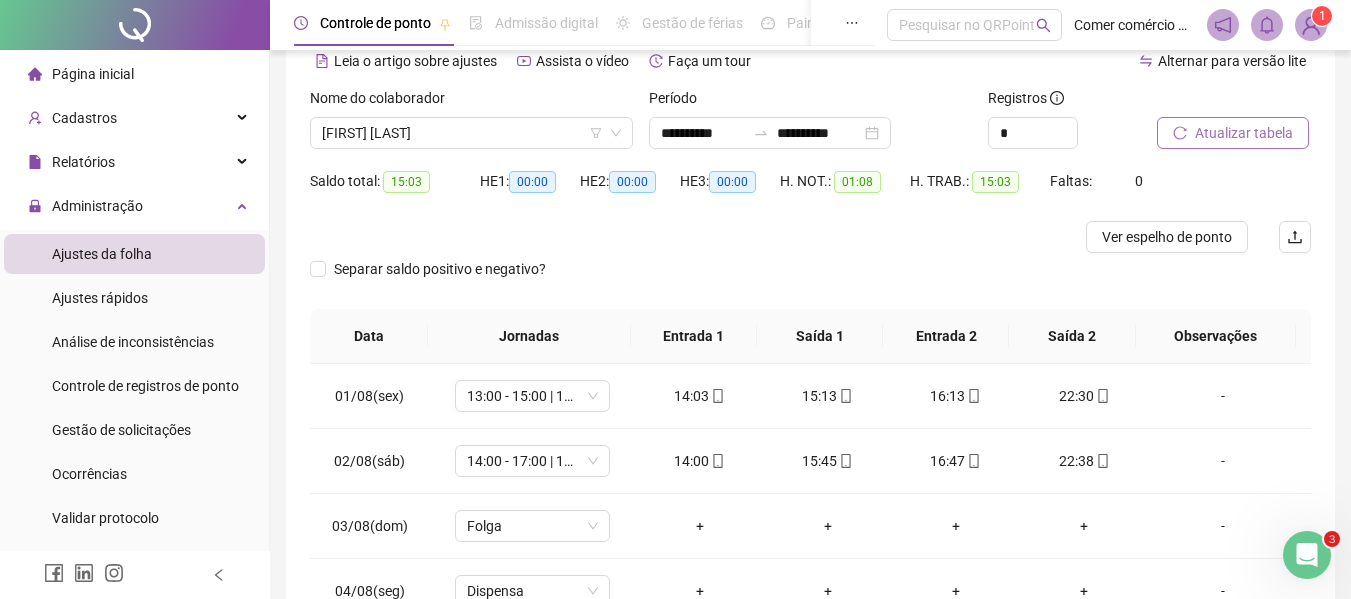 click on "Atualizar tabela" at bounding box center [1244, 133] 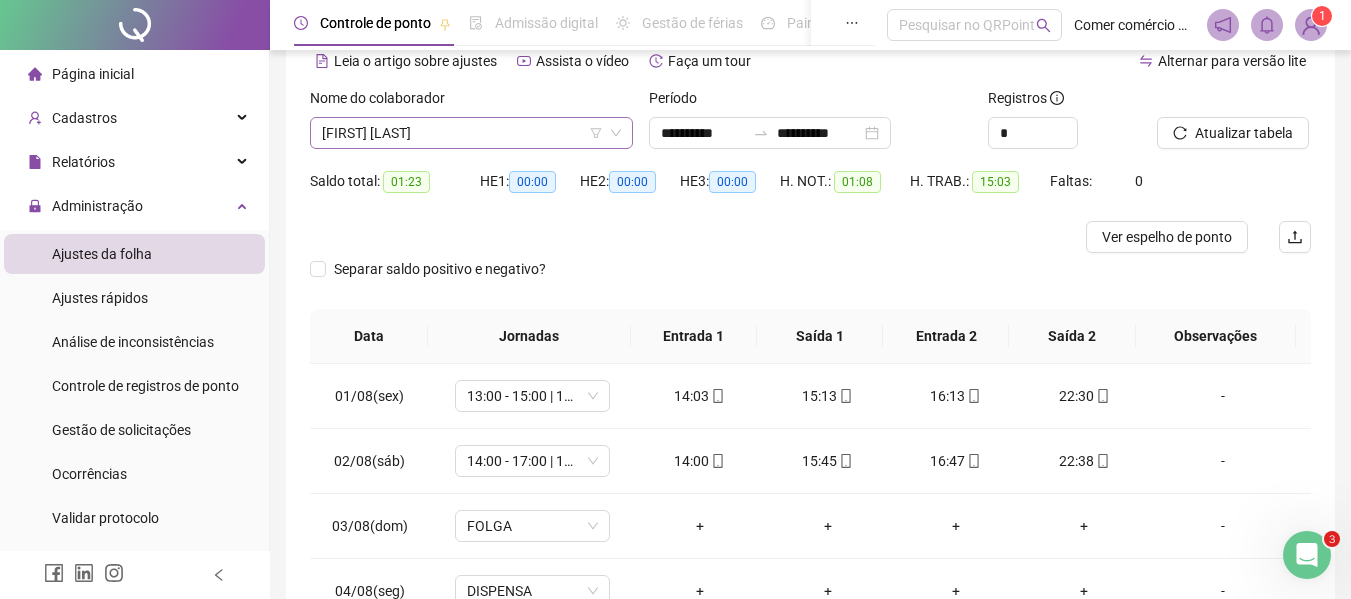 click on "[FIRST] [LAST]" at bounding box center [471, 133] 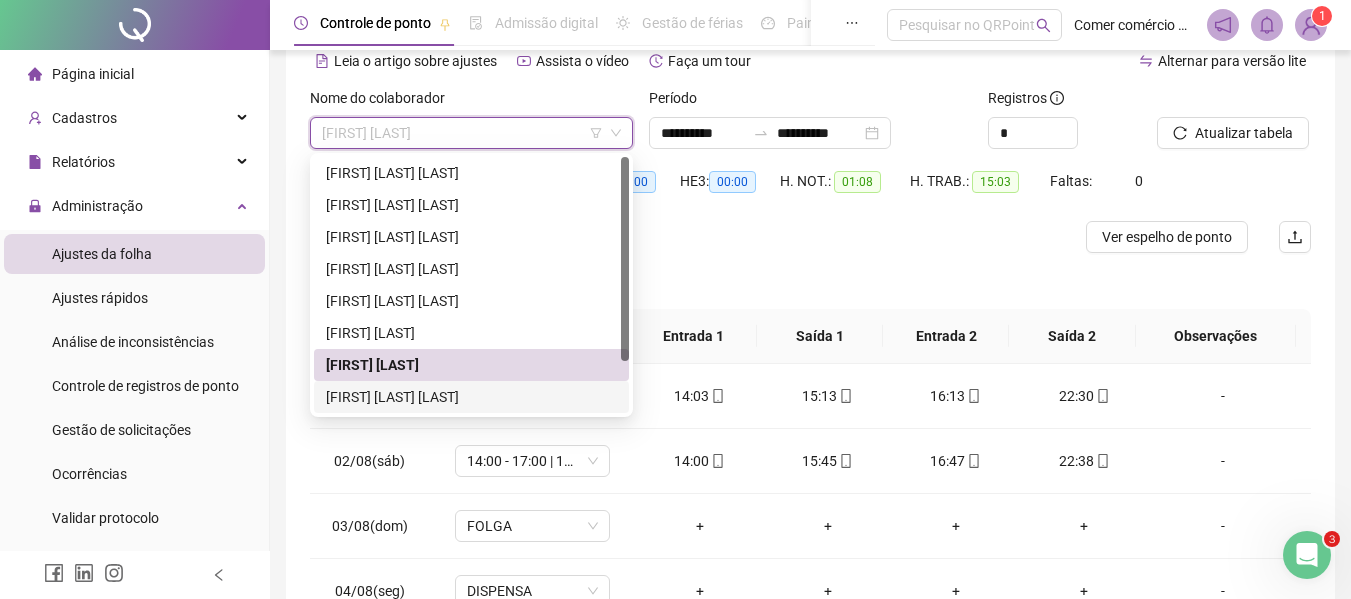 click on "[FIRST] [LAST] [LAST]" at bounding box center (471, 397) 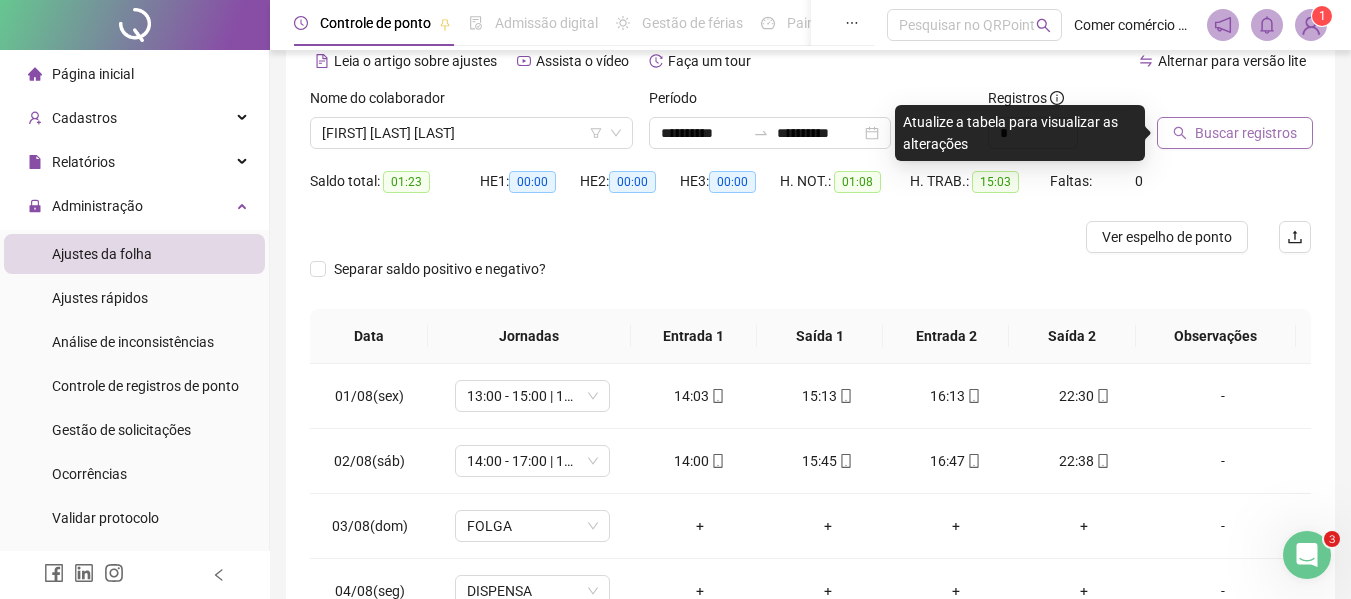 click on "Buscar registros" at bounding box center [1246, 133] 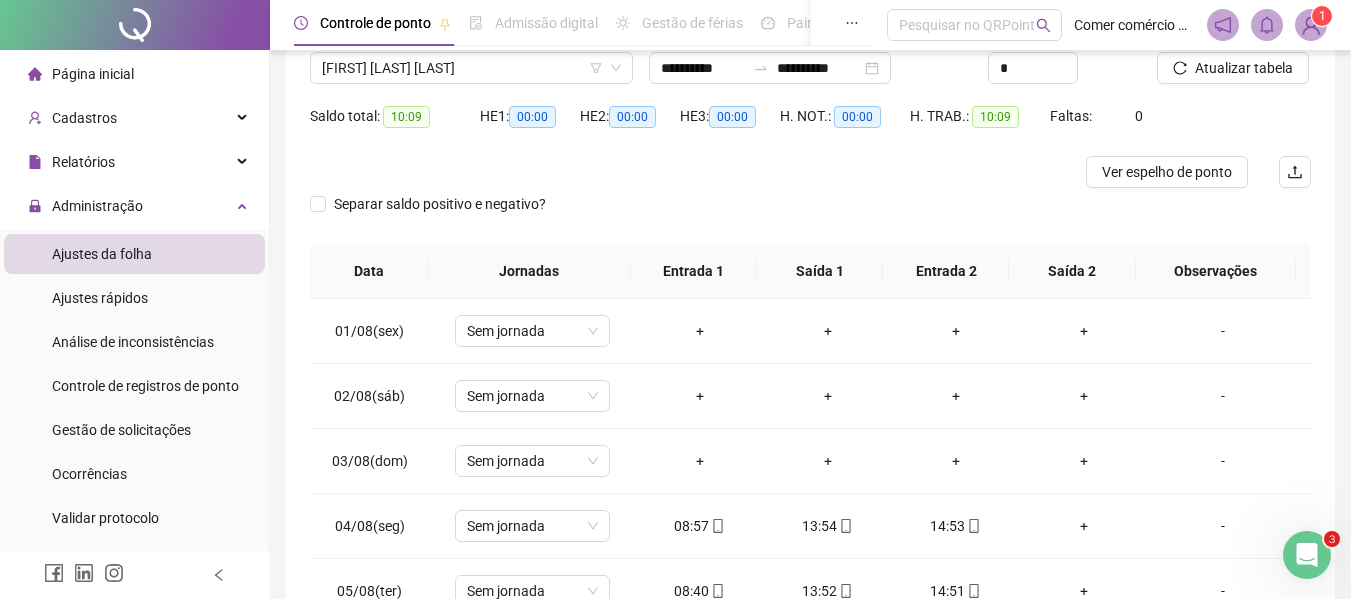 scroll, scrollTop: 197, scrollLeft: 0, axis: vertical 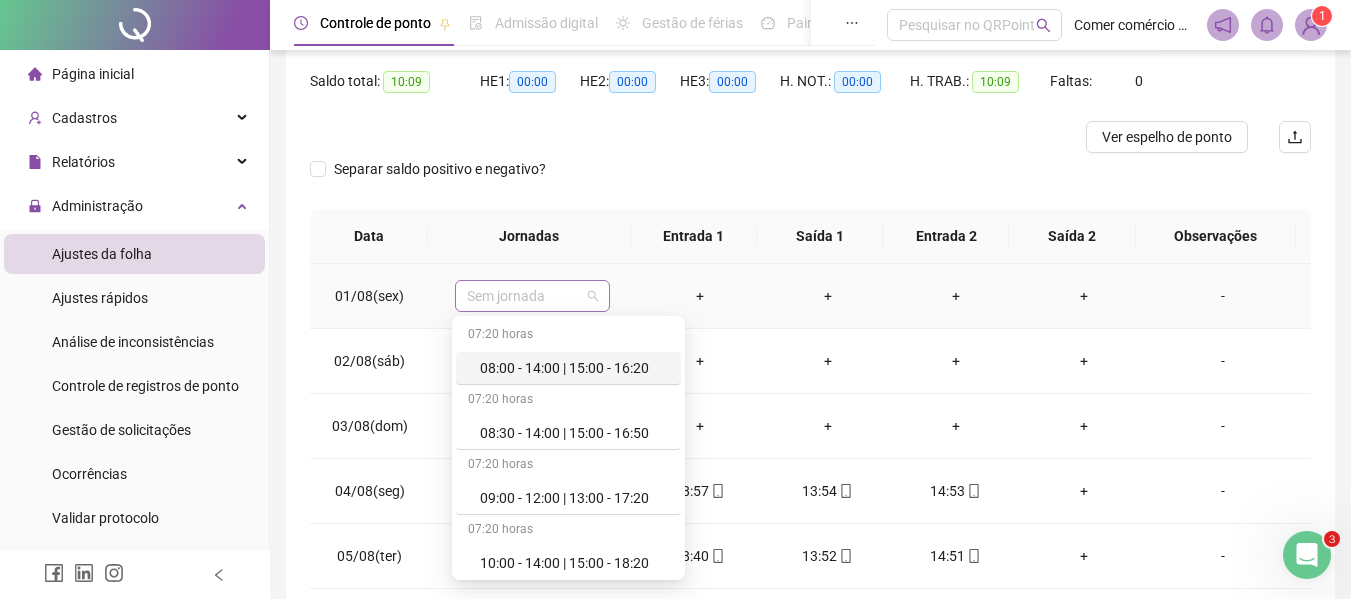click on "Sem jornada" at bounding box center (532, 296) 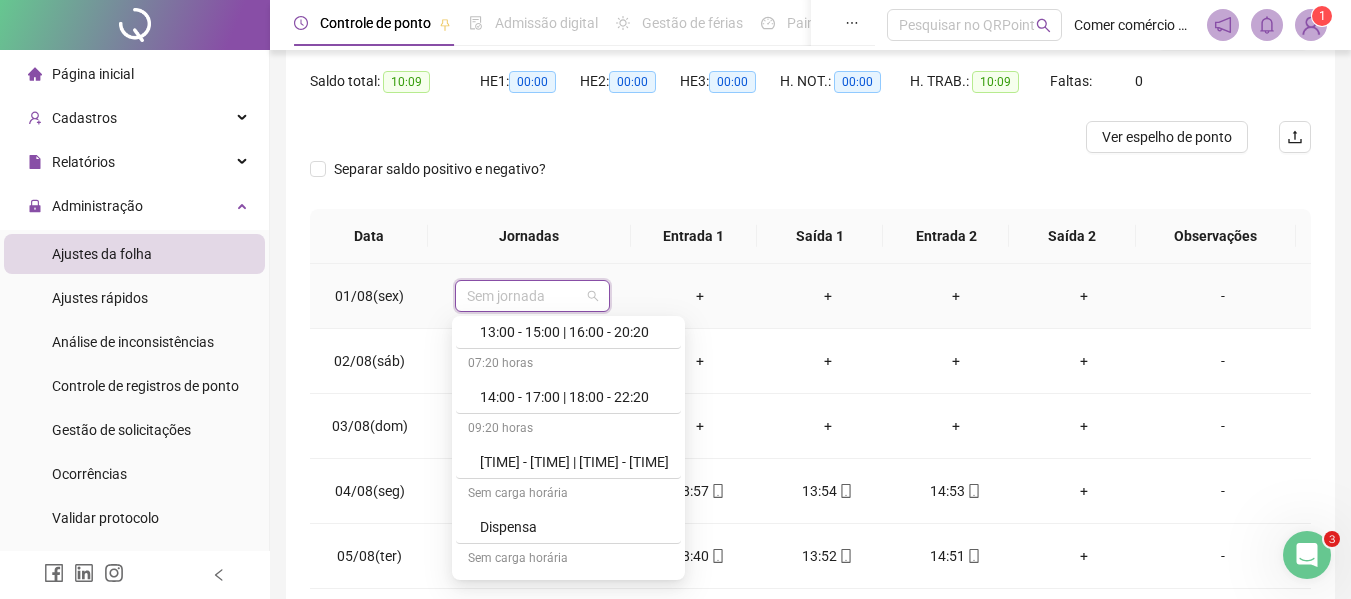 scroll, scrollTop: 440, scrollLeft: 0, axis: vertical 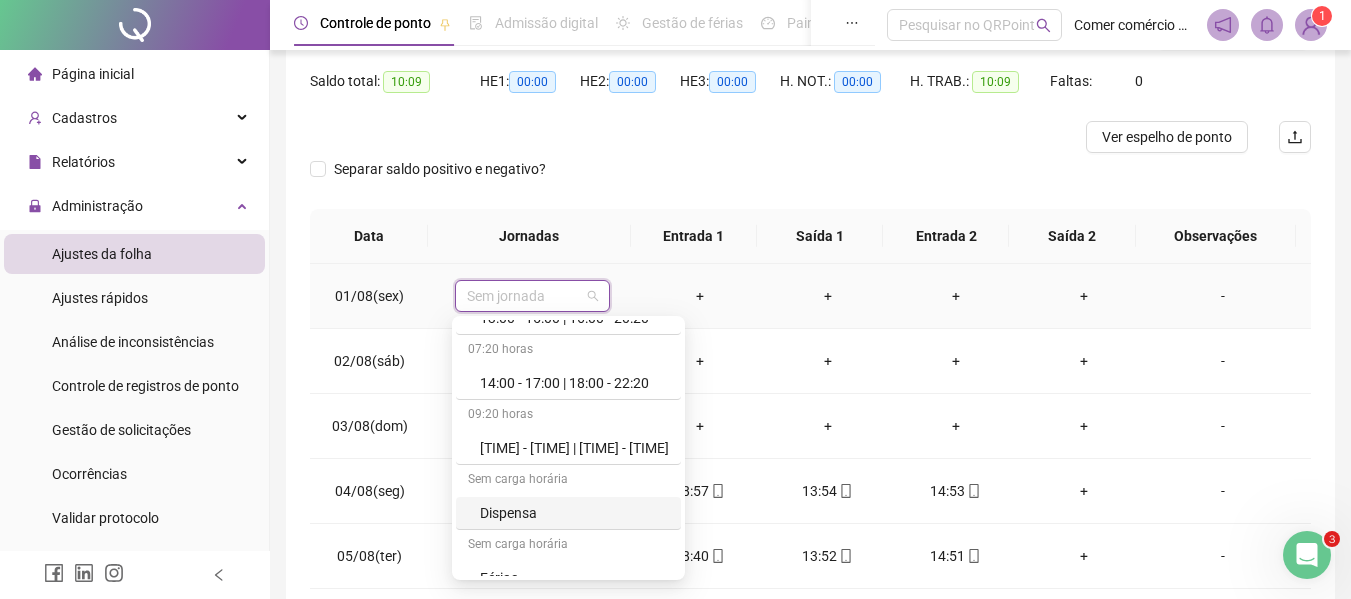 click on "Dispensa" at bounding box center (574, 513) 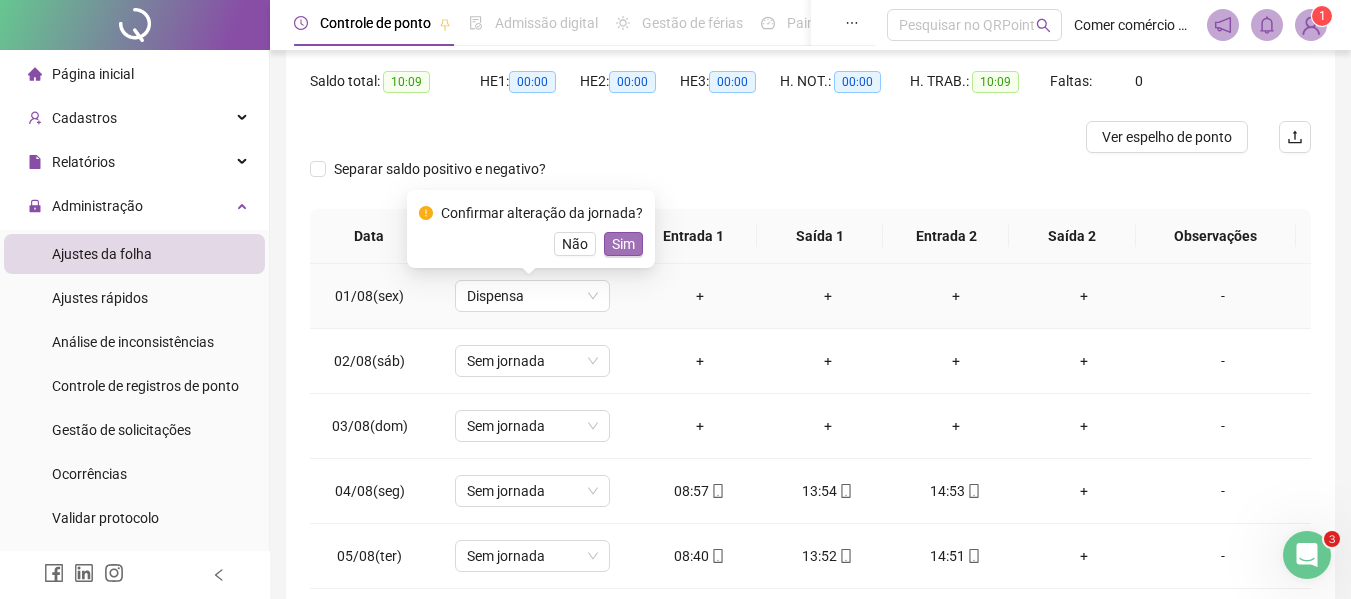 click on "Sim" at bounding box center (623, 244) 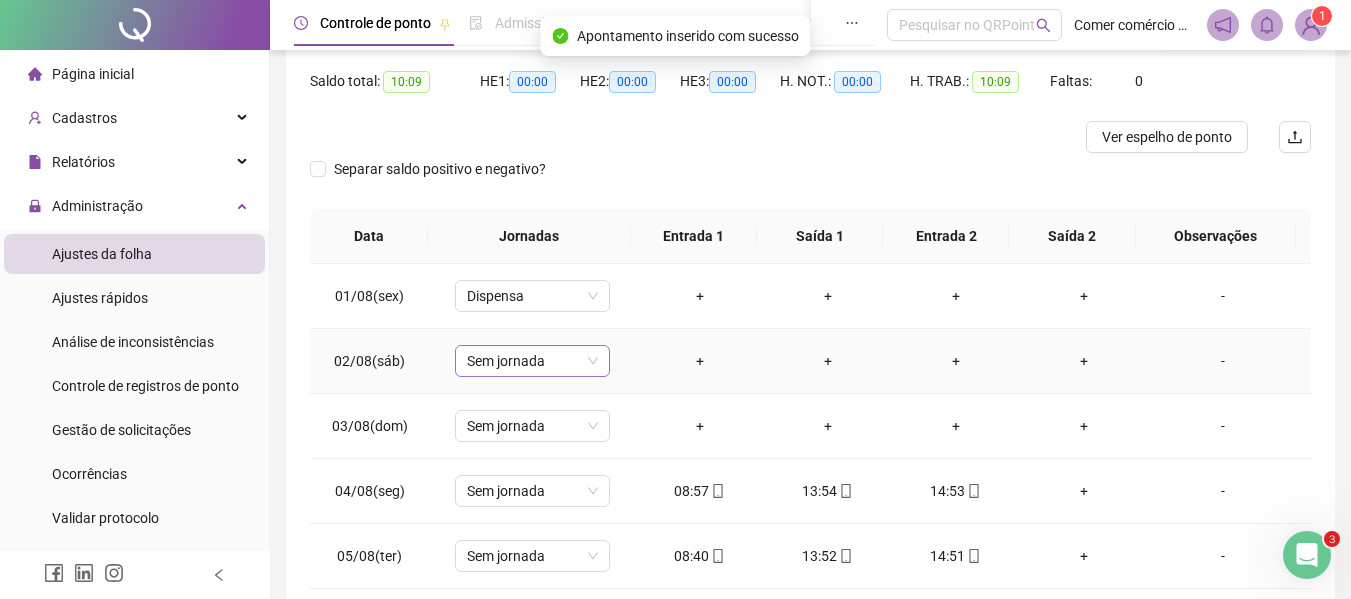 click on "Sem jornada" at bounding box center [532, 361] 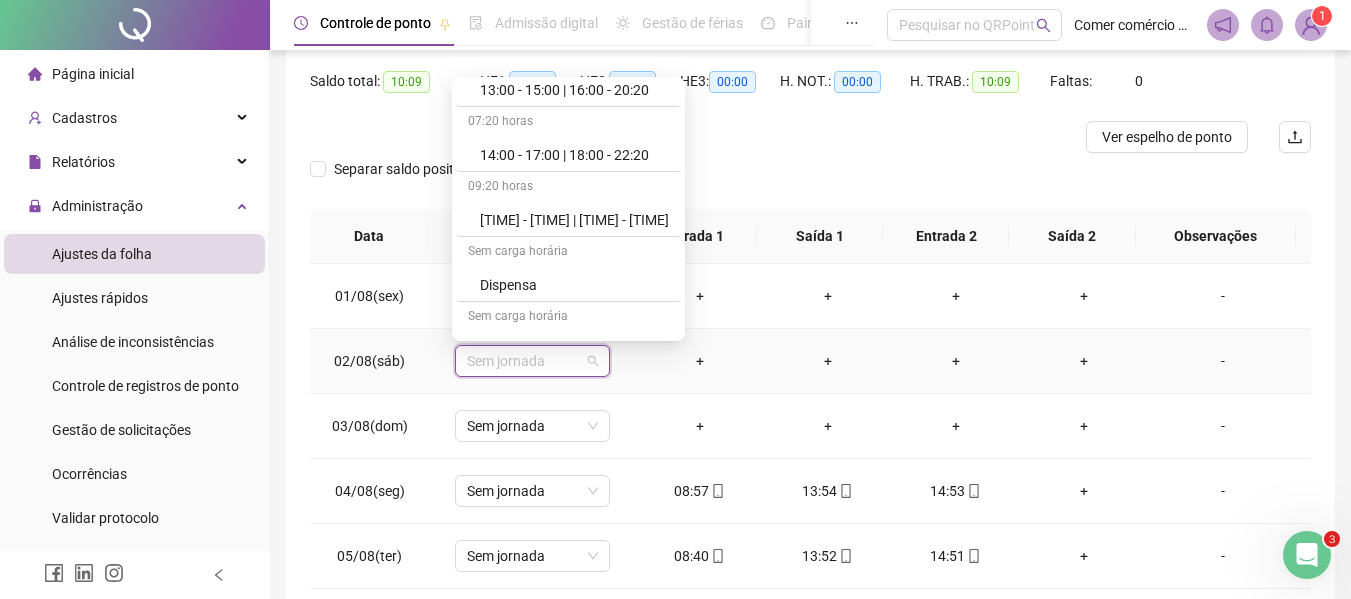 scroll, scrollTop: 440, scrollLeft: 0, axis: vertical 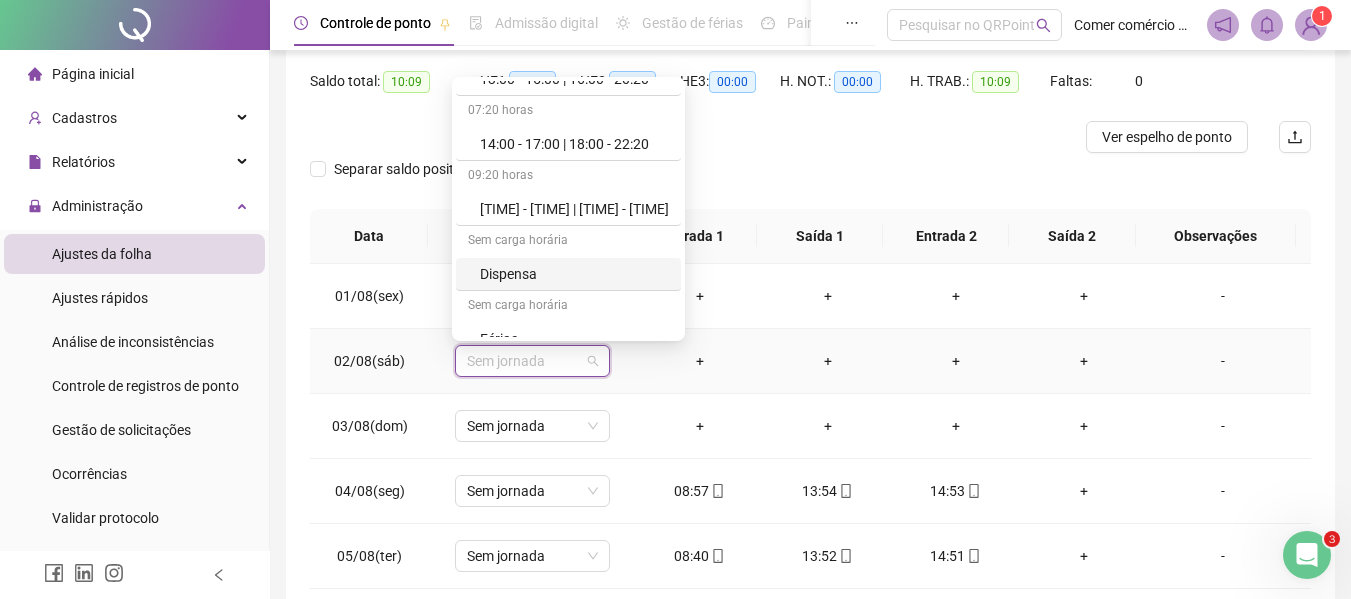 click on "Dispensa" at bounding box center (574, 274) 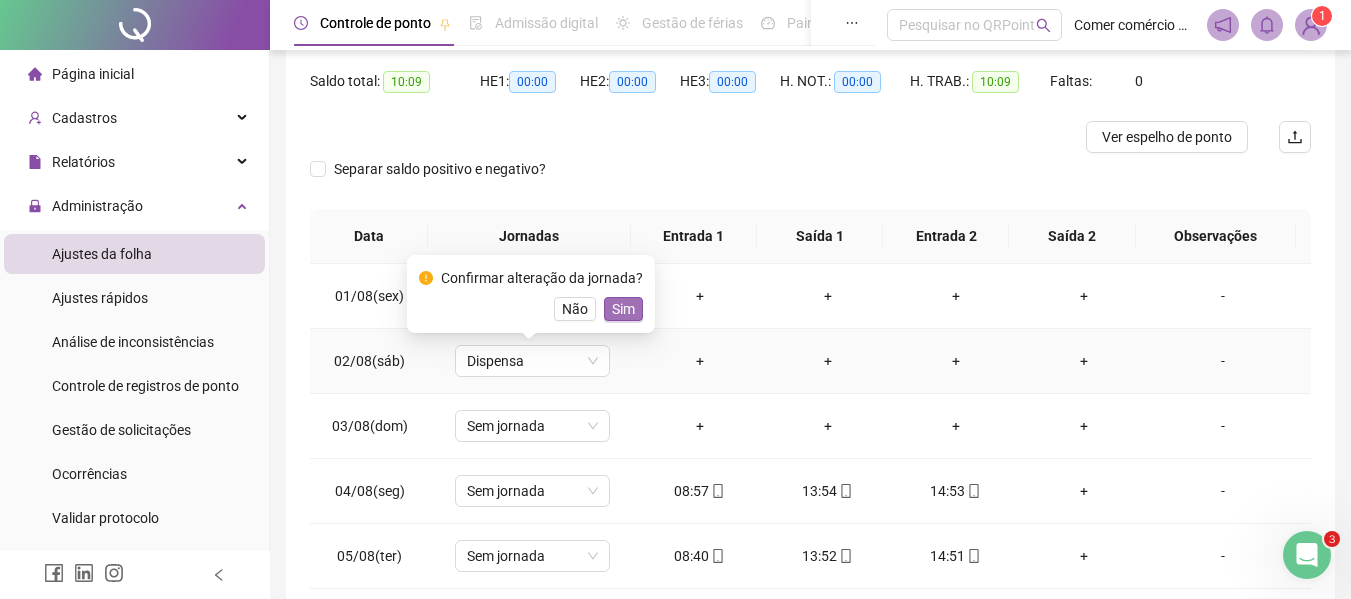click on "Sim" at bounding box center [623, 309] 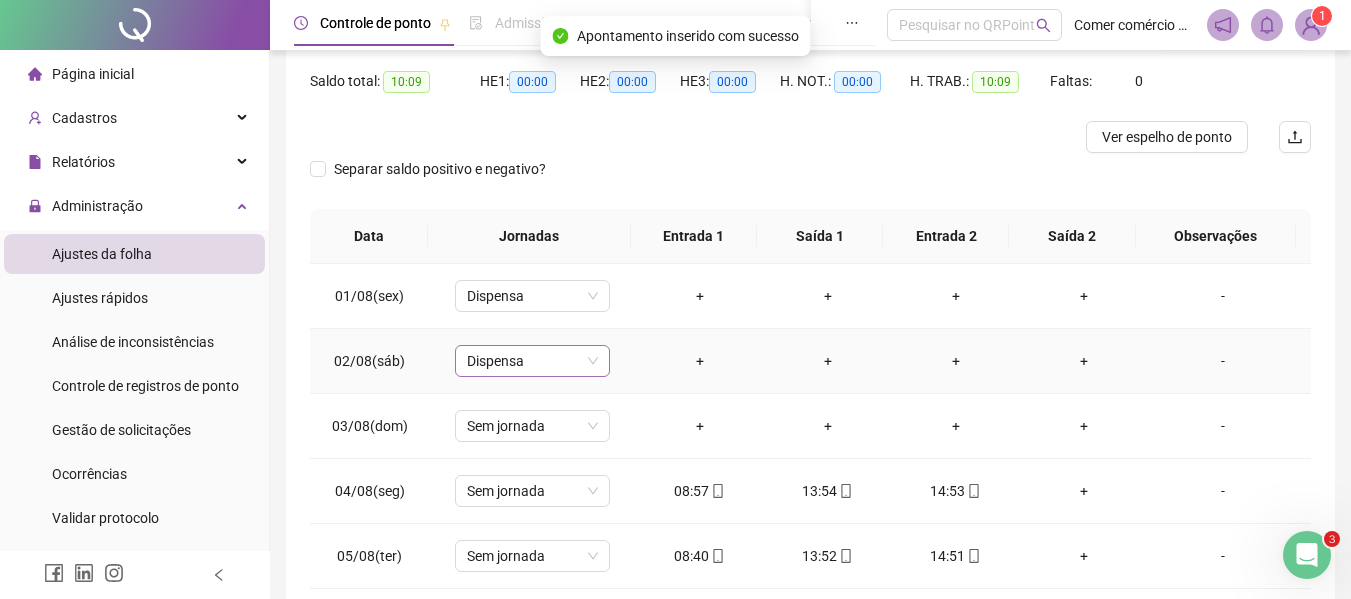 scroll, scrollTop: 297, scrollLeft: 0, axis: vertical 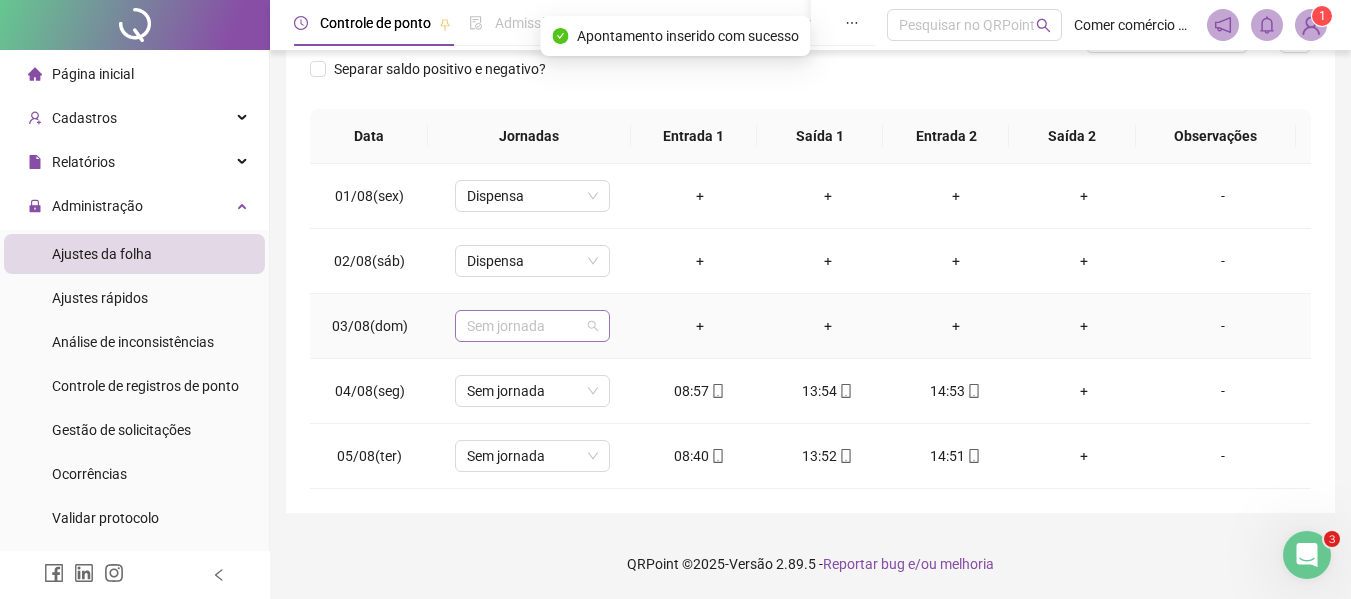 click on "Sem jornada" at bounding box center [532, 326] 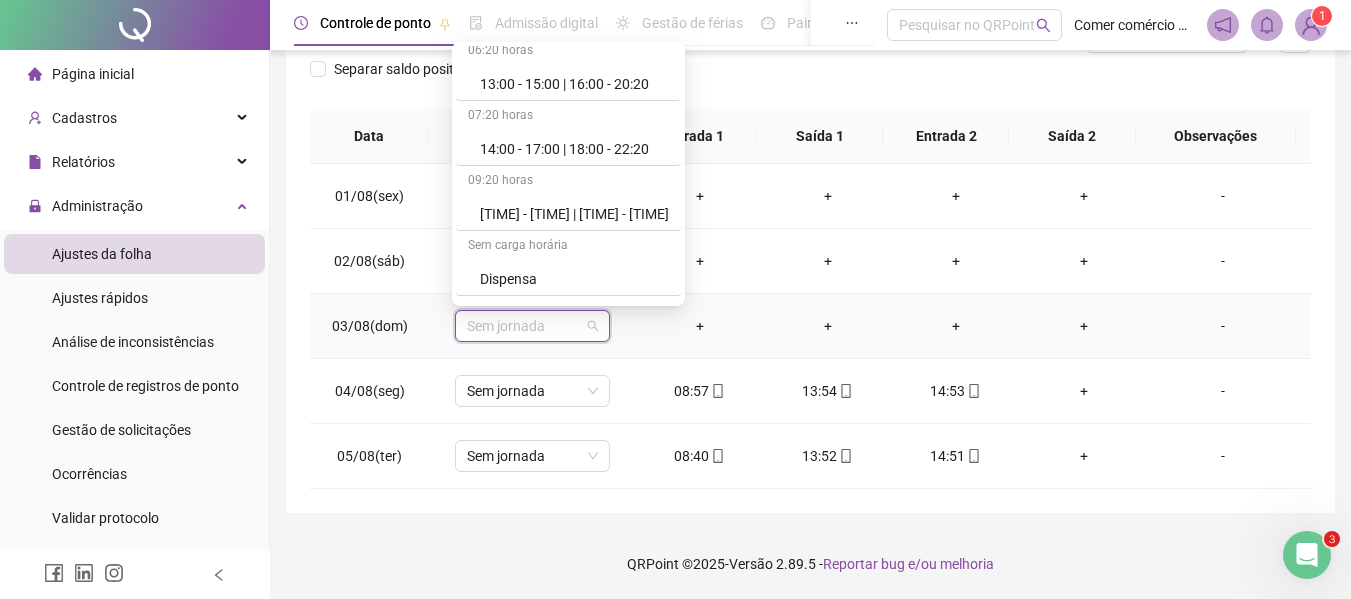 scroll, scrollTop: 440, scrollLeft: 0, axis: vertical 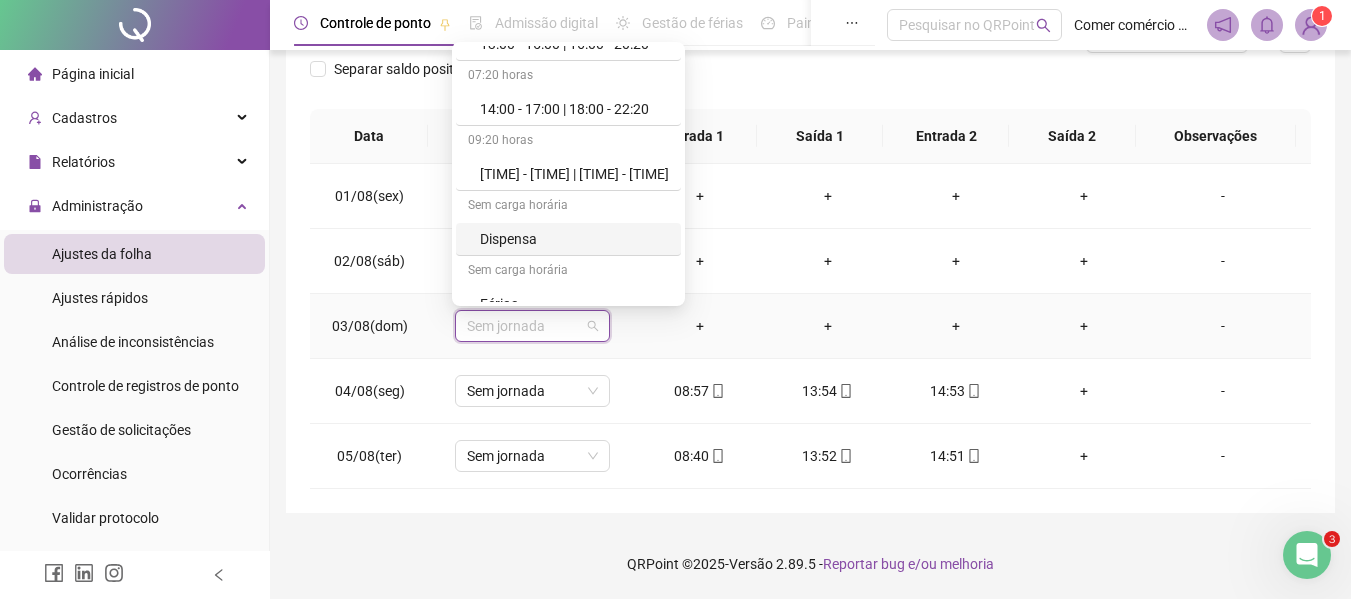 click on "Dispensa" at bounding box center [574, 239] 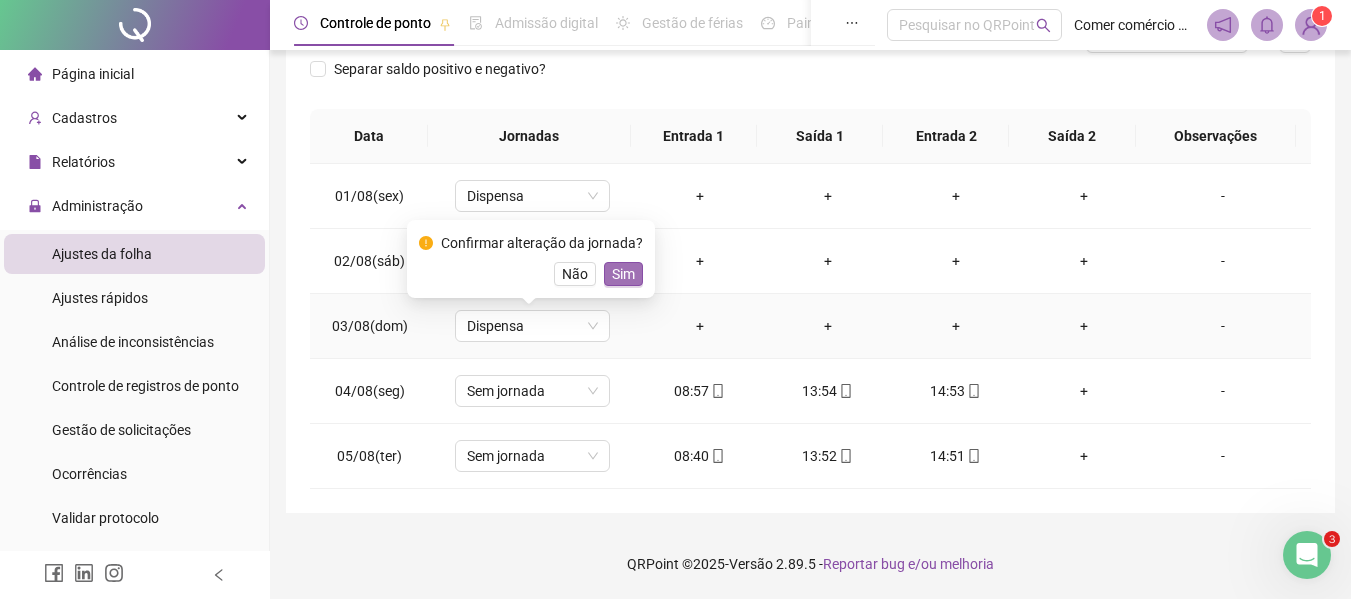 click on "Sim" at bounding box center [623, 274] 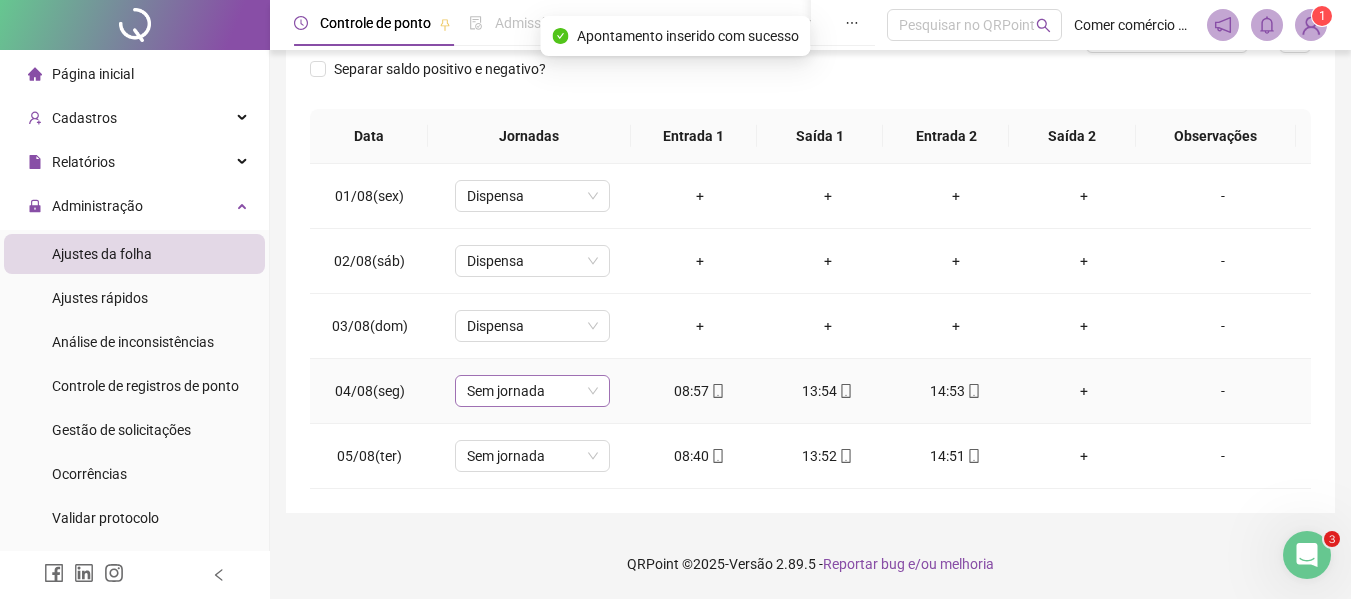 click on "Sem jornada" at bounding box center (532, 391) 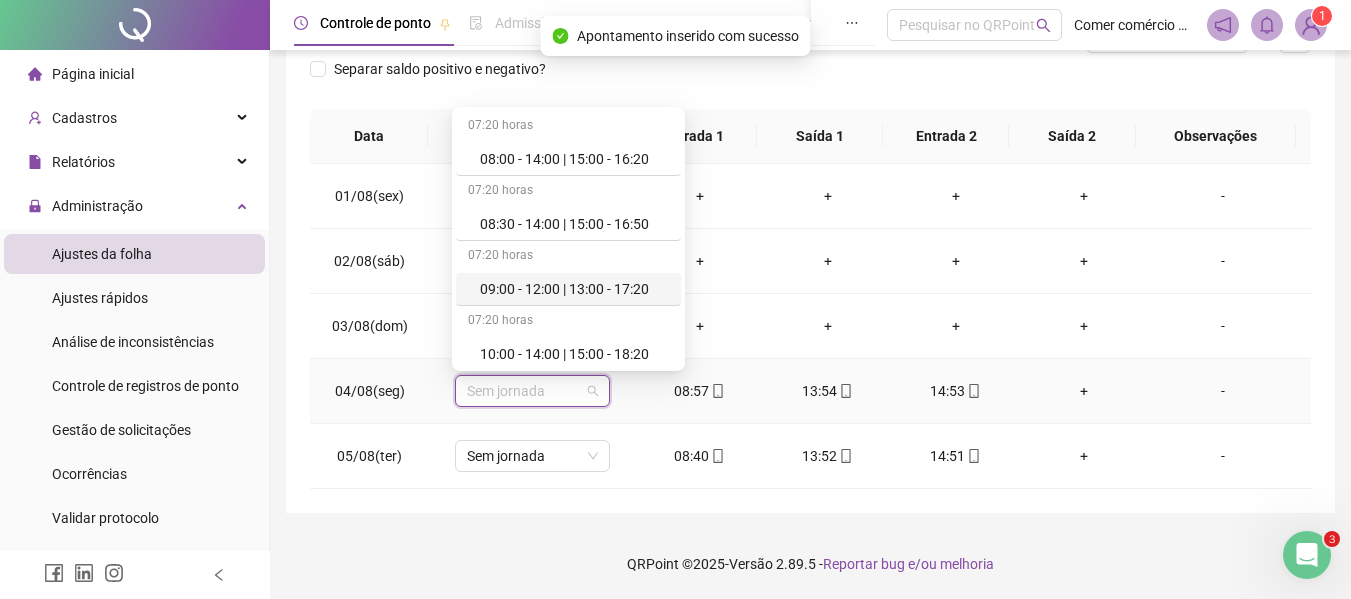click on "09:00 - 12:00 | 13:00 - 17:20" at bounding box center [574, 289] 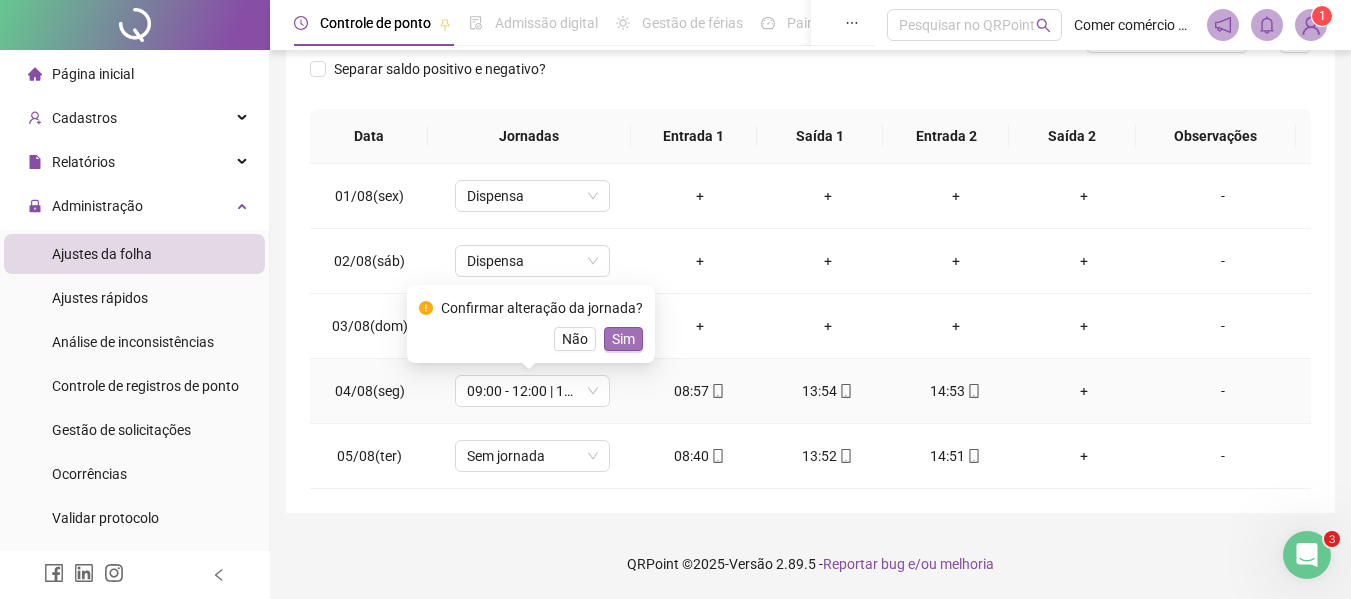 click on "Sim" at bounding box center (623, 339) 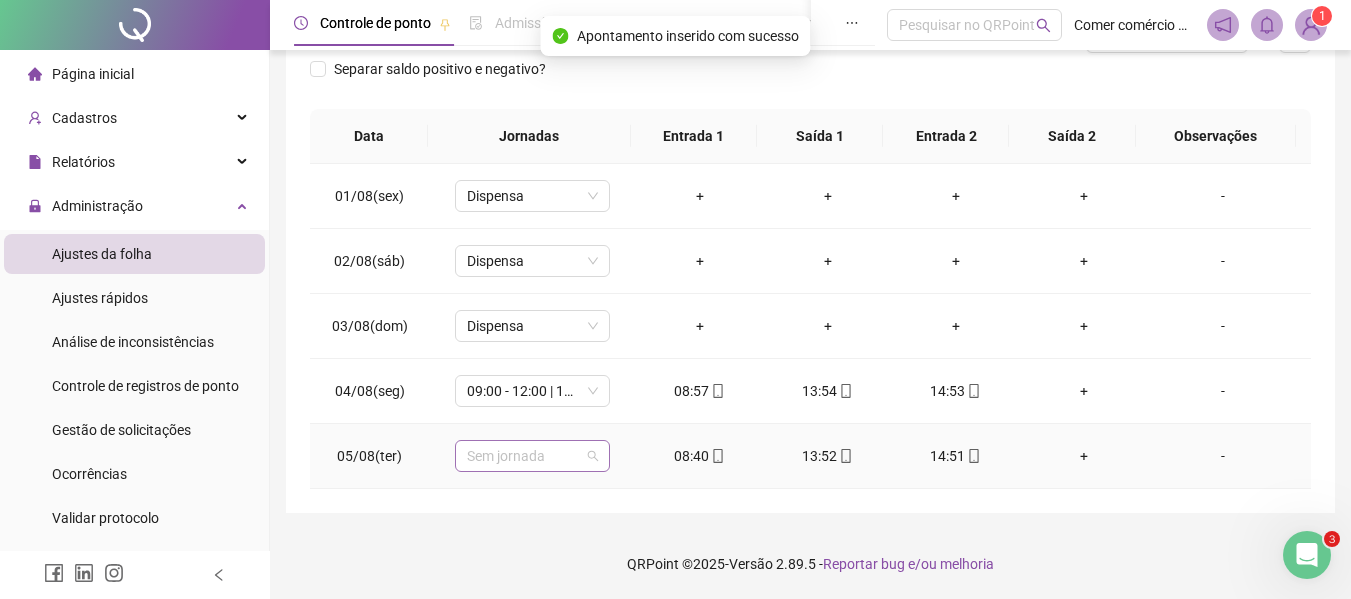 click on "Sem jornada" at bounding box center [532, 456] 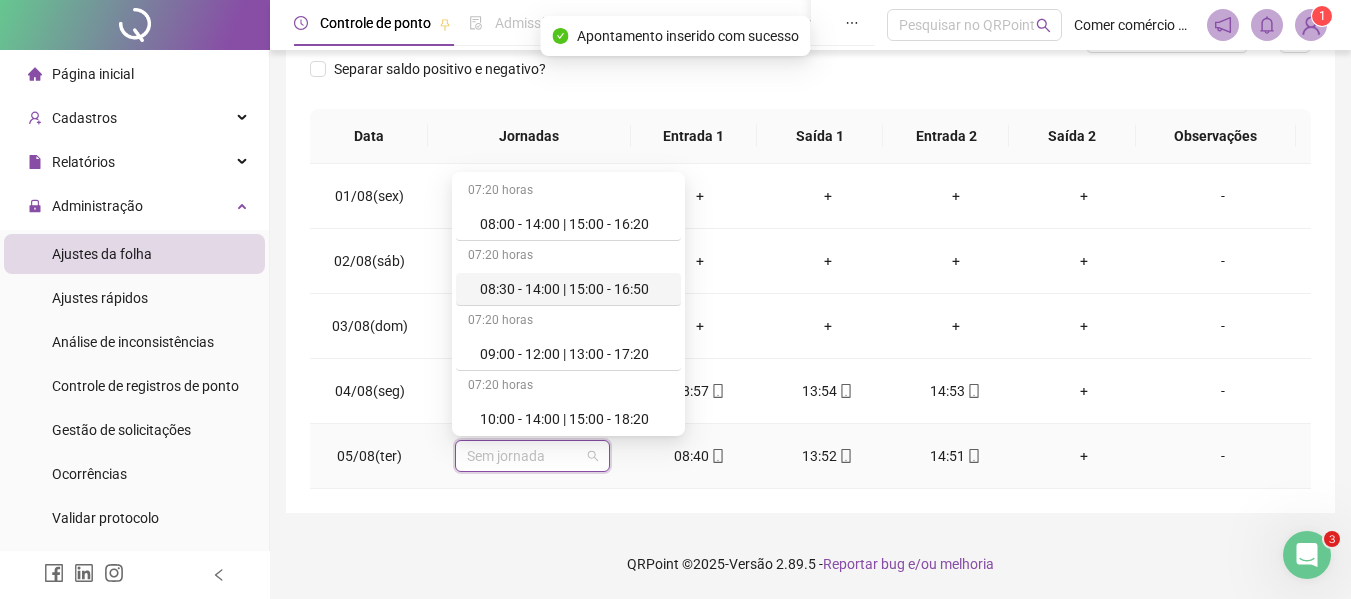 click on "08:30 - 14:00 | 15:00 - 16:50" at bounding box center [574, 289] 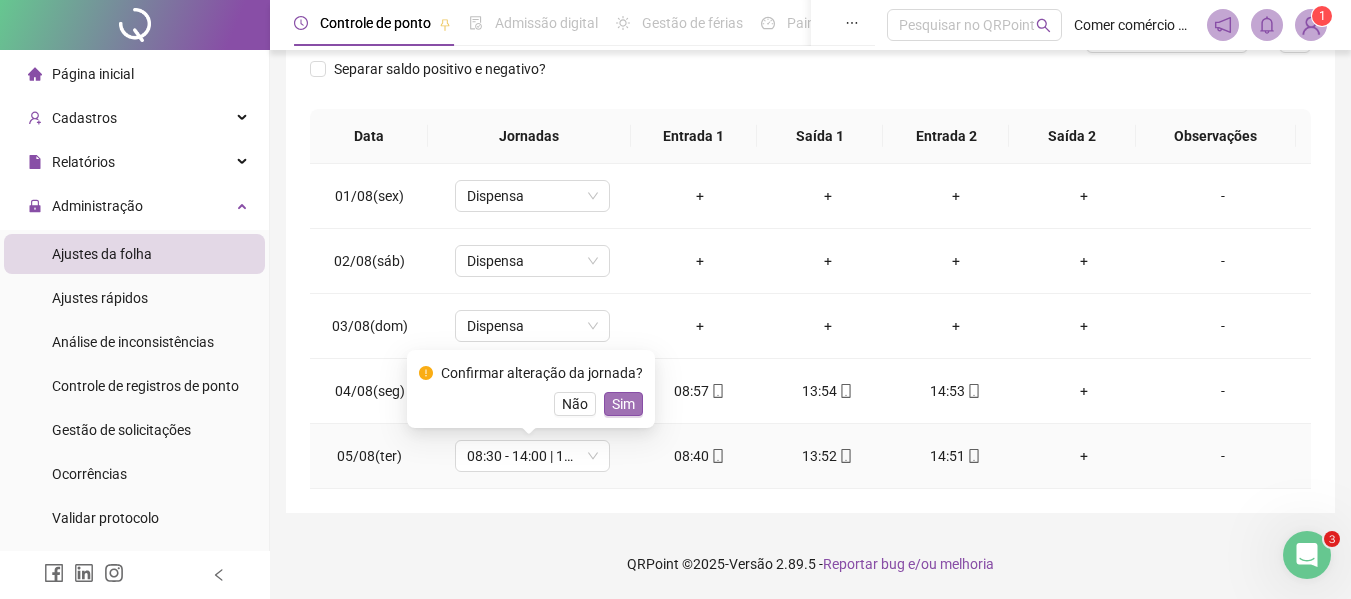click on "Sim" at bounding box center [623, 404] 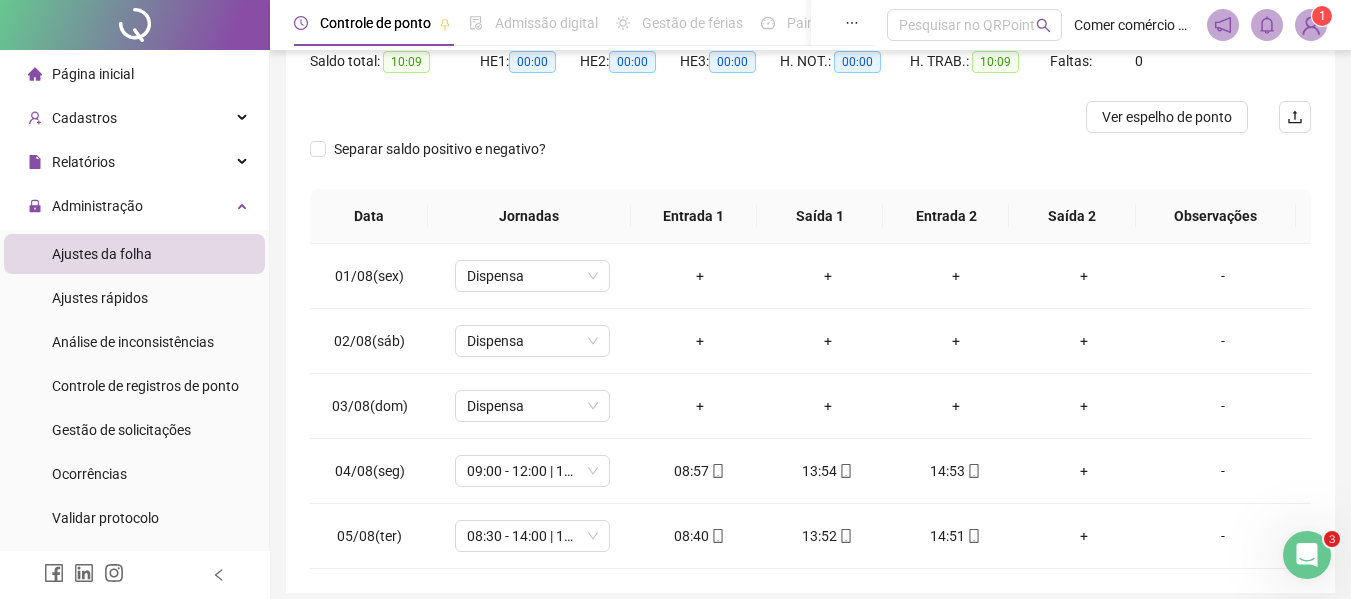 scroll, scrollTop: 97, scrollLeft: 0, axis: vertical 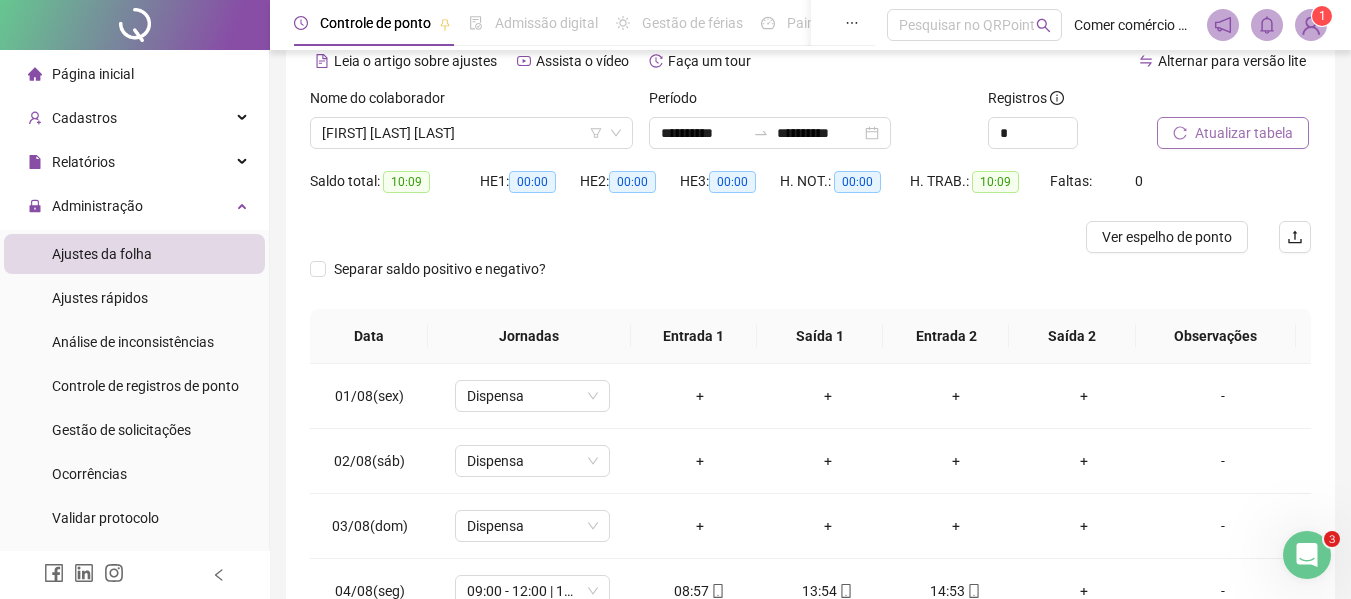 click on "Atualizar tabela" at bounding box center (1244, 133) 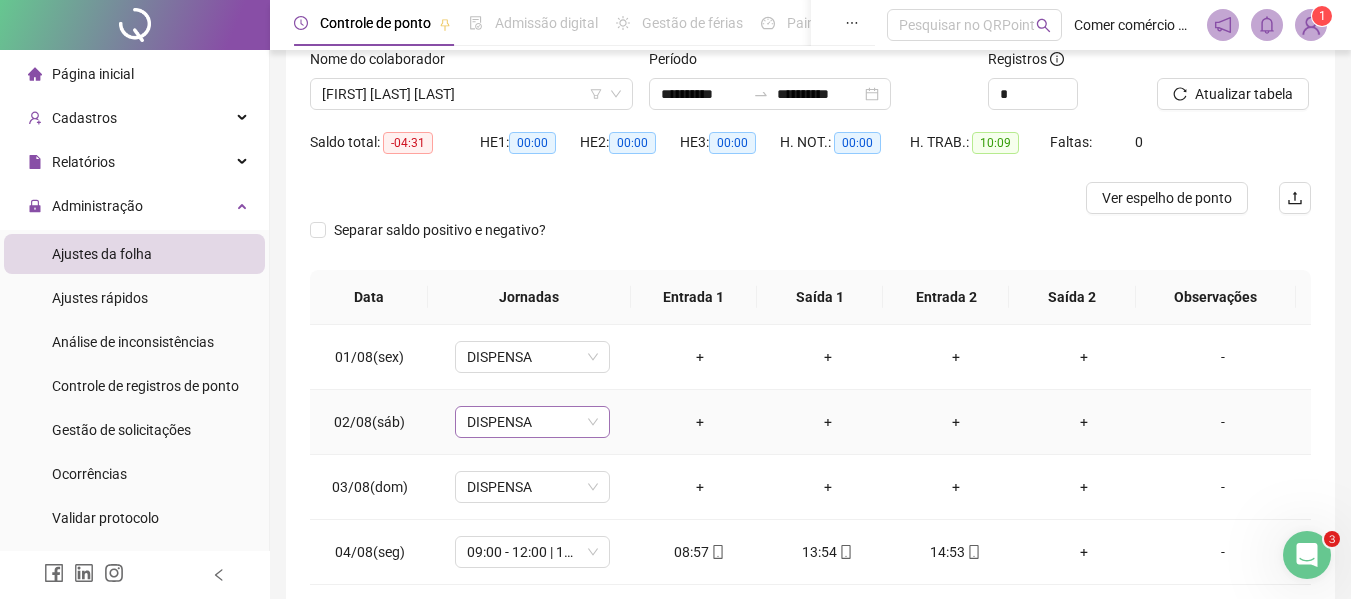 scroll, scrollTop: 97, scrollLeft: 0, axis: vertical 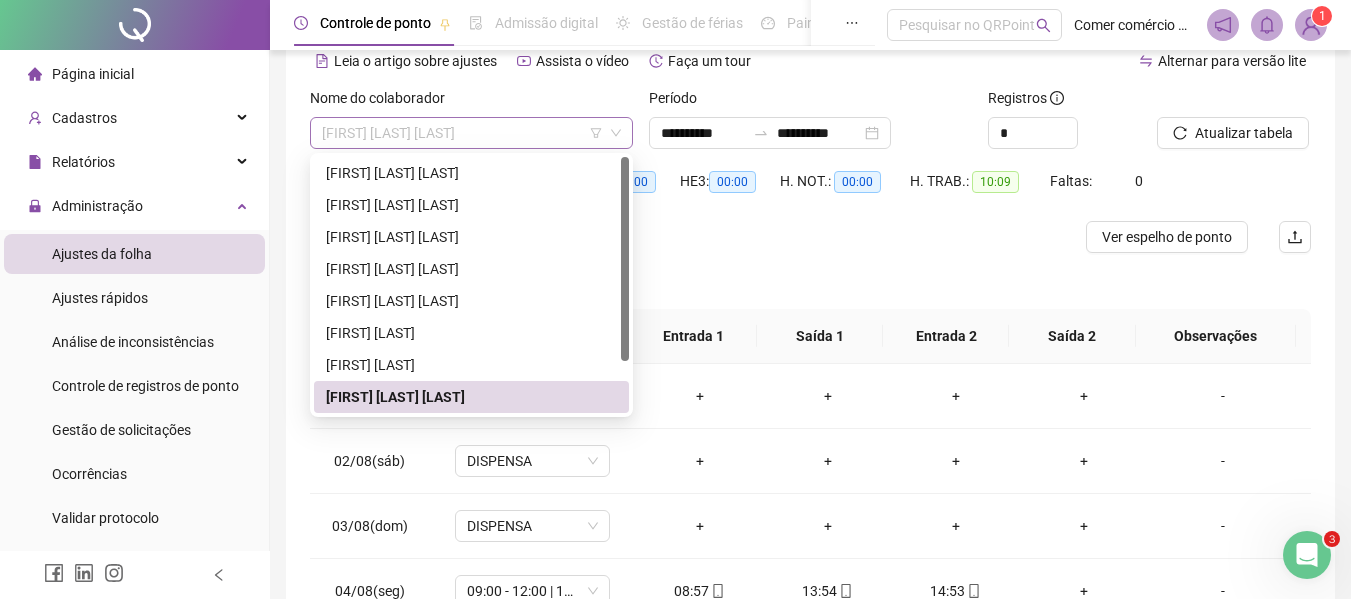 click on "[FIRST] [LAST] [LAST]" at bounding box center [471, 133] 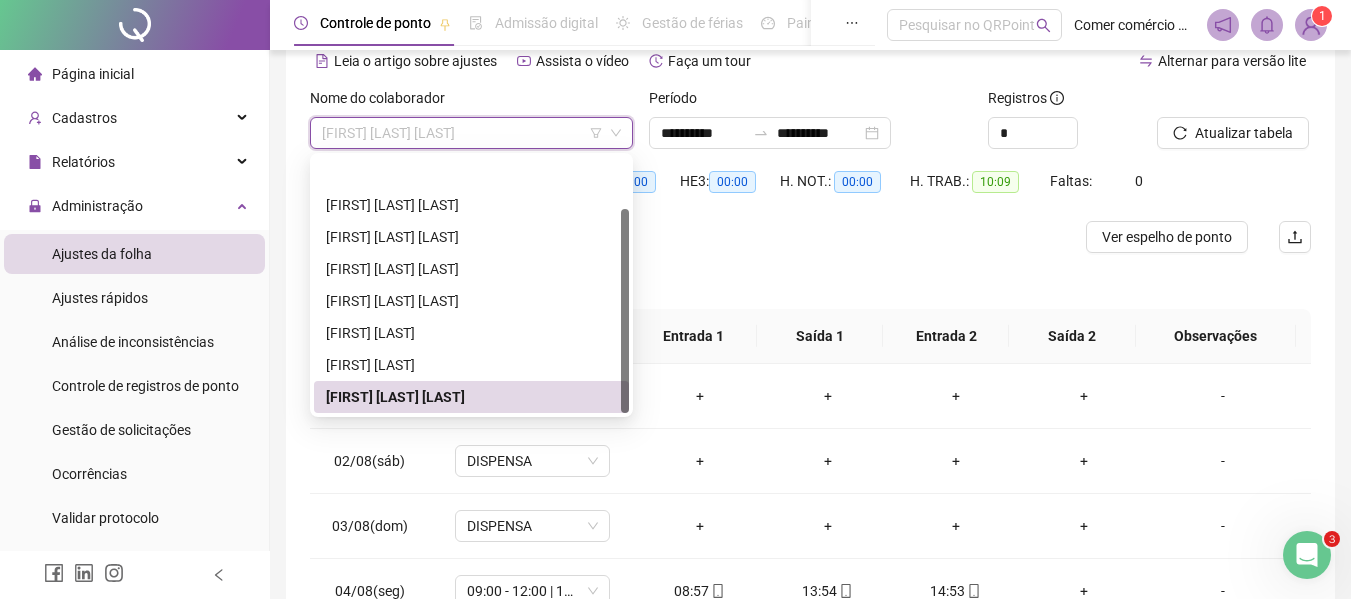 scroll, scrollTop: 64, scrollLeft: 0, axis: vertical 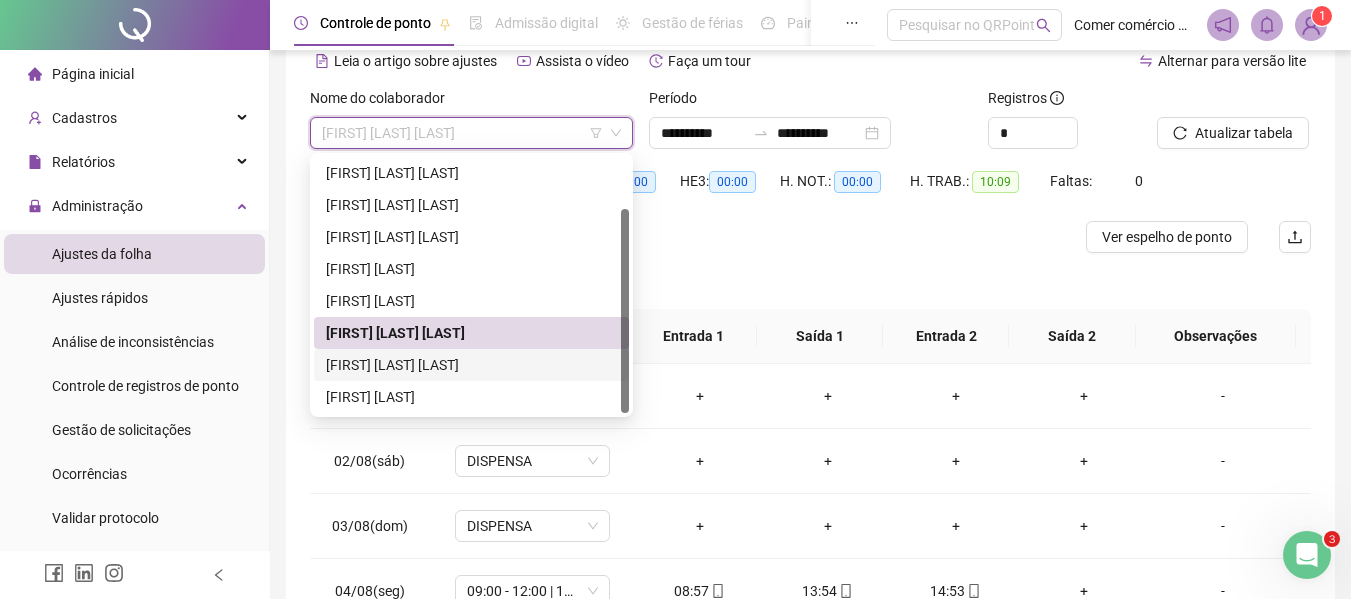 click on "[FIRST] [LAST] [LAST]" at bounding box center [471, 365] 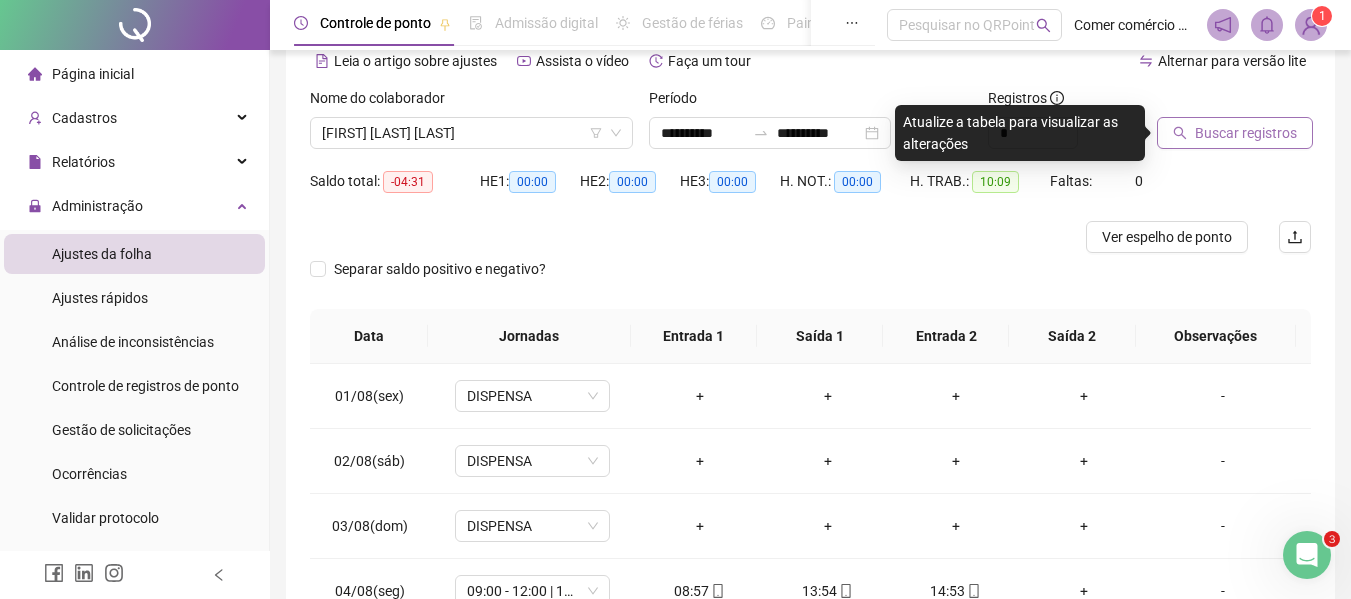 click on "Buscar registros" at bounding box center (1246, 133) 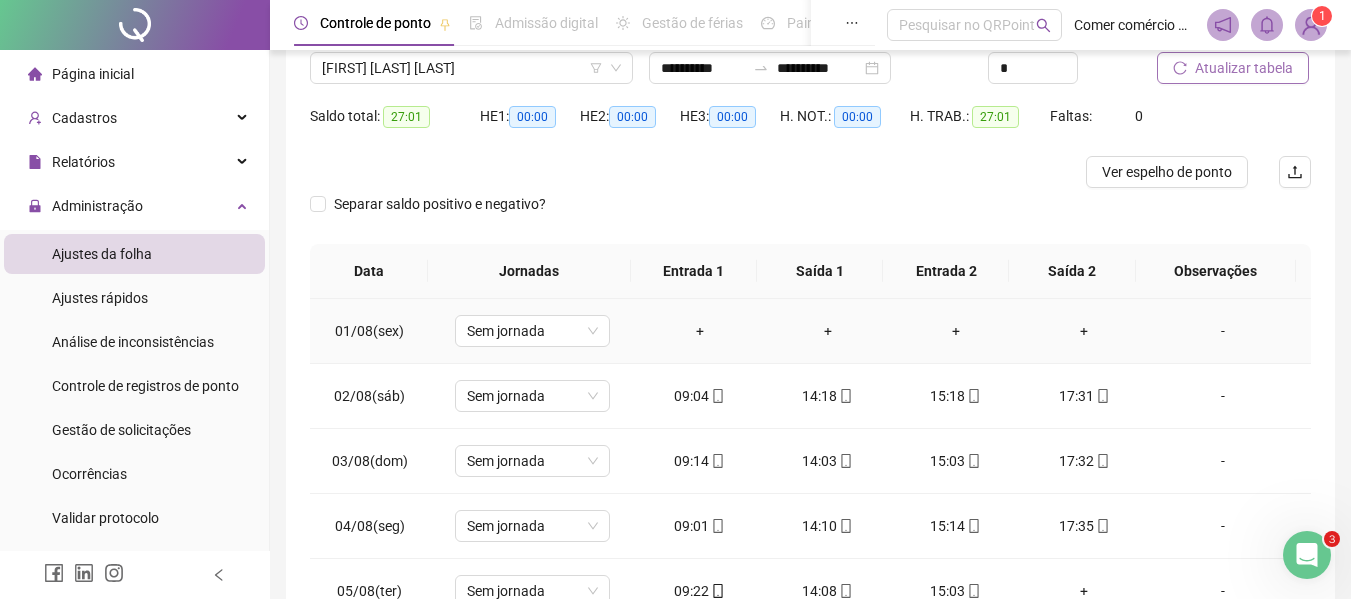 scroll, scrollTop: 197, scrollLeft: 0, axis: vertical 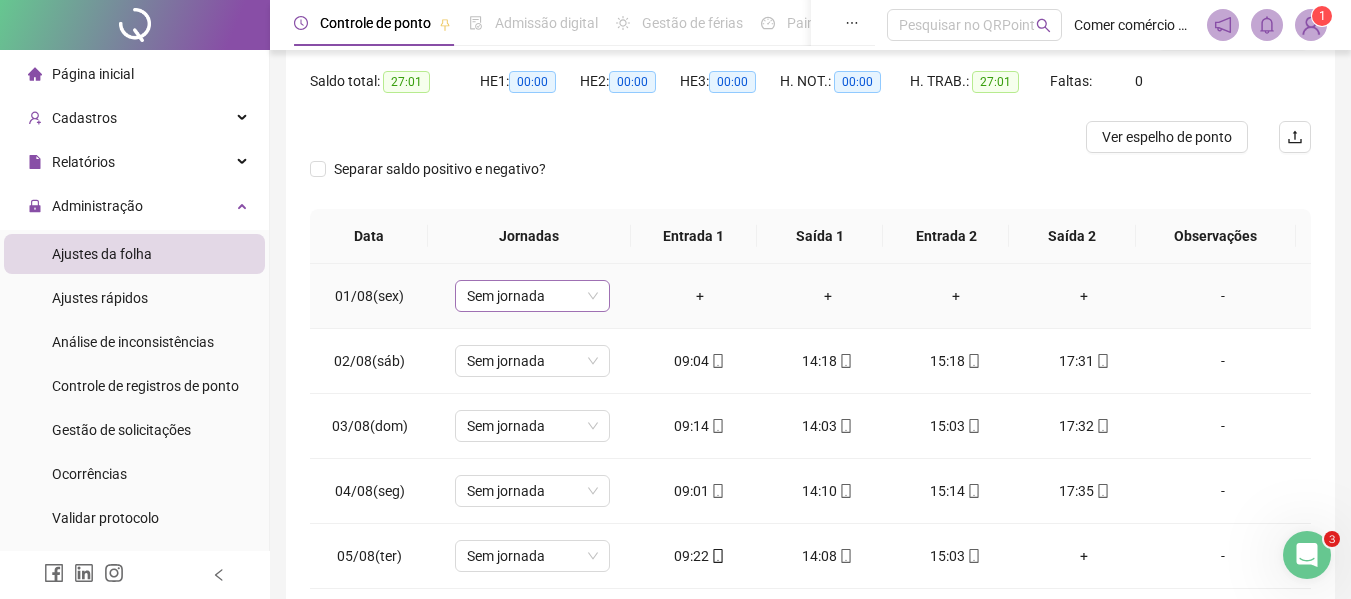 click on "Sem jornada" at bounding box center (532, 296) 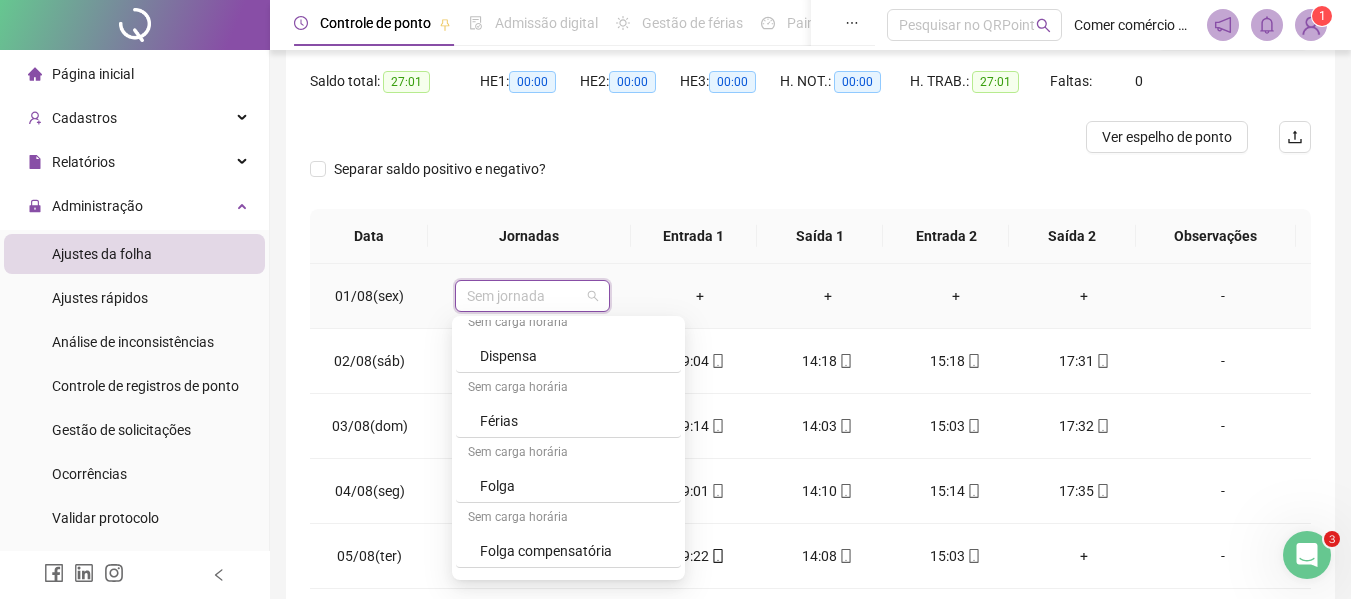 scroll, scrollTop: 600, scrollLeft: 0, axis: vertical 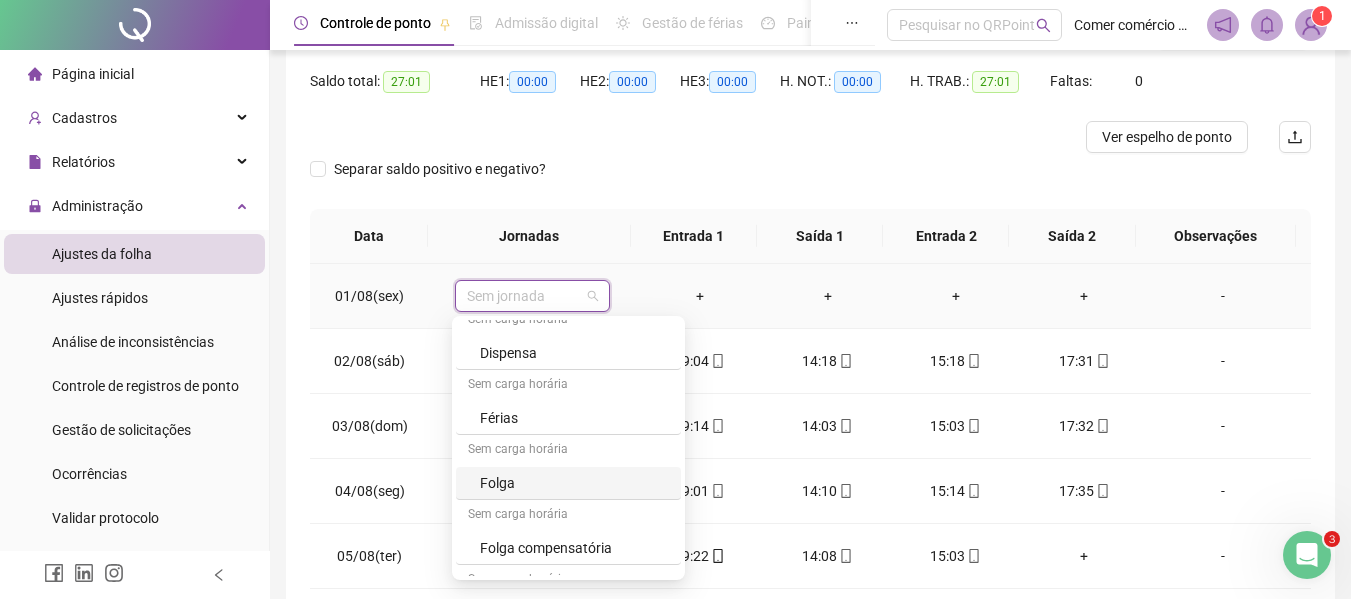 click on "Folga" at bounding box center [568, 483] 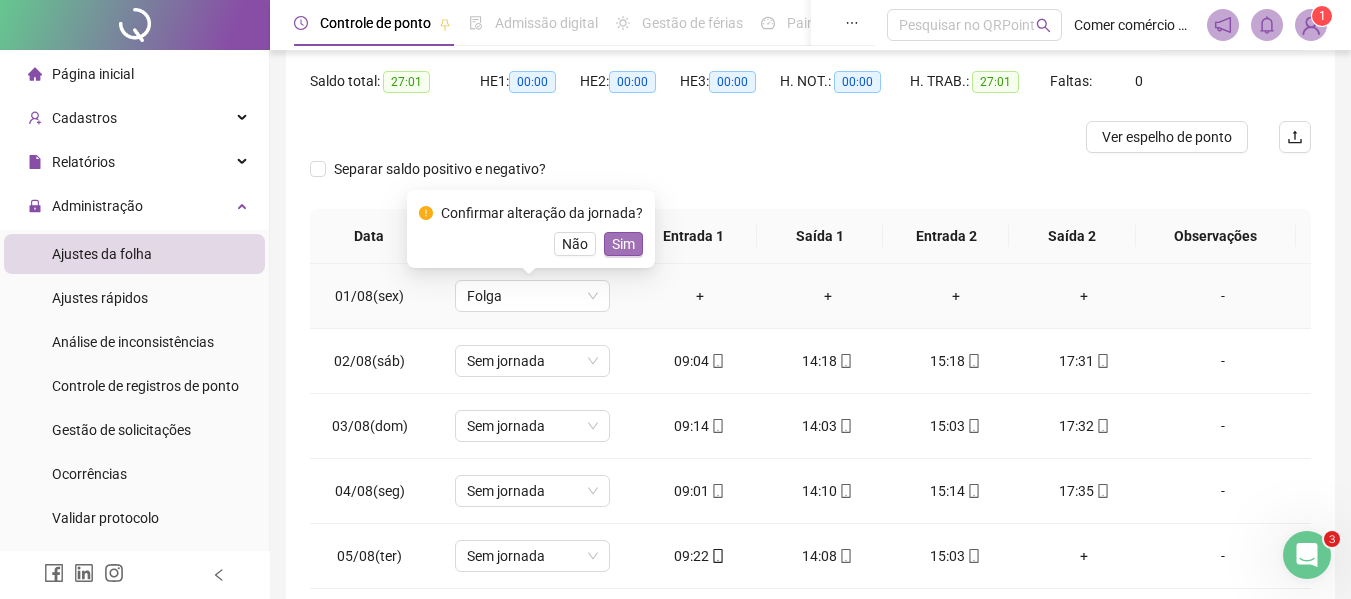 click on "Sim" at bounding box center [623, 244] 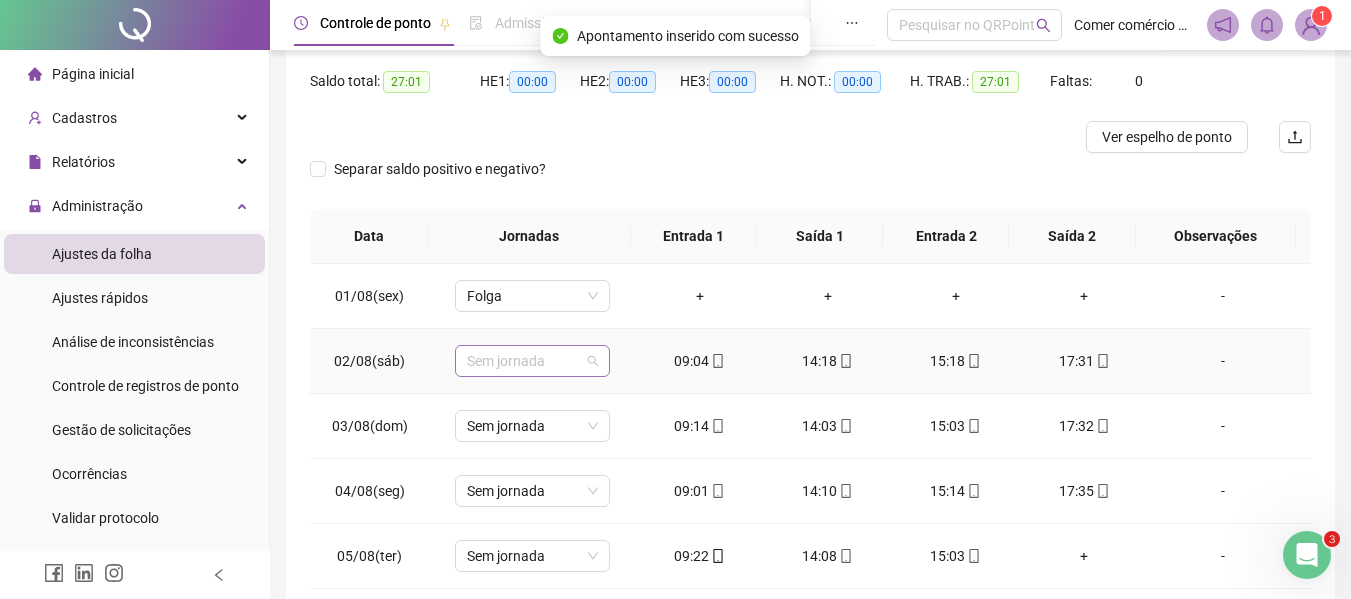 click on "Sem jornada" at bounding box center [532, 361] 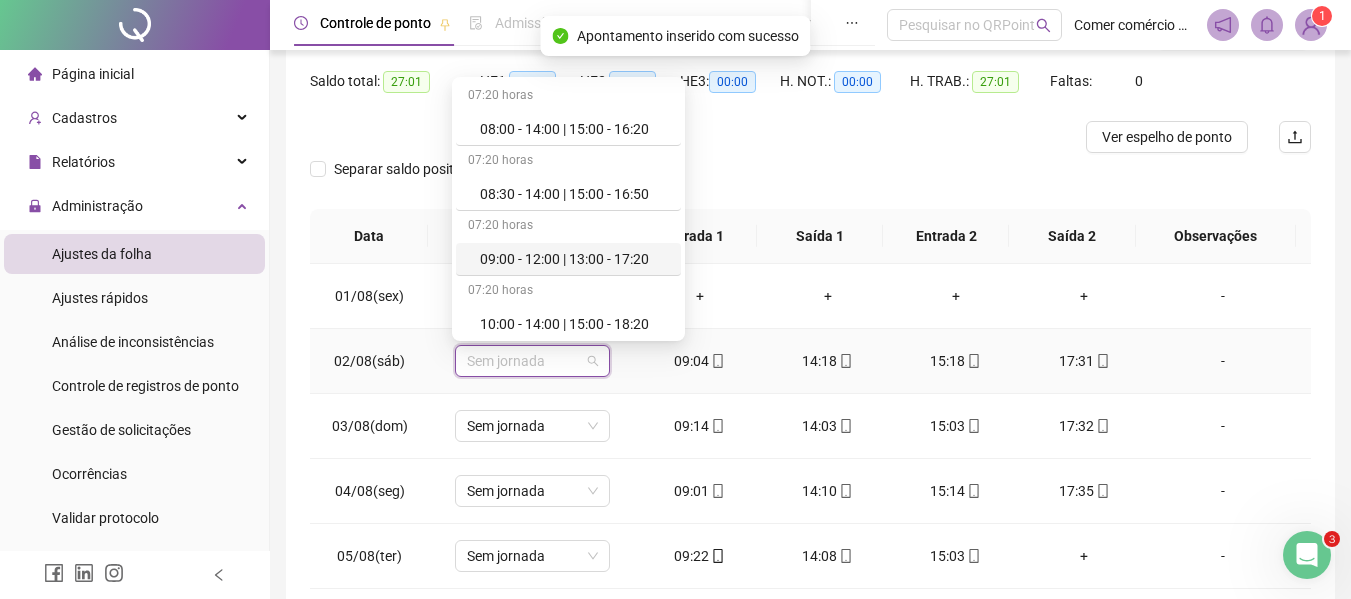 click on "09:00 - 12:00 | 13:00 - 17:20" at bounding box center (574, 259) 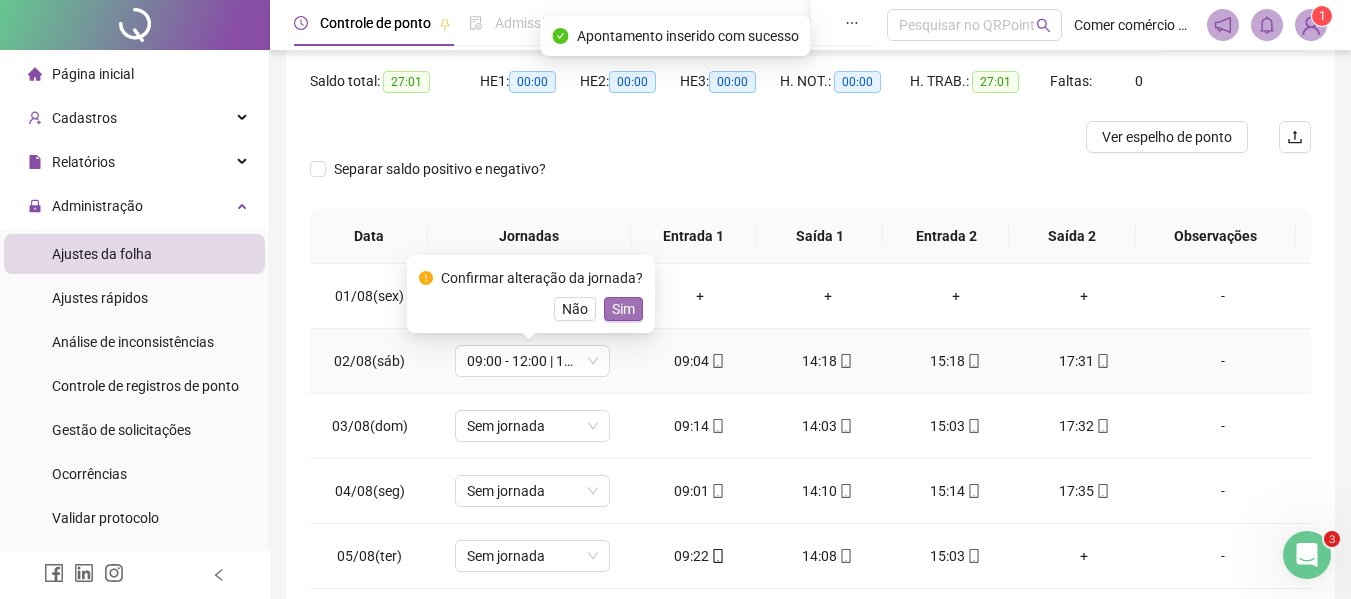 click on "Sim" at bounding box center (623, 309) 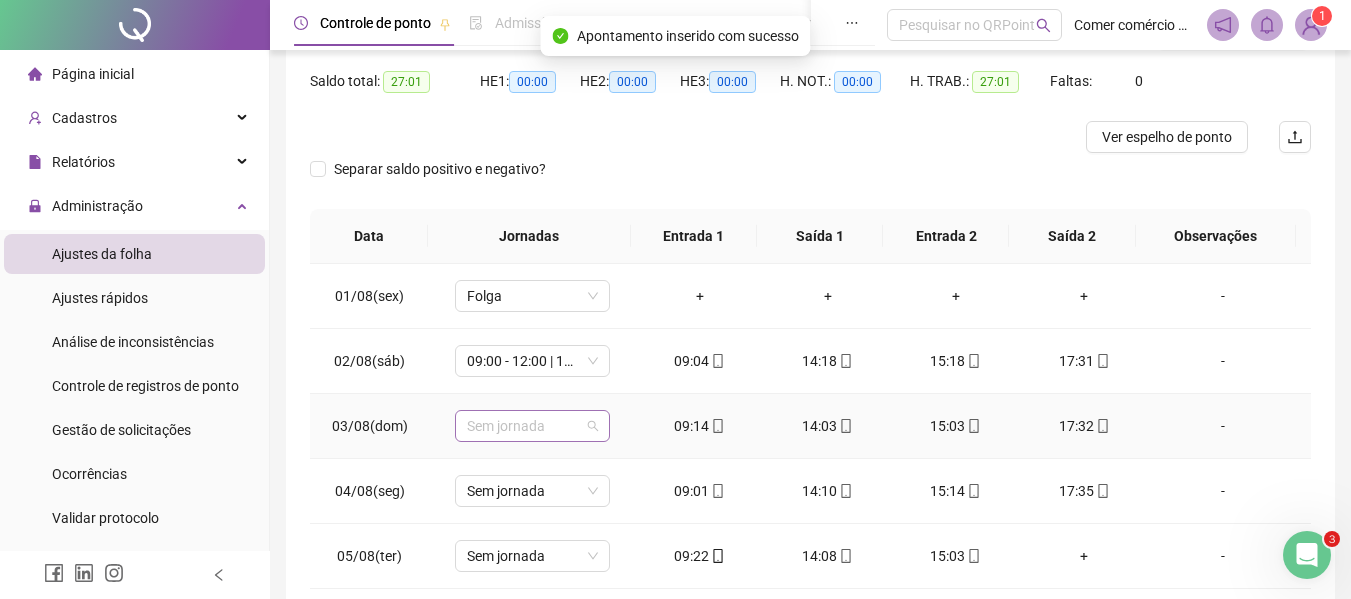 click on "Sem jornada" at bounding box center (532, 426) 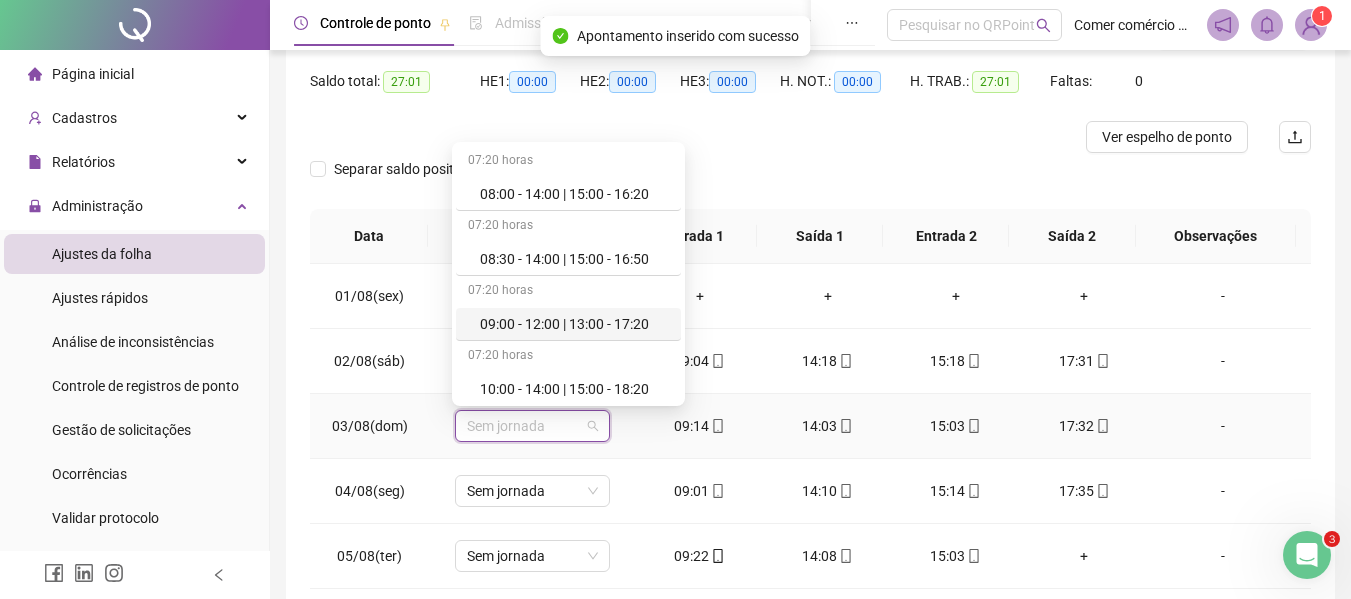 click on "09:00 - 12:00 | 13:00 - 17:20" at bounding box center [574, 324] 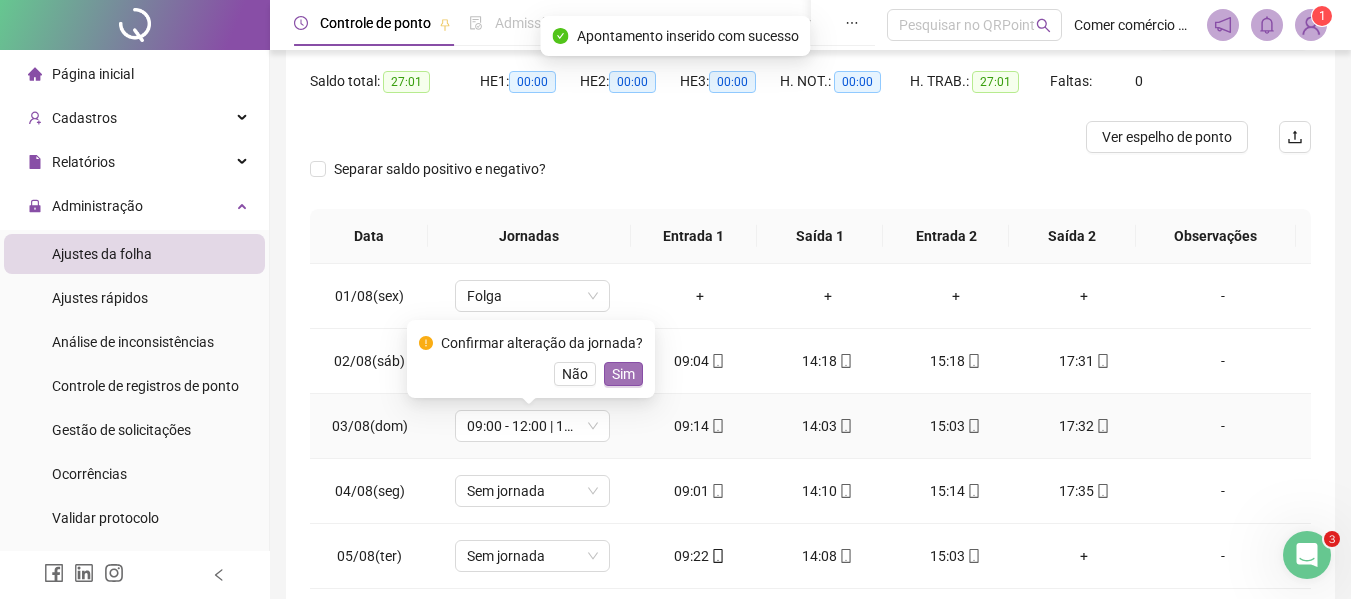 click on "Sim" at bounding box center [623, 374] 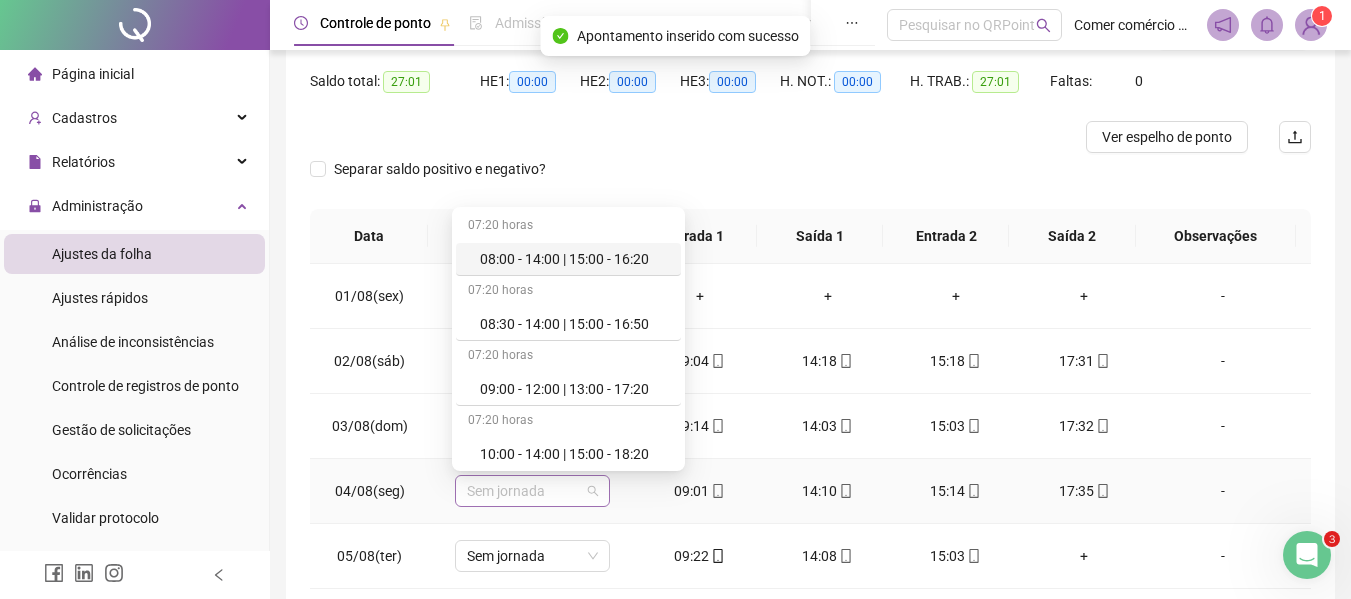 click on "Sem jornada" at bounding box center (532, 491) 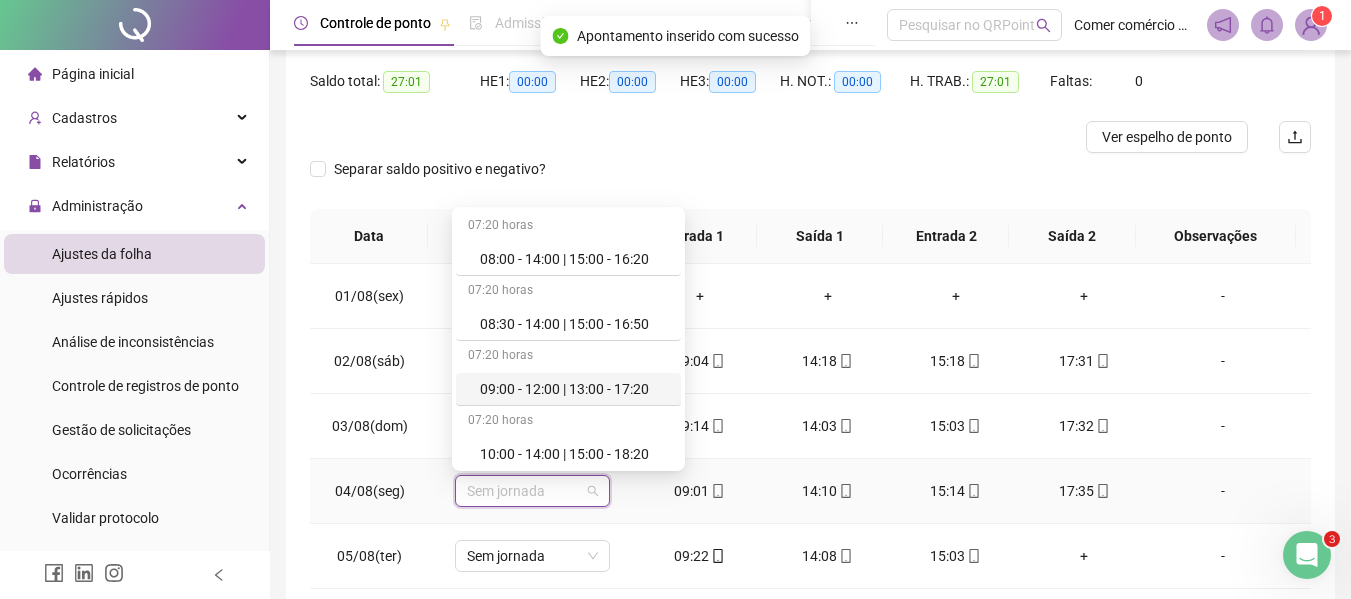 click on "09:00 - 12:00 | 13:00 - 17:20" at bounding box center (568, 389) 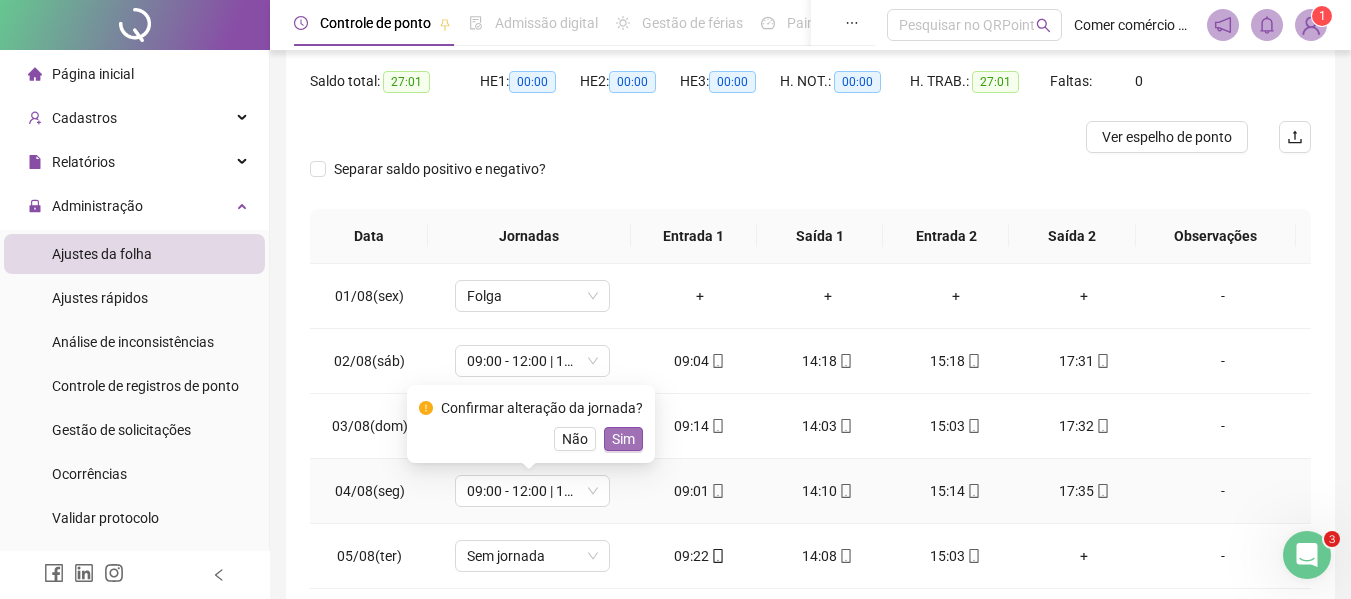 click on "Sim" at bounding box center [623, 439] 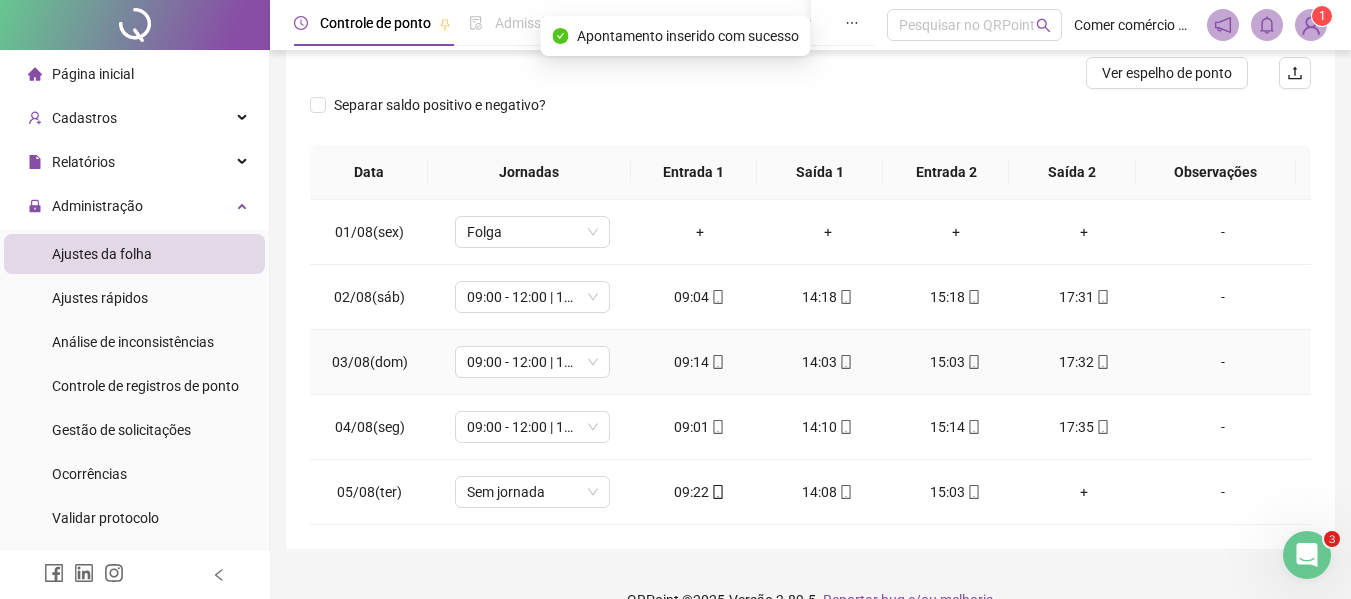 scroll, scrollTop: 297, scrollLeft: 0, axis: vertical 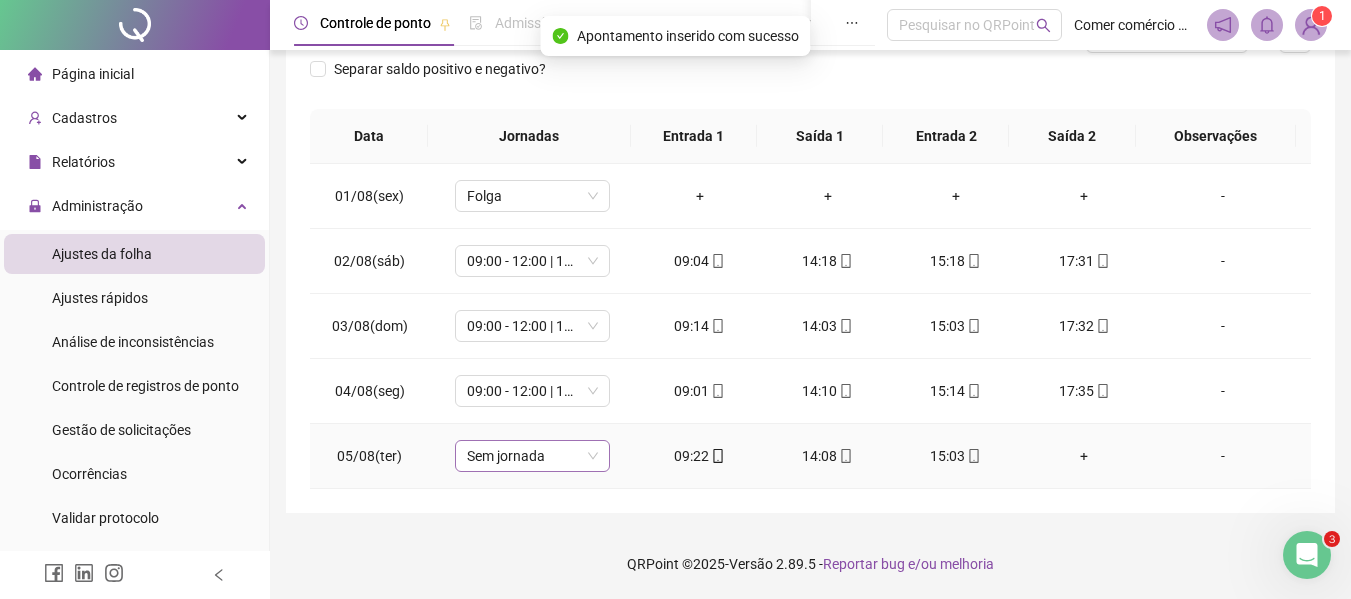 click on "Sem jornada" at bounding box center (532, 456) 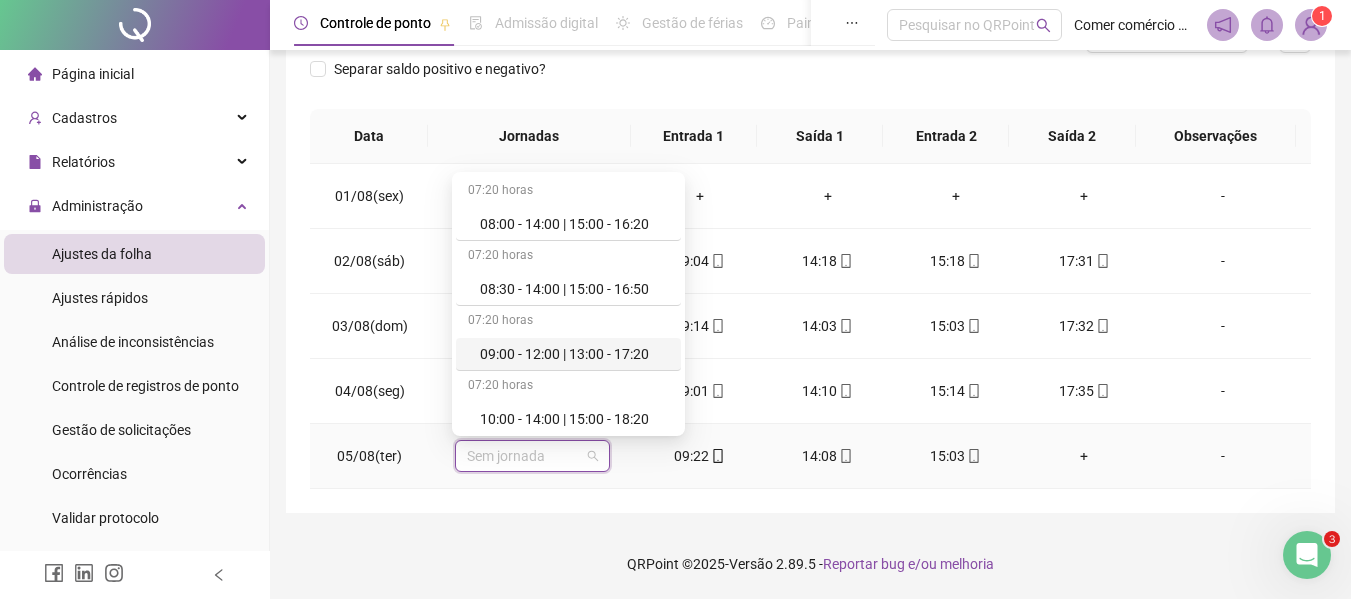 click on "09:00 - 12:00 | 13:00 - 17:20" at bounding box center [574, 354] 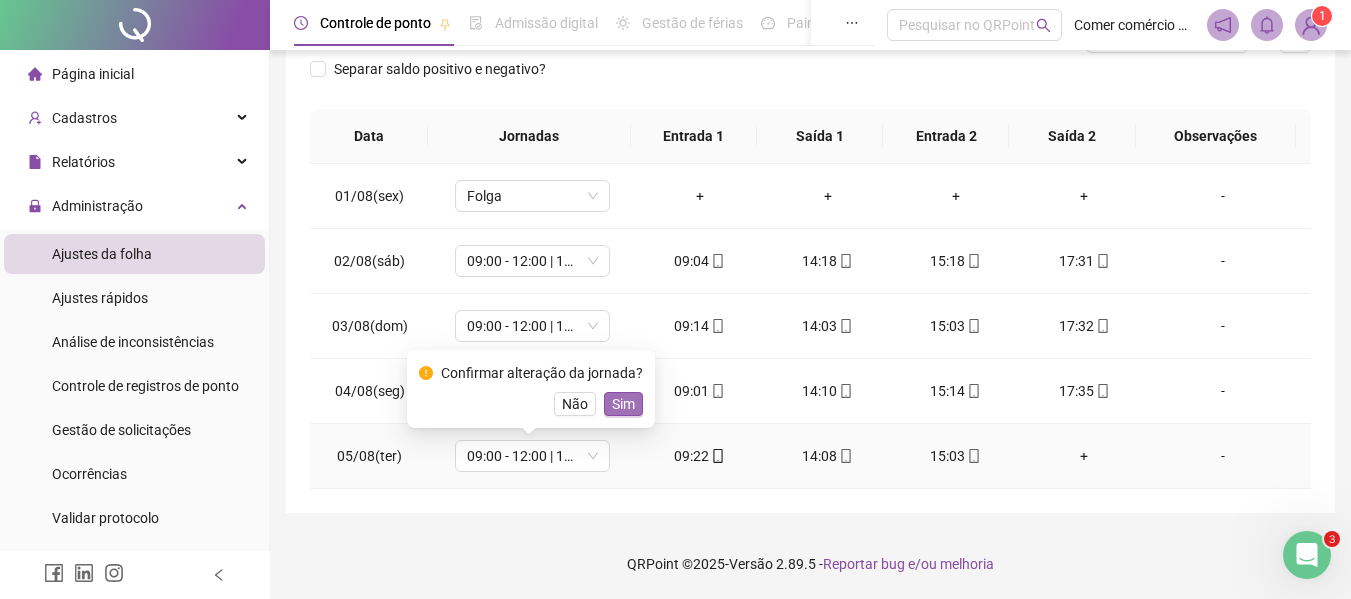 click on "Sim" at bounding box center (623, 404) 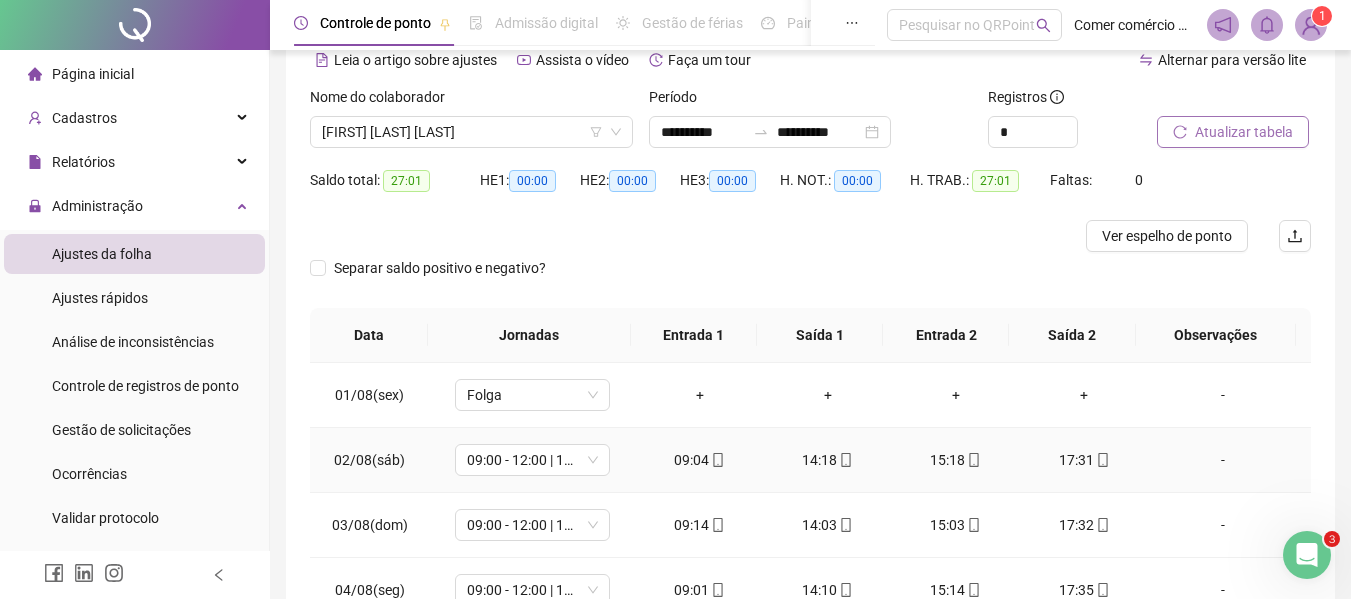 scroll, scrollTop: 97, scrollLeft: 0, axis: vertical 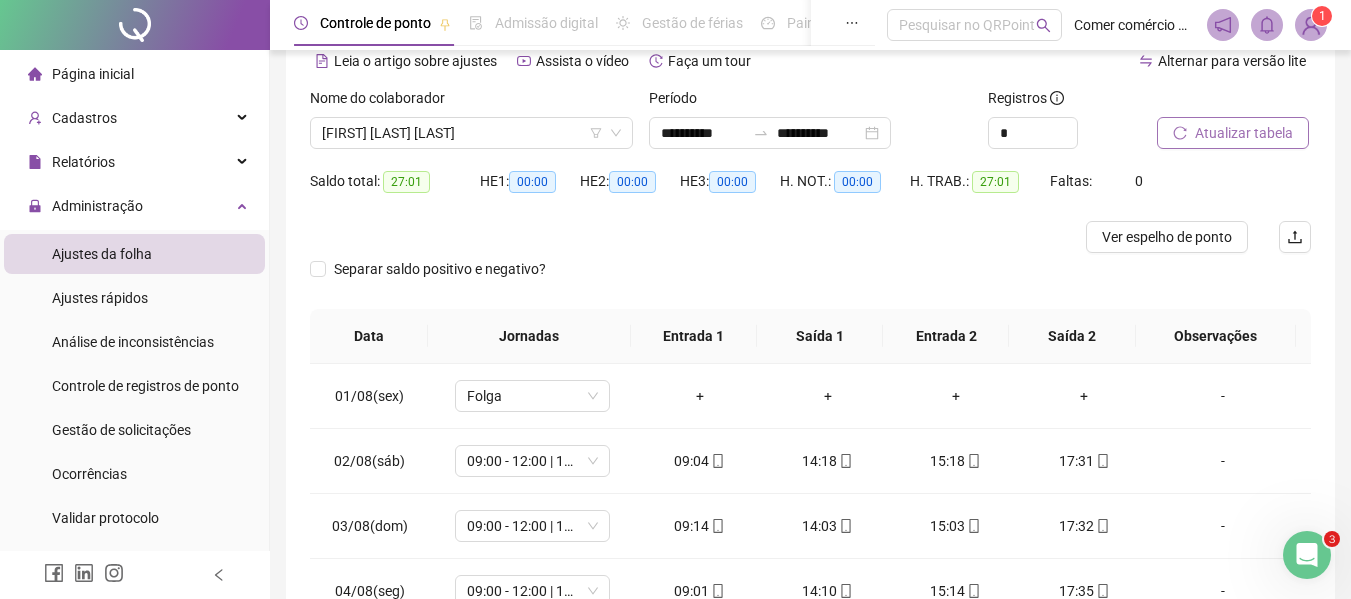 click on "Atualizar tabela" at bounding box center (1244, 133) 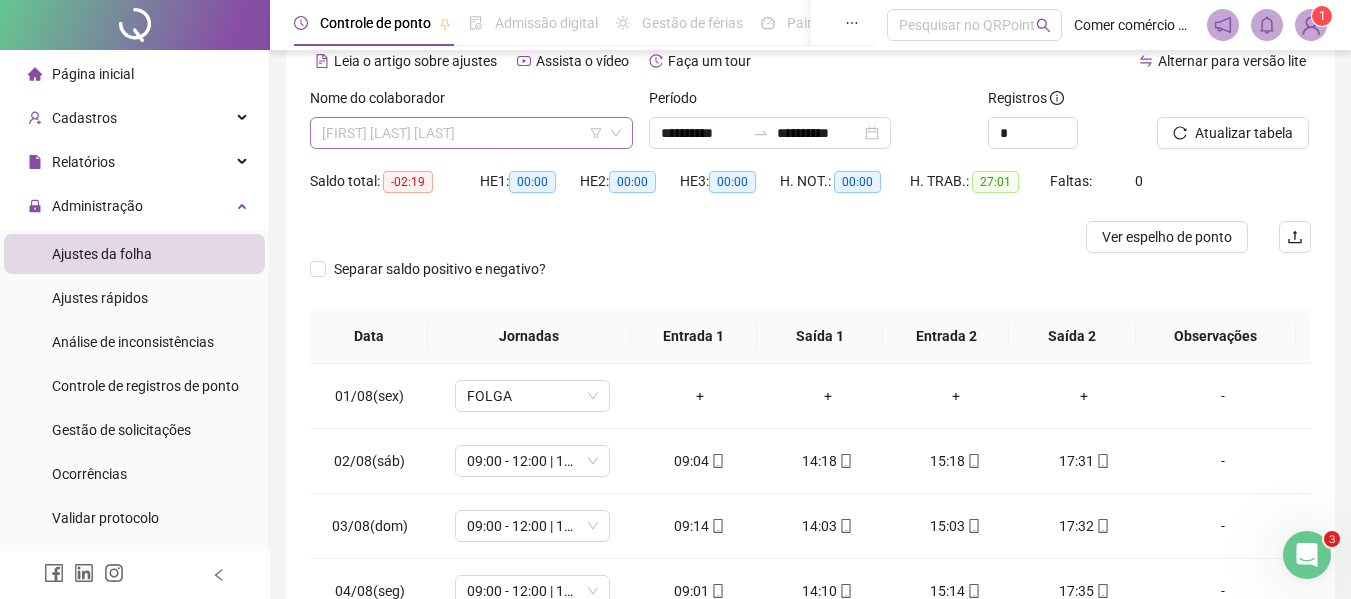 click on "[FIRST] [LAST] [LAST]" at bounding box center [471, 133] 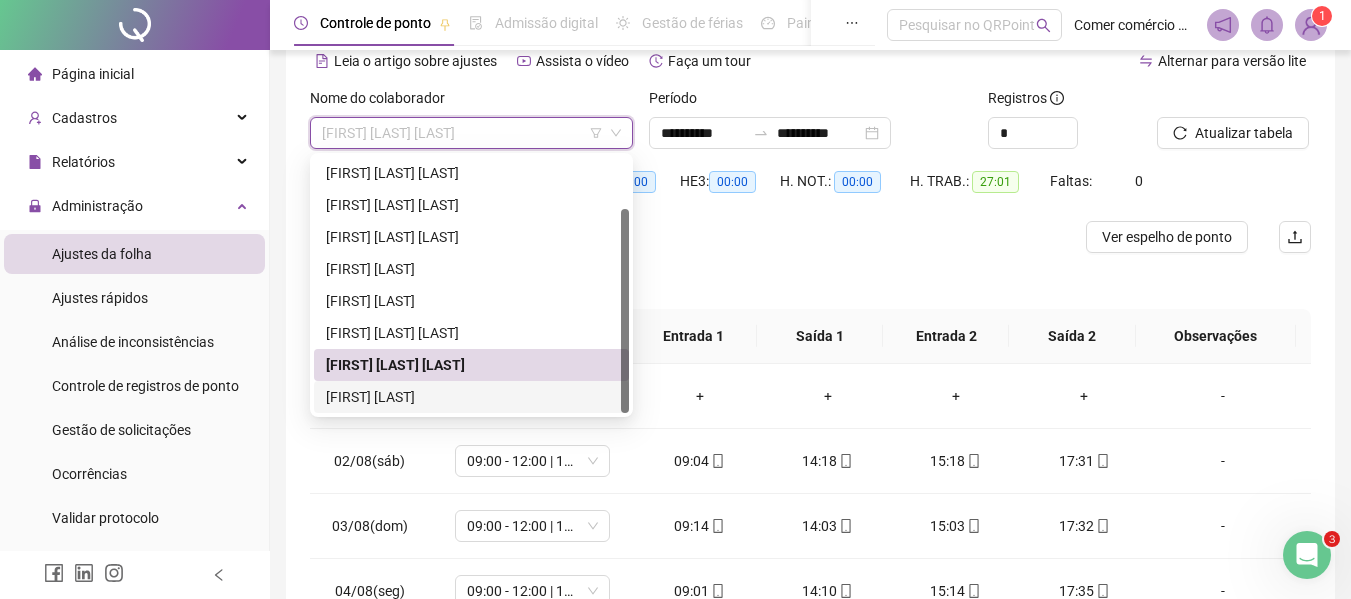 click on "[FIRST] [LAST]" at bounding box center [471, 397] 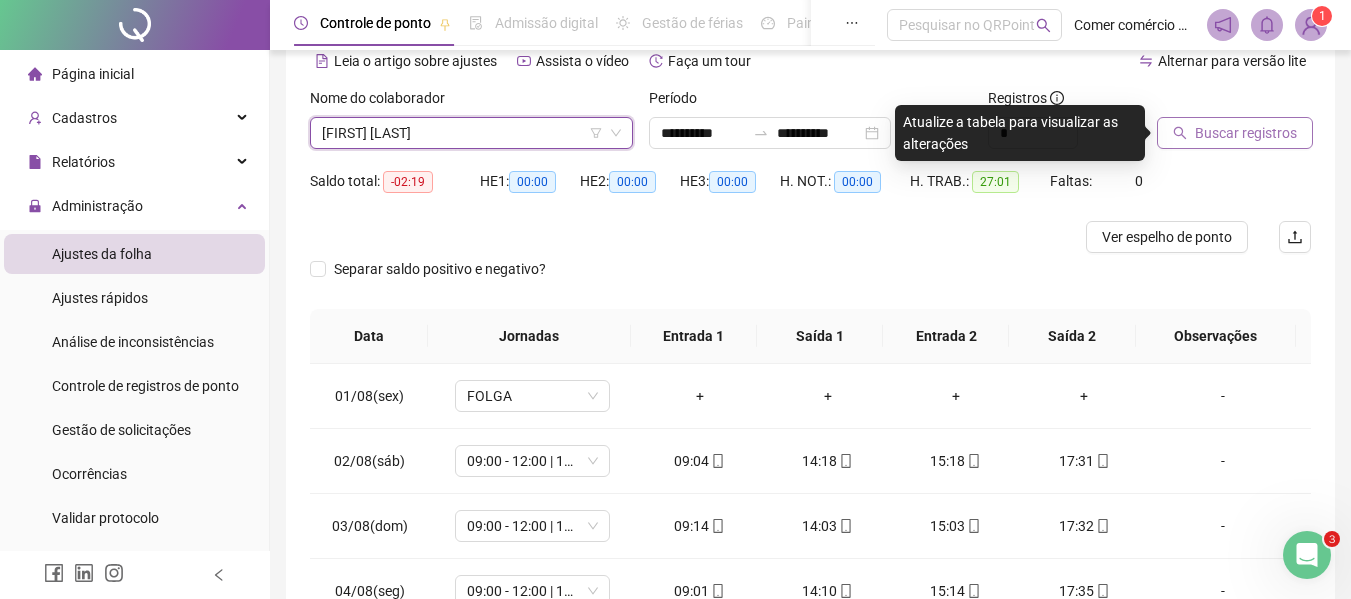 click on "Buscar registros" at bounding box center [1246, 133] 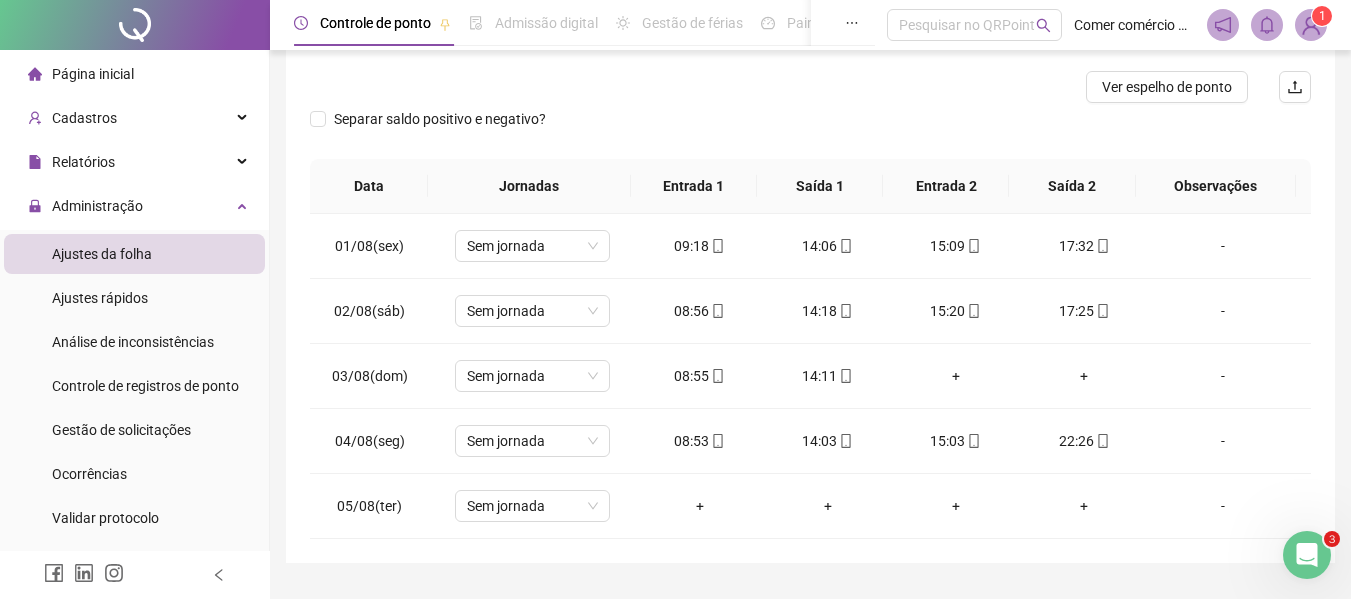 scroll, scrollTop: 297, scrollLeft: 0, axis: vertical 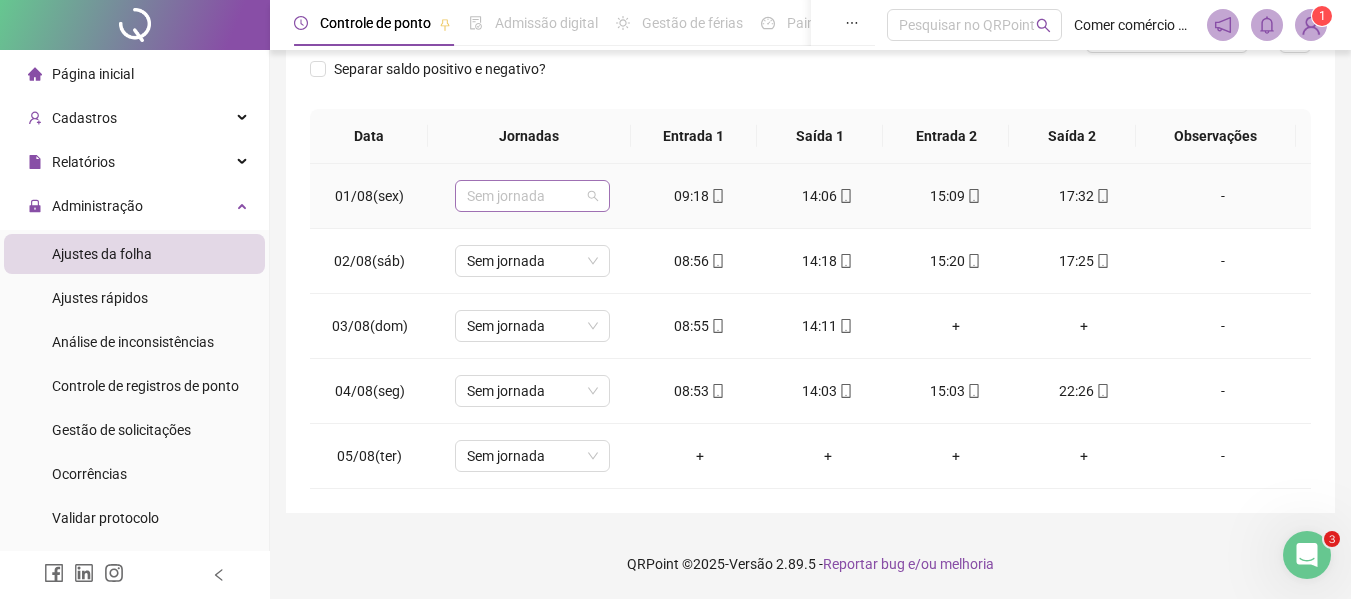 click on "Sem jornada" at bounding box center [532, 196] 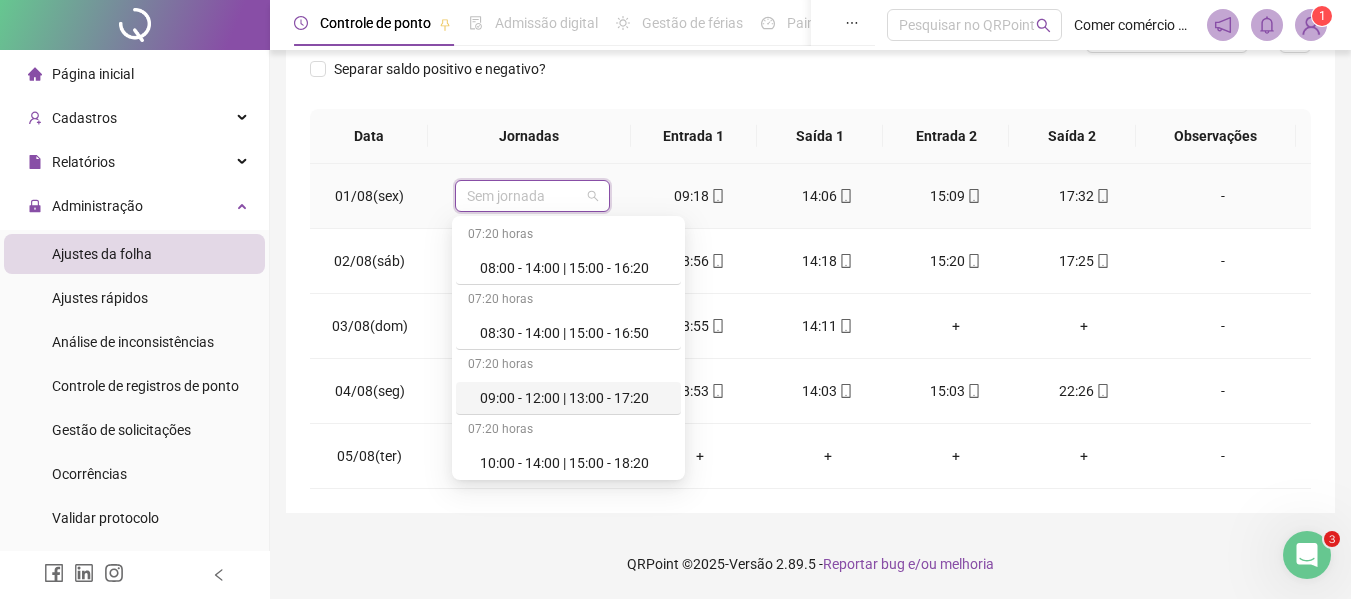 click on "09:00 - 12:00 | 13:00 - 17:20" at bounding box center [574, 398] 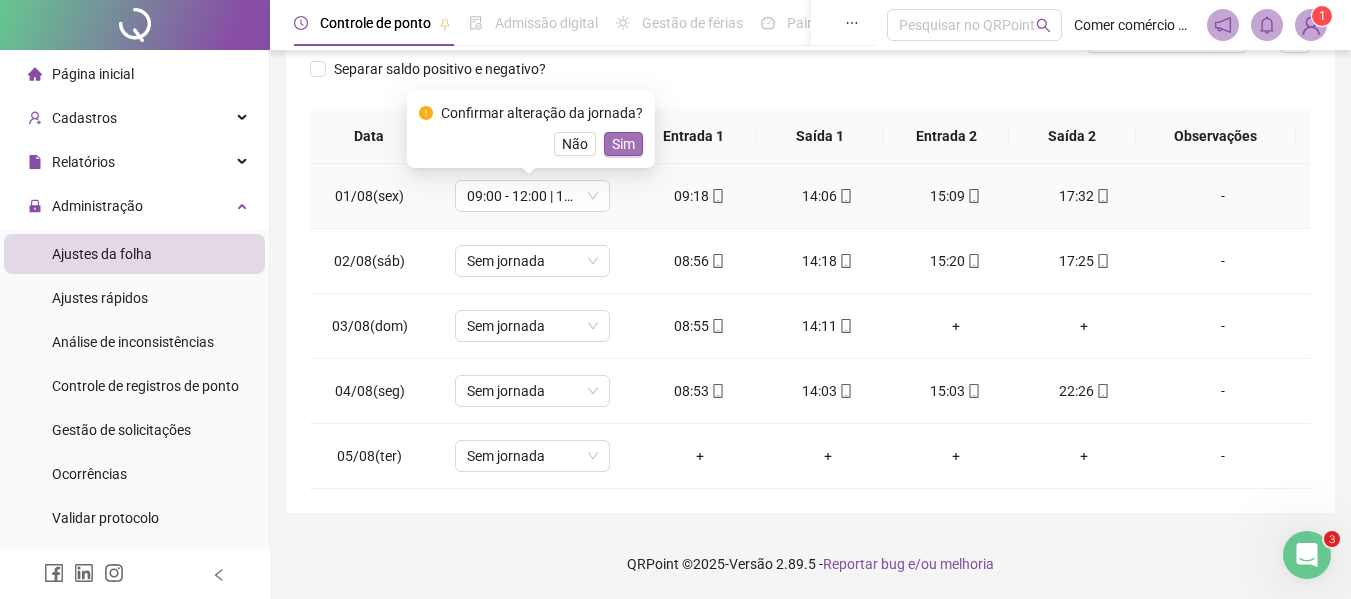 click on "Sim" at bounding box center (623, 144) 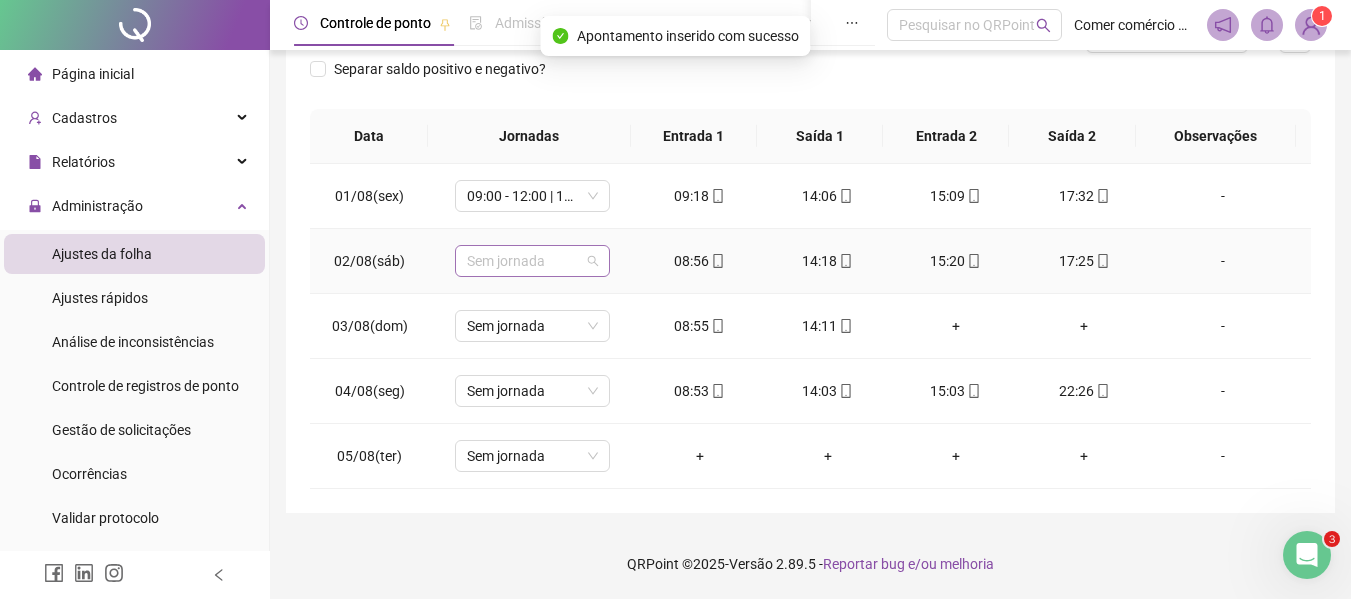 click on "Sem jornada" at bounding box center (532, 261) 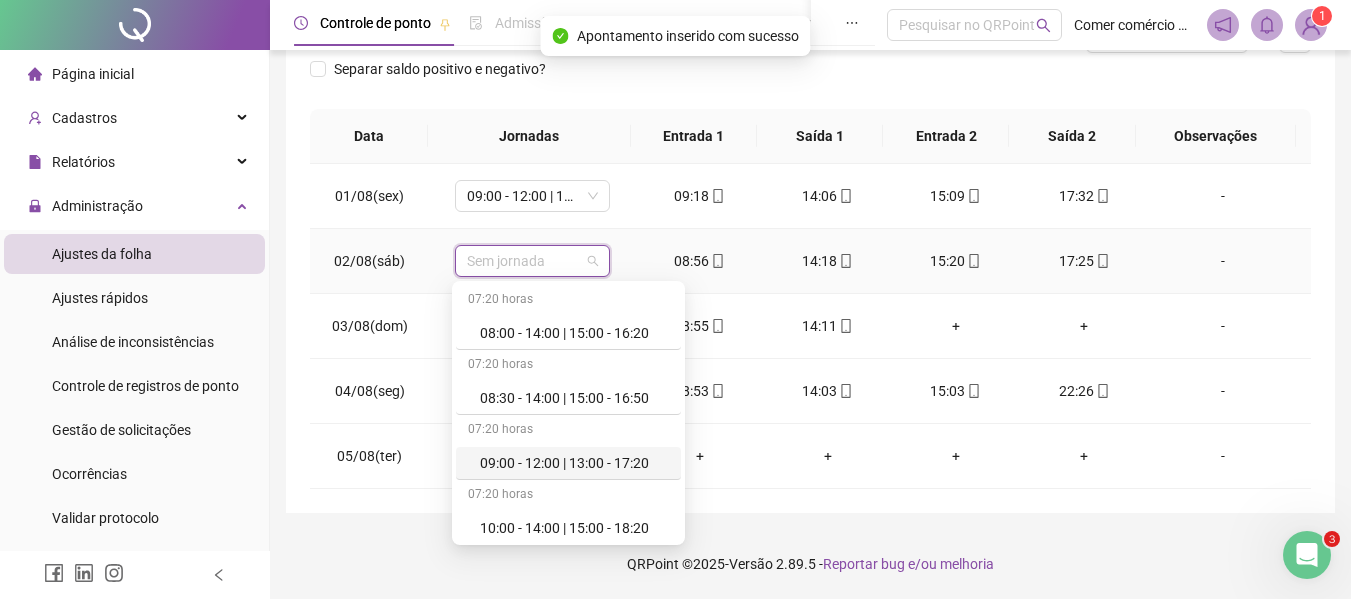 click on "09:00 - 12:00 | 13:00 - 17:20" at bounding box center [574, 463] 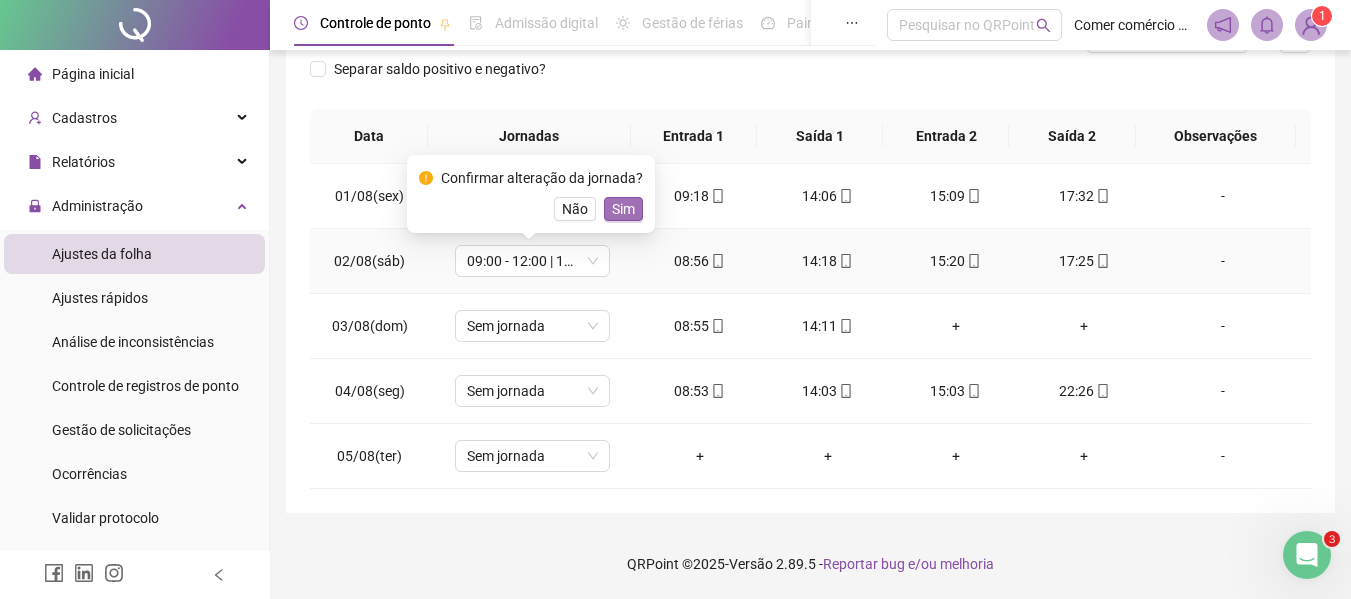 click on "Sim" at bounding box center (623, 209) 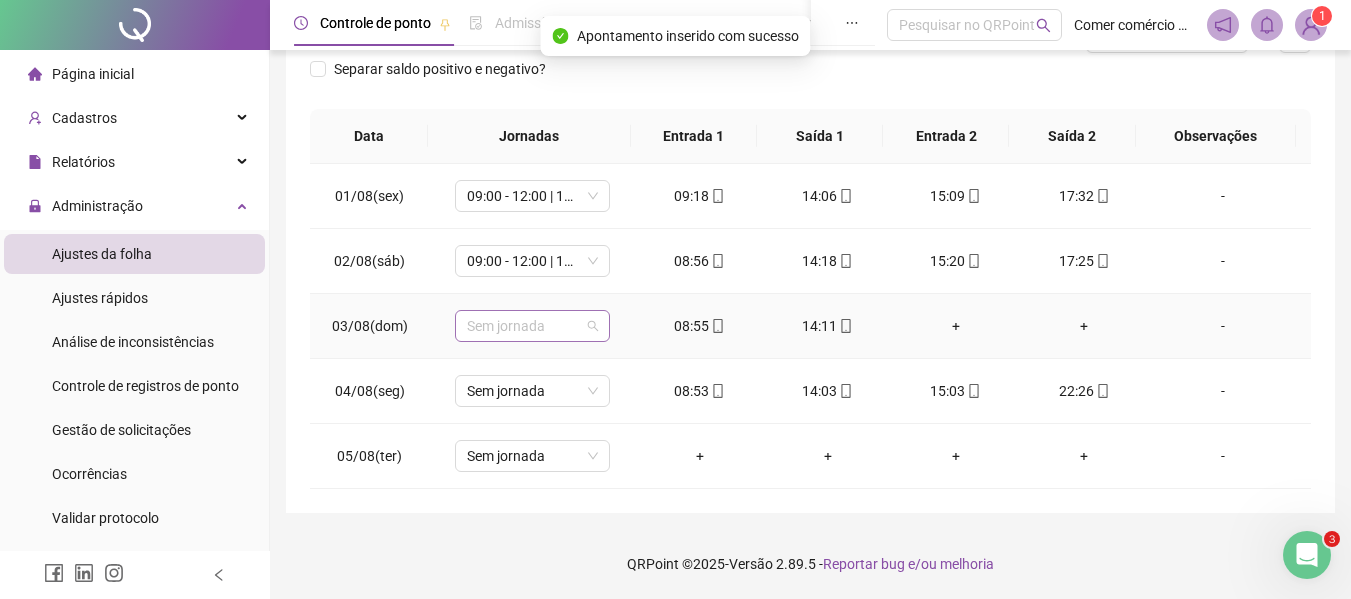 click on "Sem jornada" at bounding box center (532, 326) 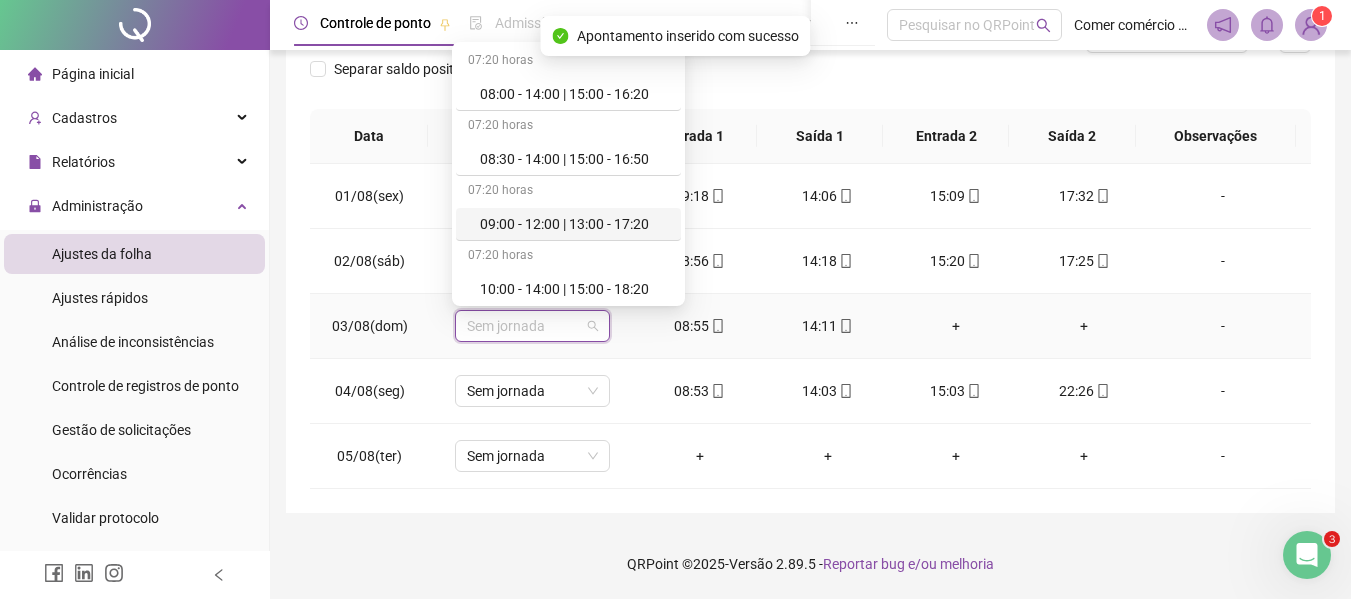 click on "09:00 - 12:00 | 13:00 - 17:20" at bounding box center (574, 224) 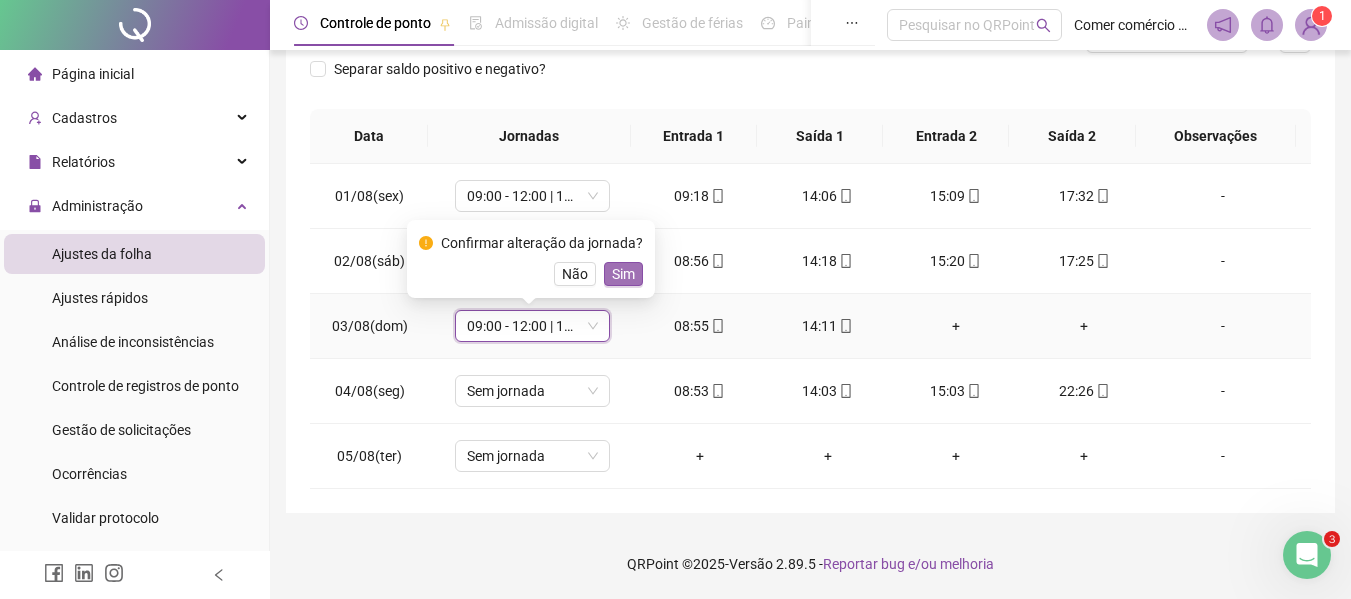 click on "Sim" at bounding box center (623, 274) 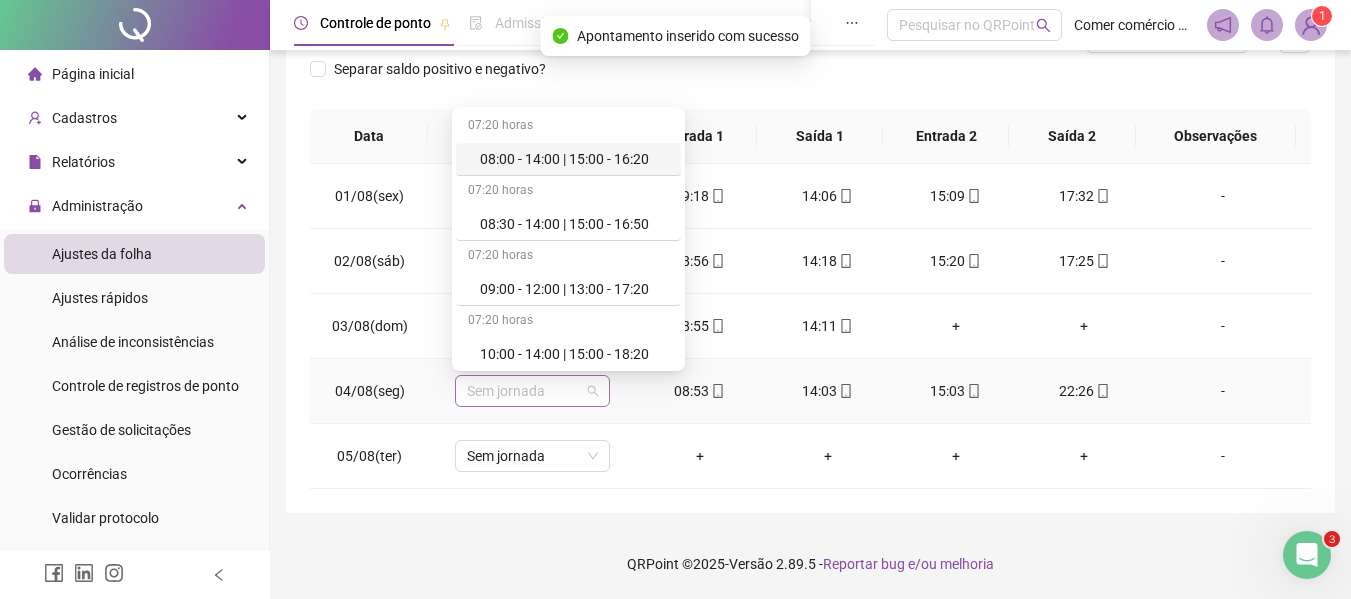 click on "Sem jornada" at bounding box center (532, 391) 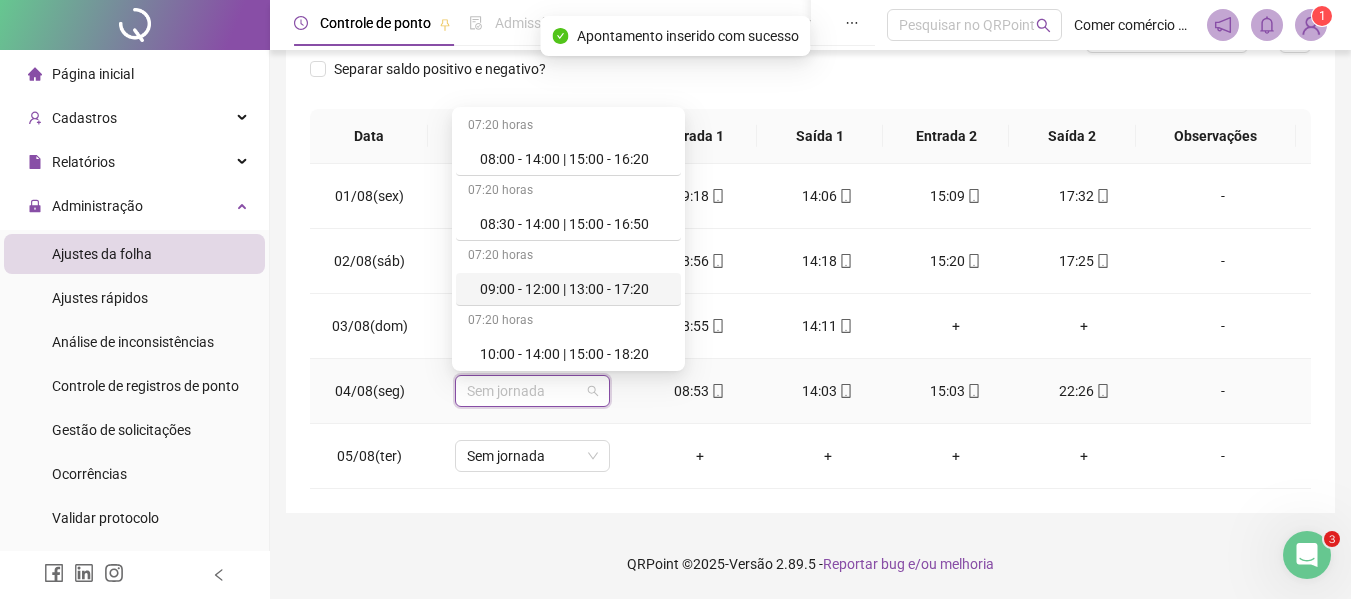 click on "09:00 - 12:00 | 13:00 - 17:20" at bounding box center (574, 289) 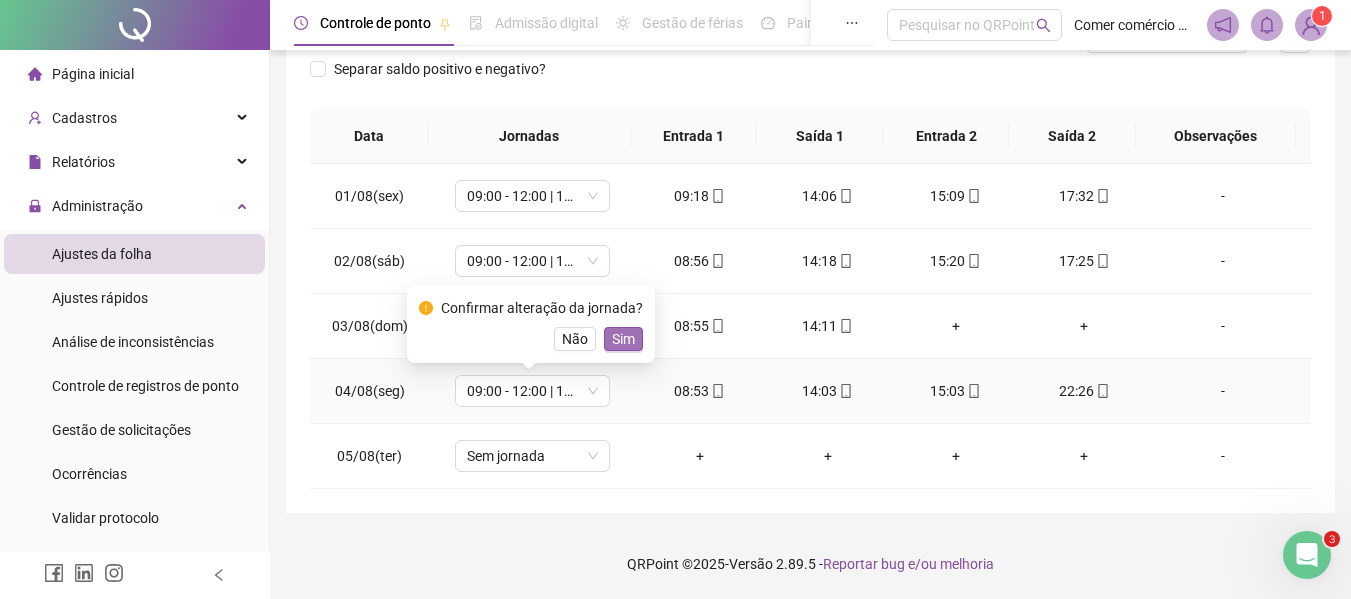 click on "Sim" at bounding box center (623, 339) 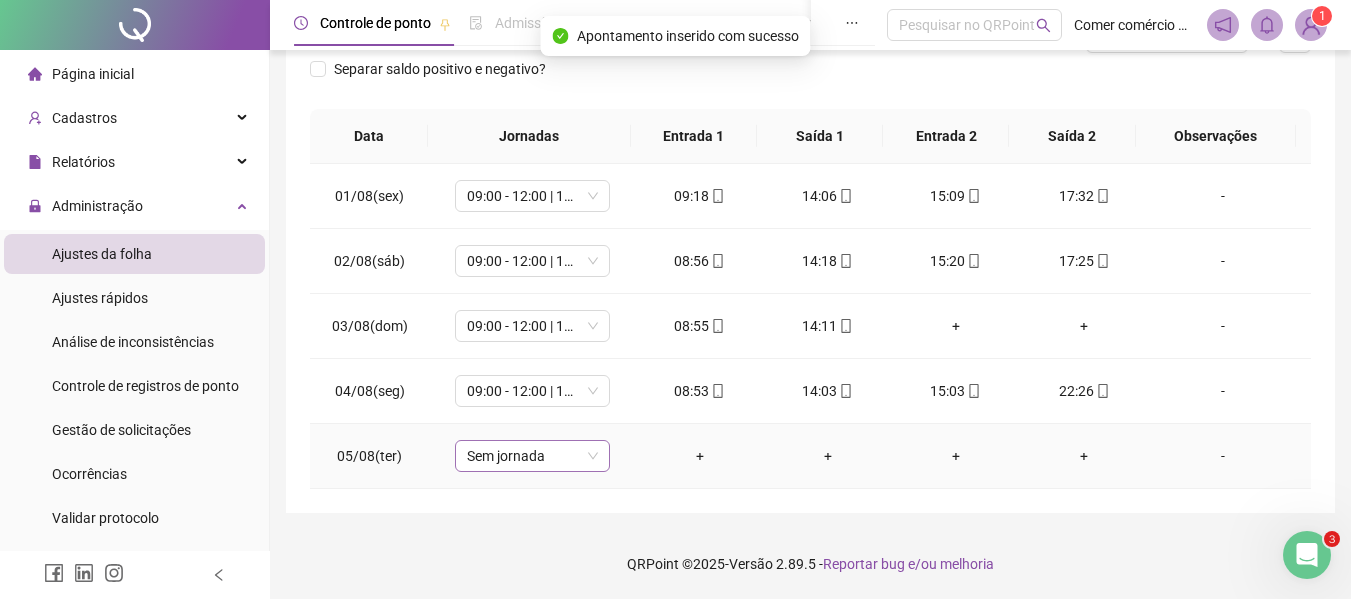 click on "Sem jornada" at bounding box center [532, 456] 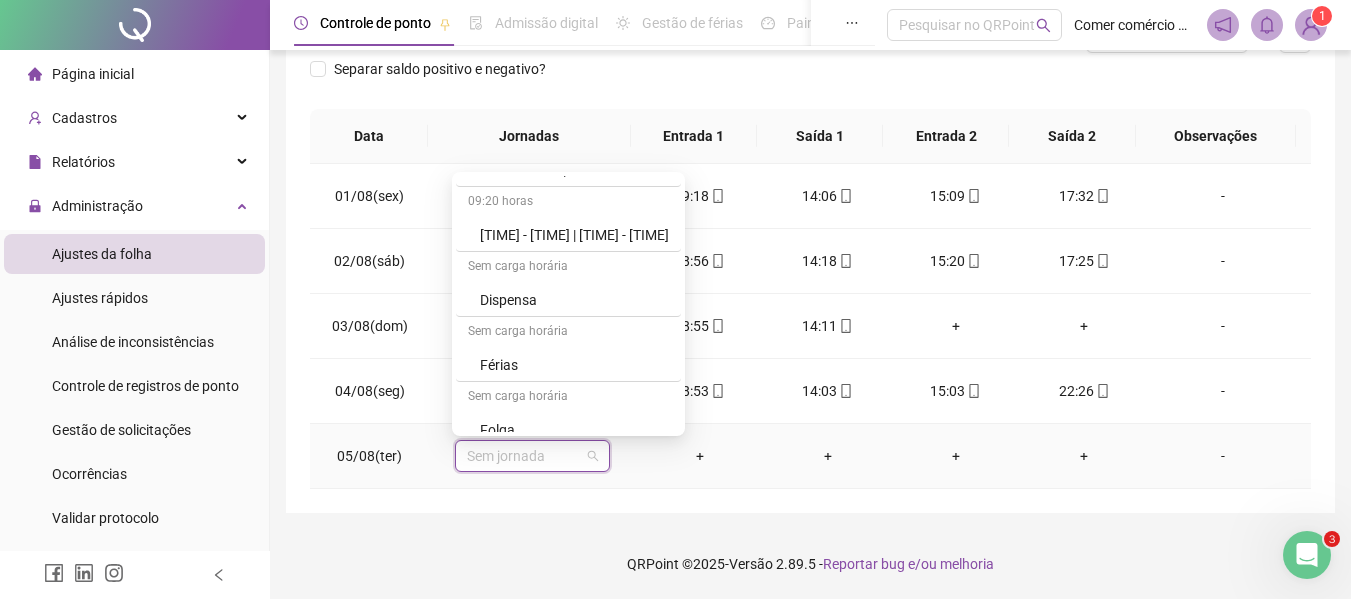 scroll, scrollTop: 520, scrollLeft: 0, axis: vertical 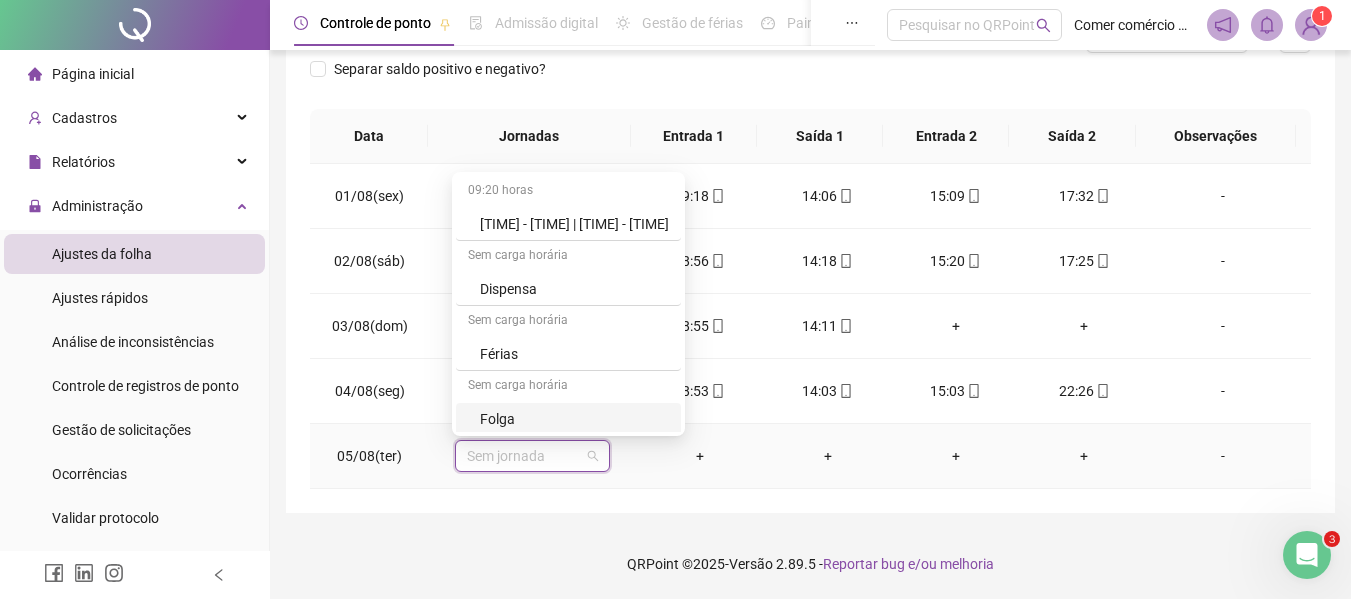 click on "Folga" at bounding box center (568, 419) 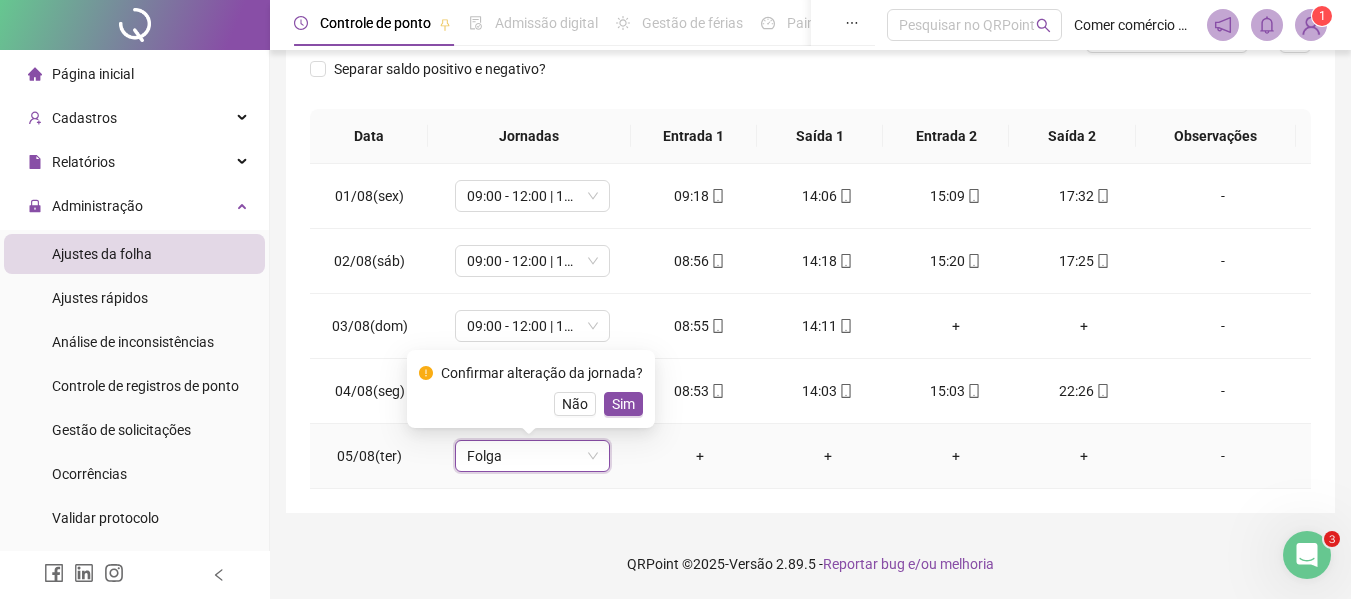 click on "Confirmar alteração da jornada? Não Sim" at bounding box center (531, 389) 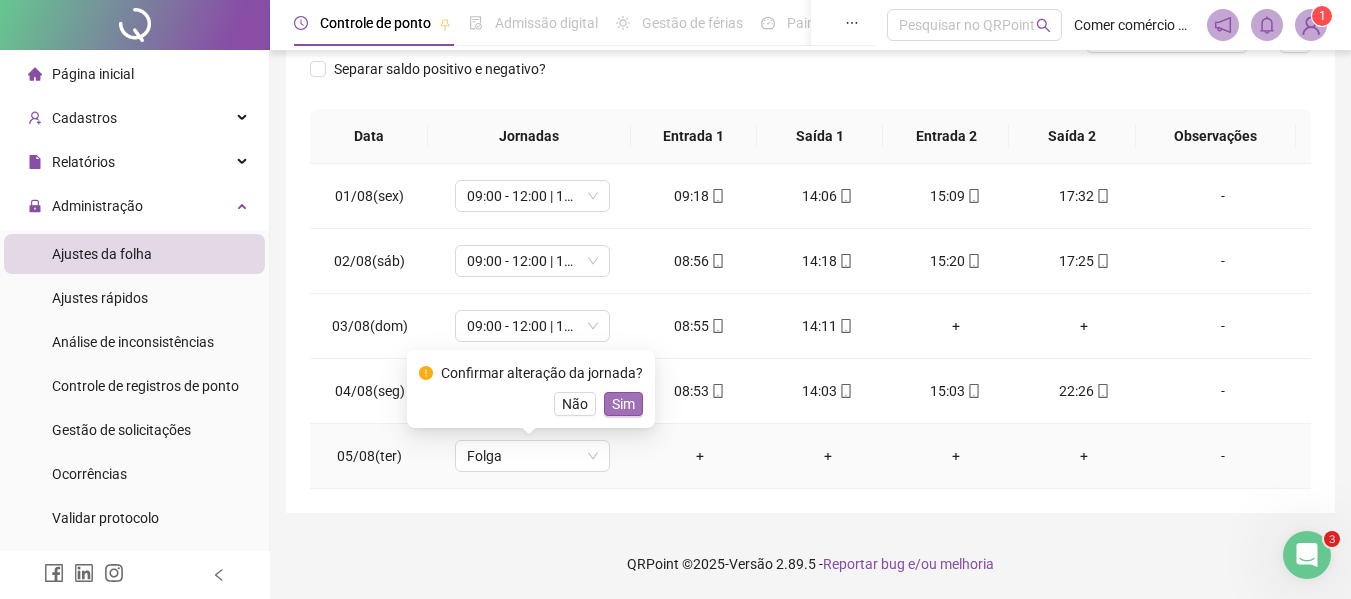 click on "Sim" at bounding box center [623, 404] 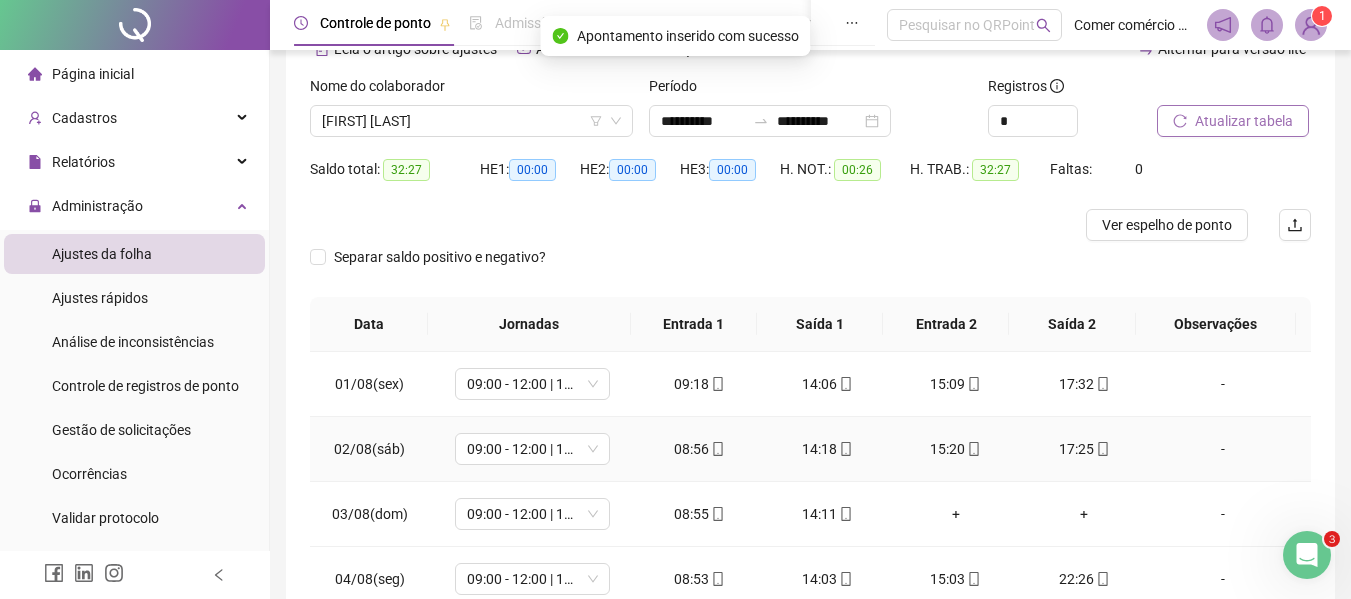 scroll, scrollTop: 97, scrollLeft: 0, axis: vertical 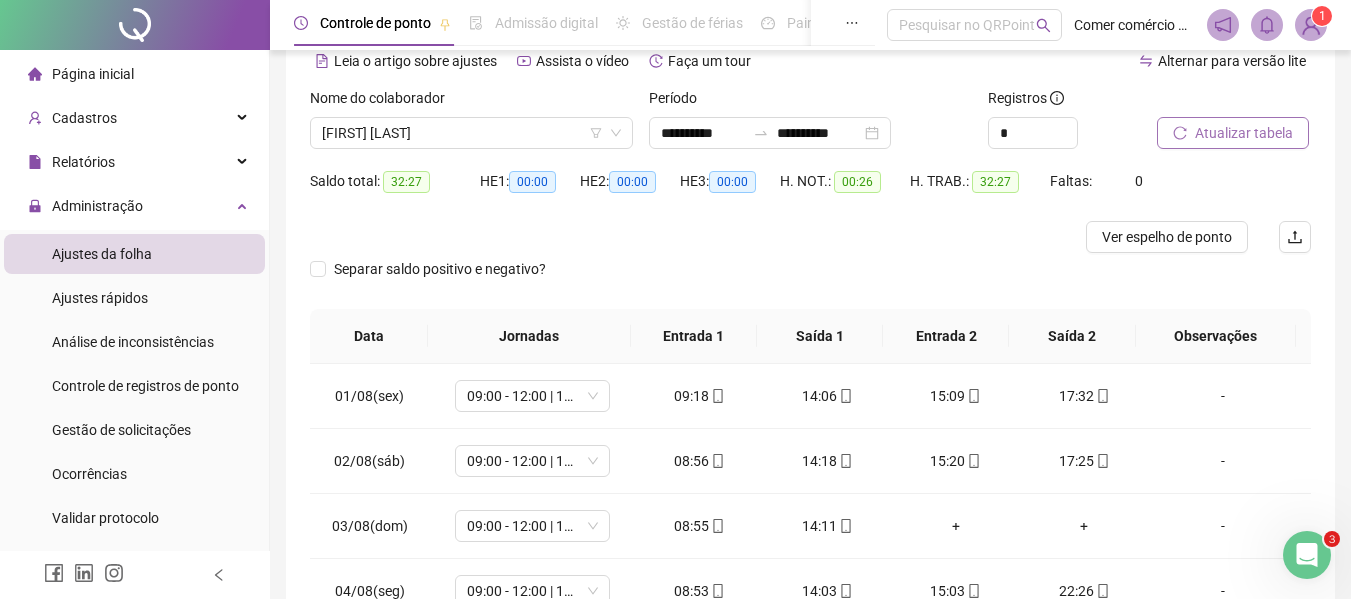 click on "Atualizar tabela" at bounding box center [1244, 133] 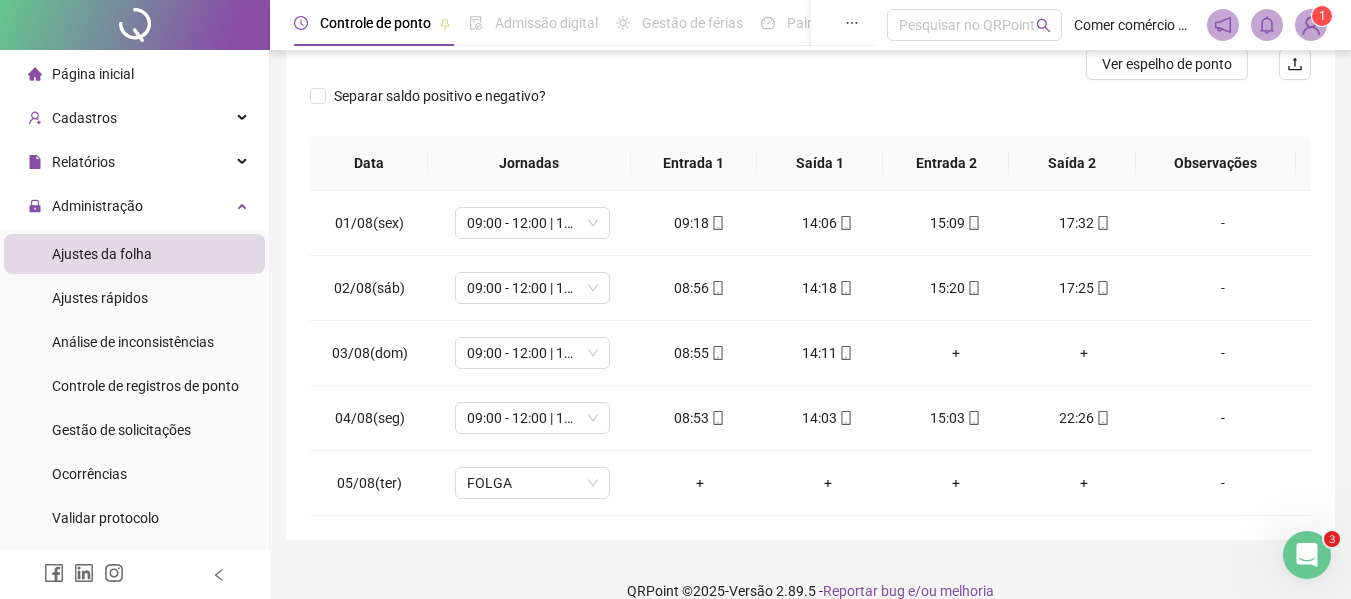 scroll, scrollTop: 297, scrollLeft: 0, axis: vertical 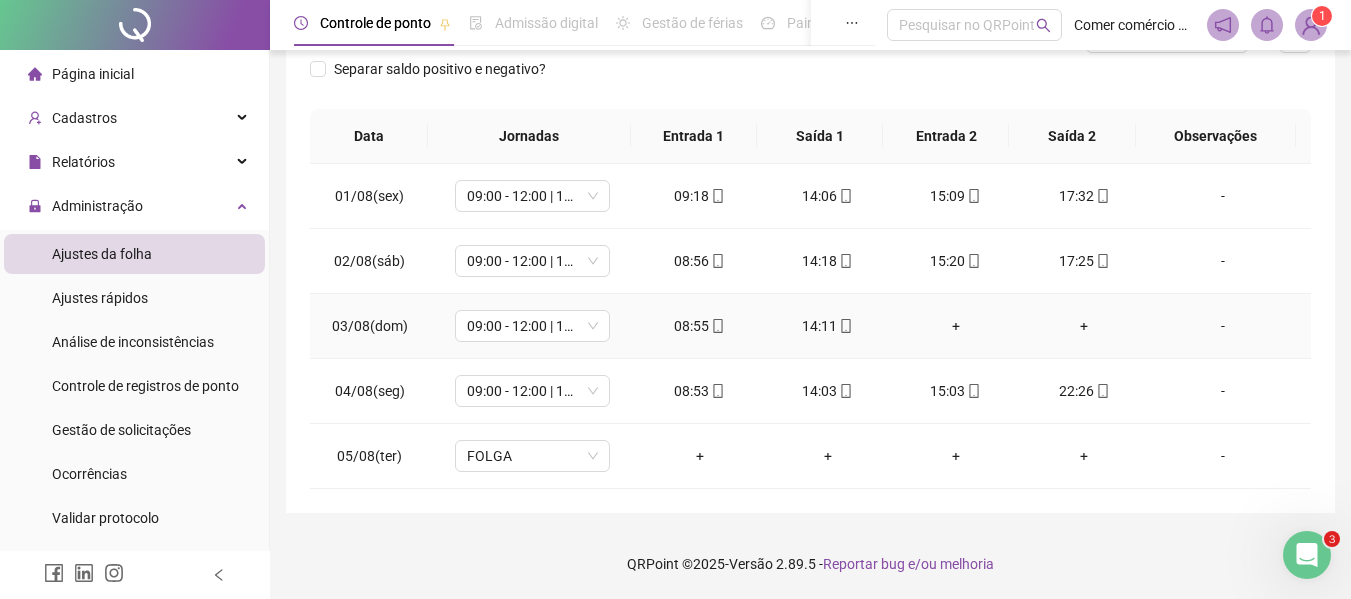 click on "+" at bounding box center (956, 326) 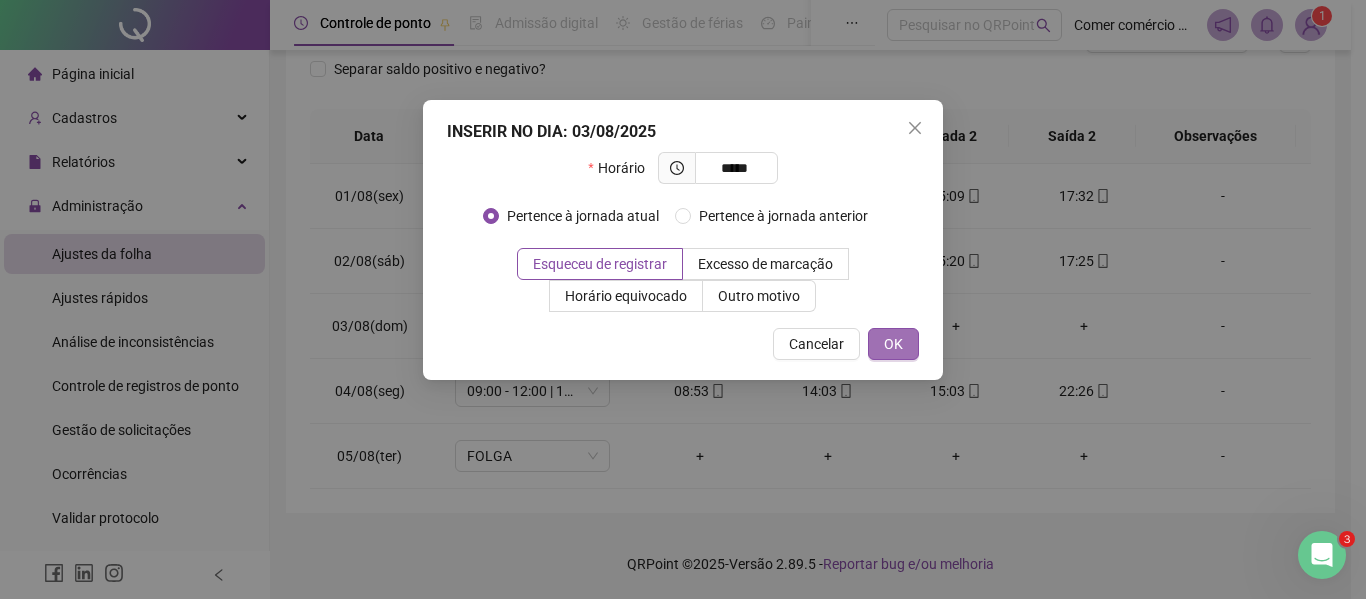 type on "*****" 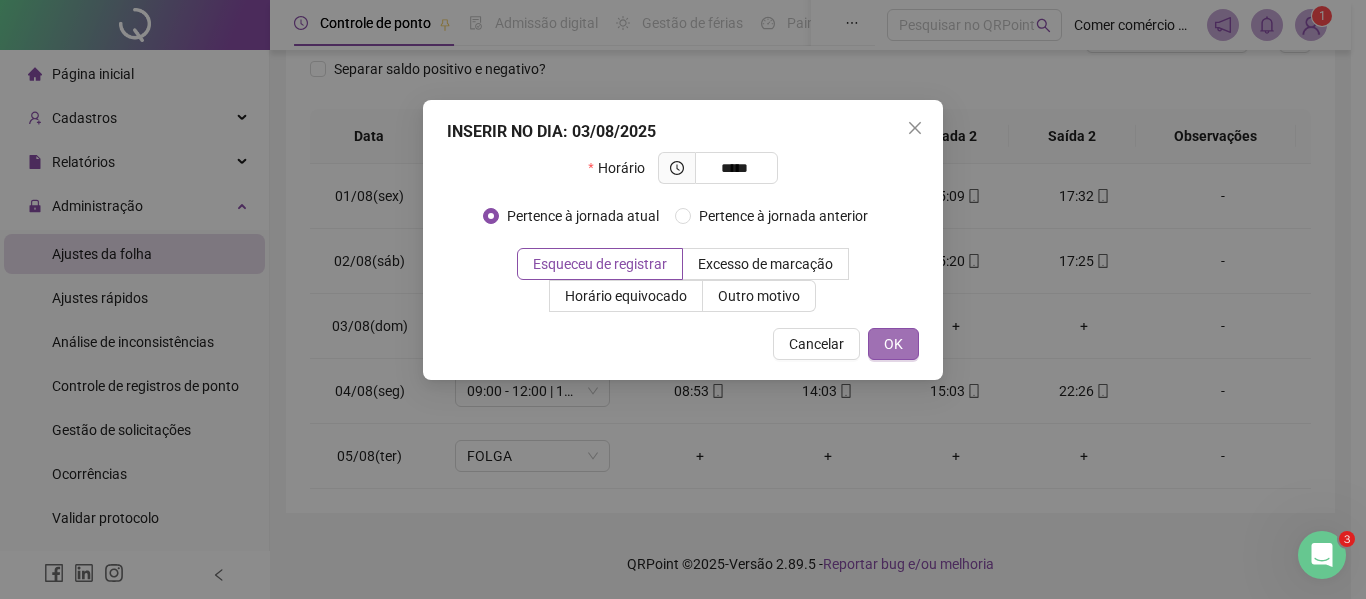 click on "OK" at bounding box center [893, 344] 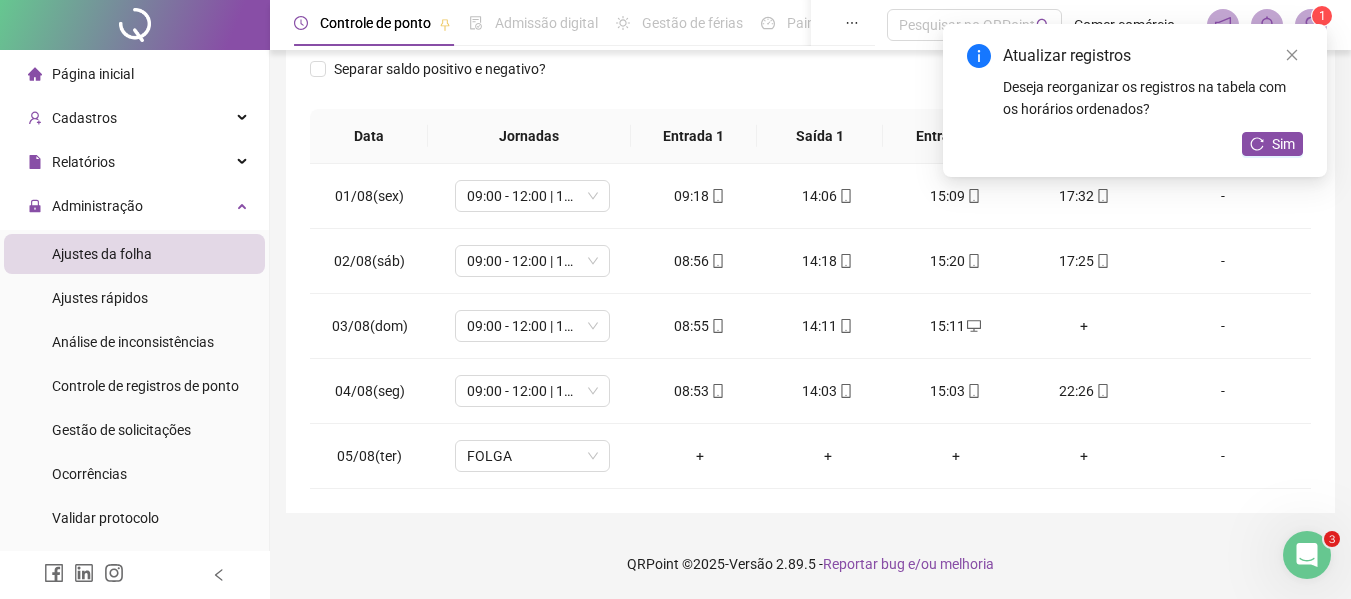 click on "Atualizar registros Deseja reorganizar os registros na tabela com os horários ordenados? Sim" at bounding box center (1135, 100) 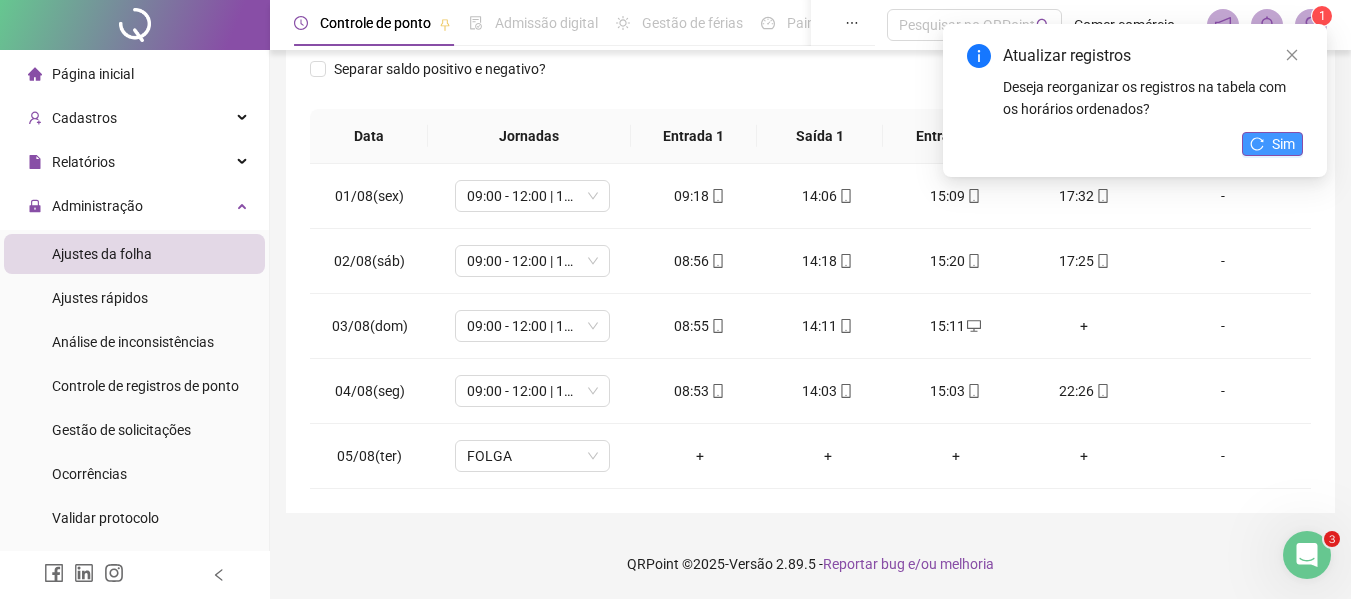click on "Sim" at bounding box center [1283, 144] 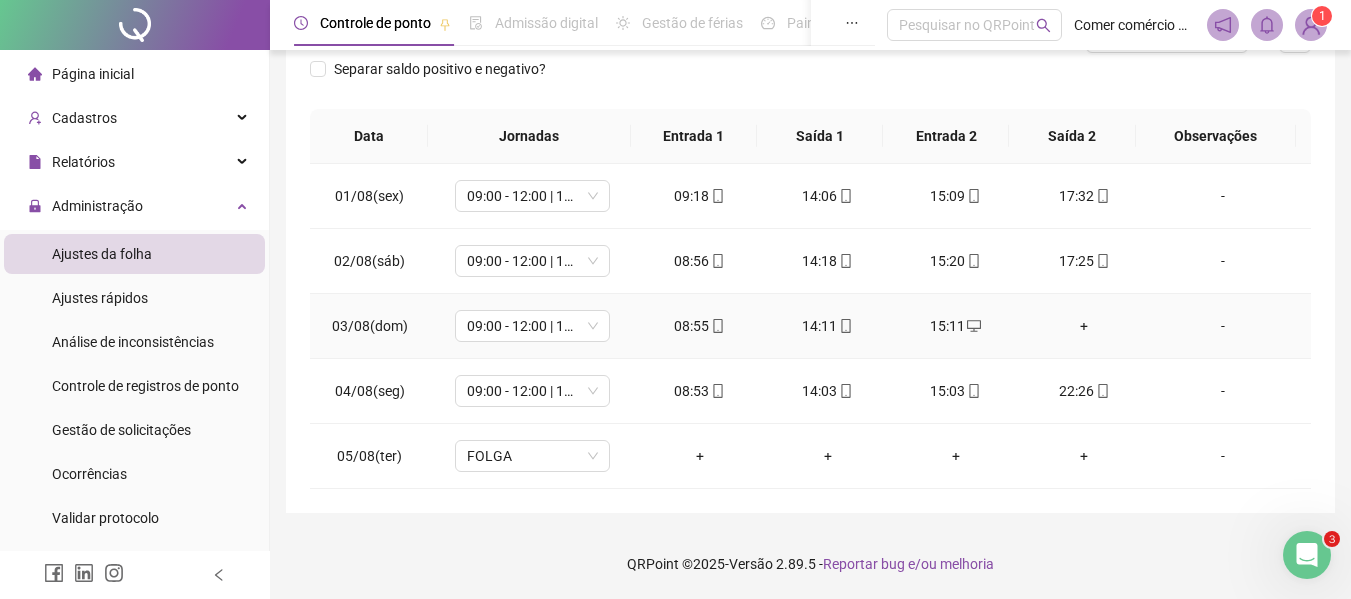click on "+" at bounding box center [1084, 326] 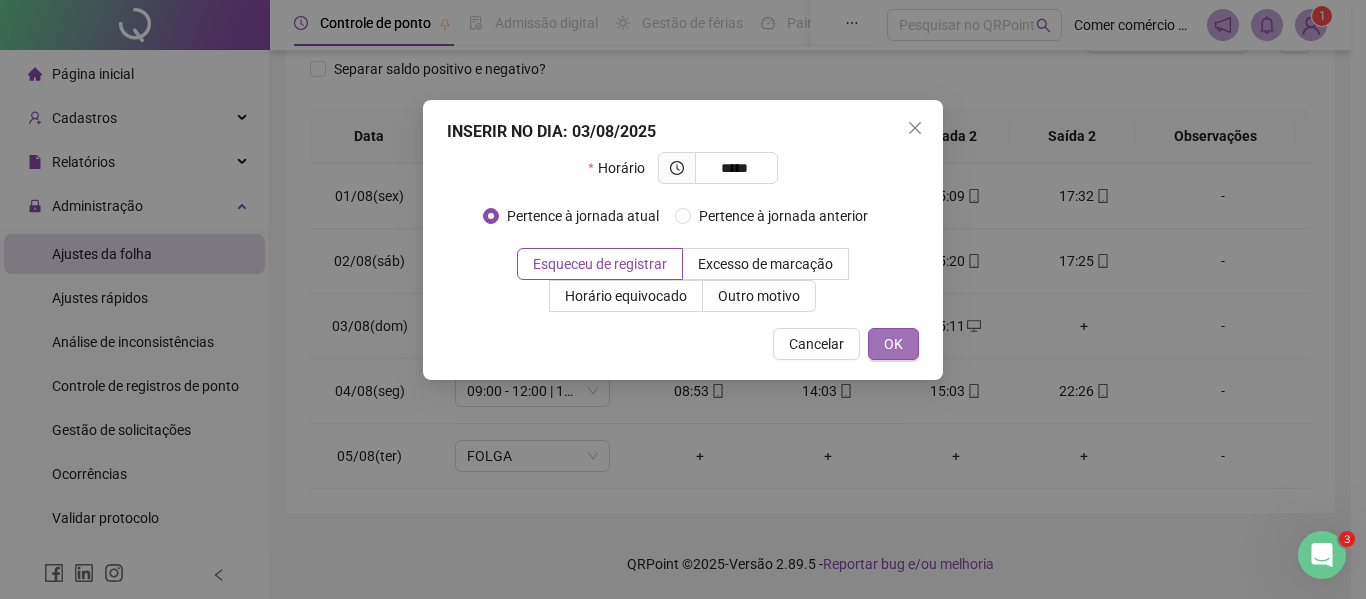 type on "*****" 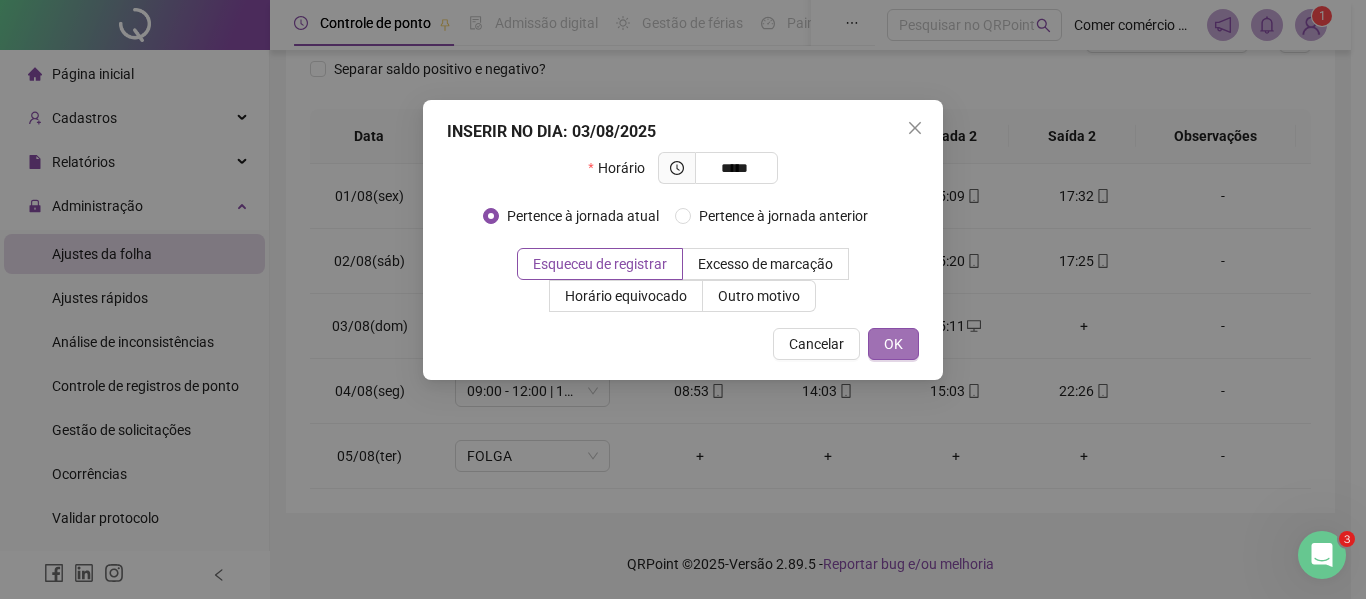 click on "OK" at bounding box center [893, 344] 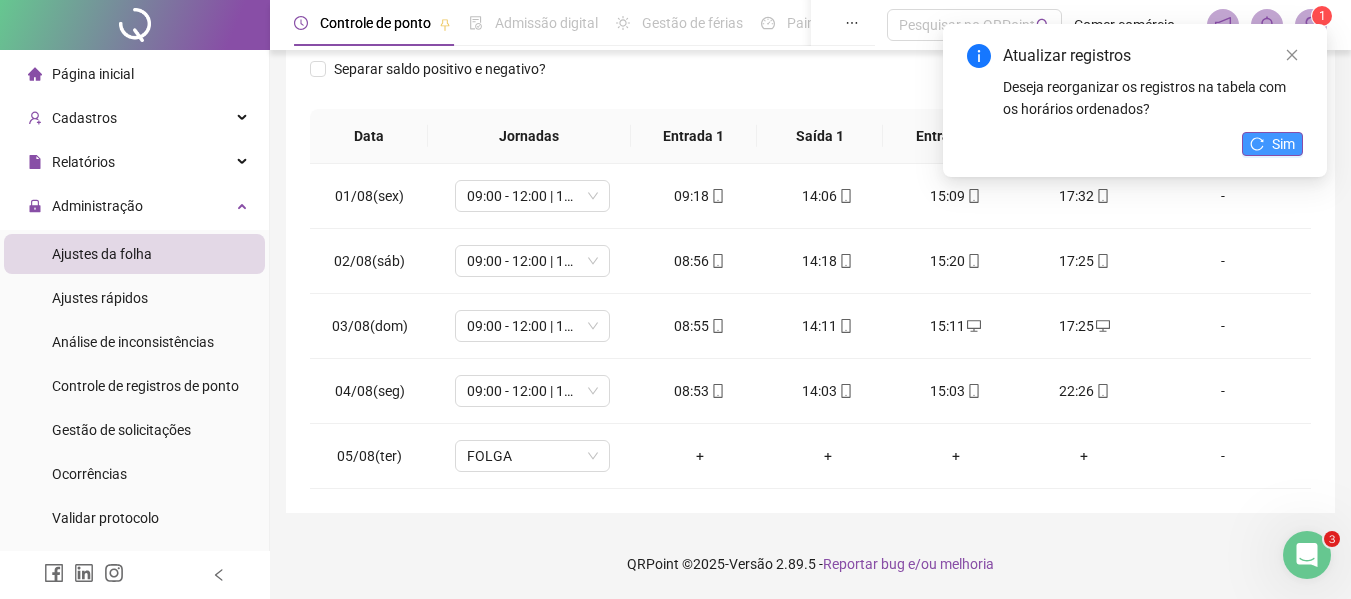 click on "Sim" at bounding box center [1283, 144] 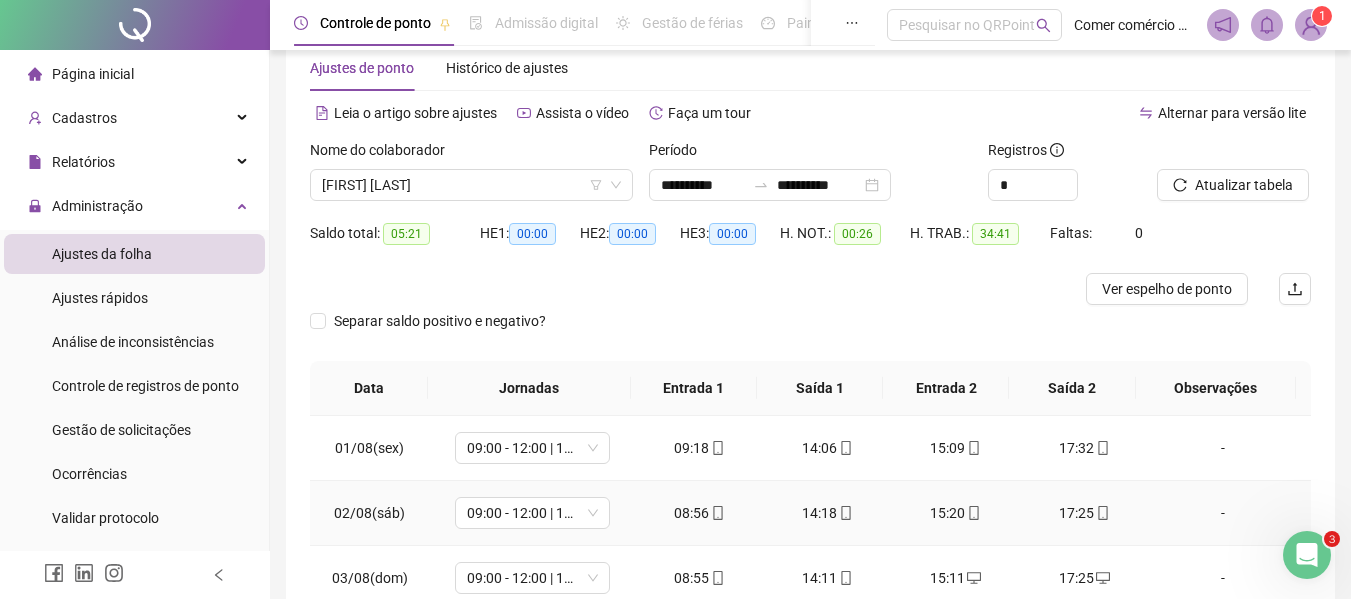 scroll, scrollTop: 0, scrollLeft: 0, axis: both 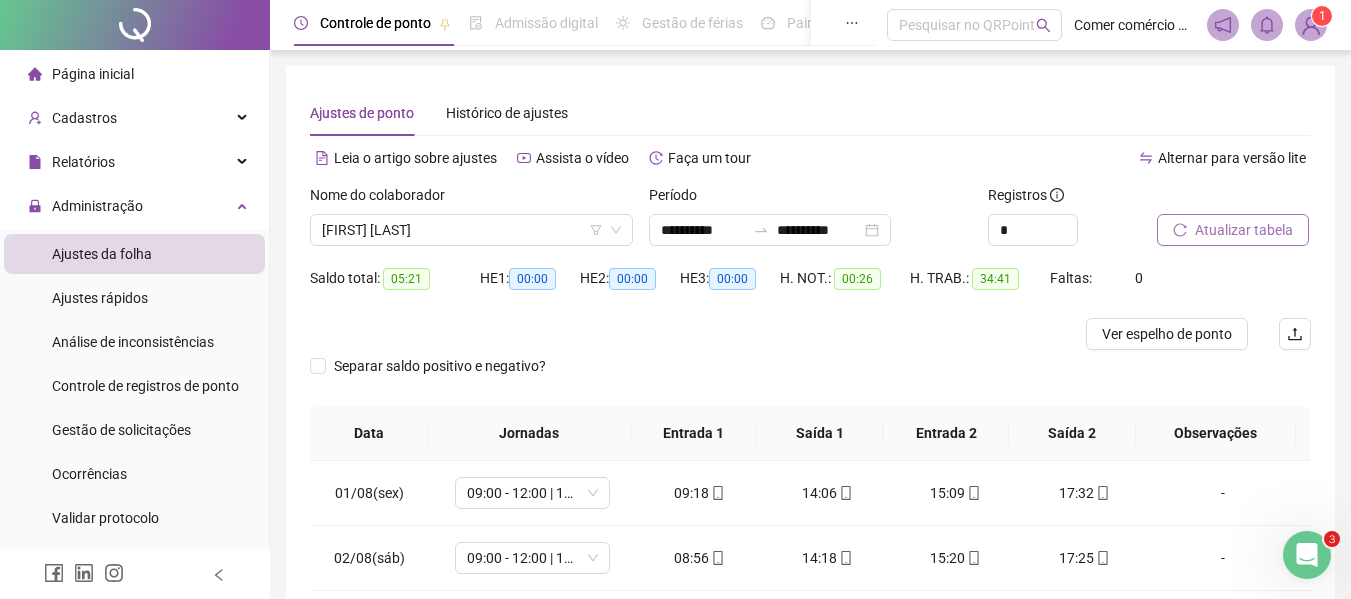 click on "Atualizar tabela" at bounding box center [1244, 230] 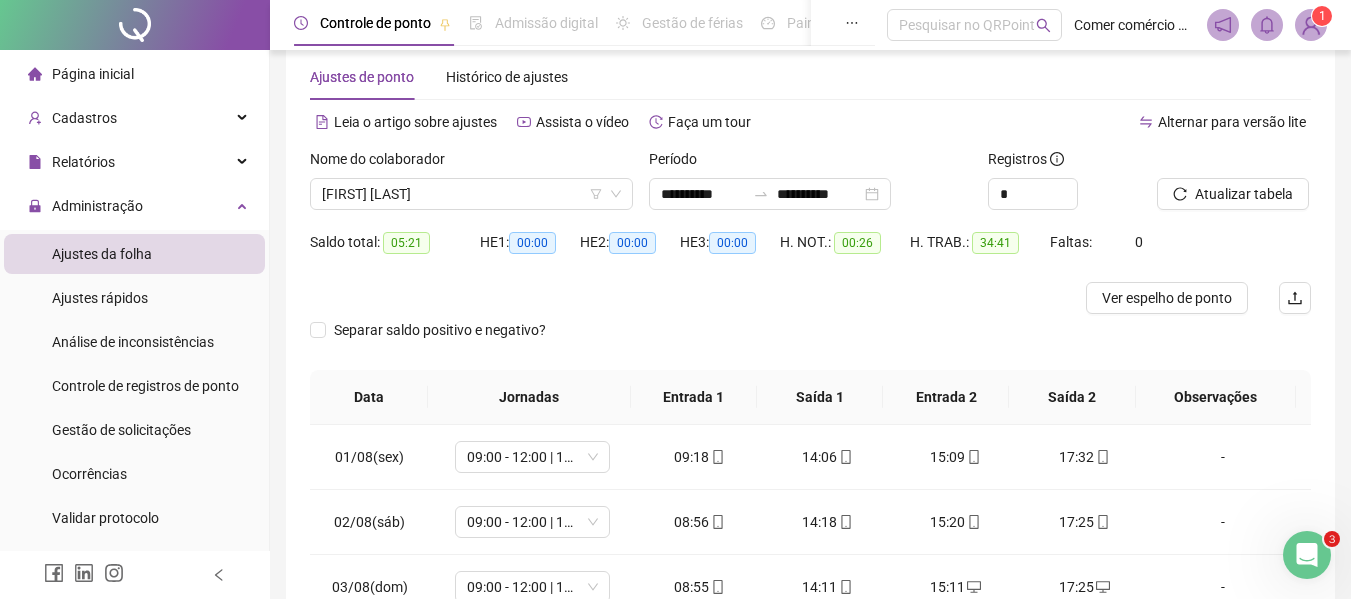 scroll, scrollTop: 0, scrollLeft: 0, axis: both 